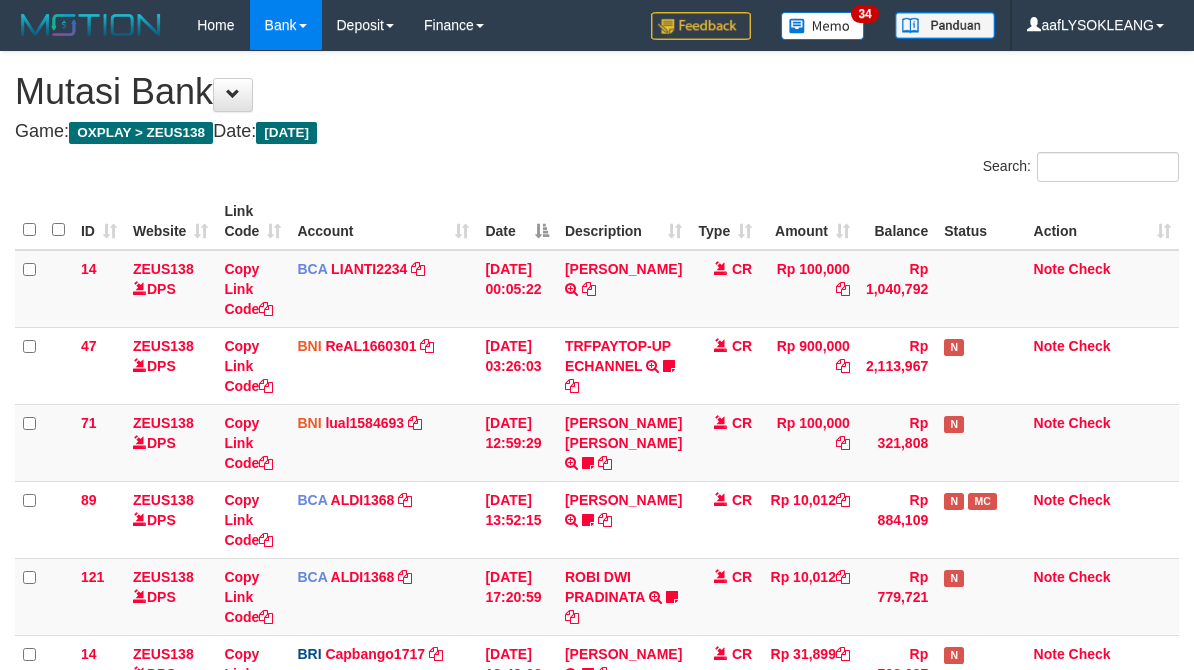scroll, scrollTop: 316, scrollLeft: 0, axis: vertical 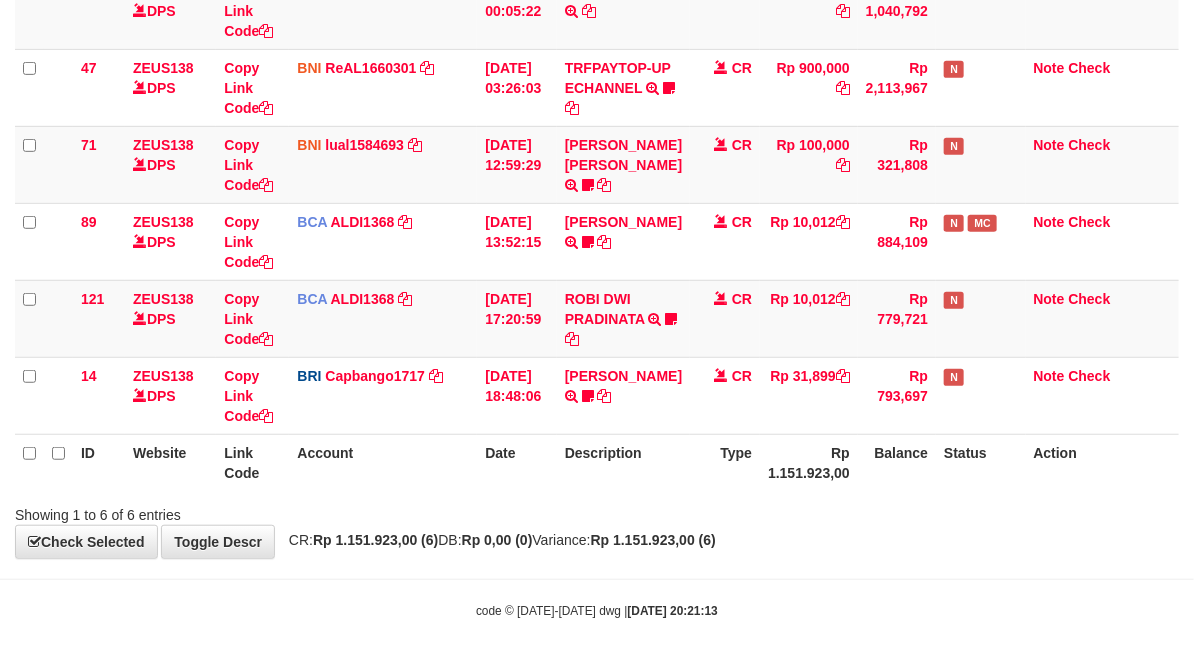 drag, startPoint x: 1035, startPoint y: 515, endPoint x: 566, endPoint y: 464, distance: 471.76477 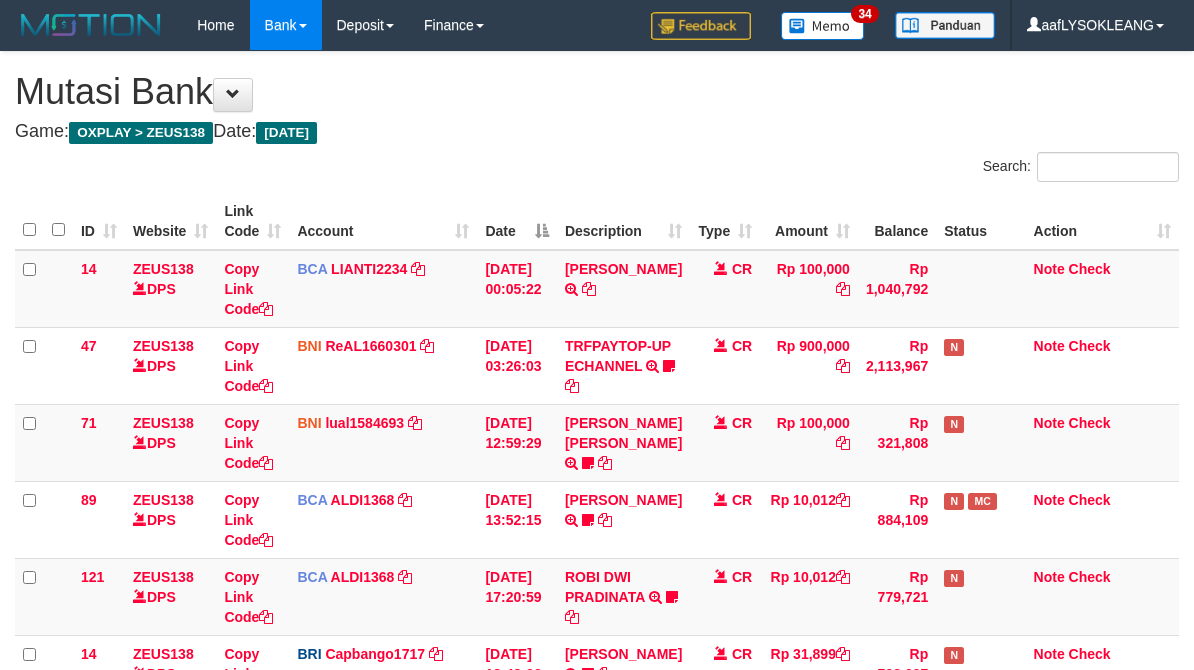 scroll, scrollTop: 316, scrollLeft: 0, axis: vertical 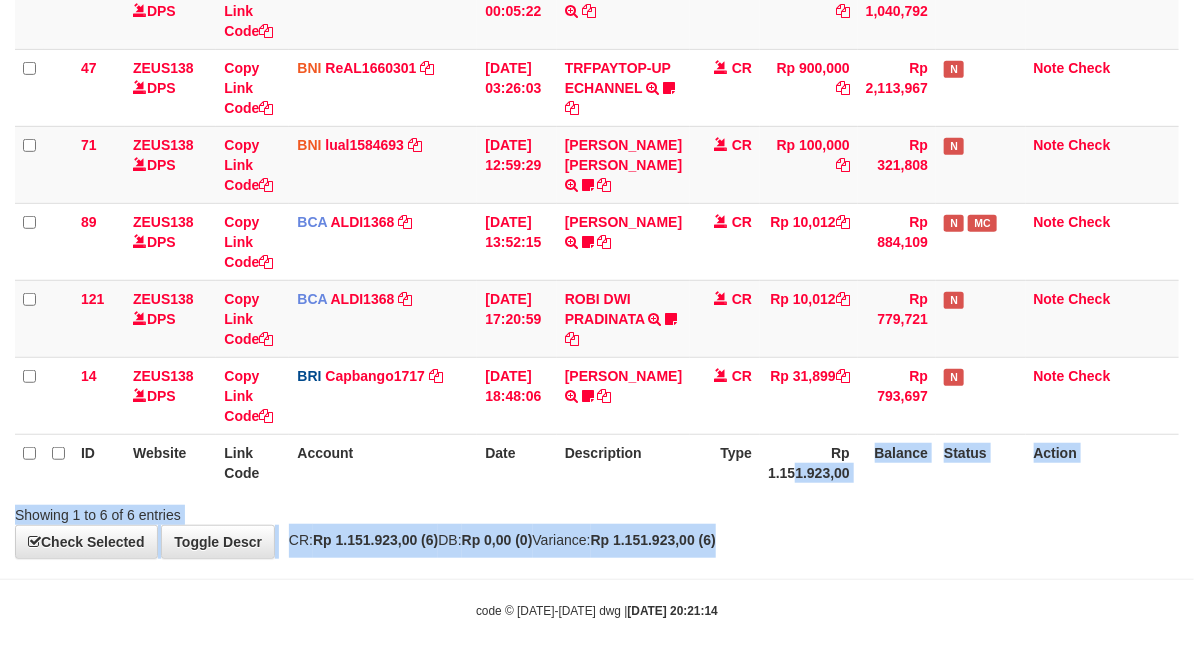 drag, startPoint x: 883, startPoint y: 540, endPoint x: 752, endPoint y: 461, distance: 152.97713 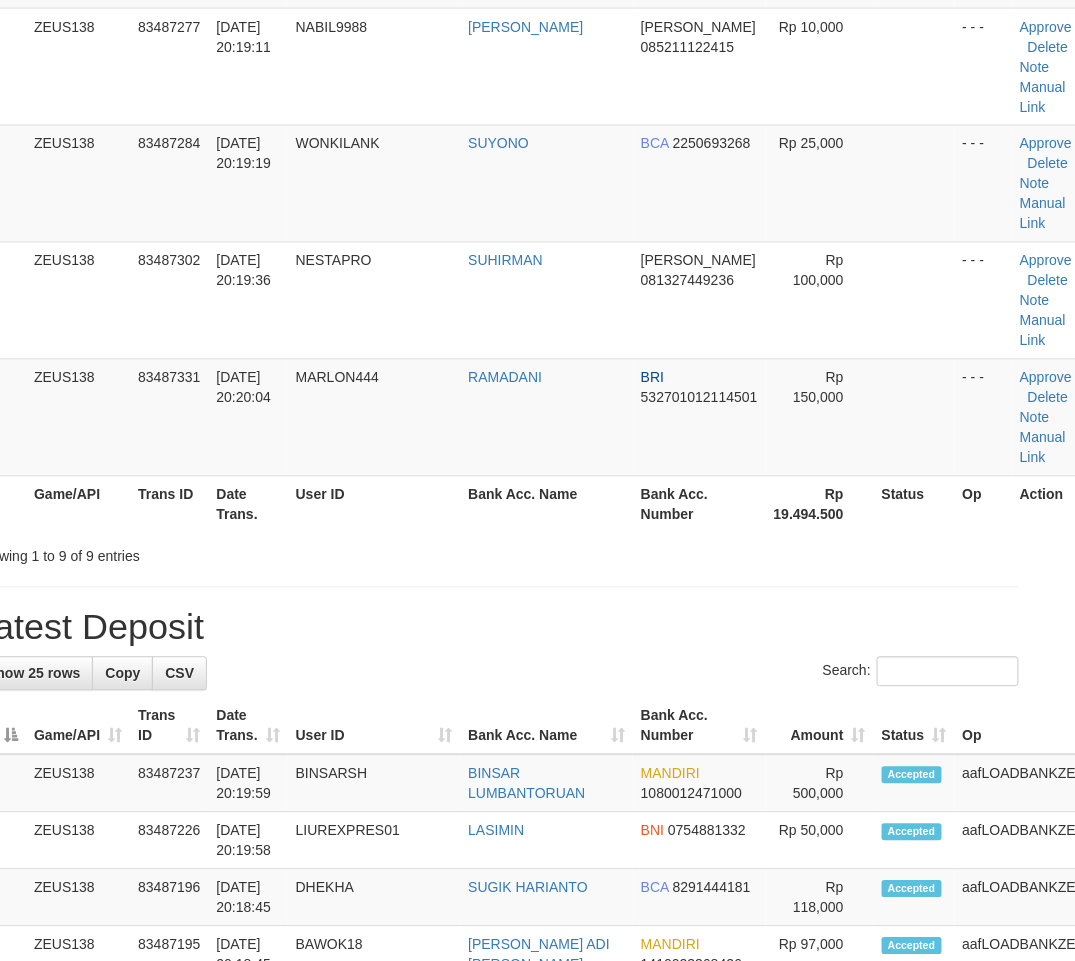 scroll, scrollTop: 393, scrollLeft: 41, axis: both 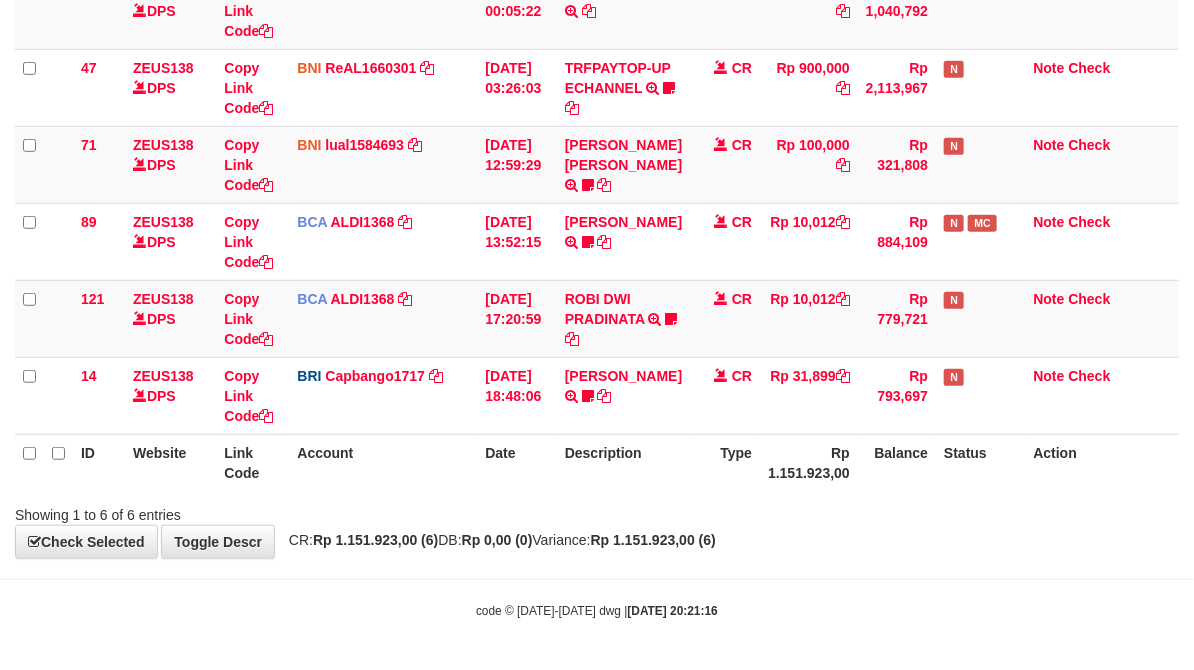 click on "Toggle navigation
Home
Bank
Account List
Load
By Website
Group
[OXPLAY]													ZEUS138
By Load Group (DPS)" at bounding box center (597, 196) 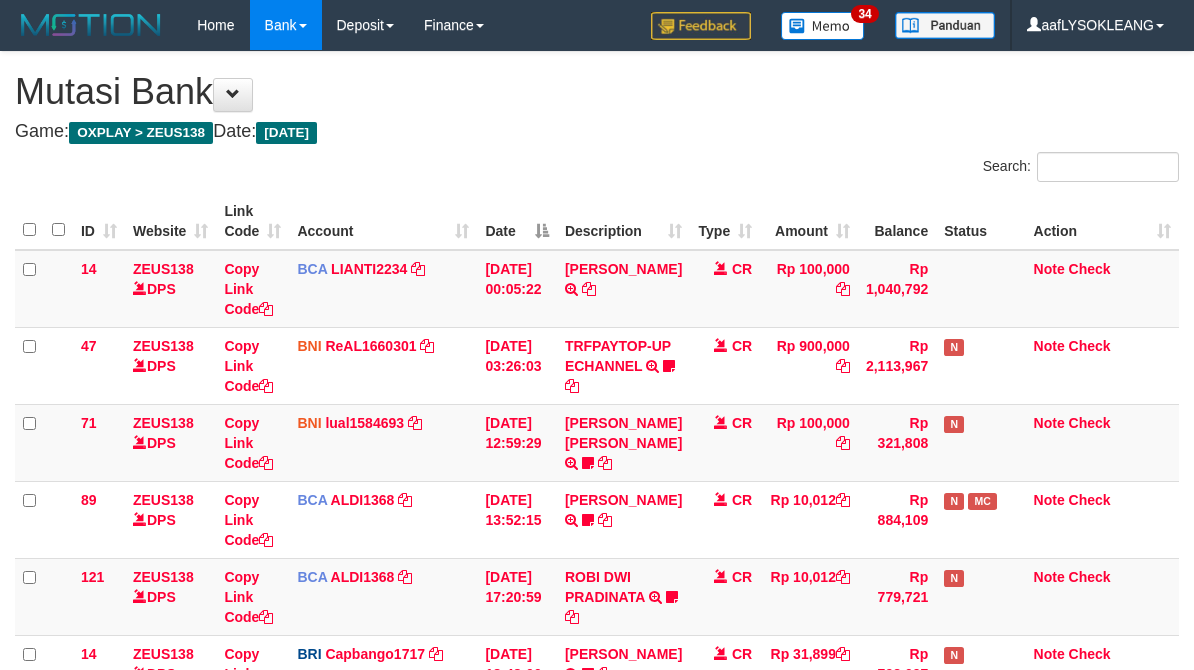 scroll, scrollTop: 316, scrollLeft: 0, axis: vertical 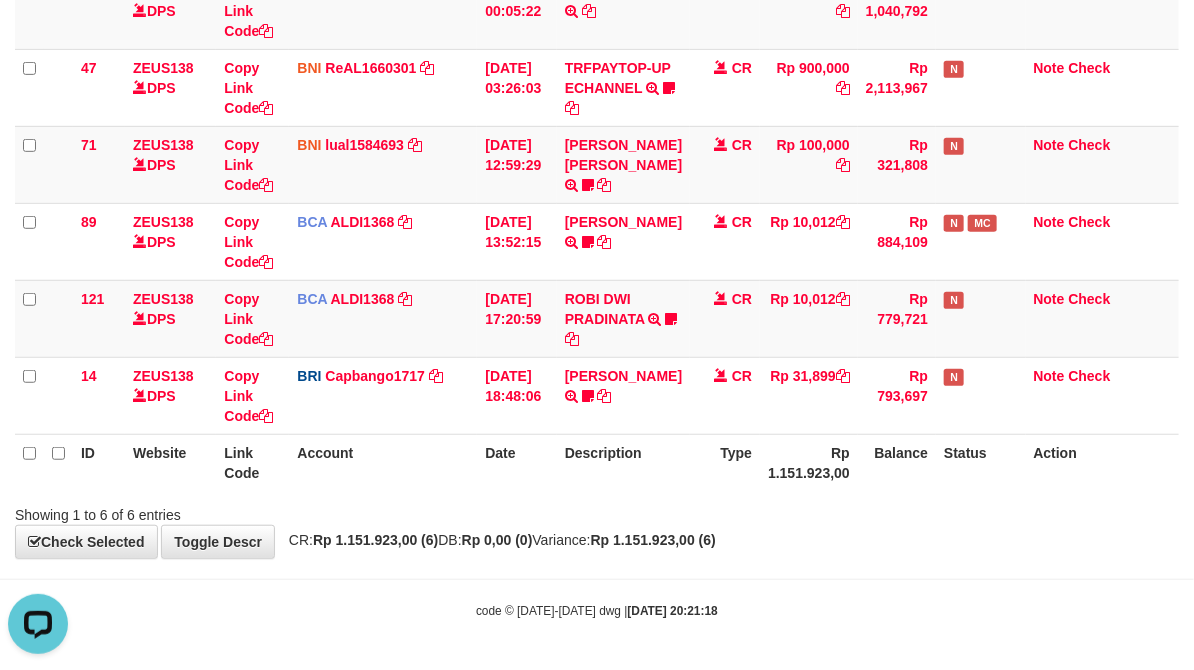 drag, startPoint x: 993, startPoint y: 533, endPoint x: 972, endPoint y: 527, distance: 21.84033 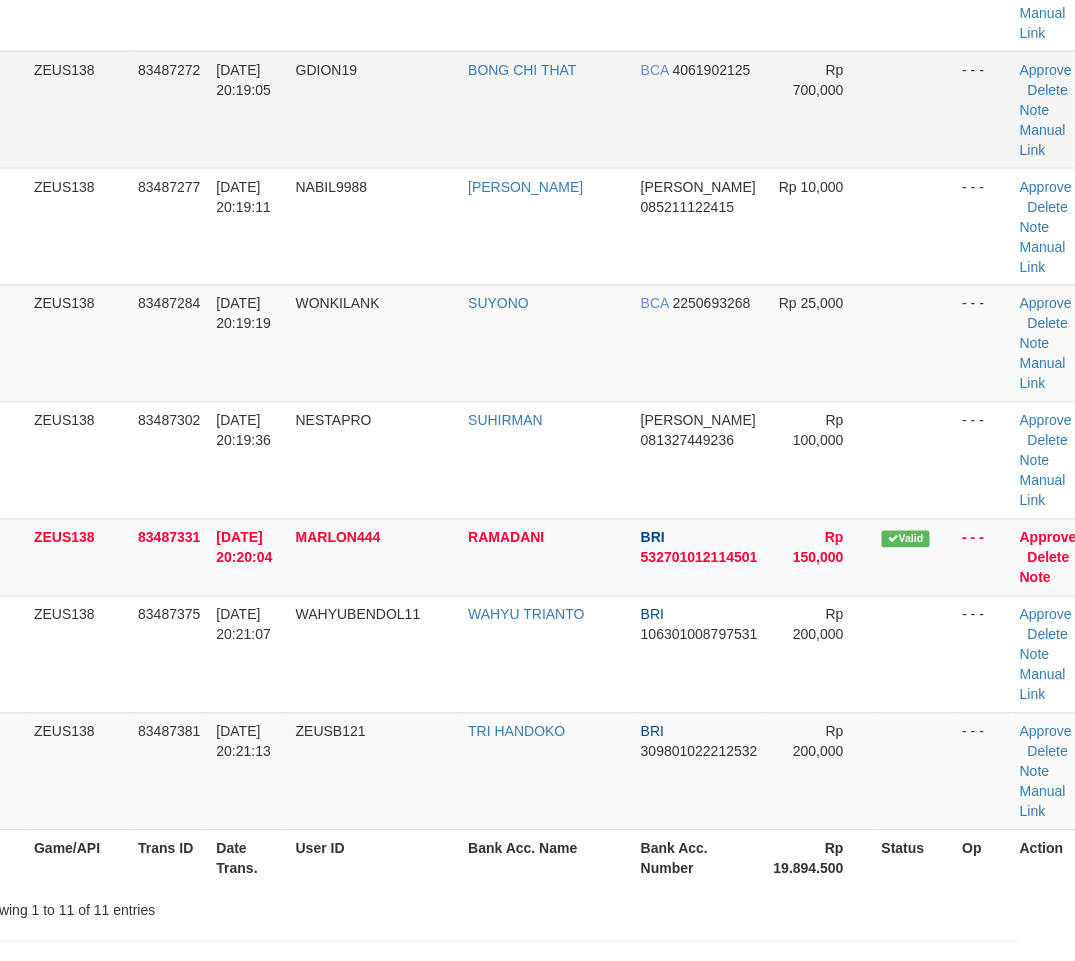 scroll, scrollTop: 393, scrollLeft: 41, axis: both 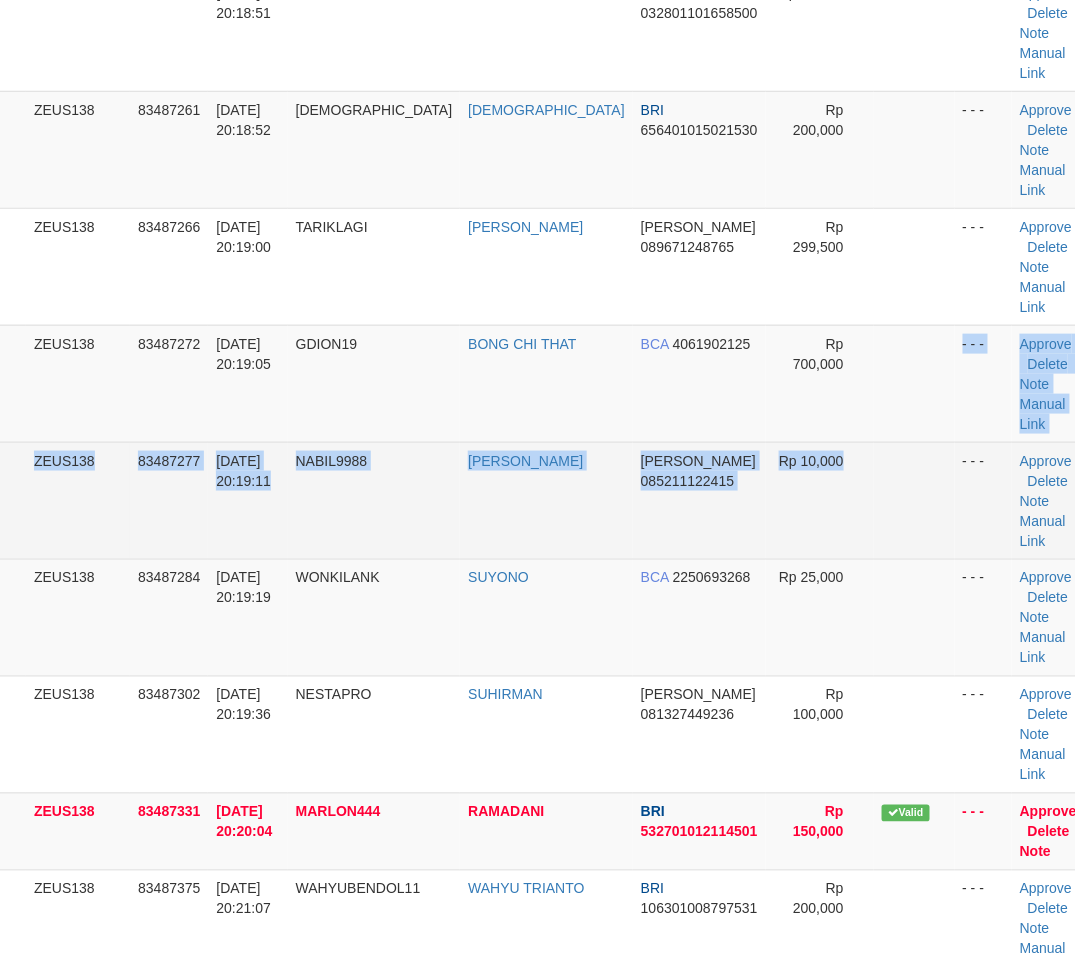 drag, startPoint x: 854, startPoint y: 433, endPoint x: 875, endPoint y: 440, distance: 22.135944 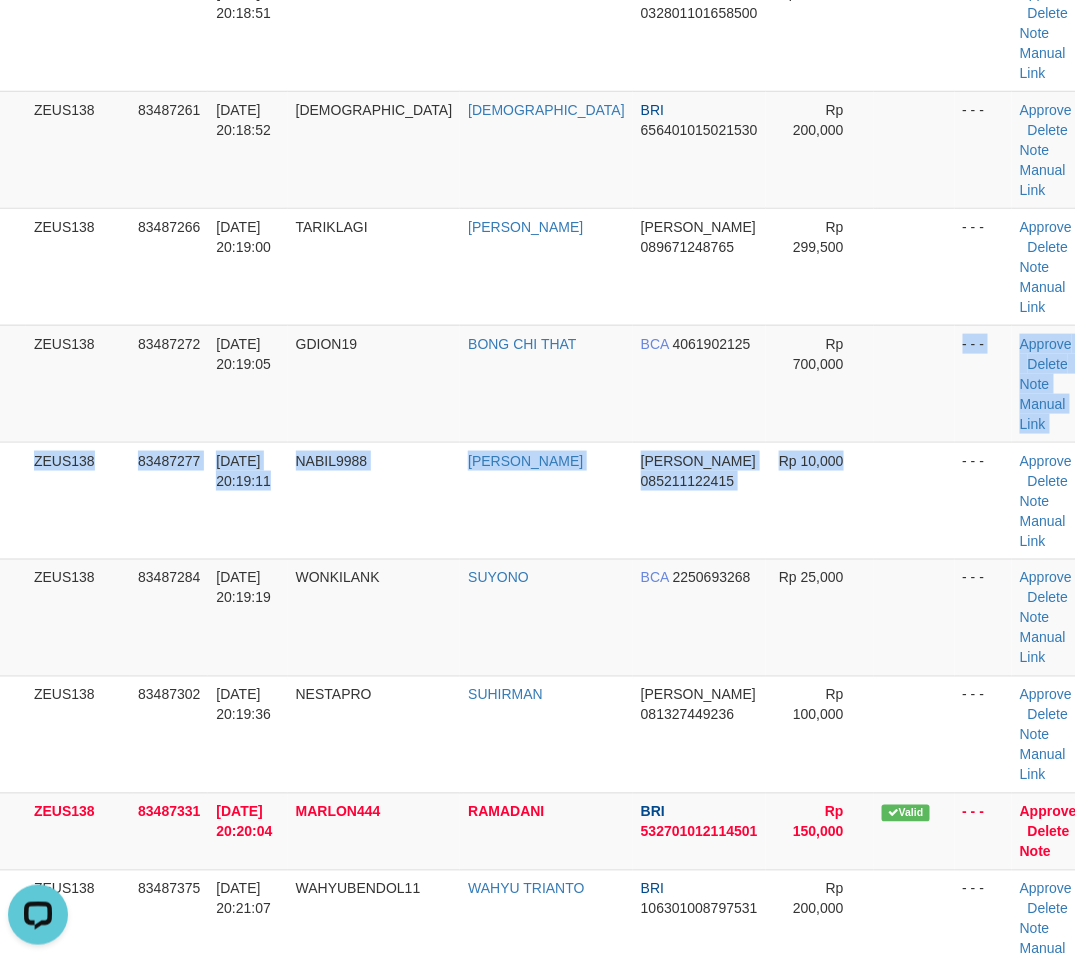 scroll, scrollTop: 0, scrollLeft: 0, axis: both 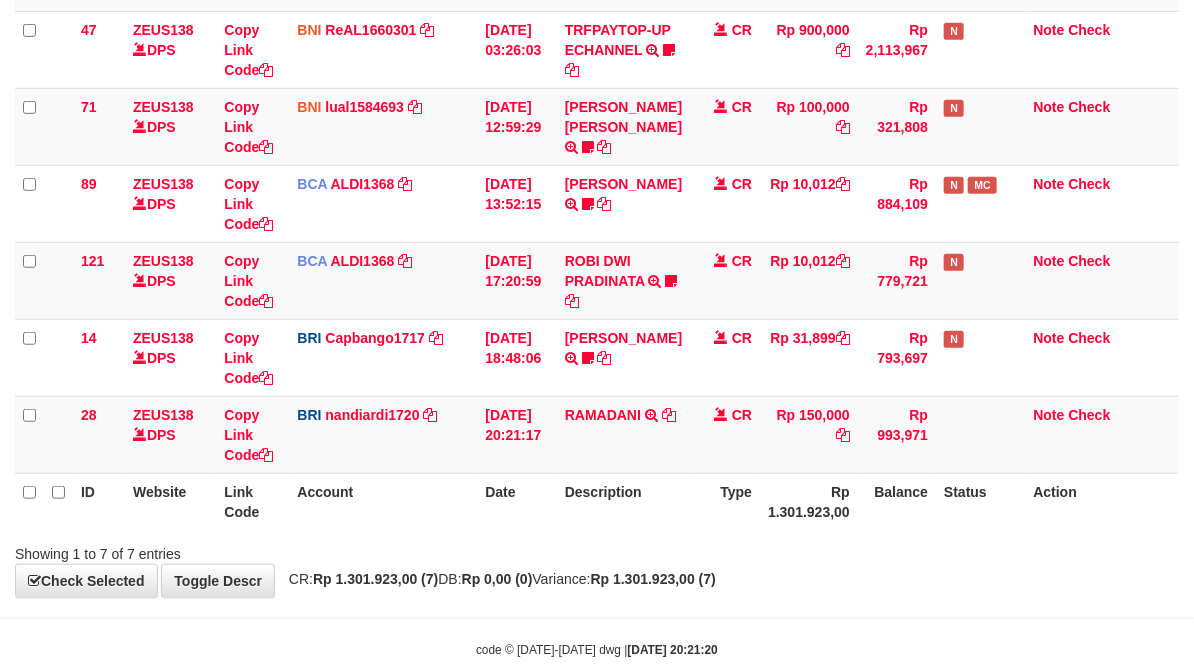 click at bounding box center [846, 536] 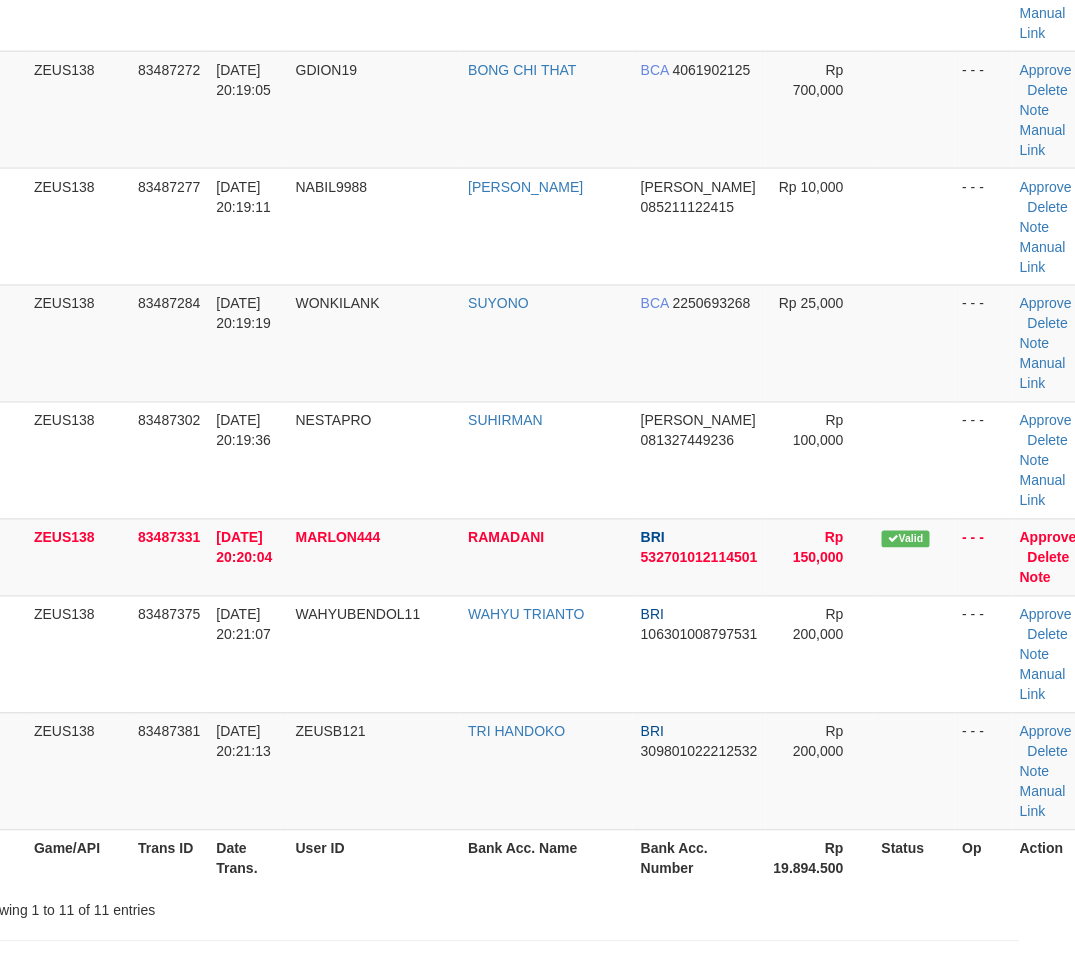scroll, scrollTop: 393, scrollLeft: 41, axis: both 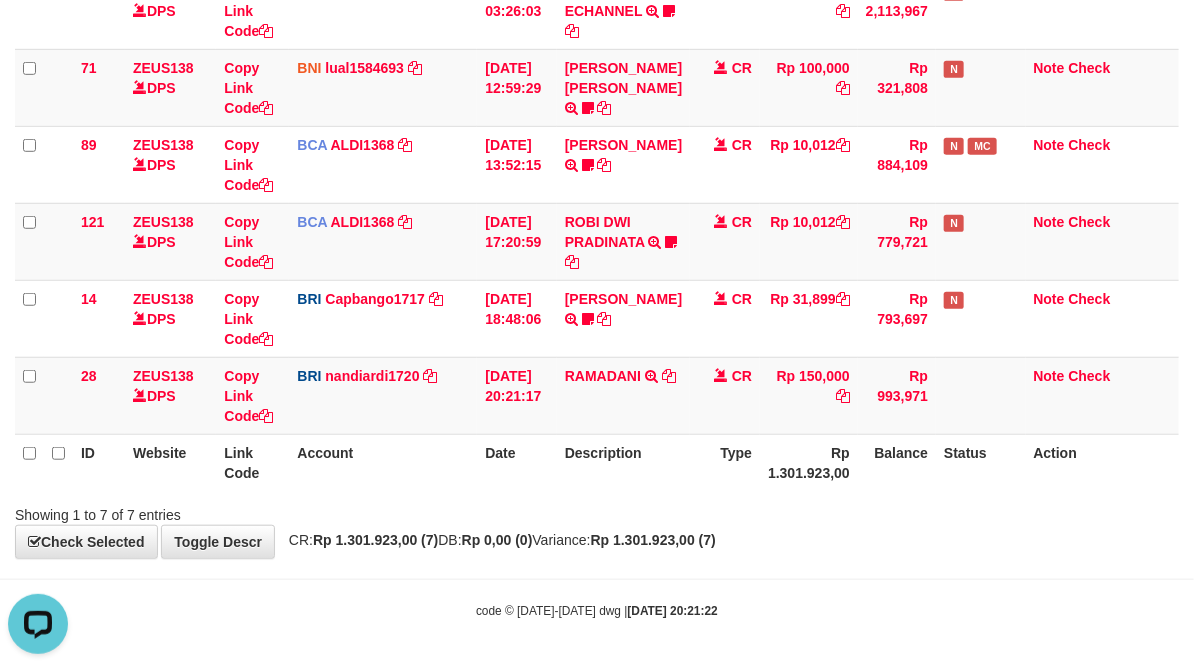 click on "Description" at bounding box center [623, 462] 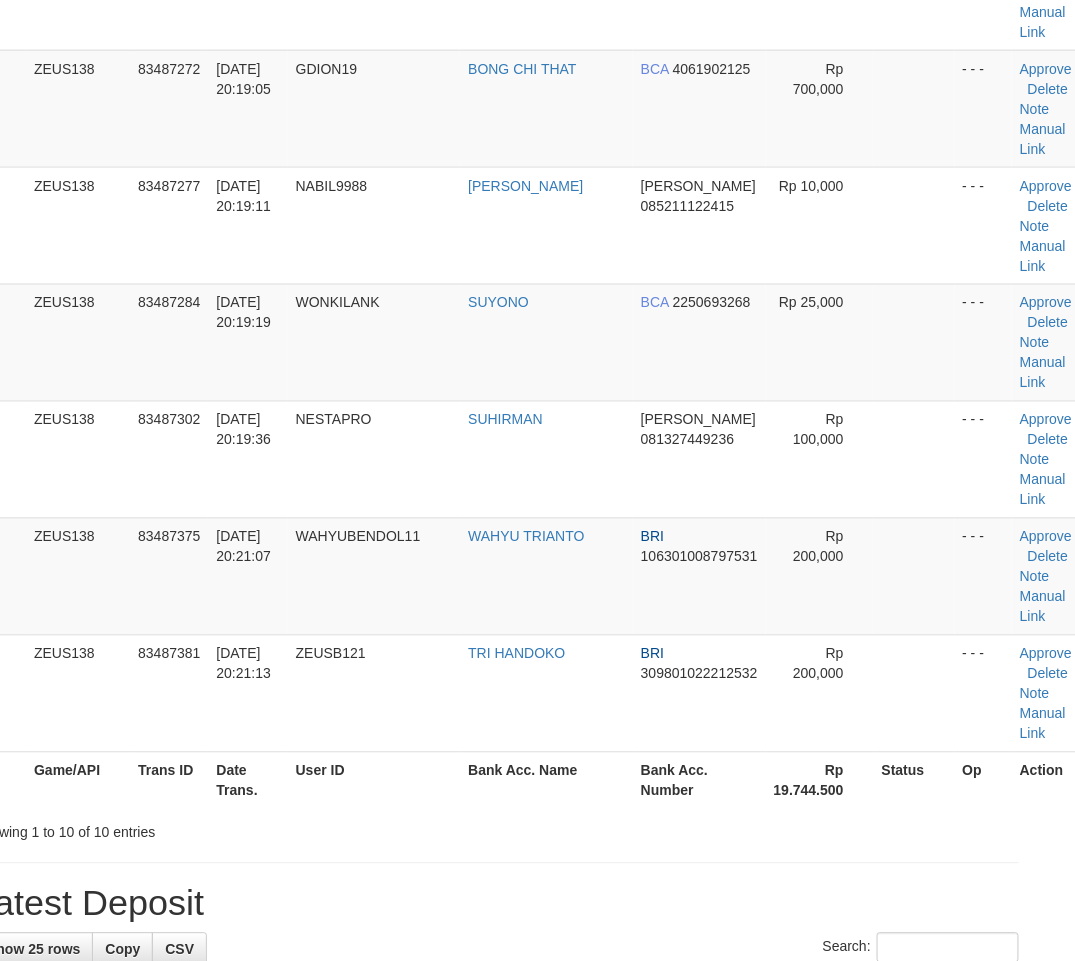 scroll, scrollTop: 393, scrollLeft: 41, axis: both 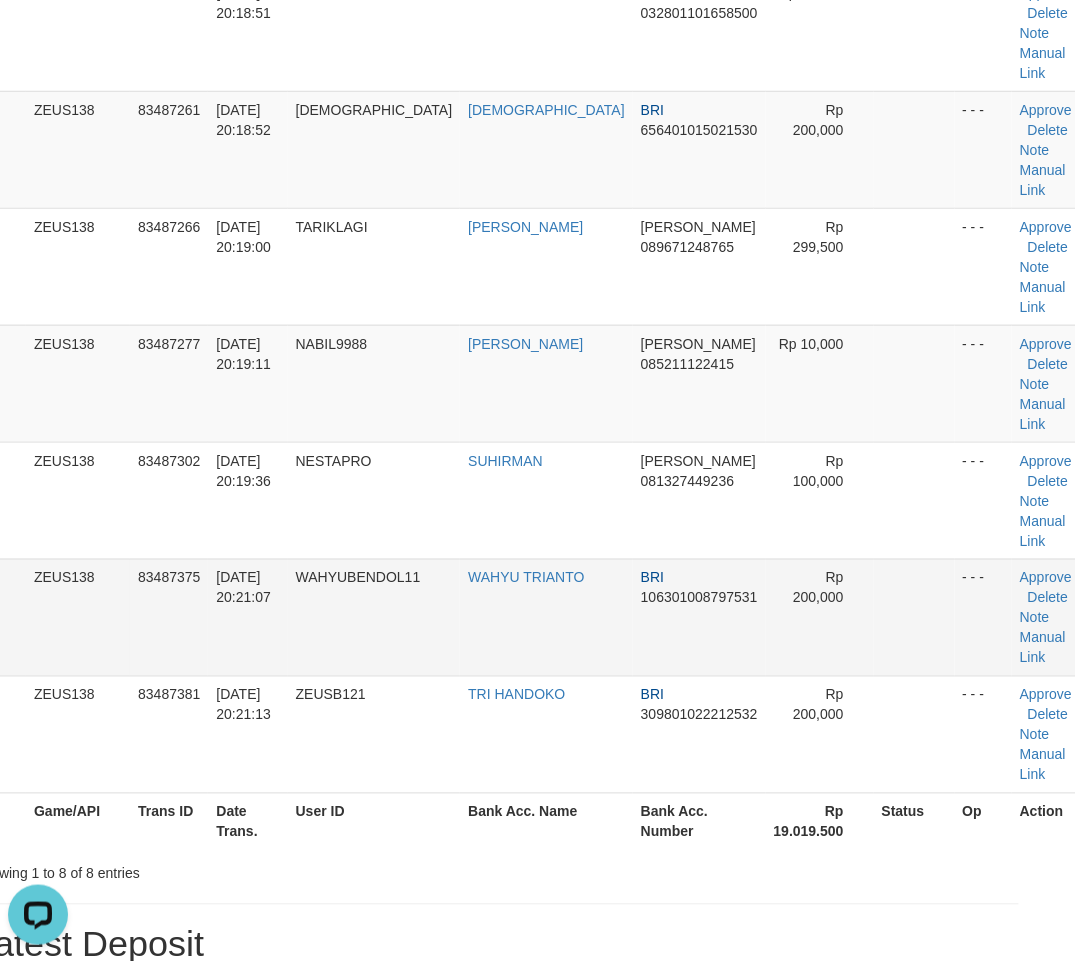 drag, startPoint x: 817, startPoint y: 540, endPoint x: 754, endPoint y: 571, distance: 70.21396 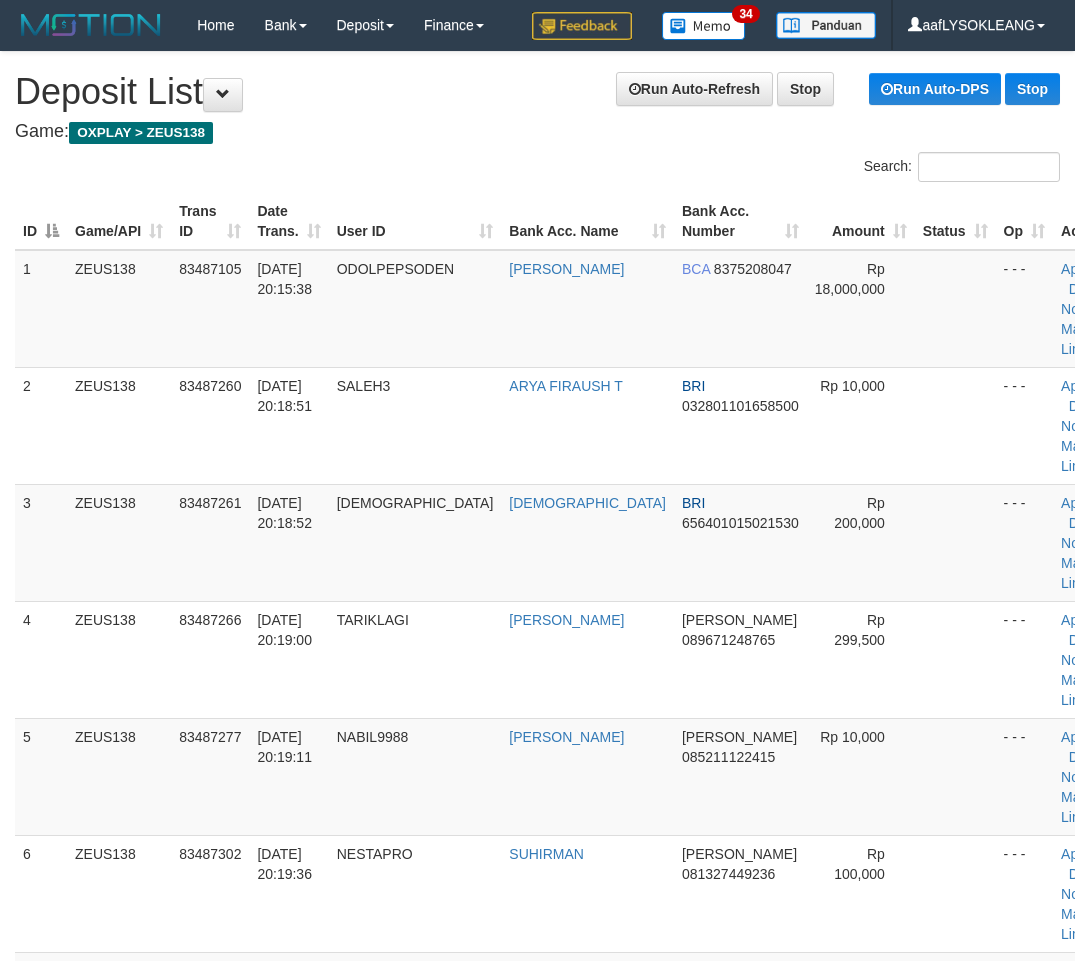 scroll, scrollTop: 827, scrollLeft: 41, axis: both 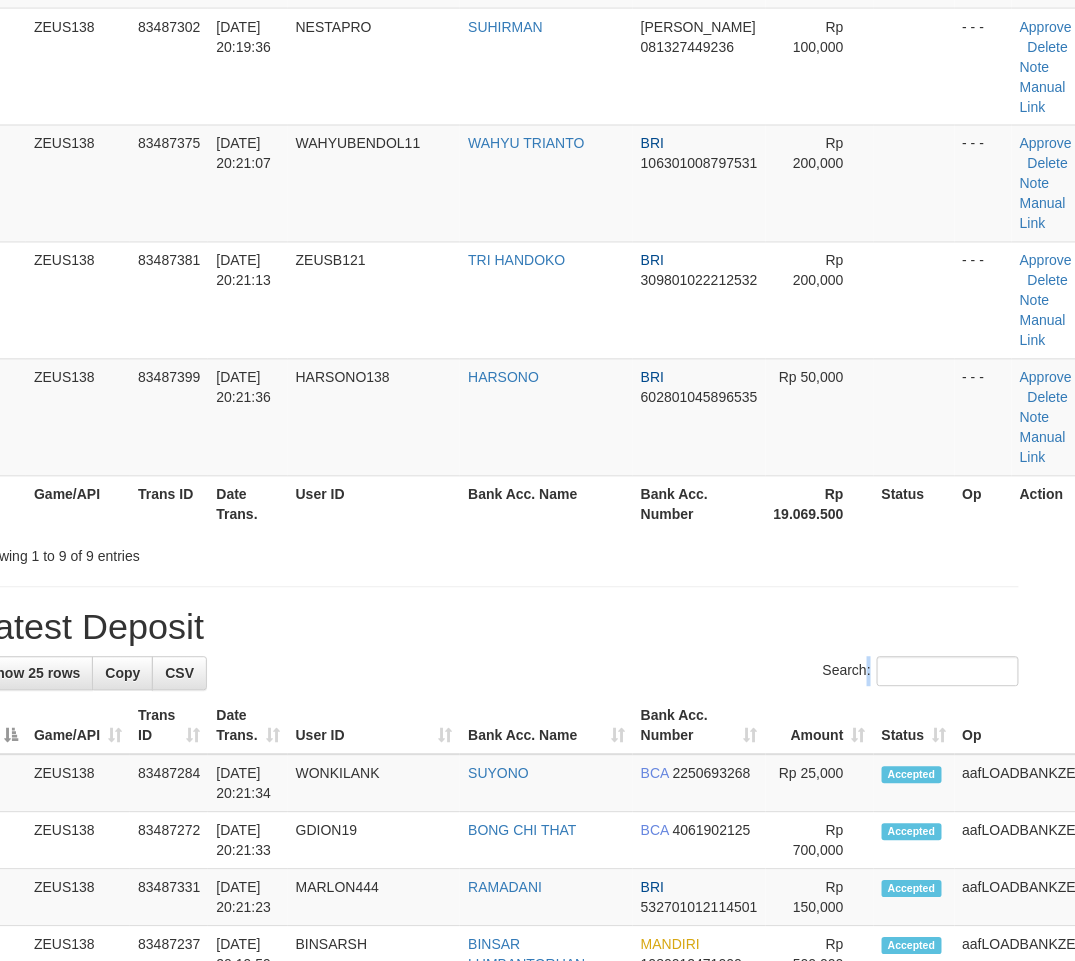 click on "Search:" at bounding box center (921, 672) 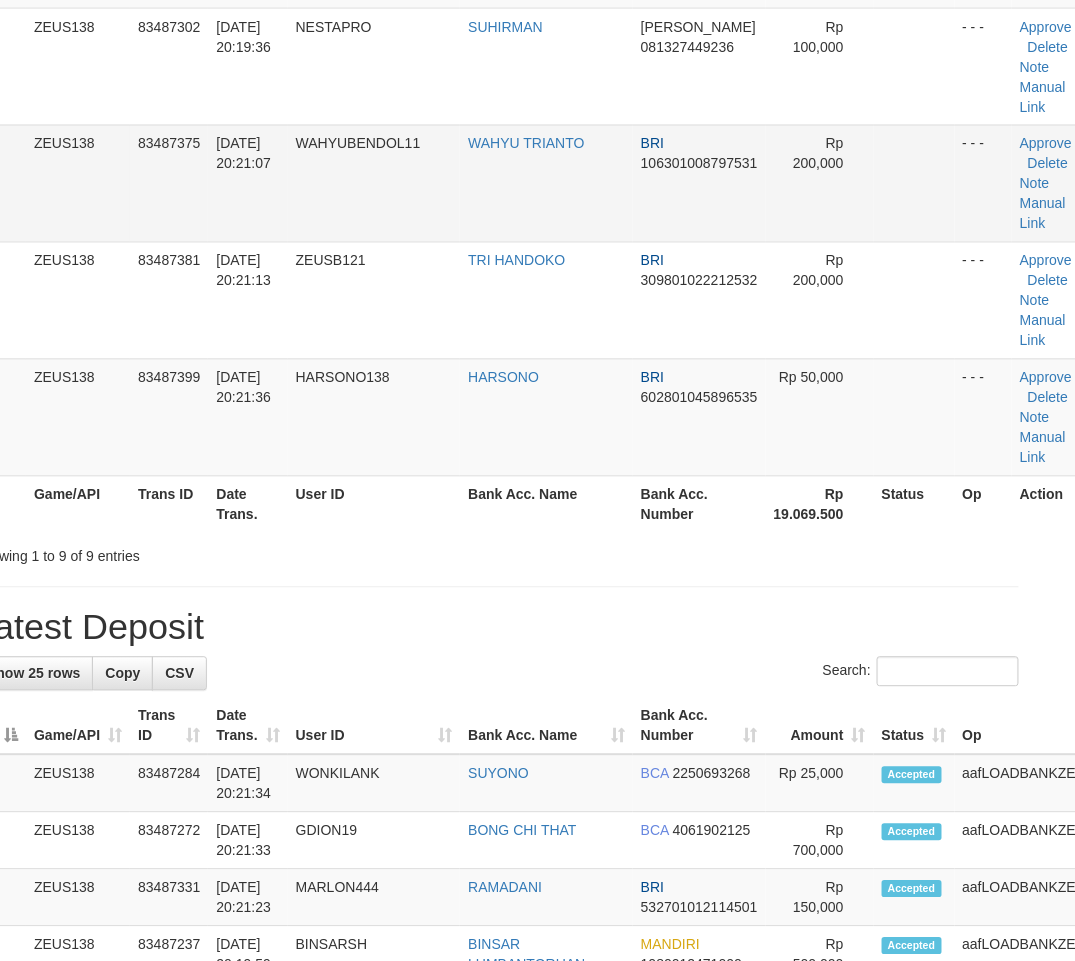 scroll, scrollTop: 393, scrollLeft: 41, axis: both 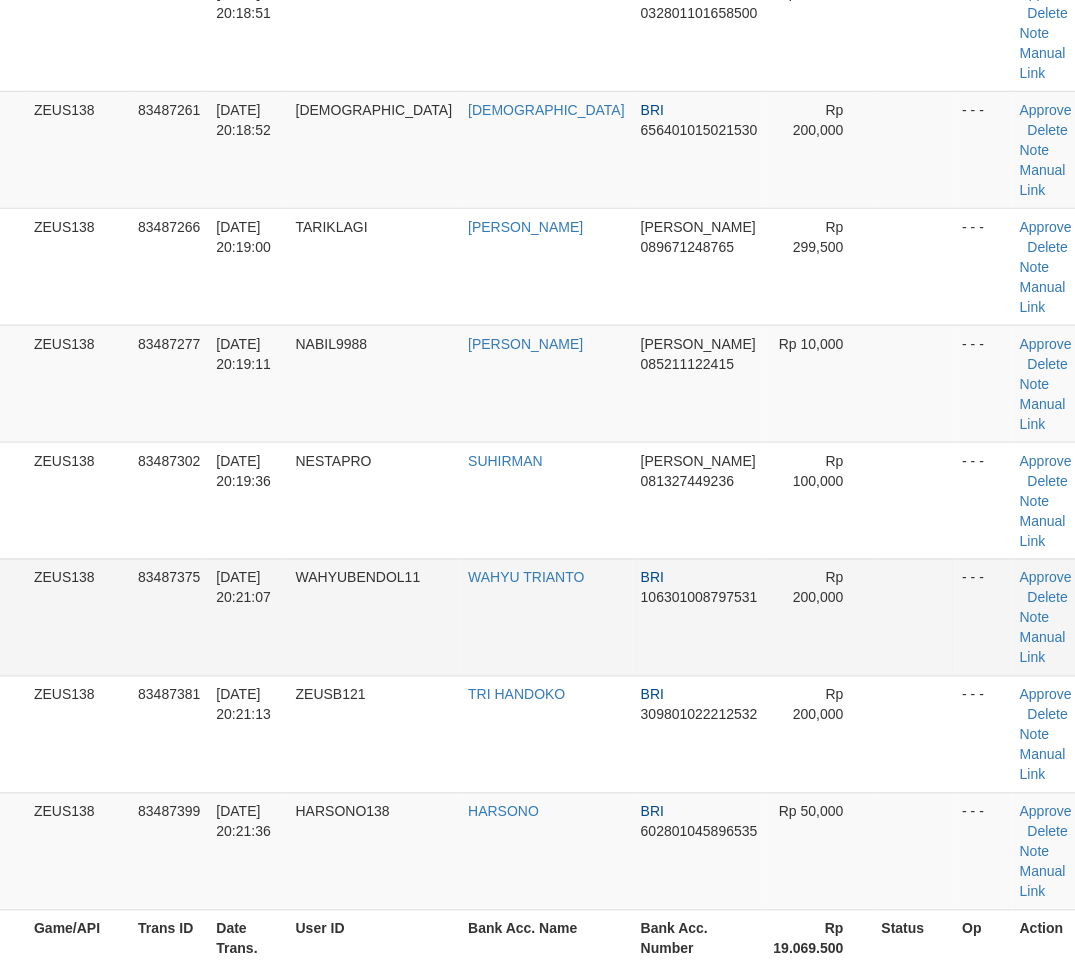 drag, startPoint x: 686, startPoint y: 627, endPoint x: 700, endPoint y: 622, distance: 14.866069 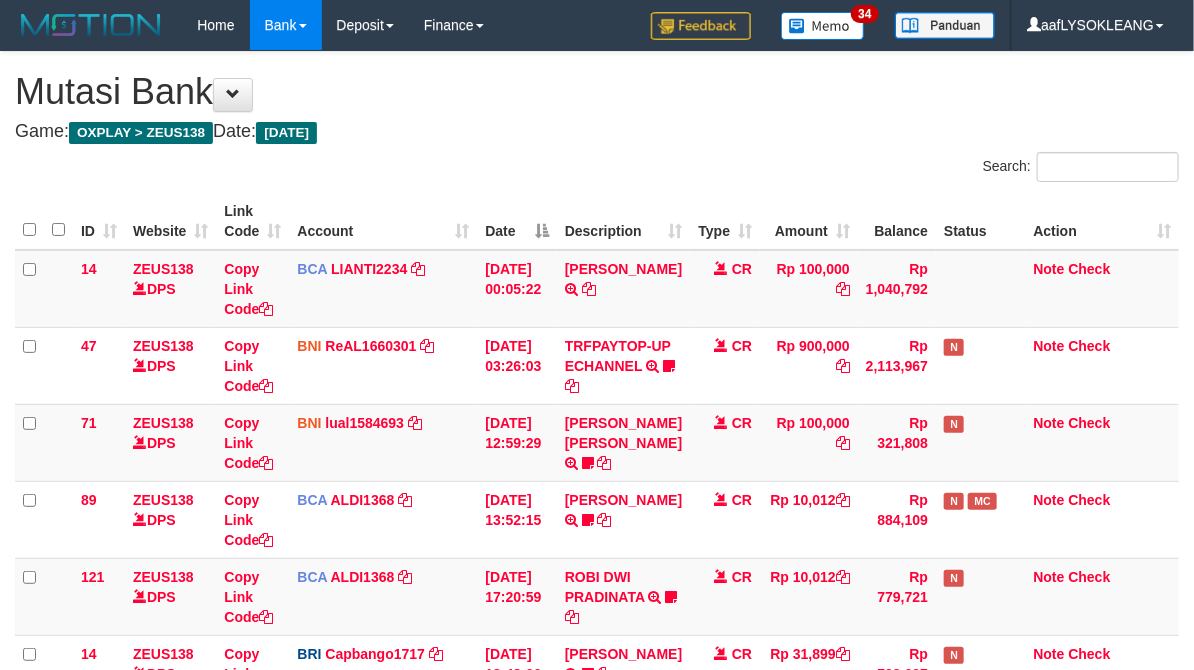 scroll, scrollTop: 316, scrollLeft: 0, axis: vertical 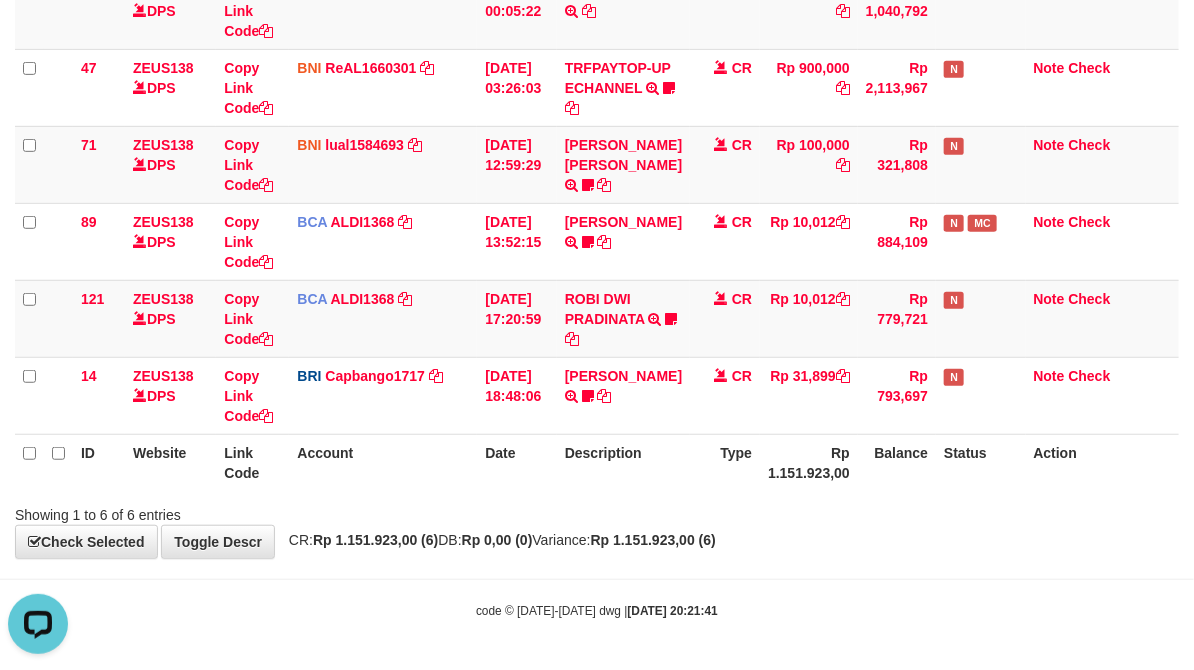 drag, startPoint x: 446, startPoint y: 471, endPoint x: 435, endPoint y: 466, distance: 12.083046 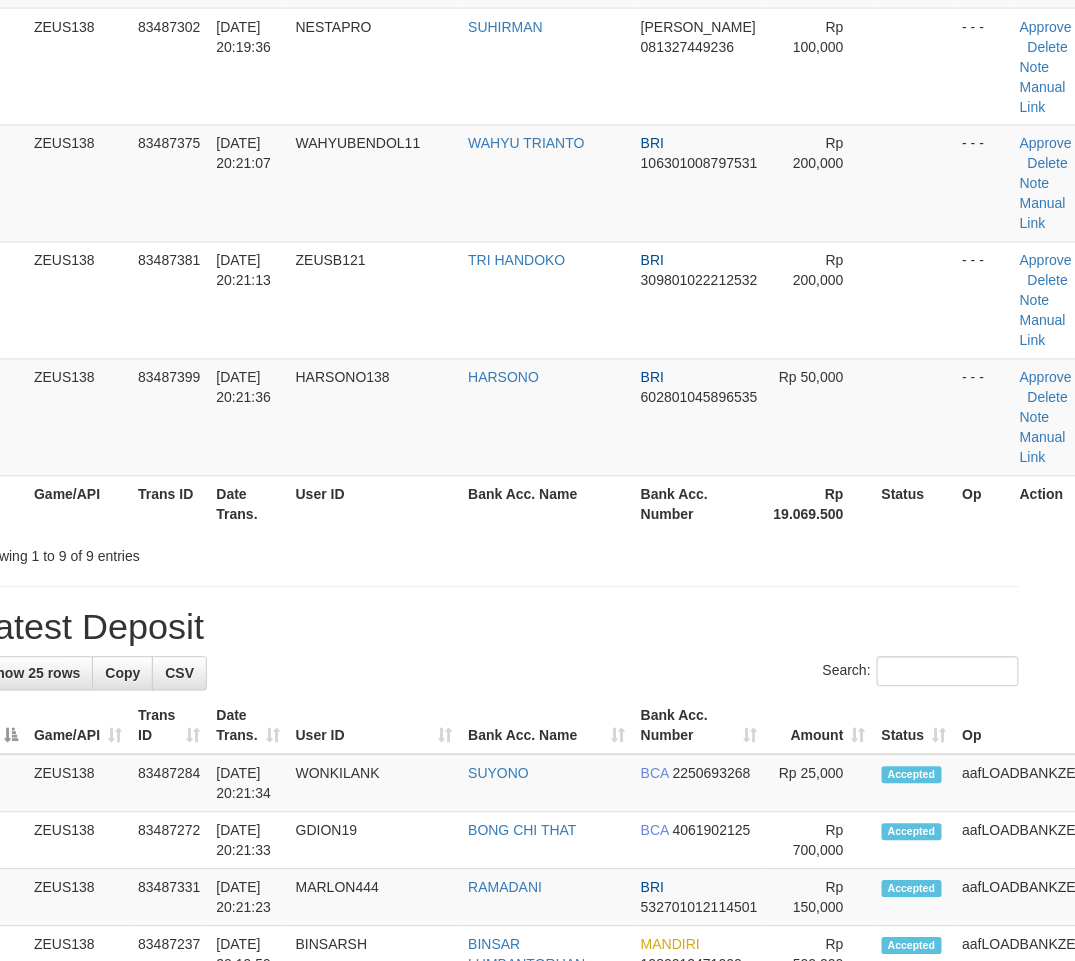 scroll, scrollTop: 393, scrollLeft: 41, axis: both 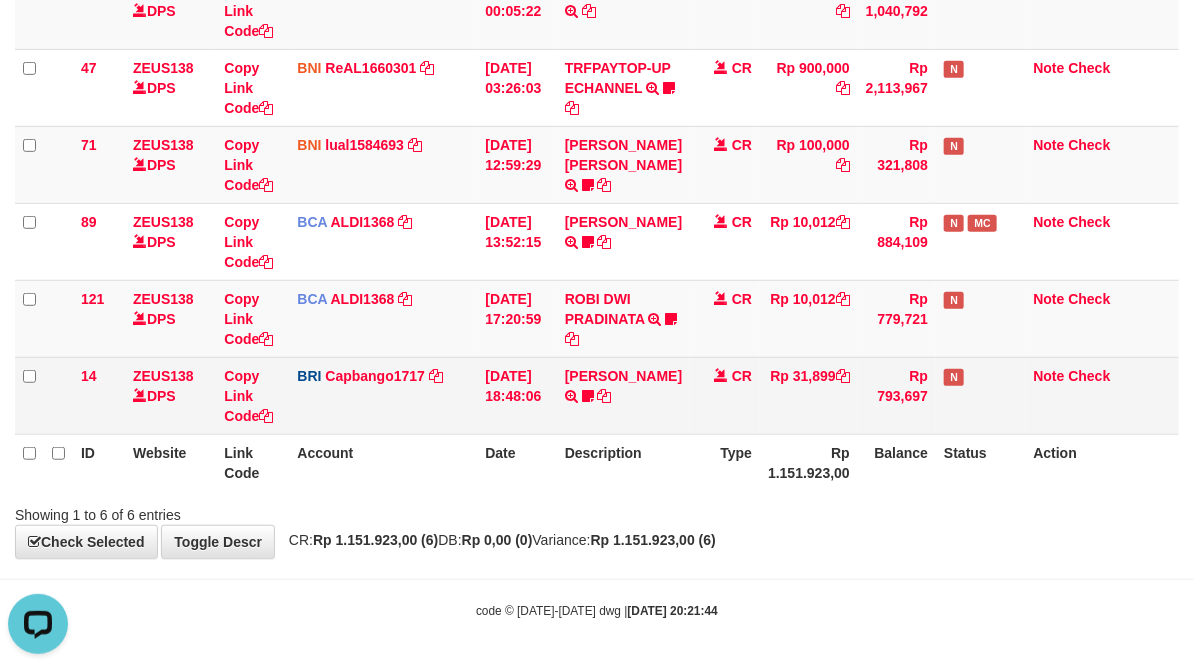 drag, startPoint x: 884, startPoint y: 560, endPoint x: 577, endPoint y: 432, distance: 332.6154 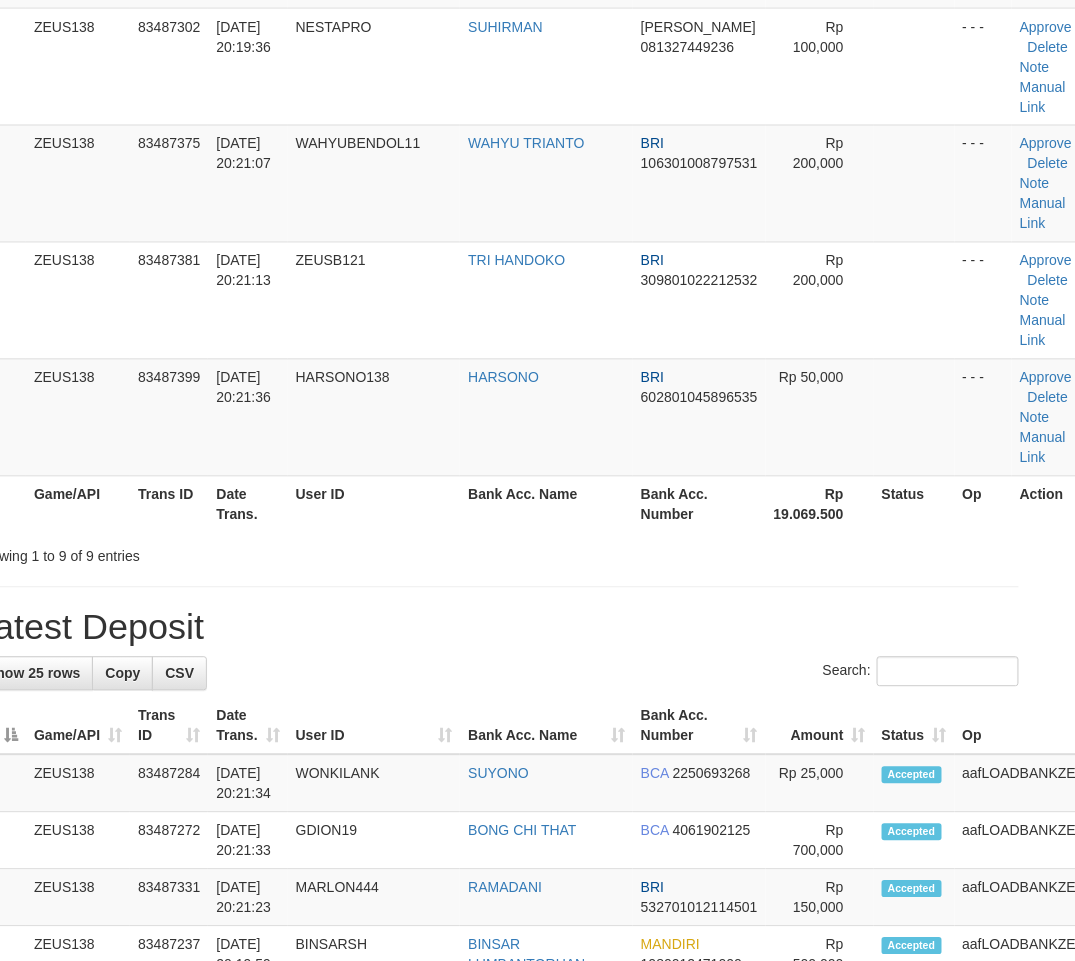 scroll, scrollTop: 393, scrollLeft: 41, axis: both 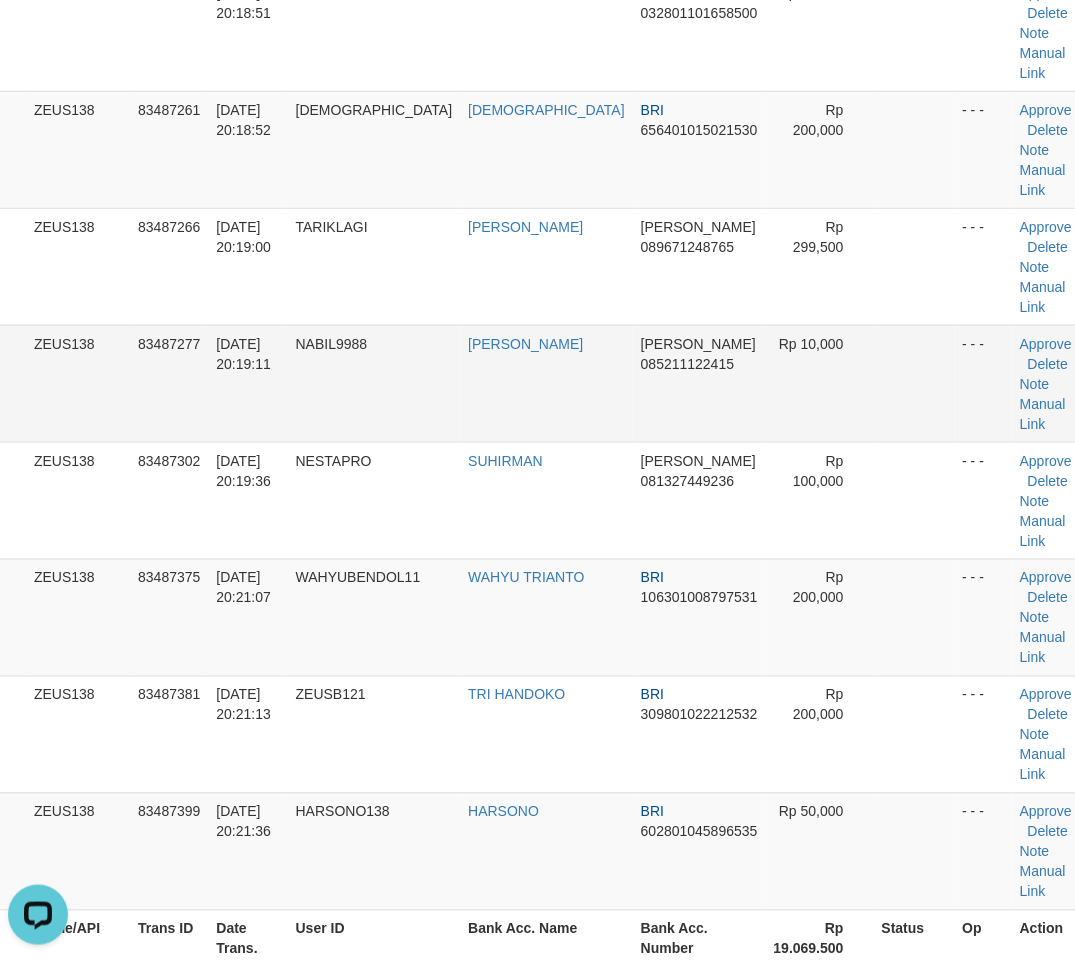 click at bounding box center (914, 383) 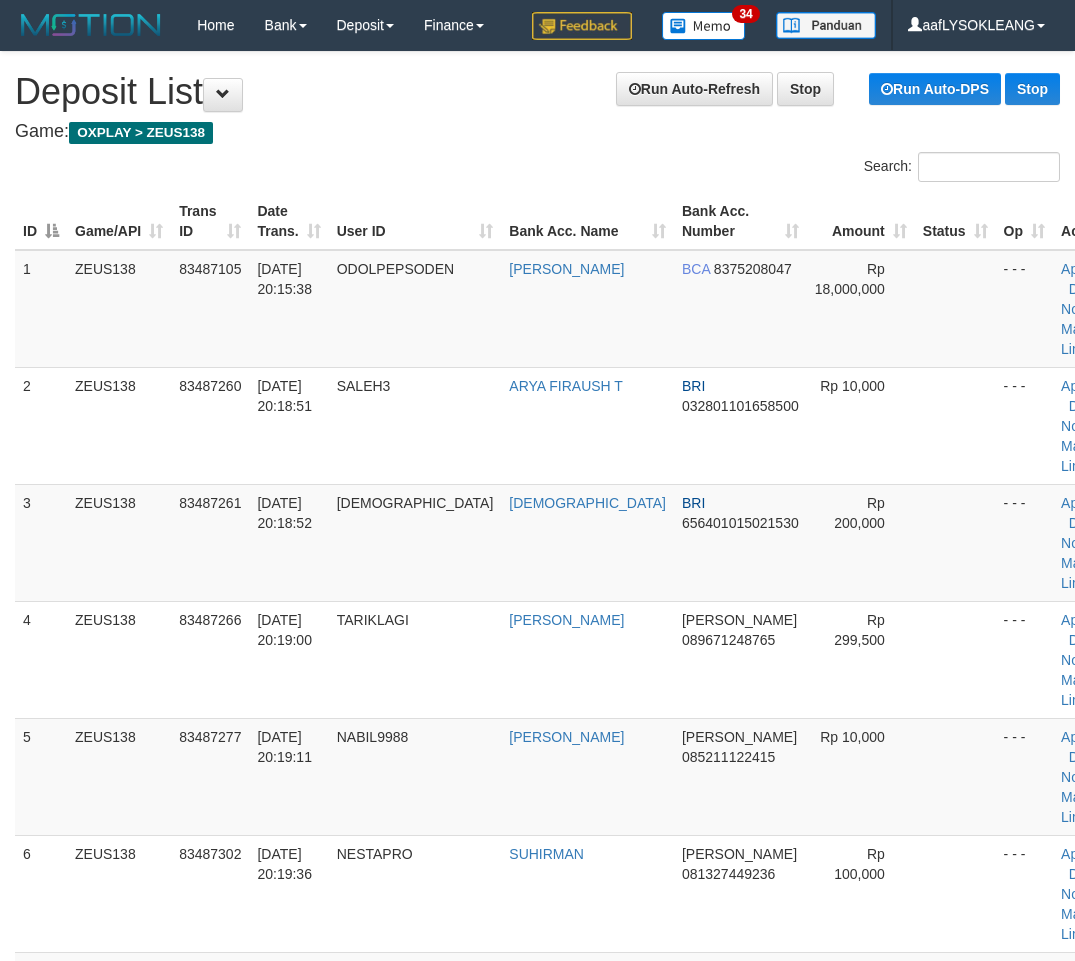 scroll, scrollTop: 687, scrollLeft: 41, axis: both 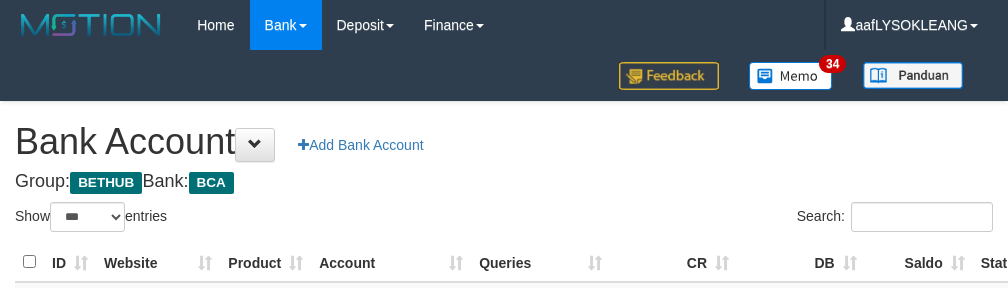 select on "***" 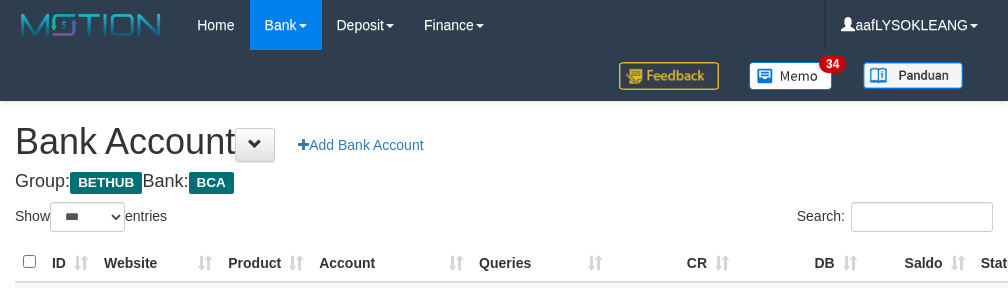scroll, scrollTop: 221, scrollLeft: 0, axis: vertical 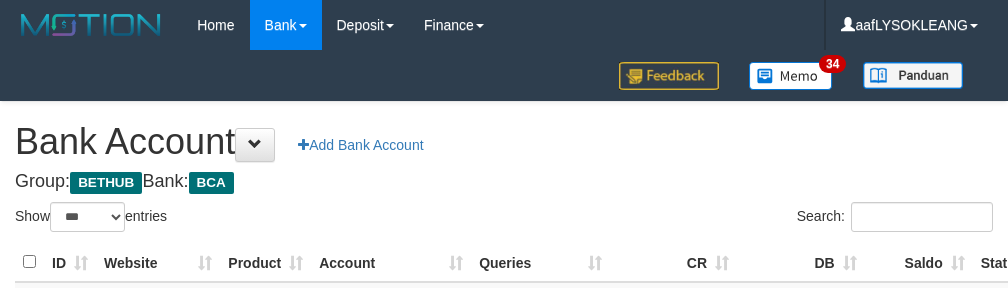 select on "***" 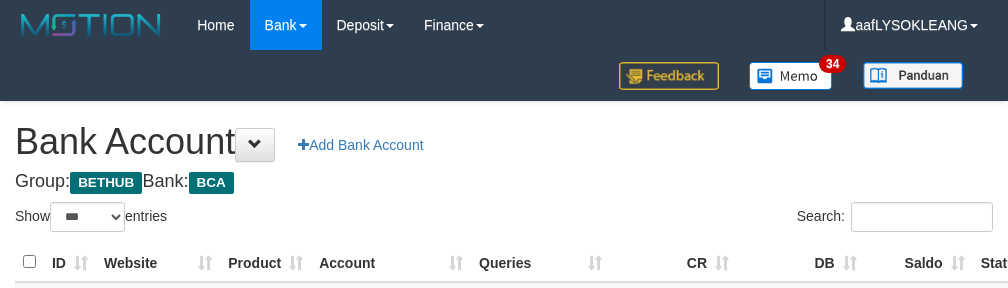scroll, scrollTop: 221, scrollLeft: 0, axis: vertical 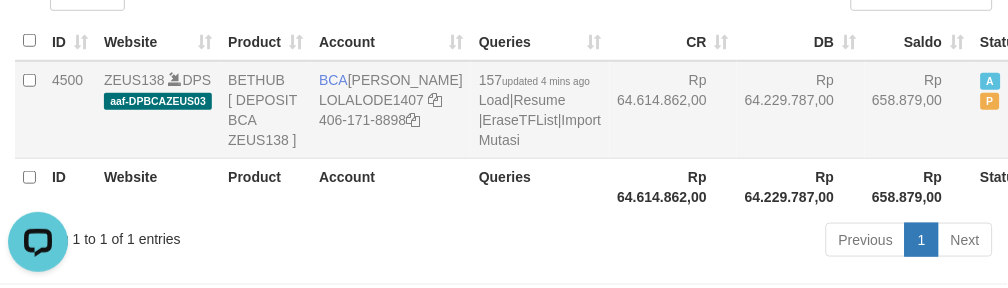 click on "4500
ZEUS138
DPS
aaf-DPBCAZEUS03
BETHUB
[ DEPOSIT BCA ZEUS138 ]
BCA
LOLA LODEWI
LOLALODE1407
406-171-8898
157  updated 4 mins ago
Load
|
Resume
|
EraseTFList
|
Import Mutasi
Rp 64.614.862,00
Rp 64.229.787,00
Rp 658.879,00
A
P
Edit
Delete" at bounding box center [553, 110] 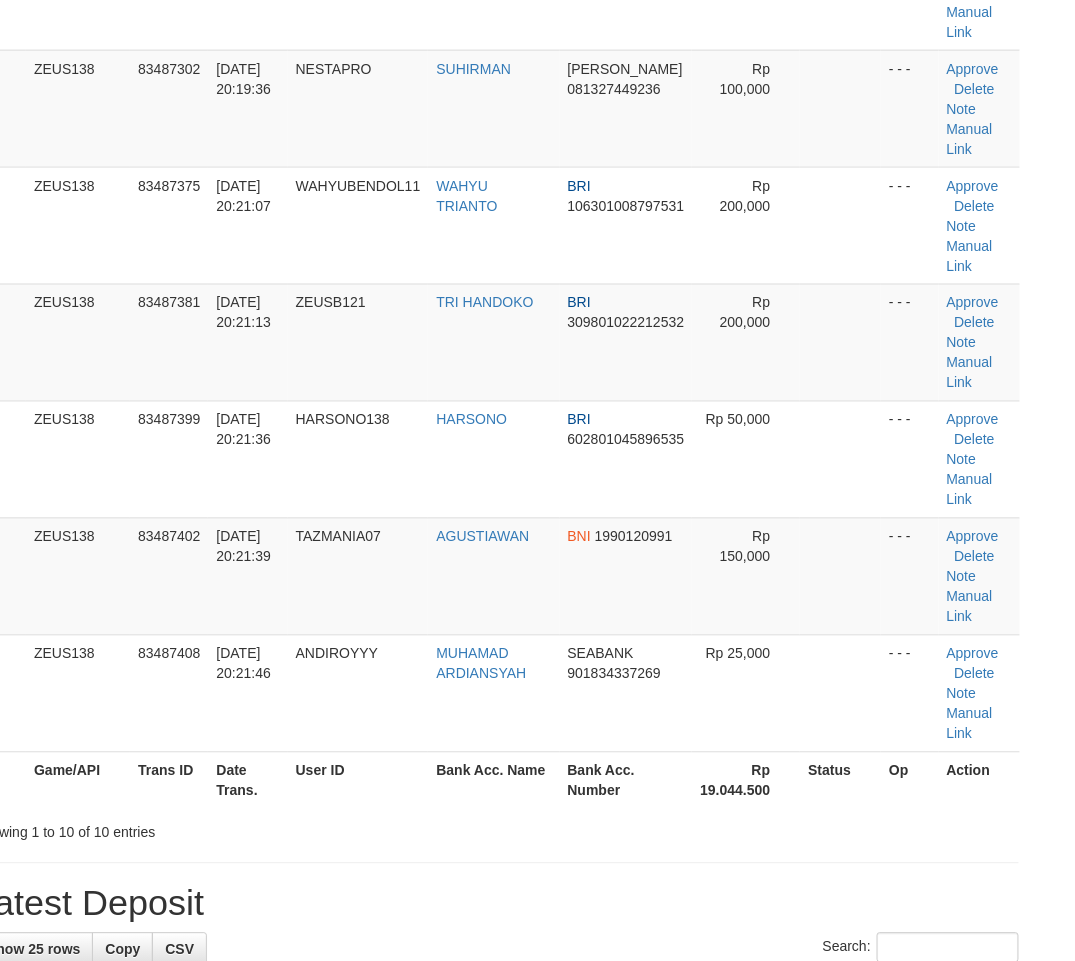 scroll, scrollTop: 393, scrollLeft: 41, axis: both 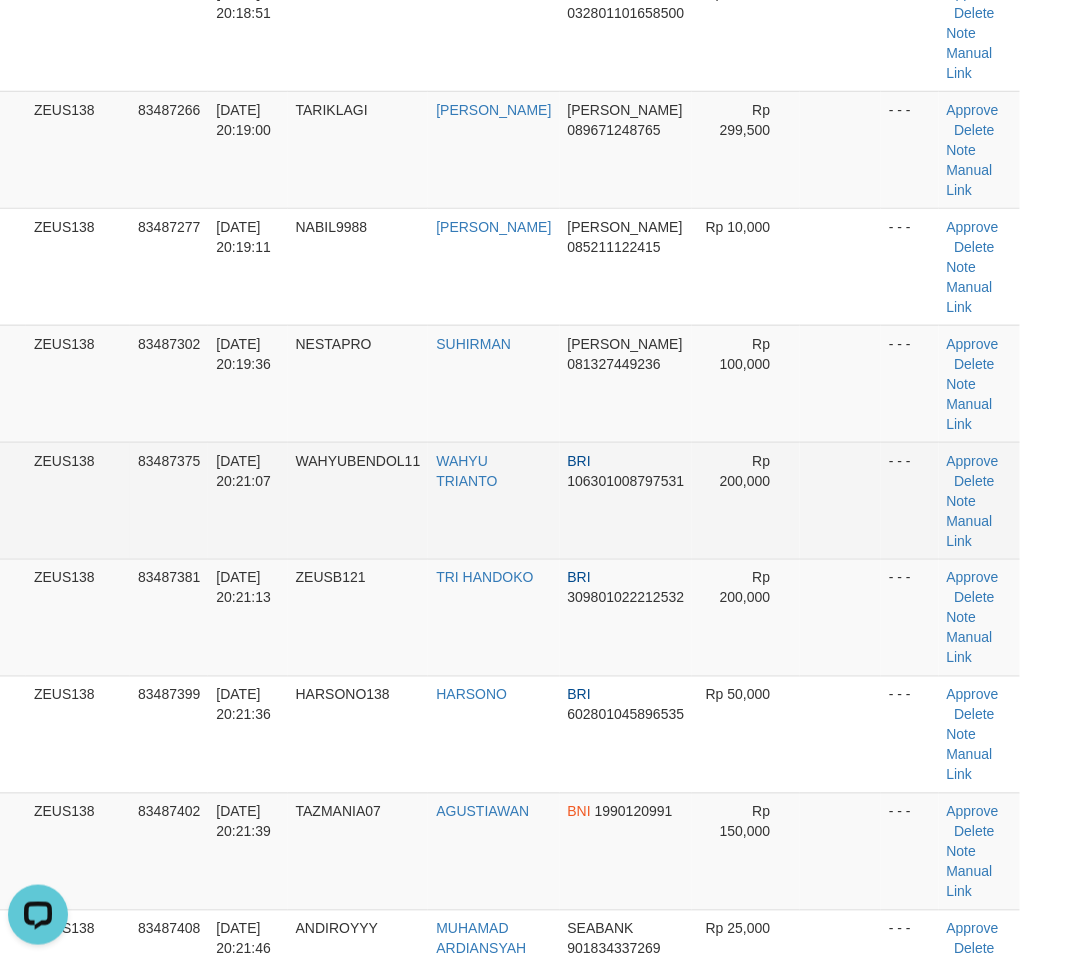 drag, startPoint x: 886, startPoint y: 492, endPoint x: 873, endPoint y: 483, distance: 15.811388 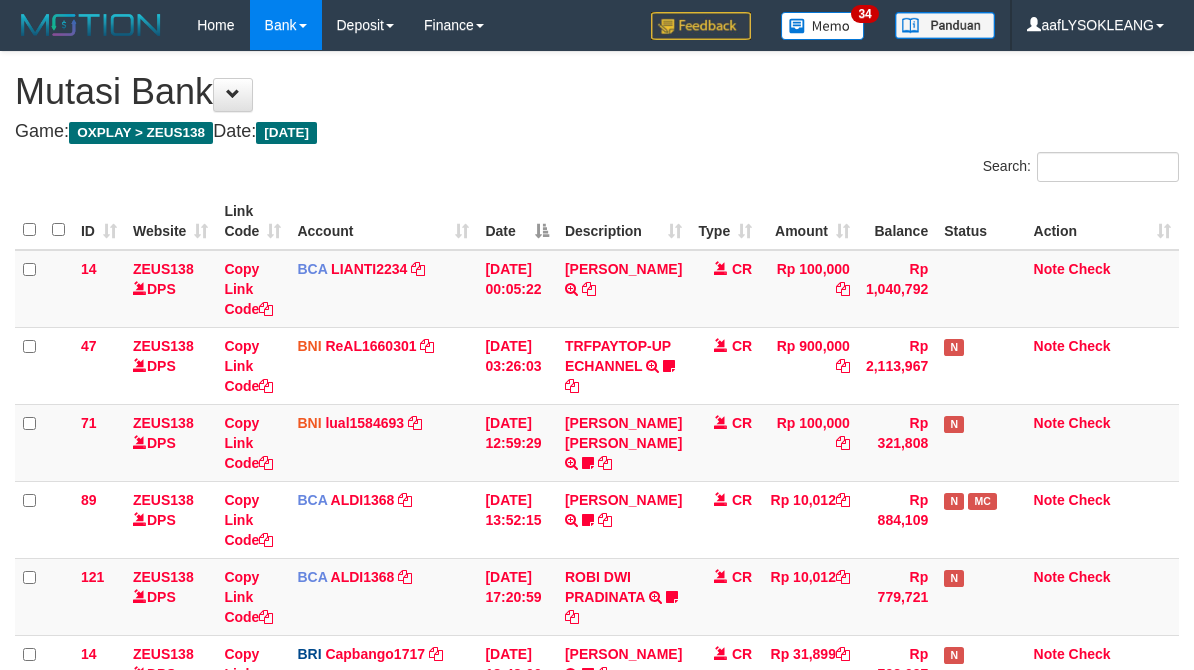 scroll, scrollTop: 316, scrollLeft: 0, axis: vertical 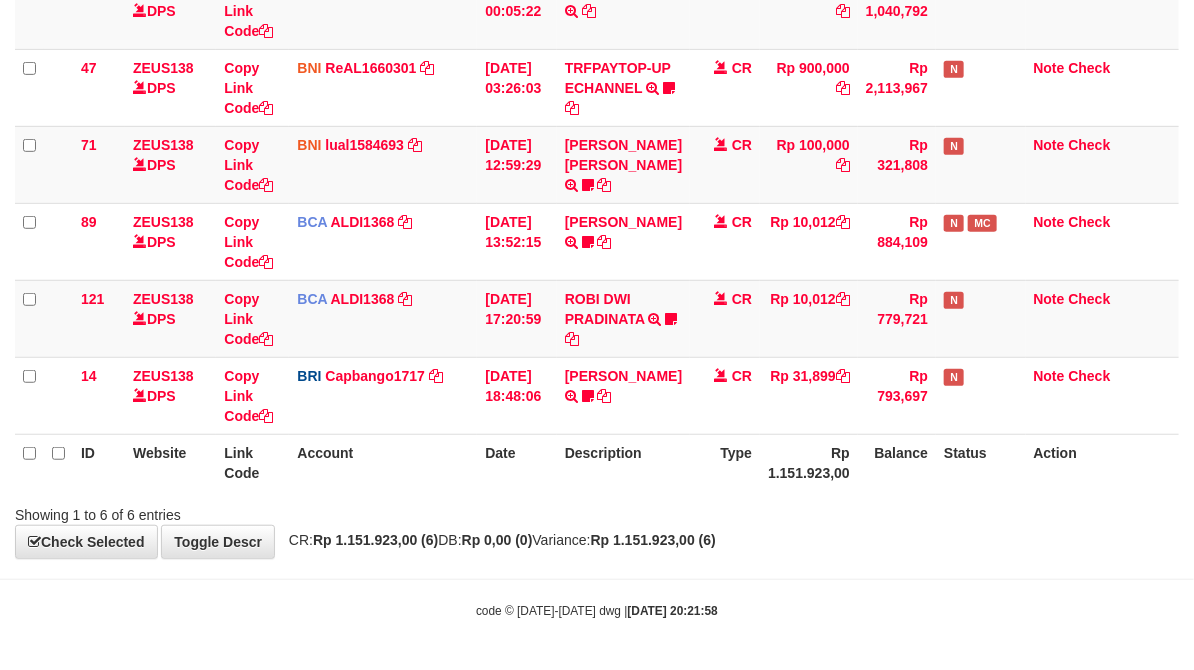 drag, startPoint x: 1045, startPoint y: 580, endPoint x: 821, endPoint y: 516, distance: 232.96352 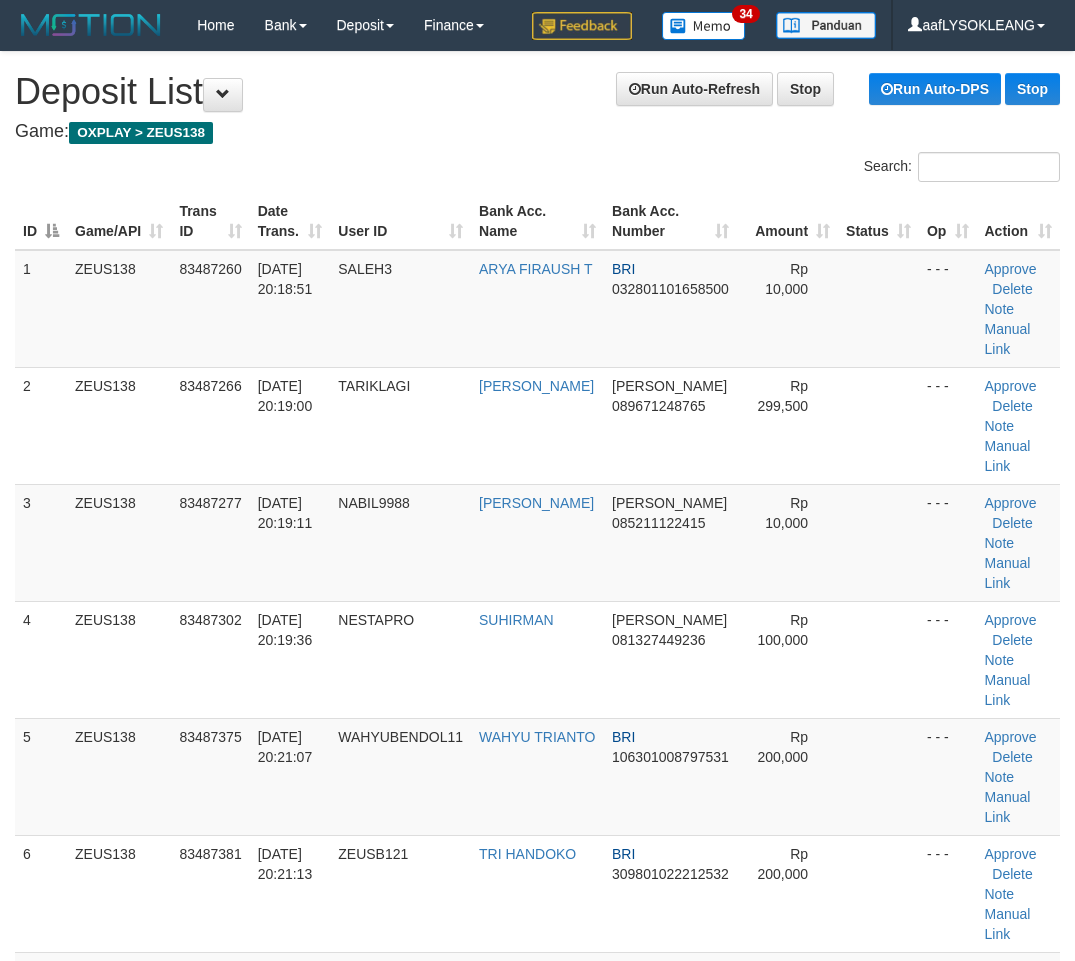 scroll, scrollTop: 827, scrollLeft: 41, axis: both 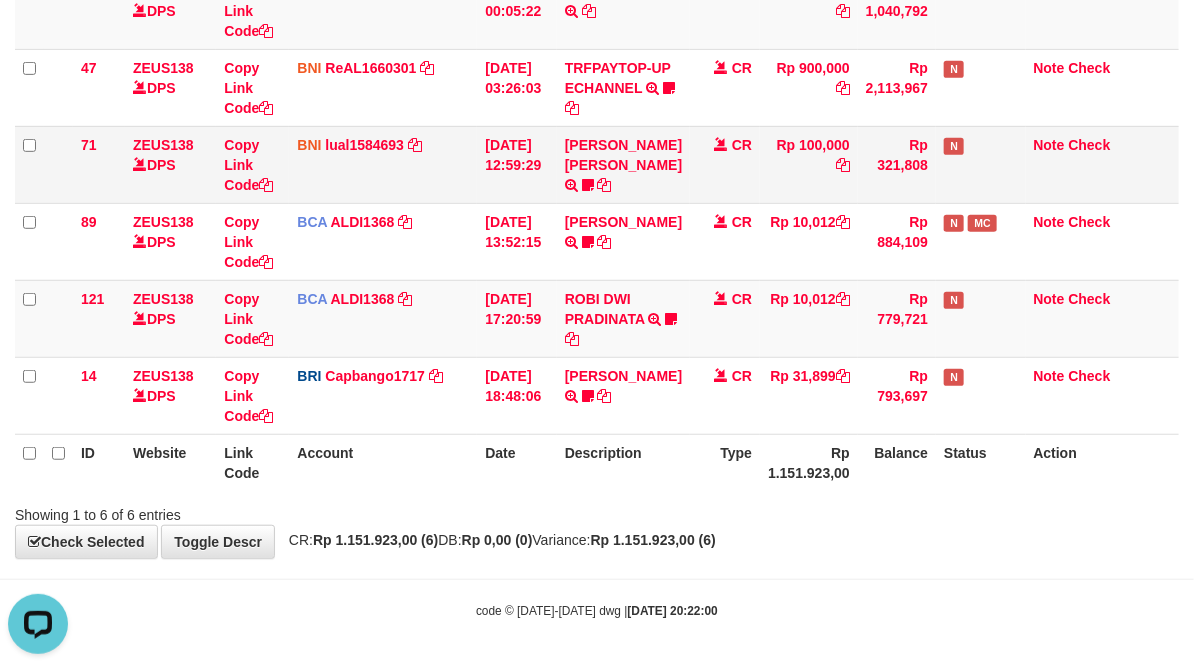 drag, startPoint x: 431, startPoint y: 158, endPoint x: 425, endPoint y: 170, distance: 13.416408 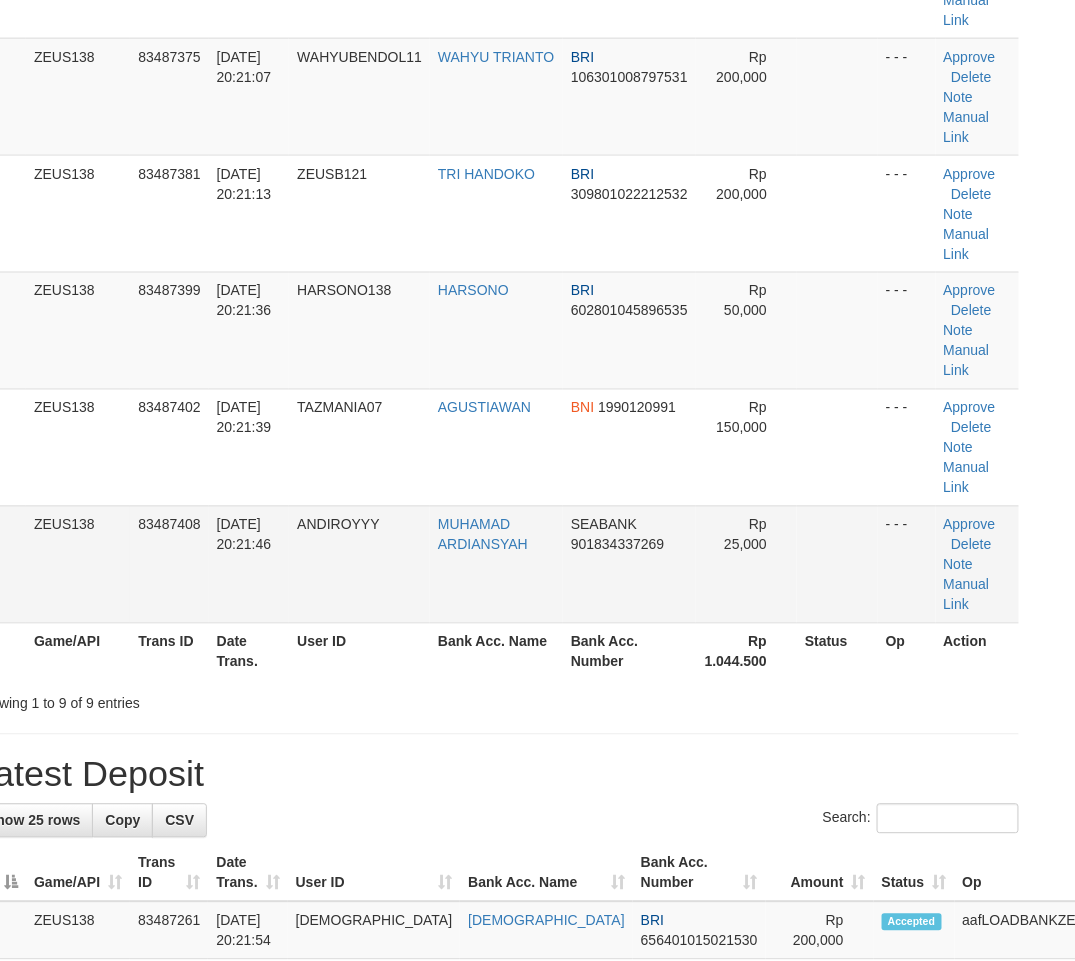 scroll, scrollTop: 531, scrollLeft: 41, axis: both 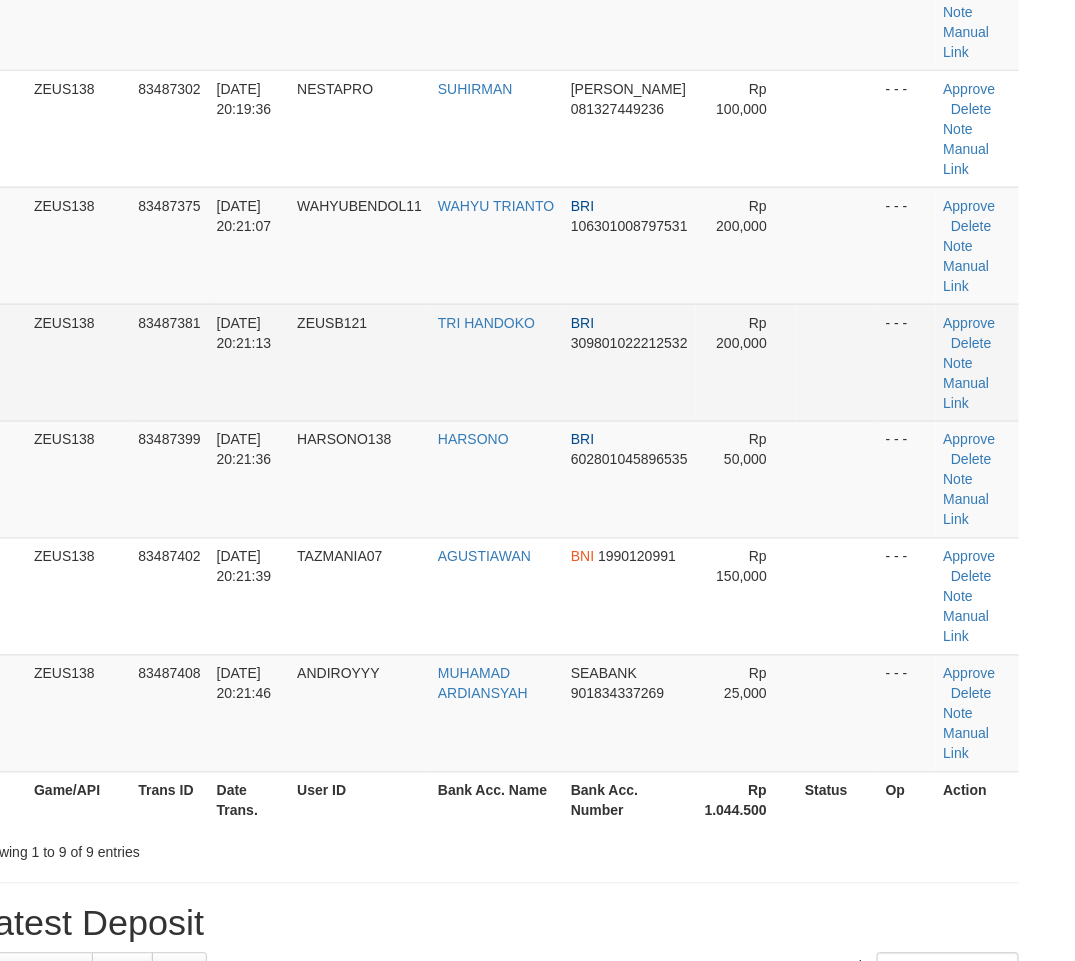 drag, startPoint x: 808, startPoint y: 377, endPoint x: 827, endPoint y: 383, distance: 19.924858 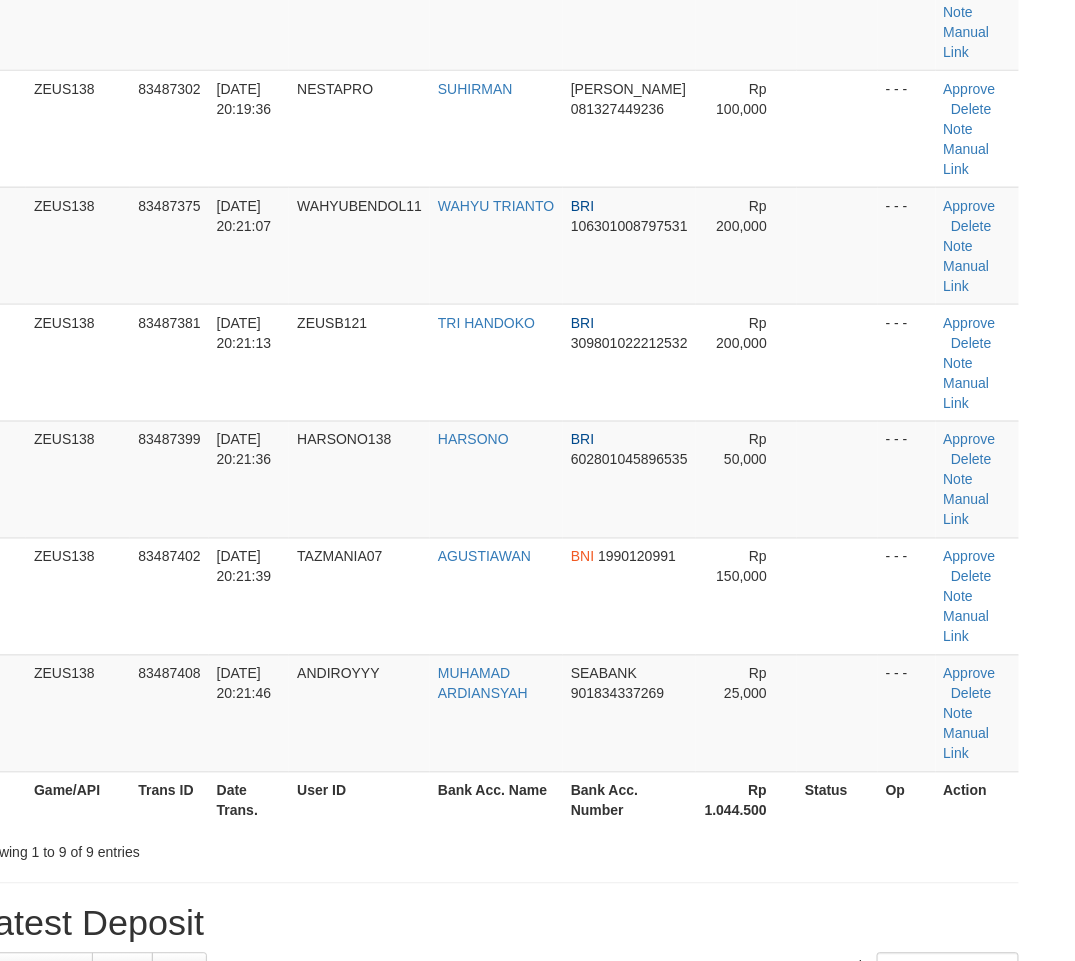 scroll, scrollTop: 0, scrollLeft: 41, axis: horizontal 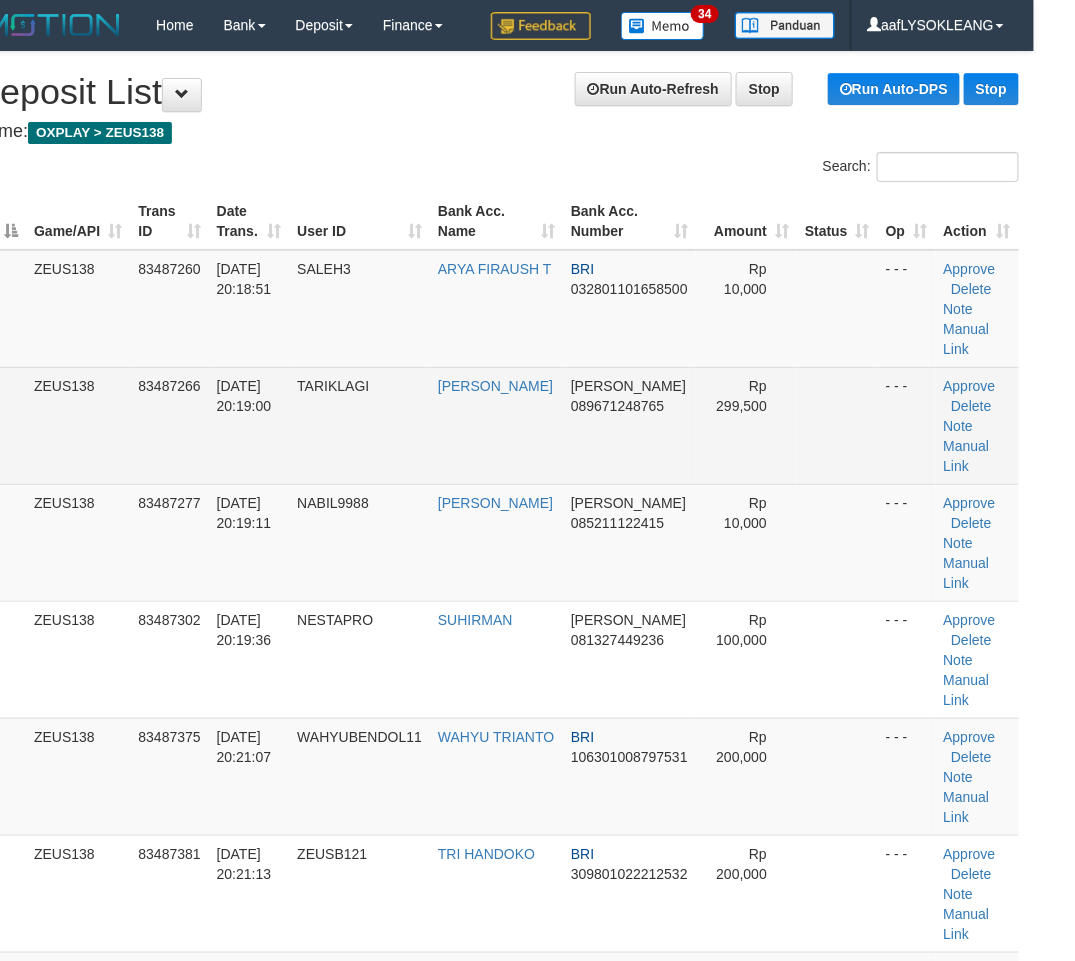 click at bounding box center [837, 425] 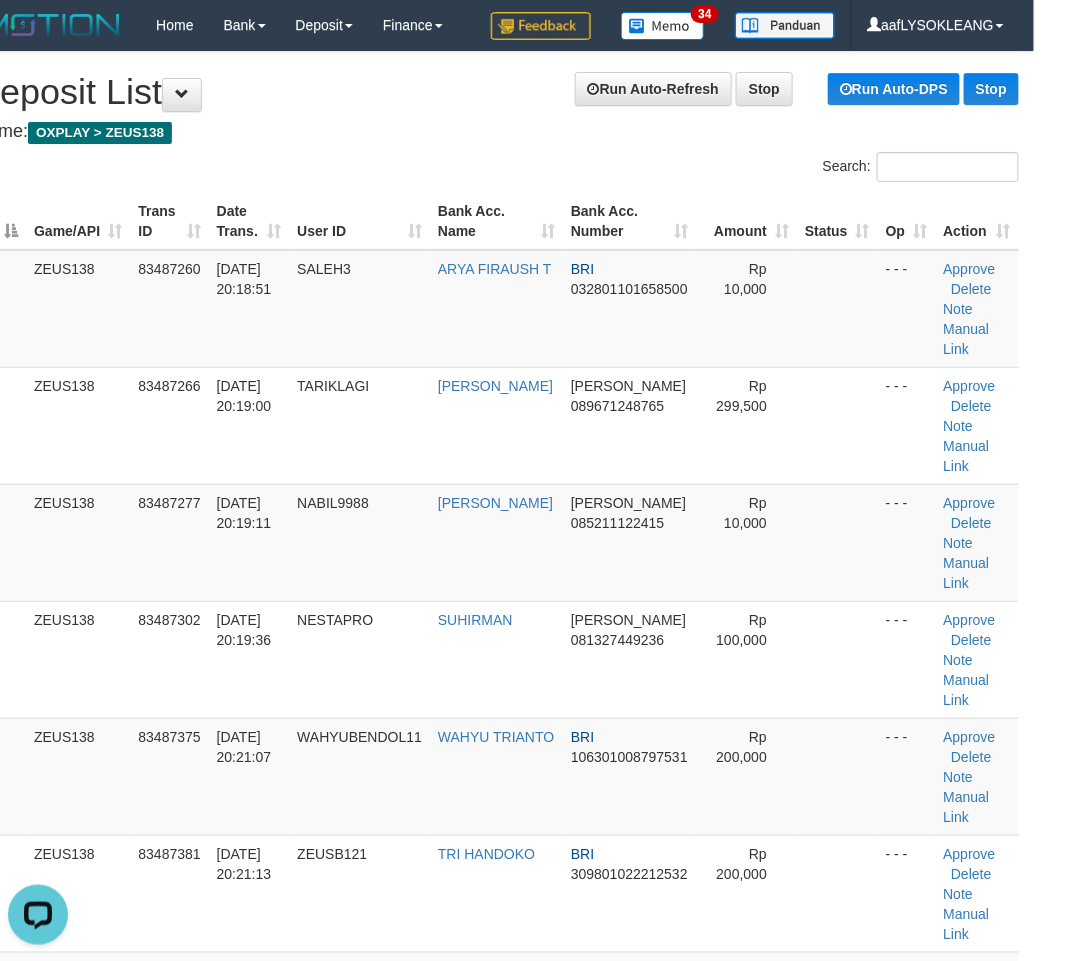 scroll, scrollTop: 0, scrollLeft: 0, axis: both 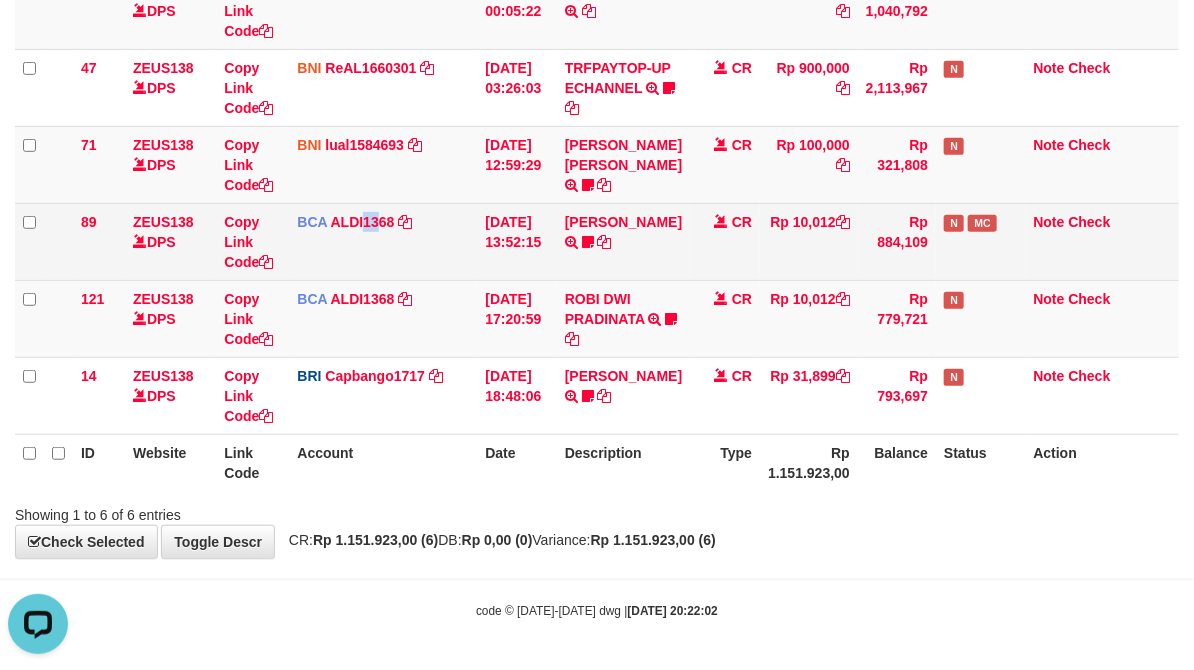 drag, startPoint x: 381, startPoint y: 246, endPoint x: 343, endPoint y: 235, distance: 39.56008 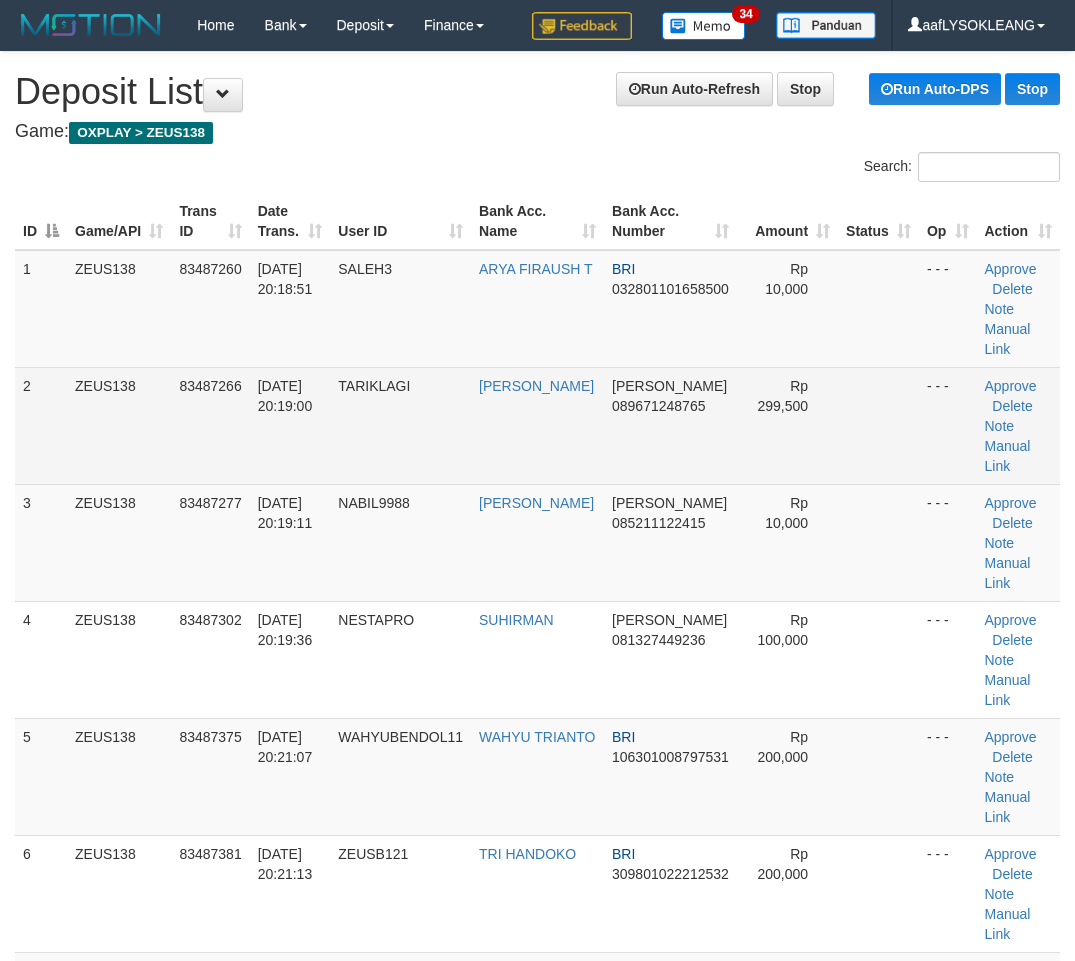 scroll, scrollTop: 0, scrollLeft: 41, axis: horizontal 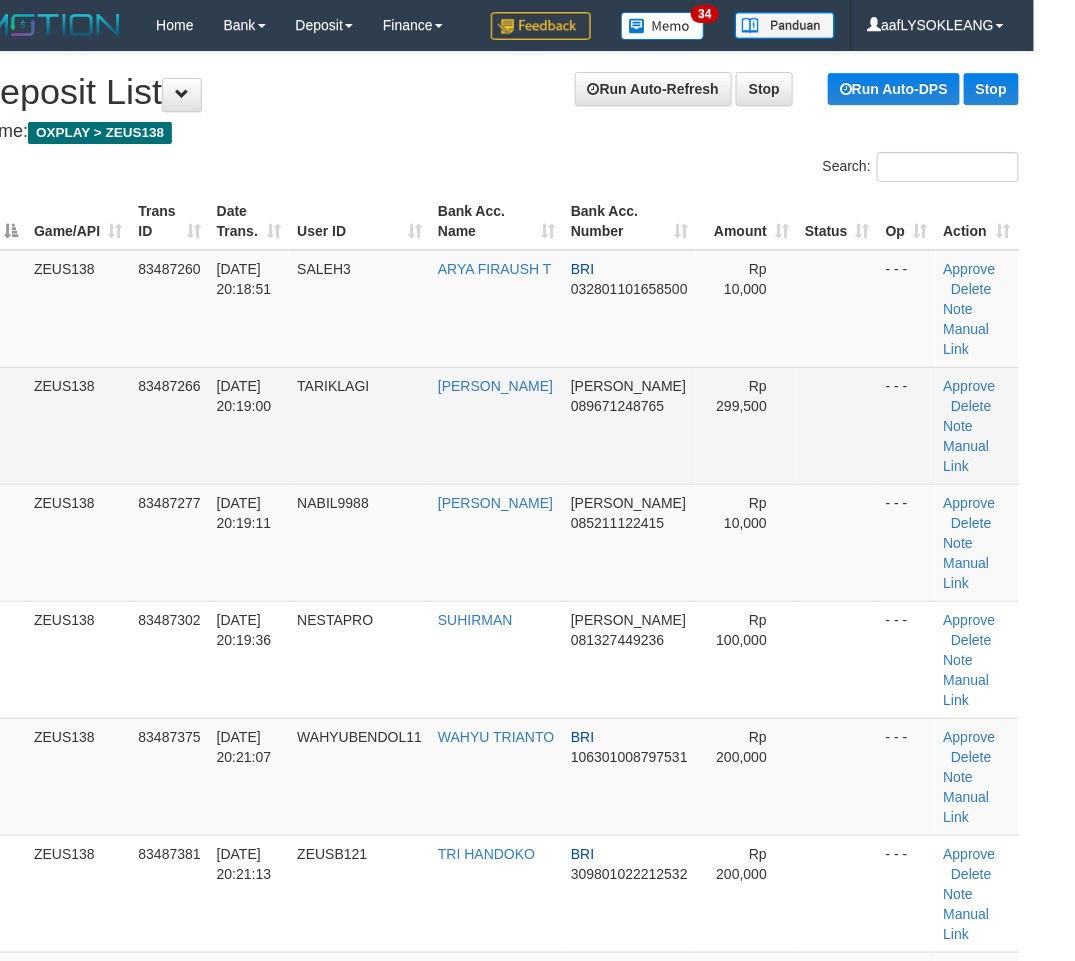 click at bounding box center [837, 425] 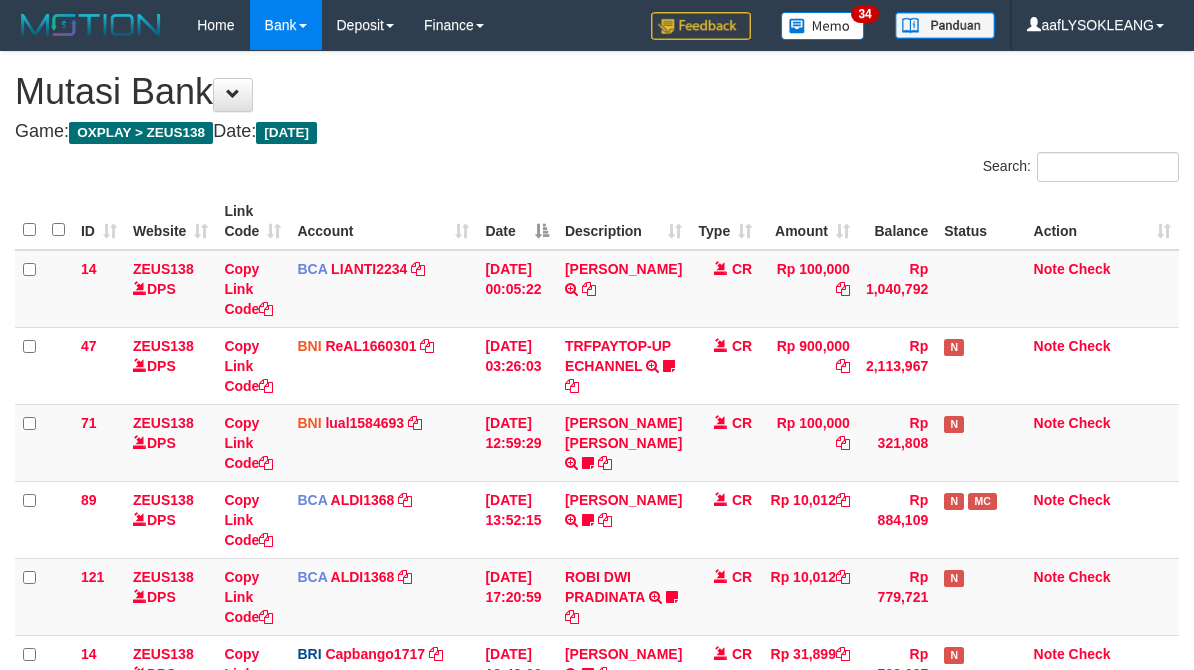 scroll, scrollTop: 316, scrollLeft: 0, axis: vertical 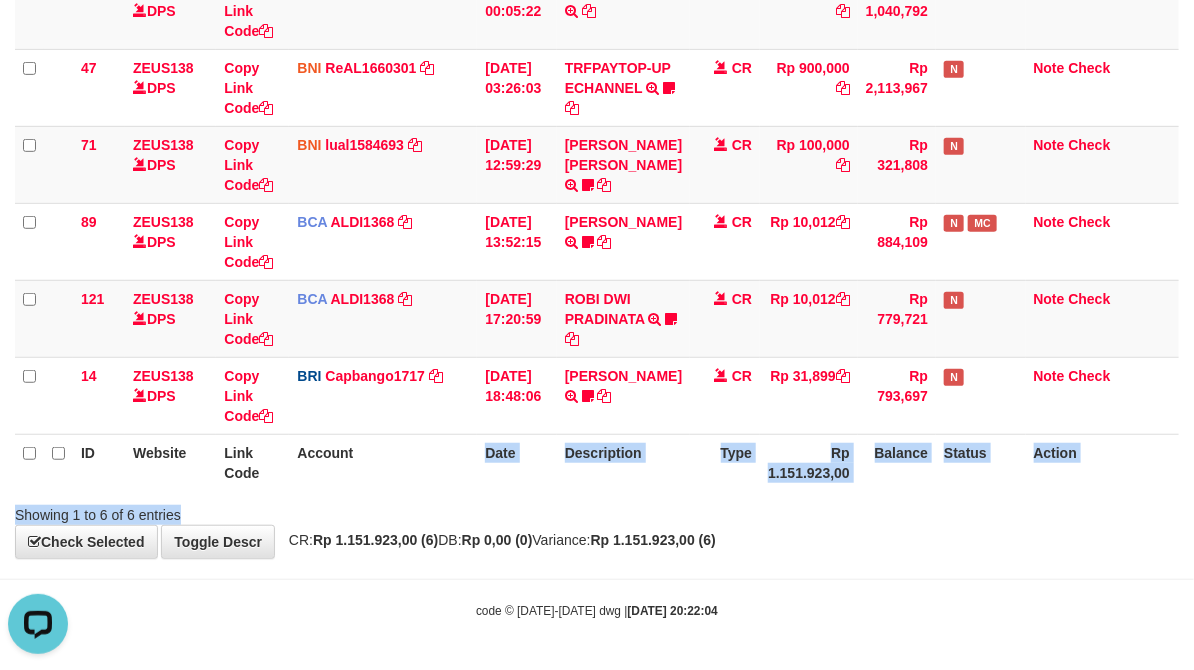 drag, startPoint x: 446, startPoint y: 497, endPoint x: 428, endPoint y: 483, distance: 22.803509 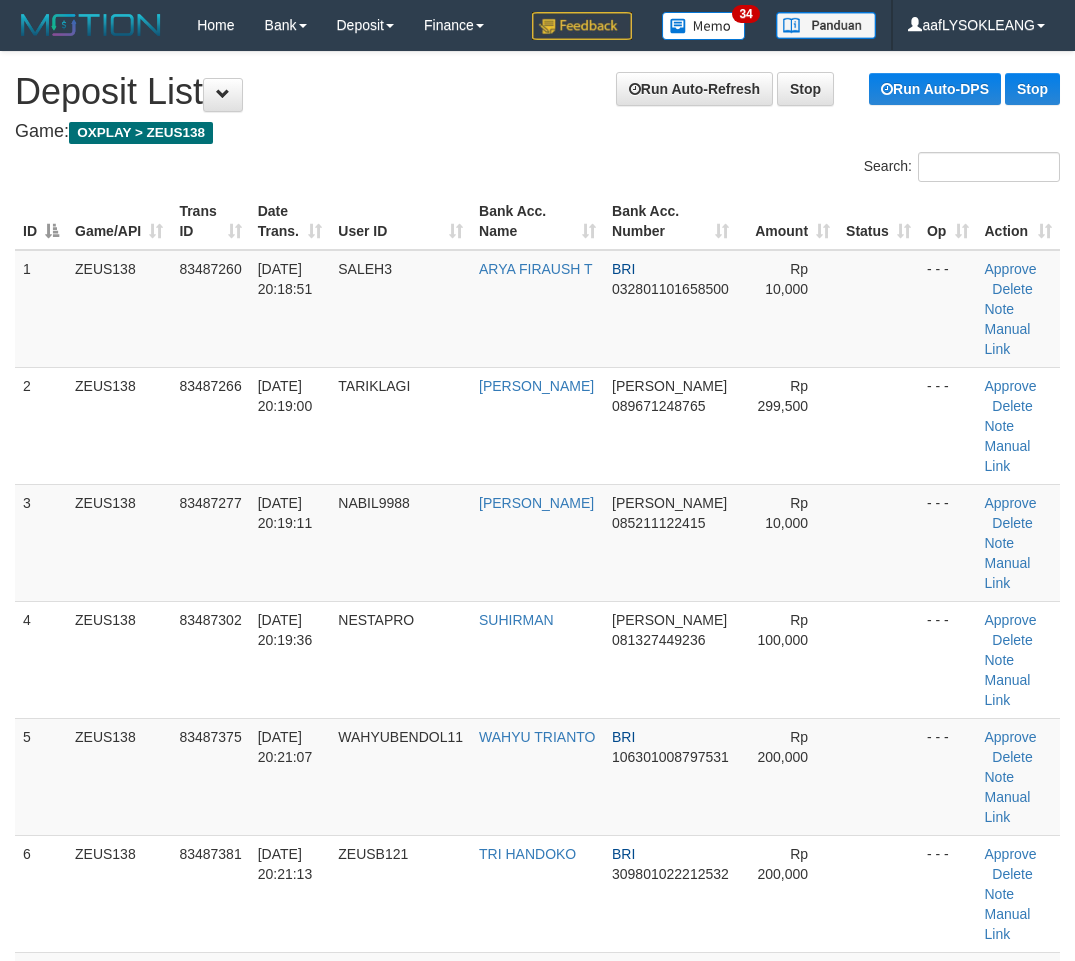 scroll, scrollTop: 0, scrollLeft: 41, axis: horizontal 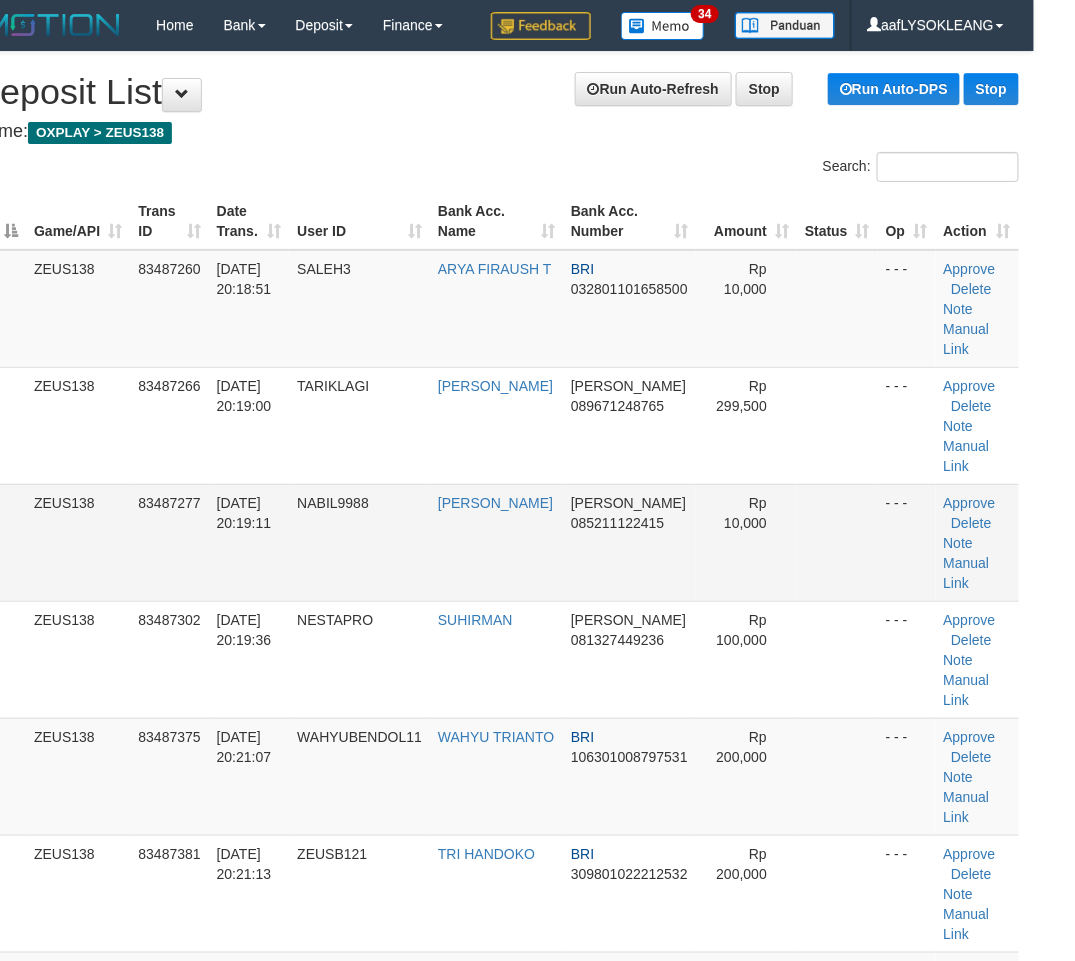 click at bounding box center [837, 542] 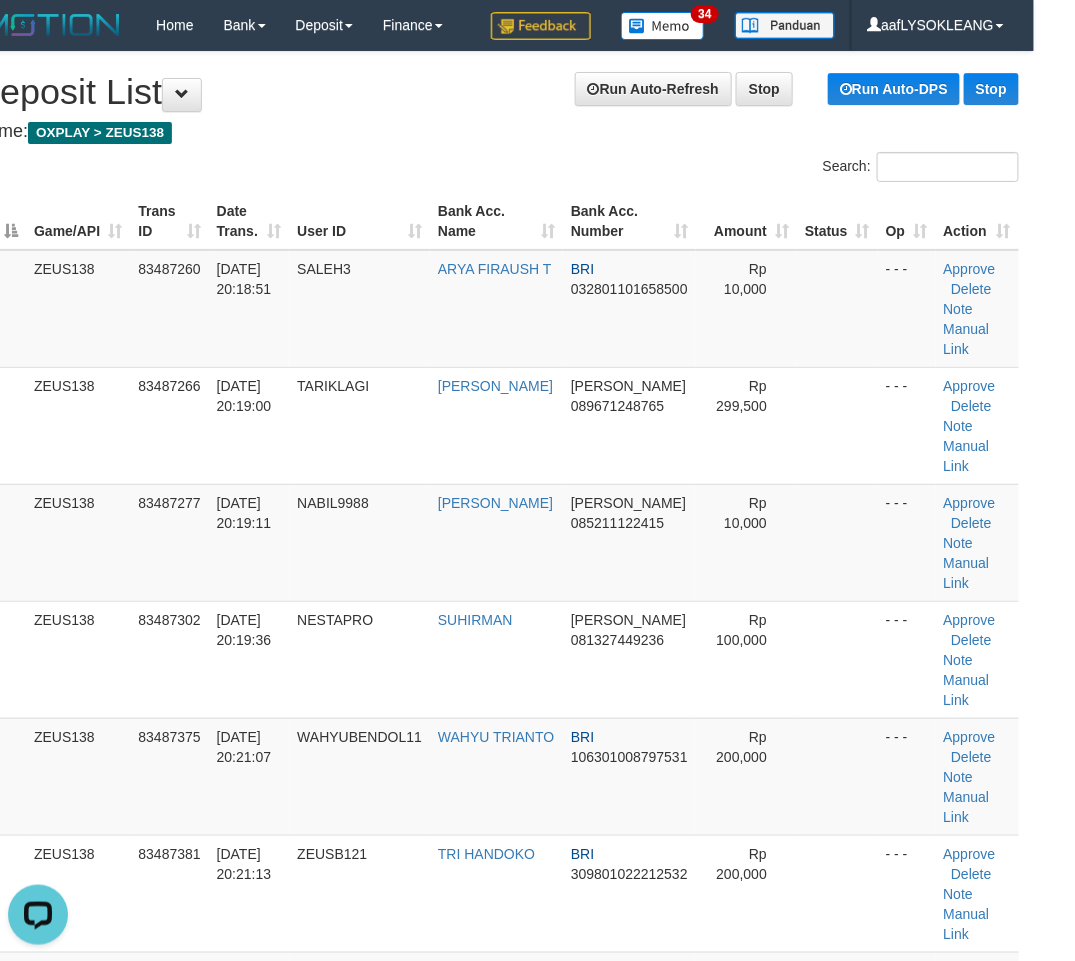 scroll, scrollTop: 0, scrollLeft: 0, axis: both 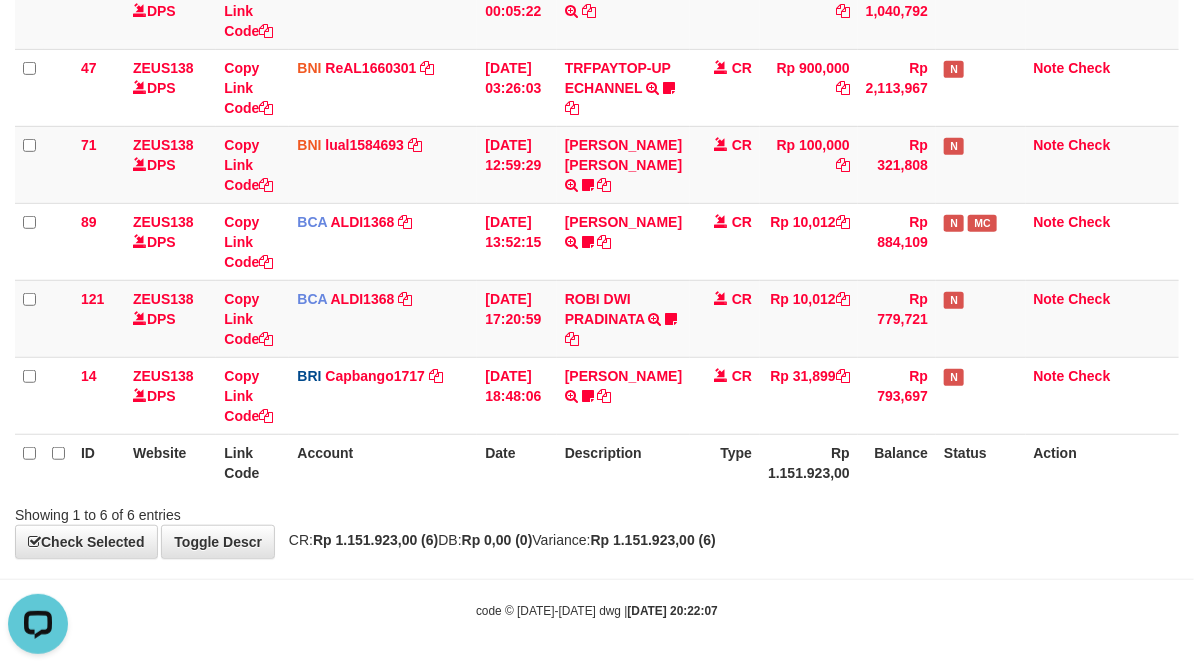 drag, startPoint x: 991, startPoint y: 562, endPoint x: 944, endPoint y: 538, distance: 52.773098 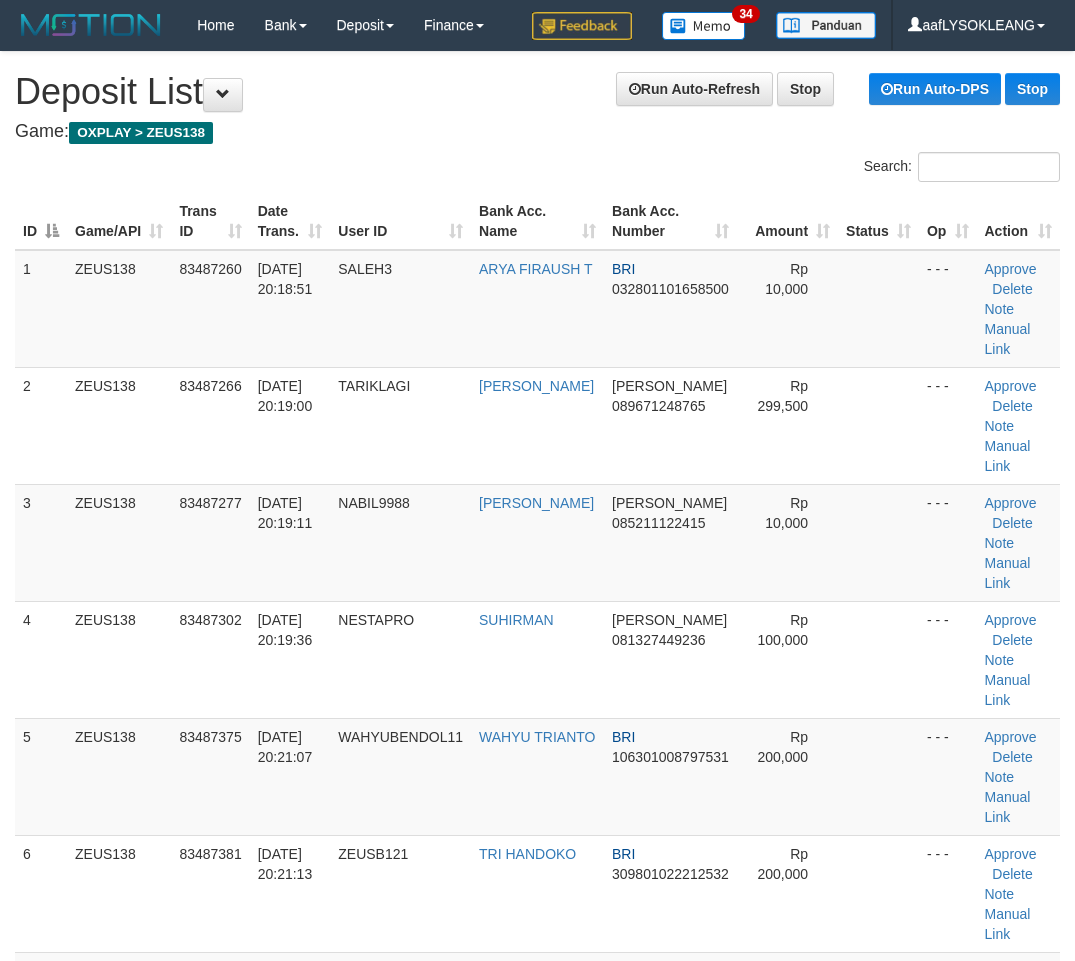 scroll, scrollTop: 0, scrollLeft: 41, axis: horizontal 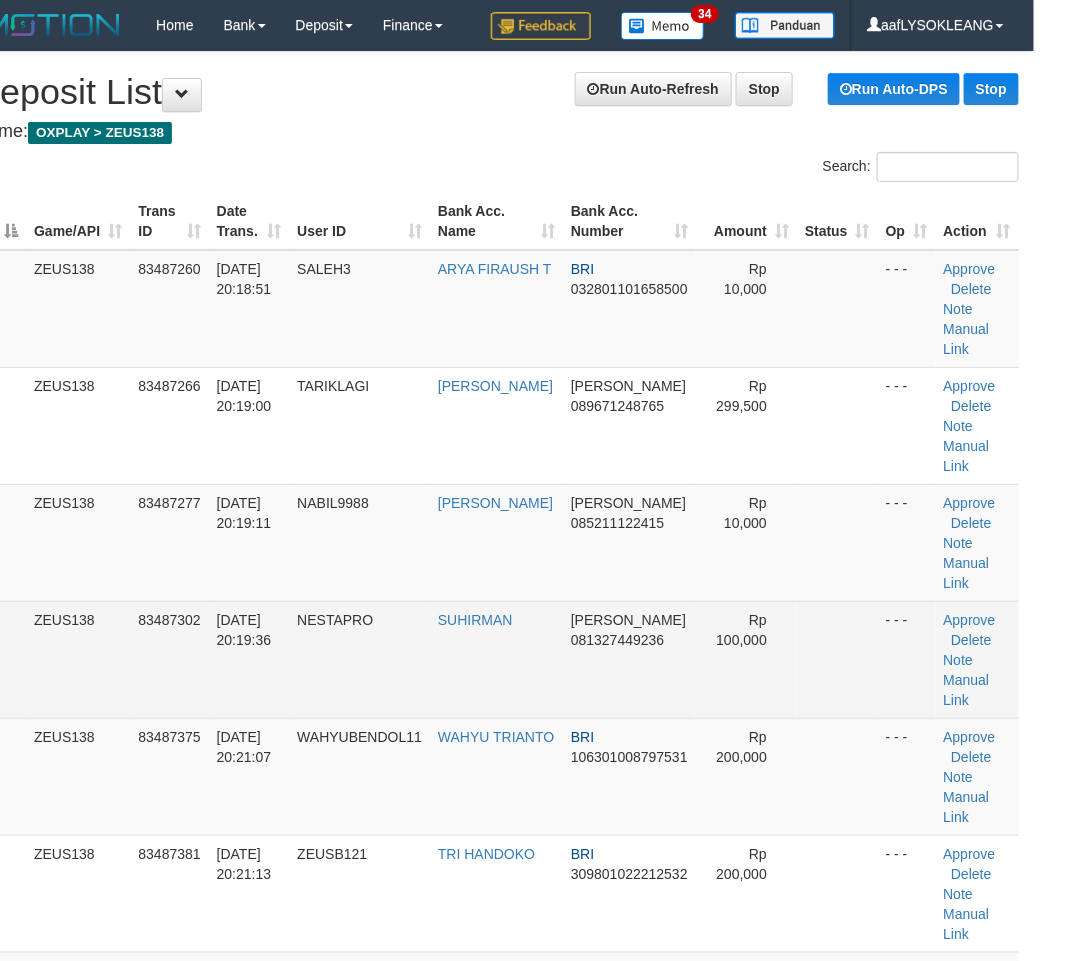 click at bounding box center (837, 659) 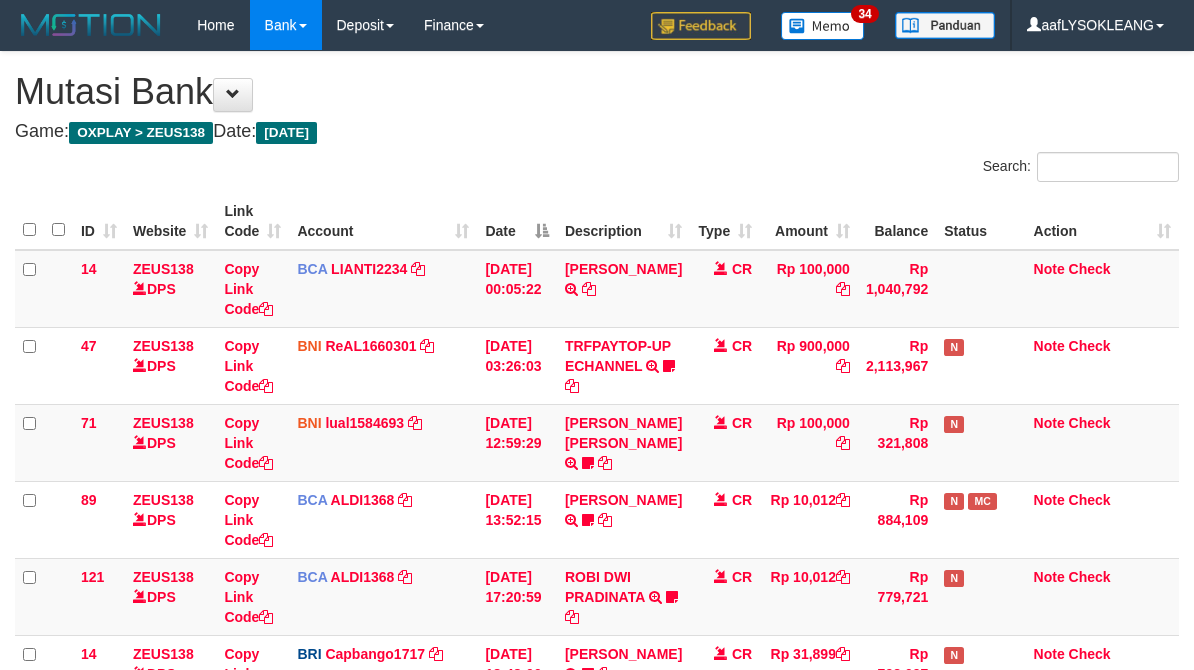 scroll, scrollTop: 316, scrollLeft: 0, axis: vertical 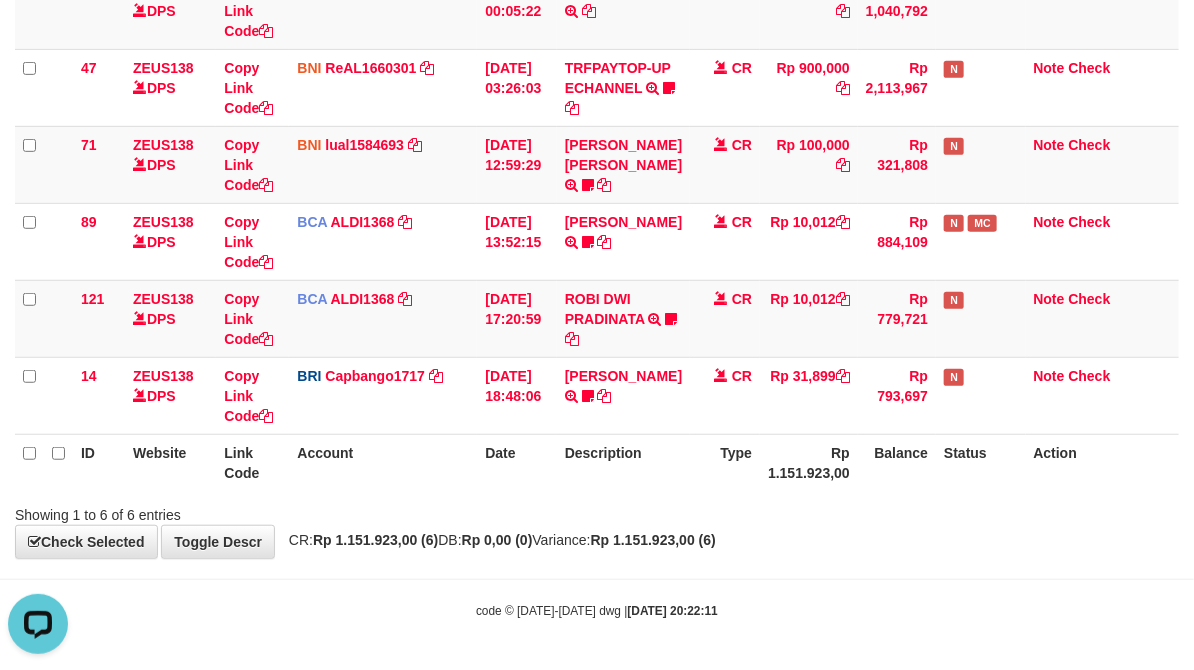 drag, startPoint x: 411, startPoint y: 466, endPoint x: 5, endPoint y: 418, distance: 408.8276 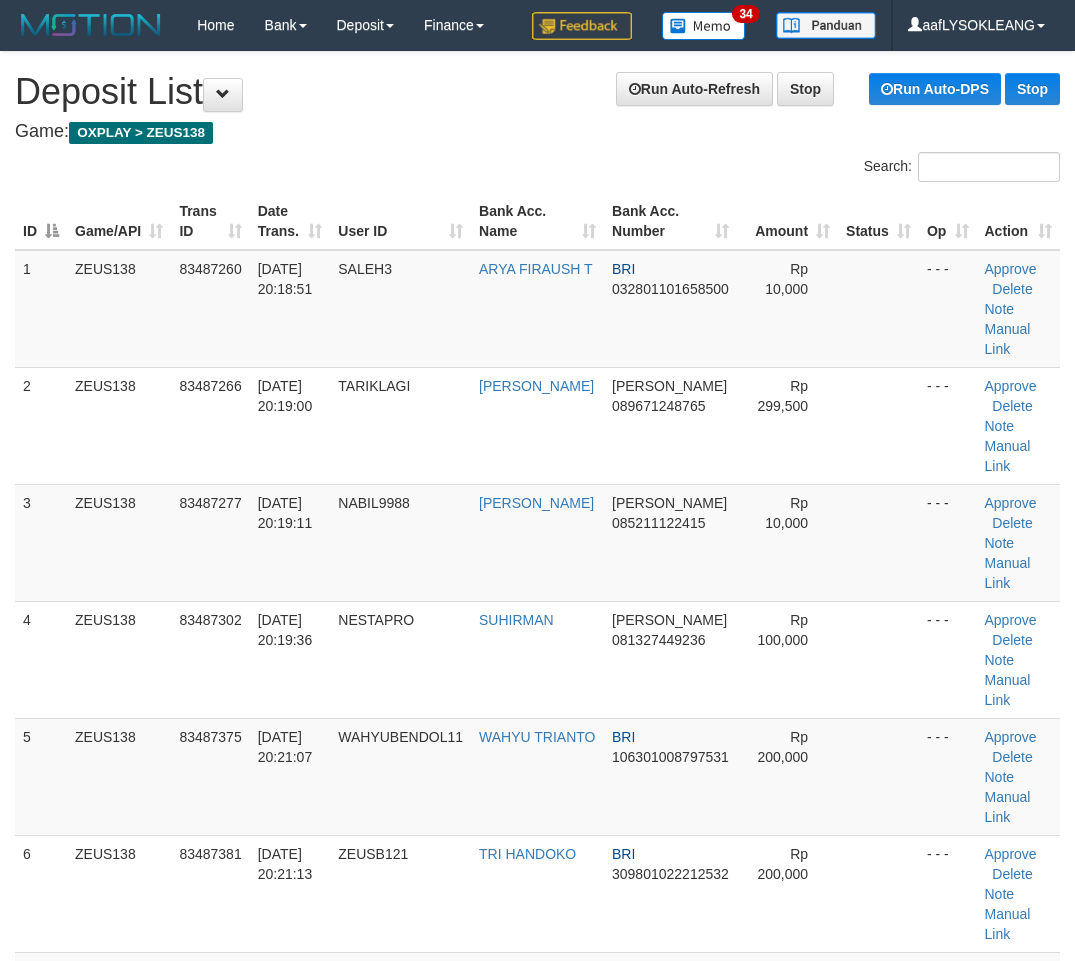 scroll, scrollTop: 0, scrollLeft: 41, axis: horizontal 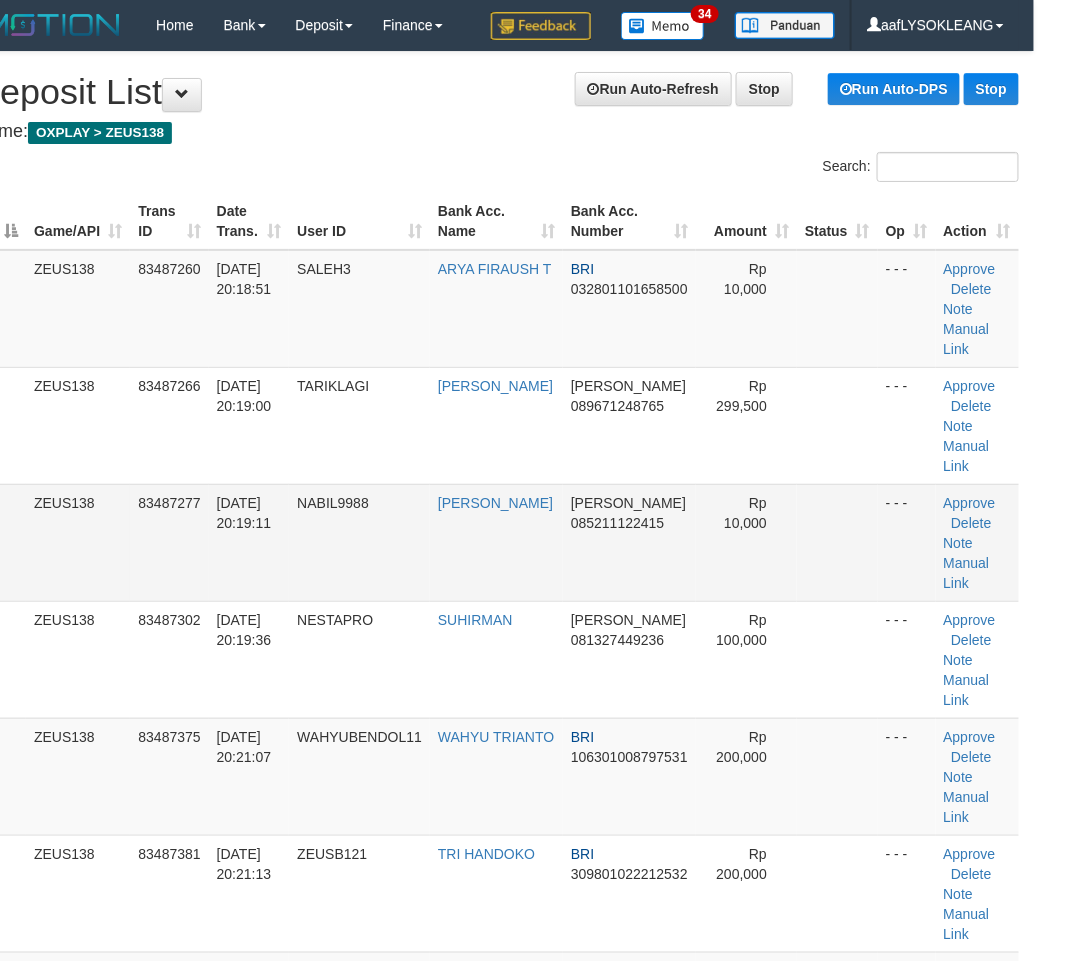 click at bounding box center (837, 542) 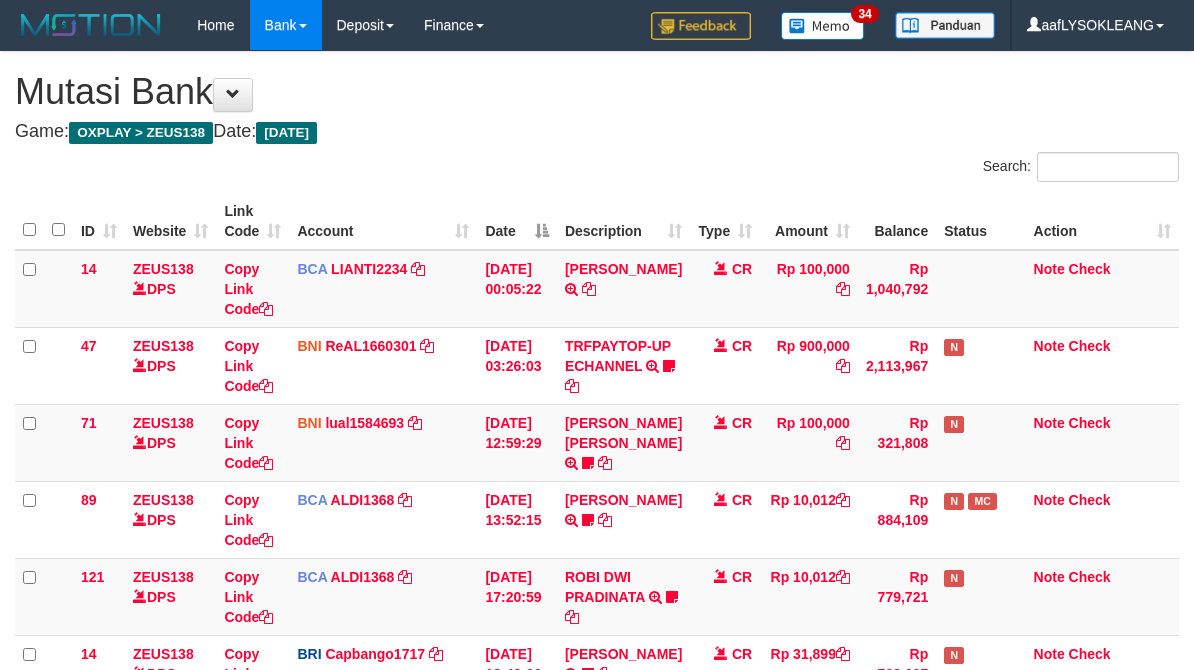 scroll, scrollTop: 316, scrollLeft: 0, axis: vertical 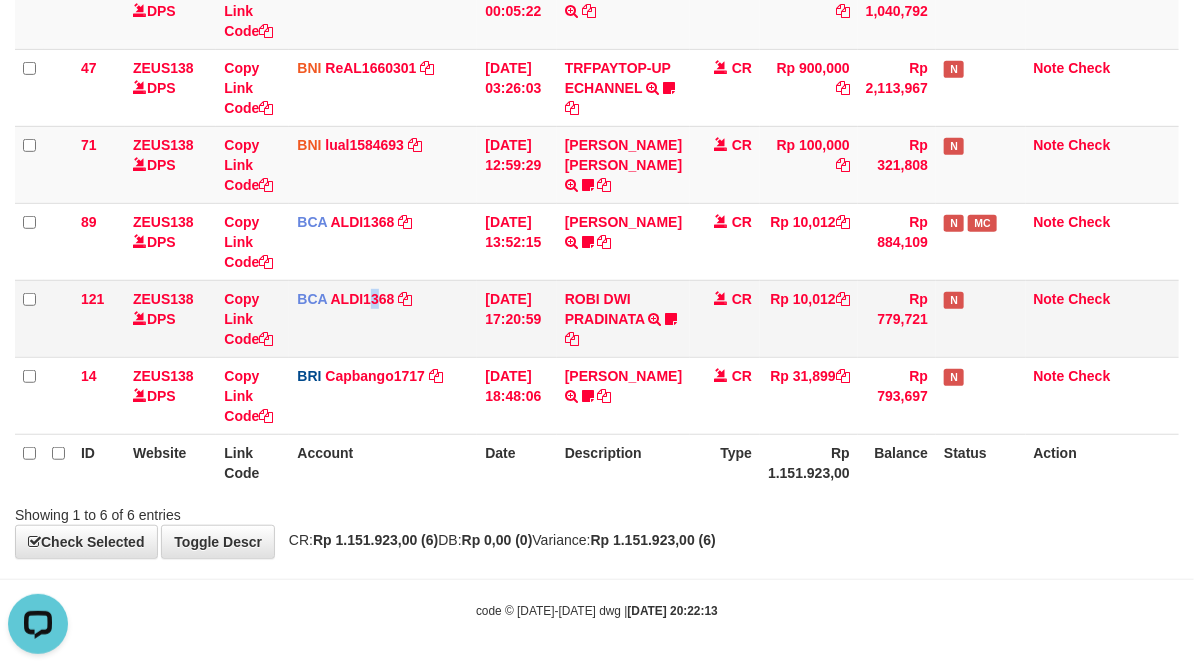 drag, startPoint x: 382, startPoint y: 340, endPoint x: 361, endPoint y: 337, distance: 21.213203 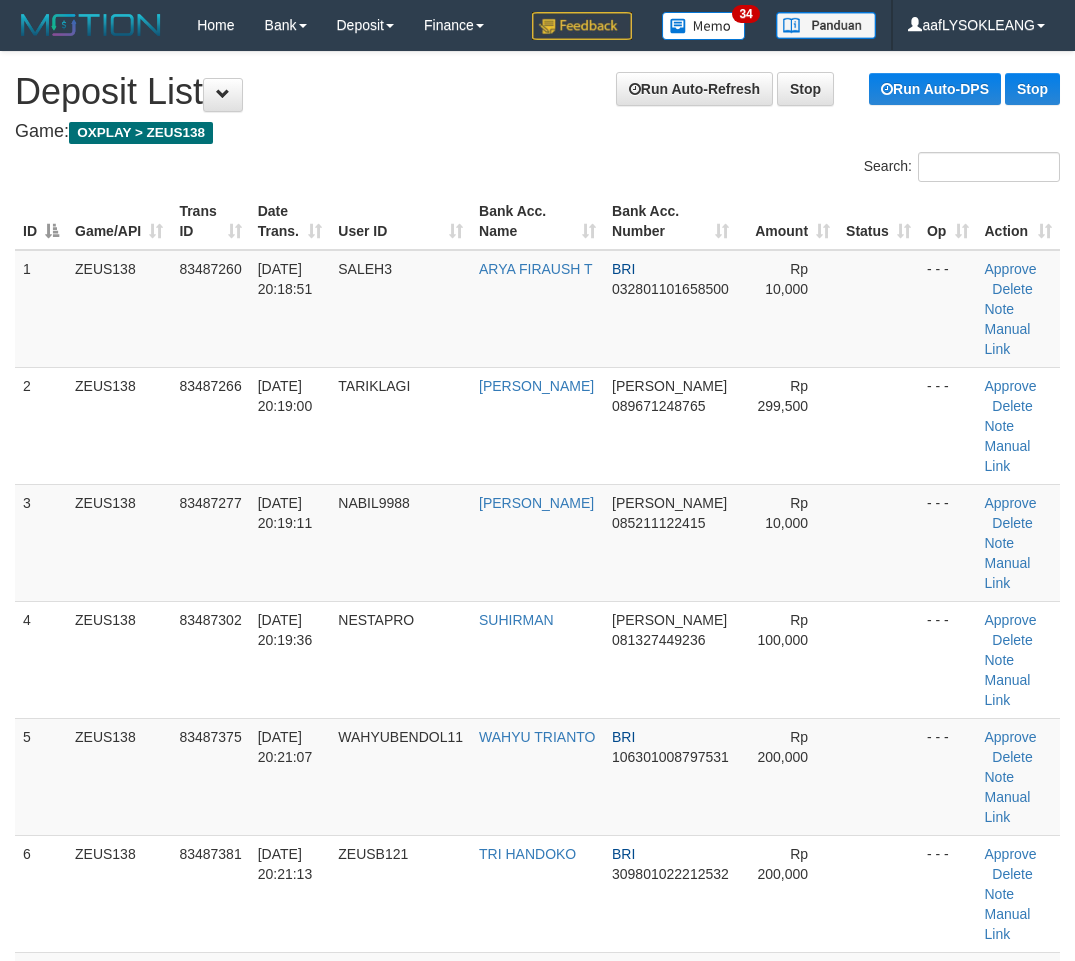 scroll, scrollTop: 0, scrollLeft: 41, axis: horizontal 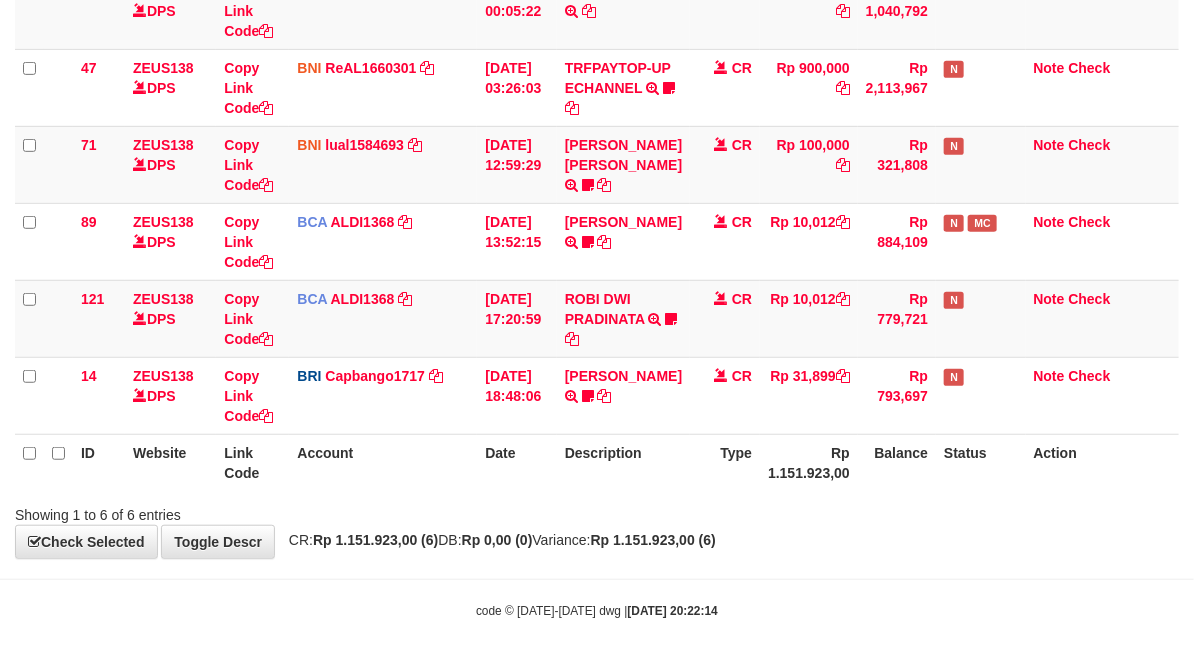 click on "Account" at bounding box center [383, 462] 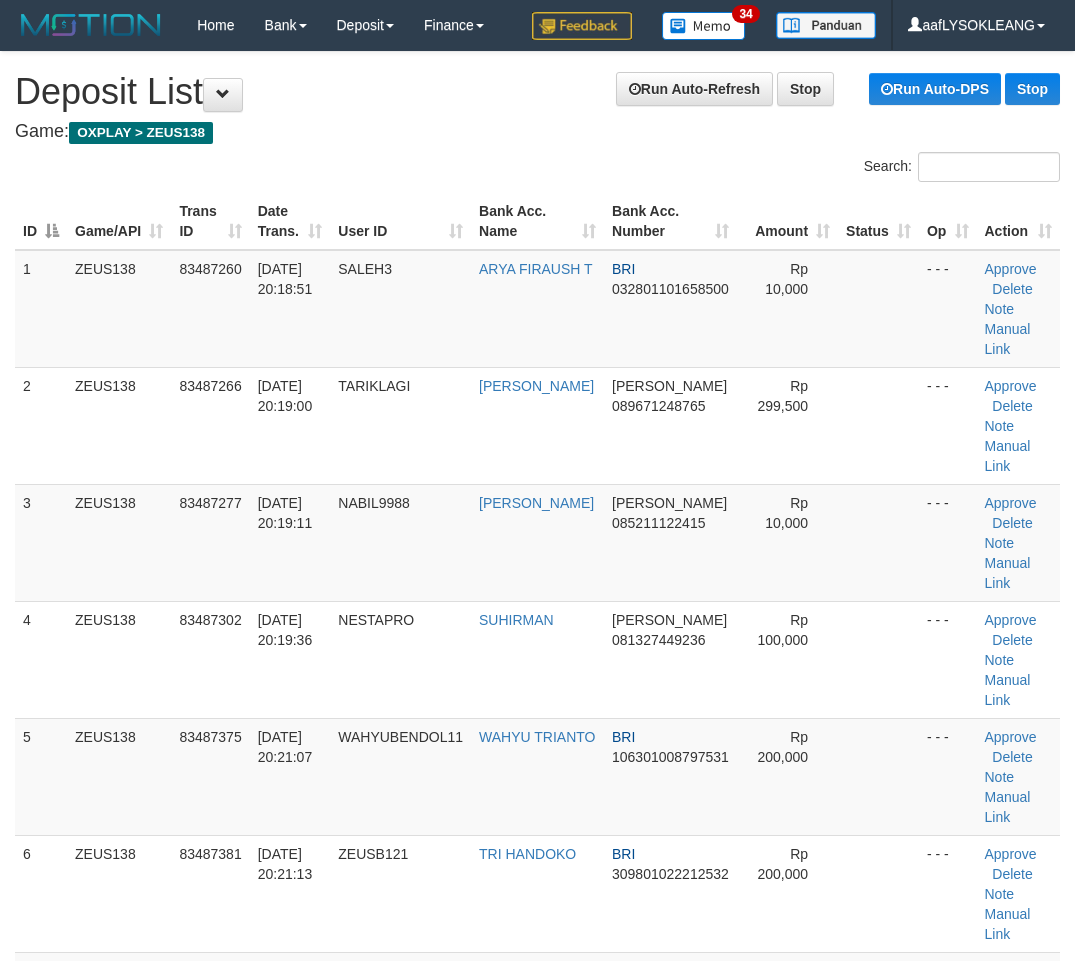 scroll, scrollTop: 0, scrollLeft: 41, axis: horizontal 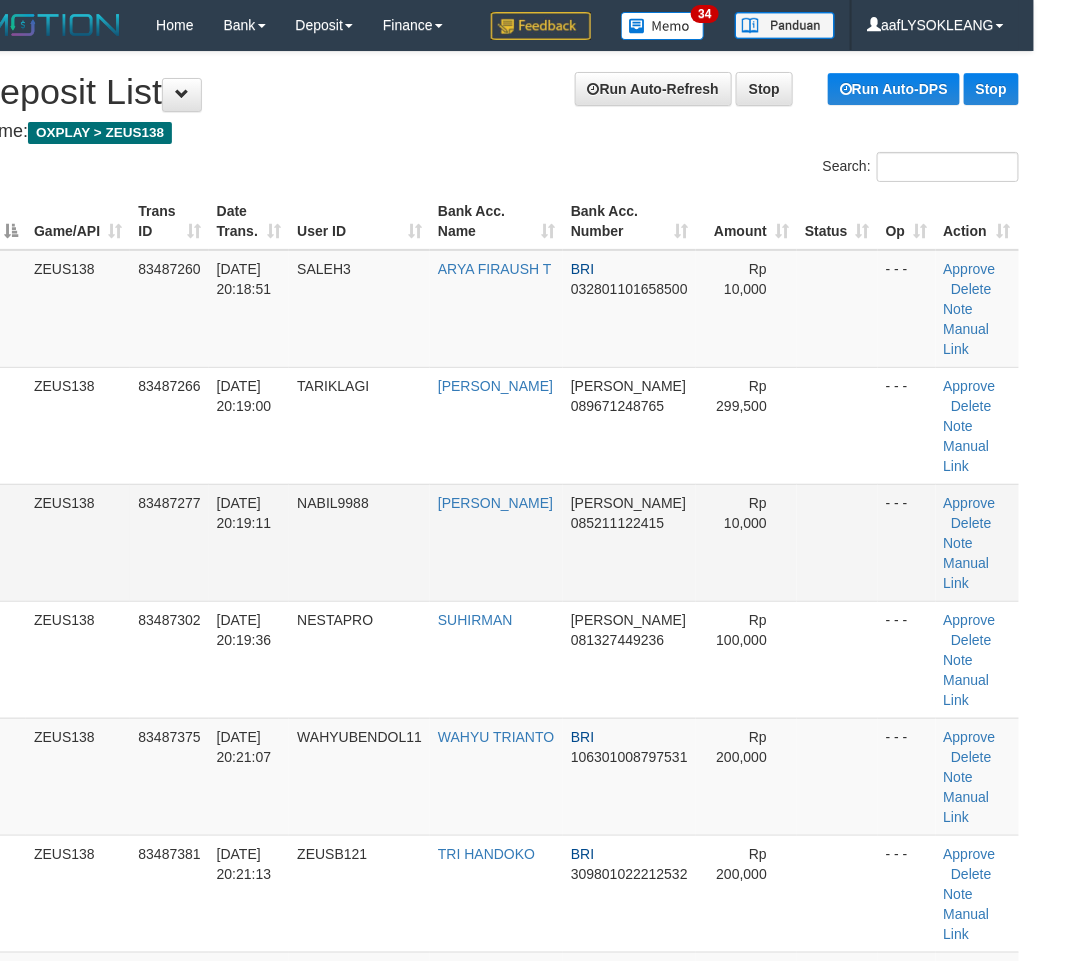 click at bounding box center (837, 542) 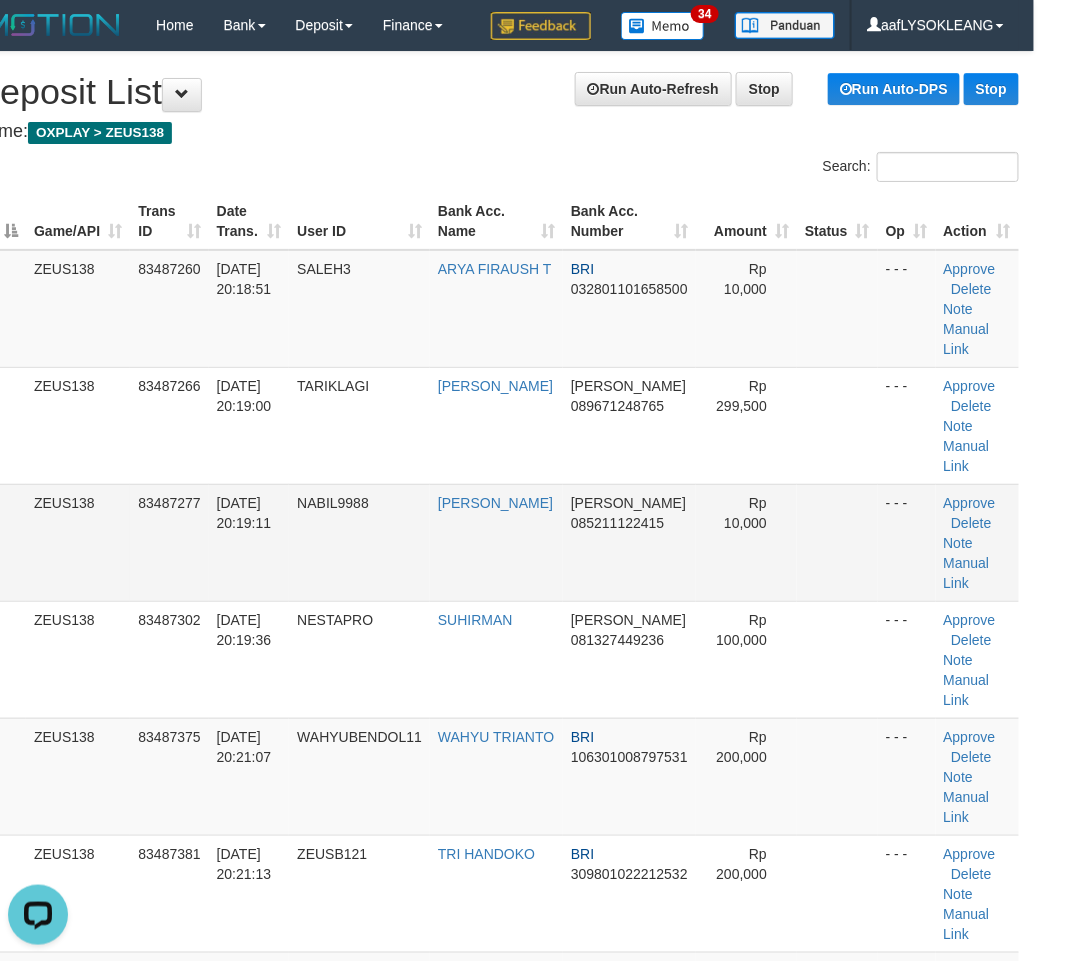 scroll, scrollTop: 0, scrollLeft: 0, axis: both 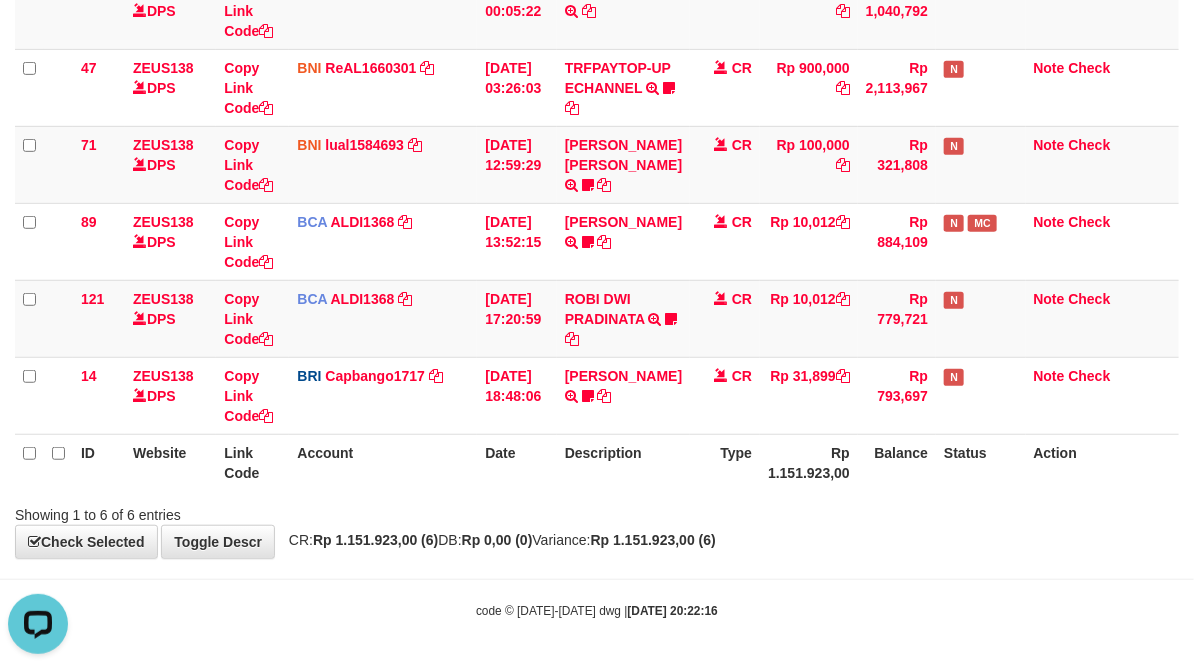 click on "Account" at bounding box center (383, 462) 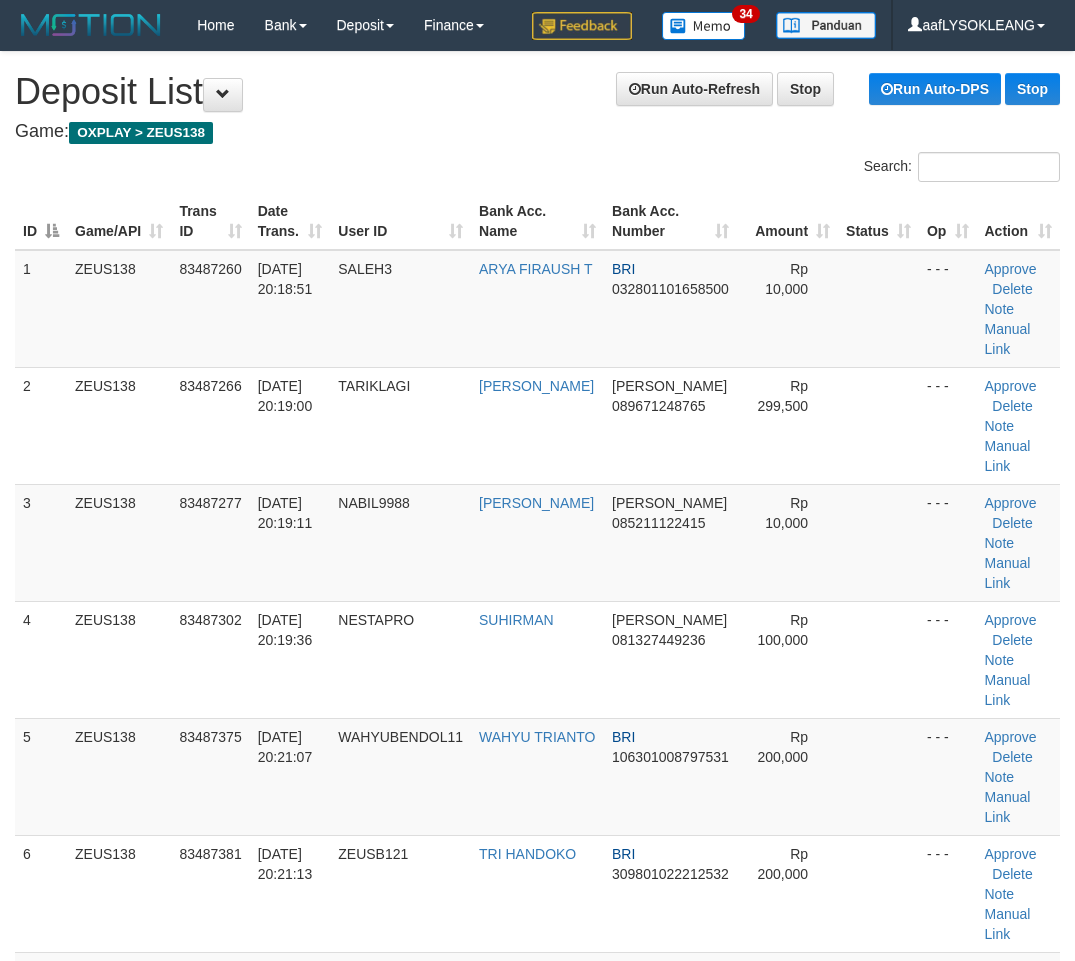 scroll, scrollTop: 0, scrollLeft: 41, axis: horizontal 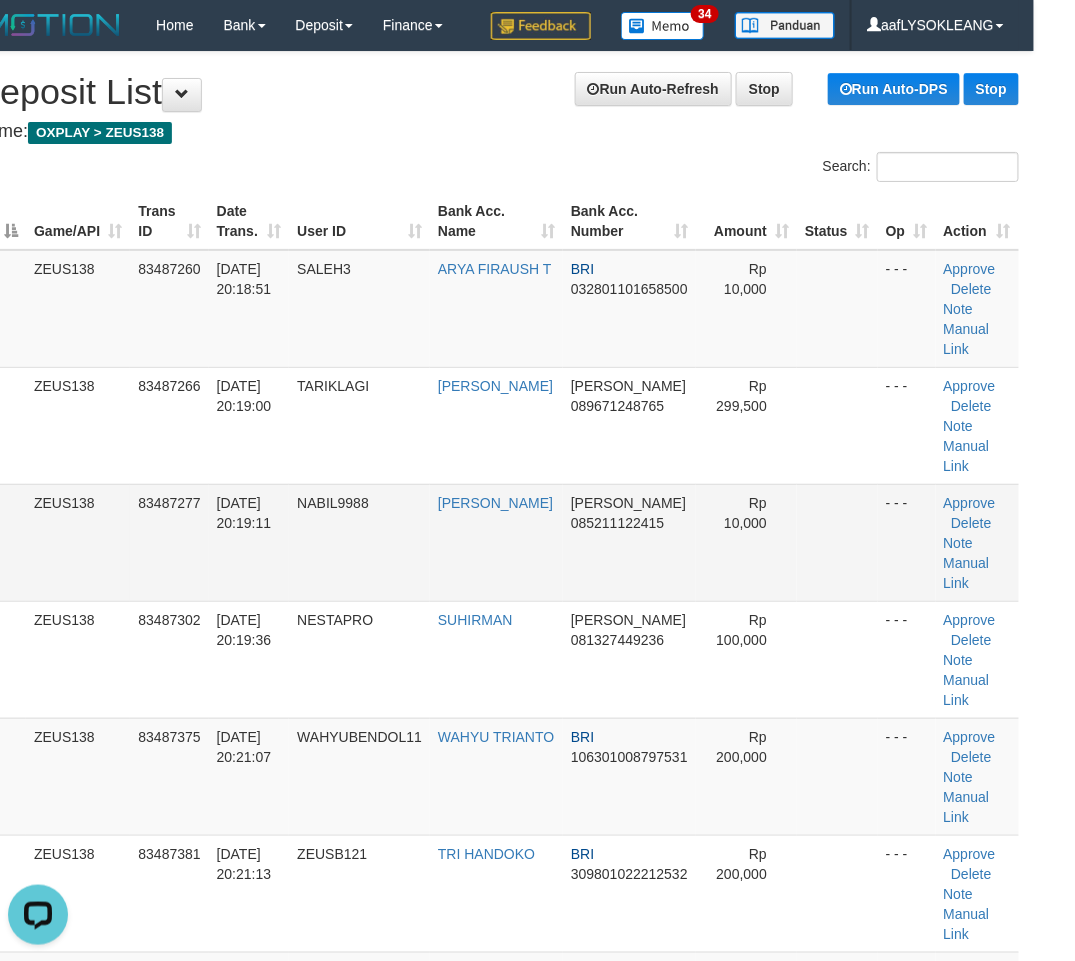 click on "- - -" at bounding box center (907, 542) 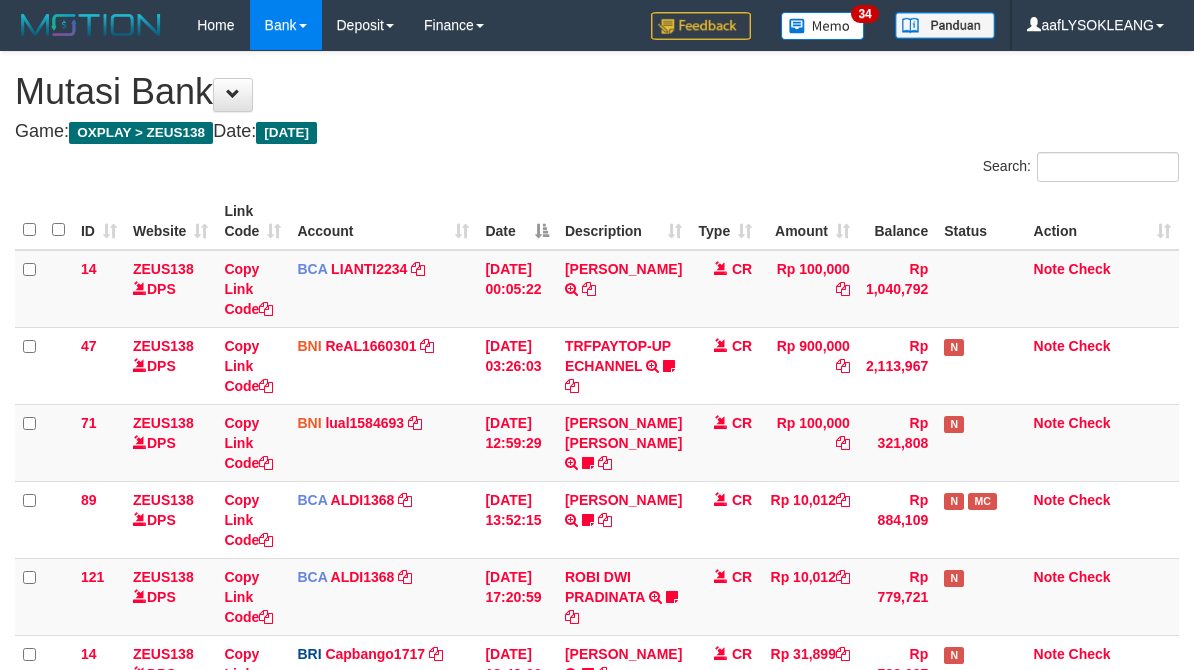 scroll, scrollTop: 316, scrollLeft: 0, axis: vertical 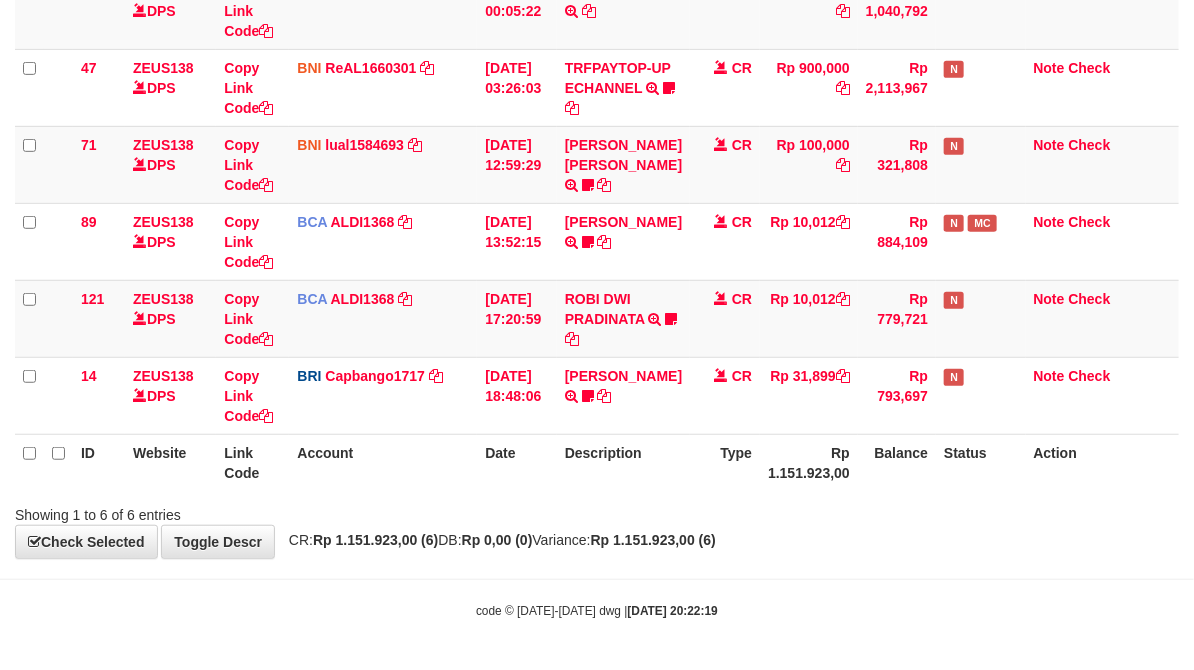 click on "Date" at bounding box center (516, 462) 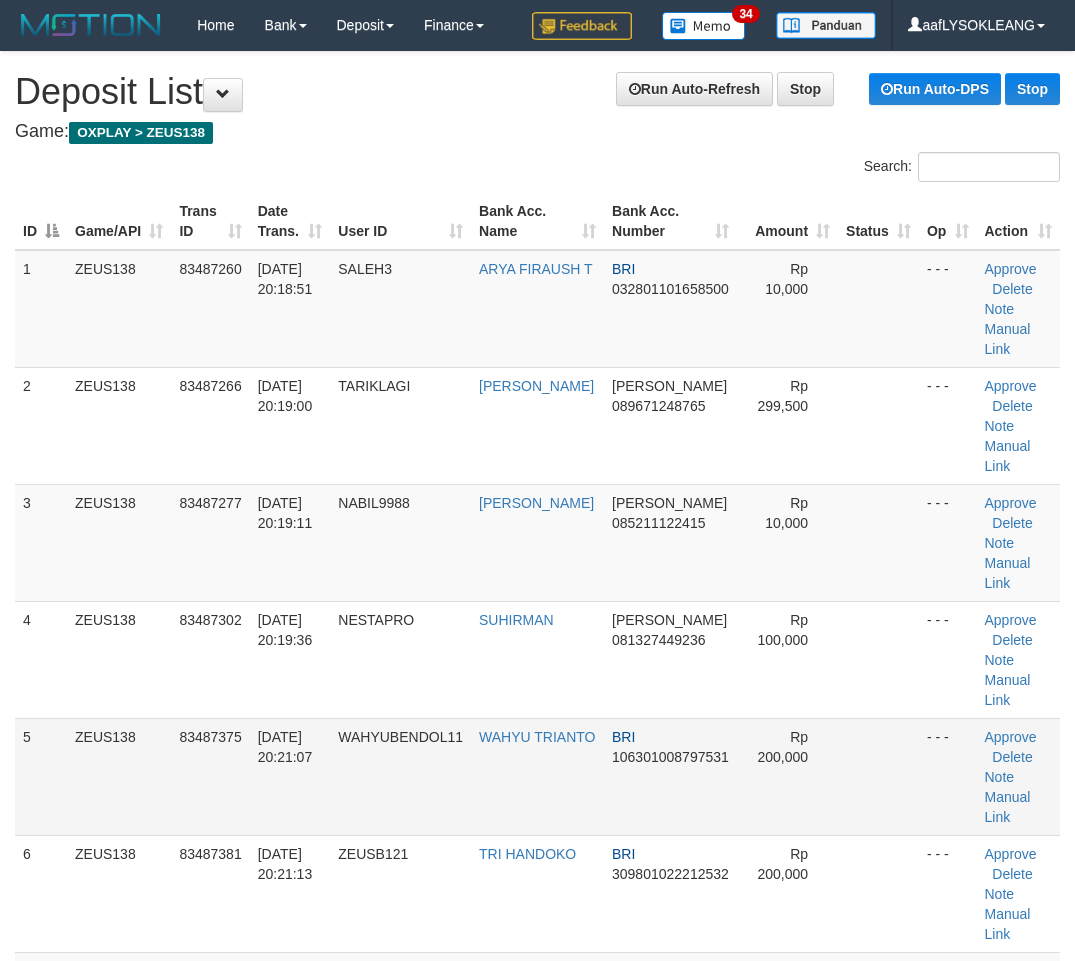 scroll, scrollTop: 0, scrollLeft: 41, axis: horizontal 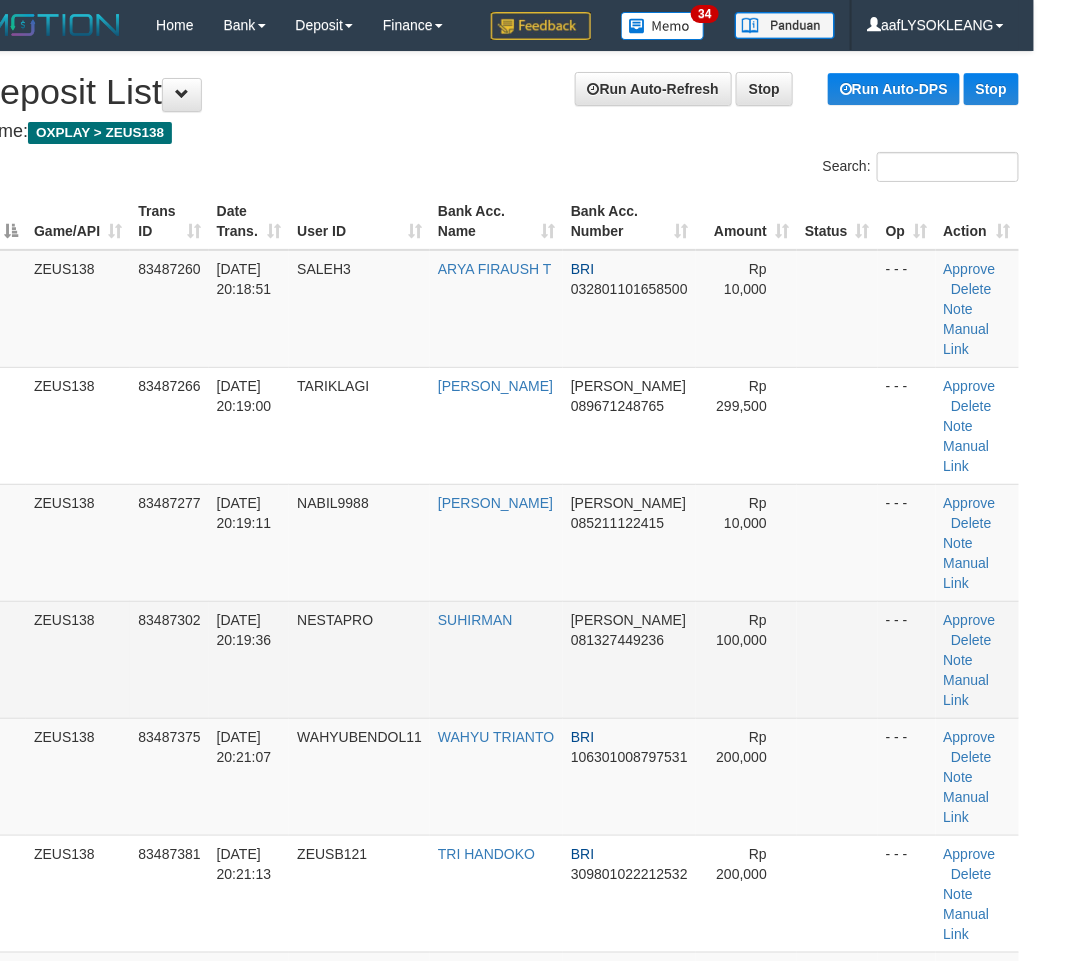 click at bounding box center [837, 659] 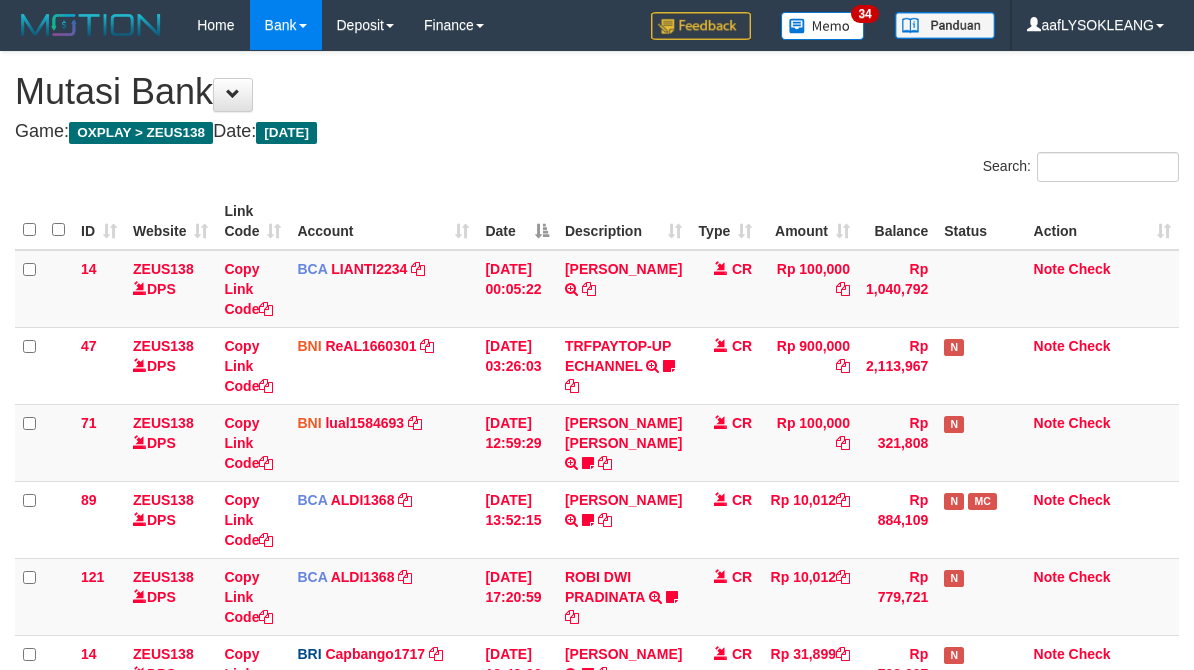 scroll, scrollTop: 316, scrollLeft: 0, axis: vertical 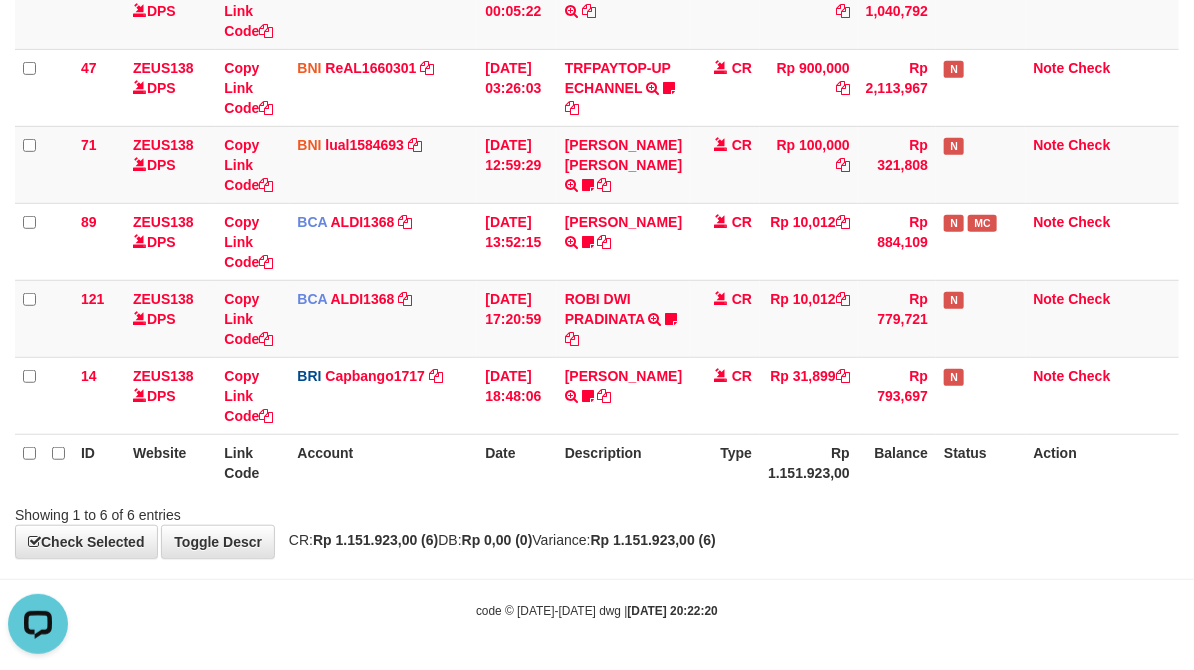click on "**********" at bounding box center (597, 166) 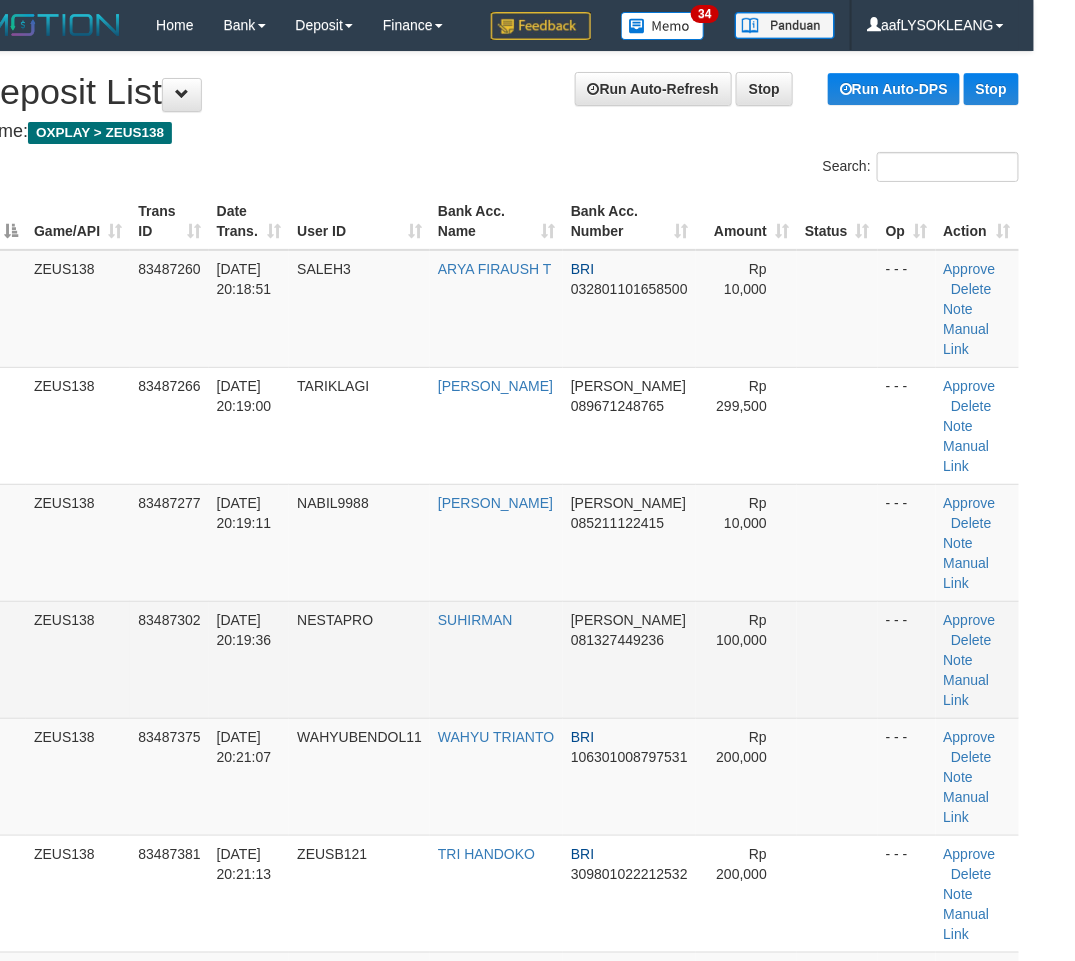 scroll, scrollTop: 147, scrollLeft: 41, axis: both 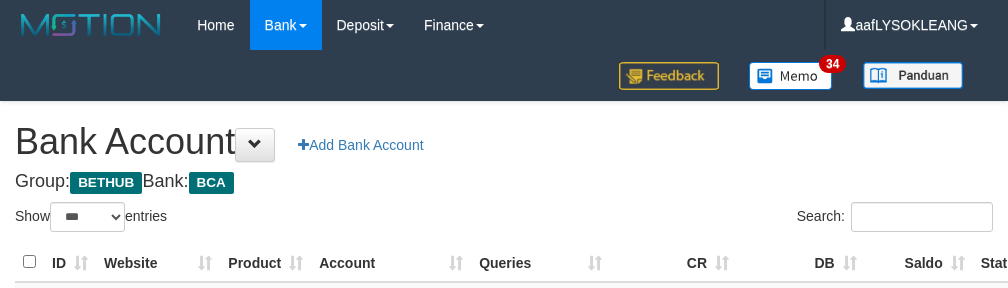 select on "***" 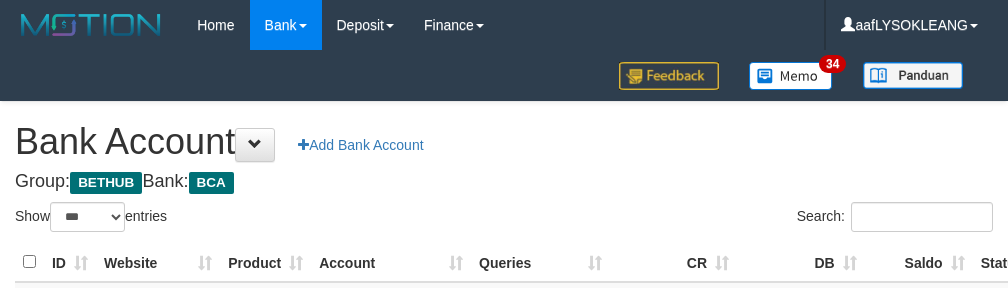 scroll, scrollTop: 221, scrollLeft: 0, axis: vertical 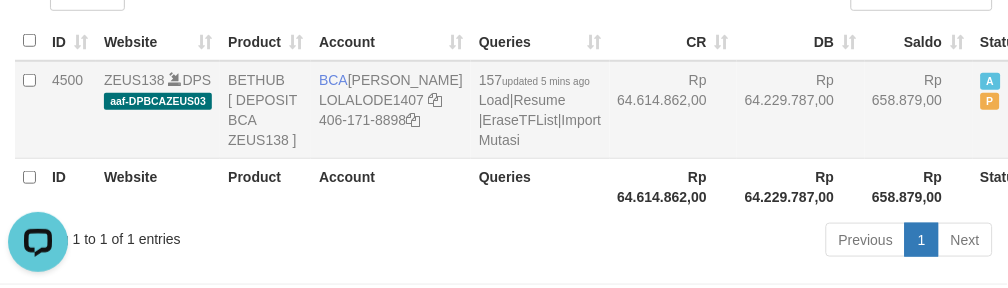 drag, startPoint x: 601, startPoint y: 133, endPoint x: 620, endPoint y: 138, distance: 19.646883 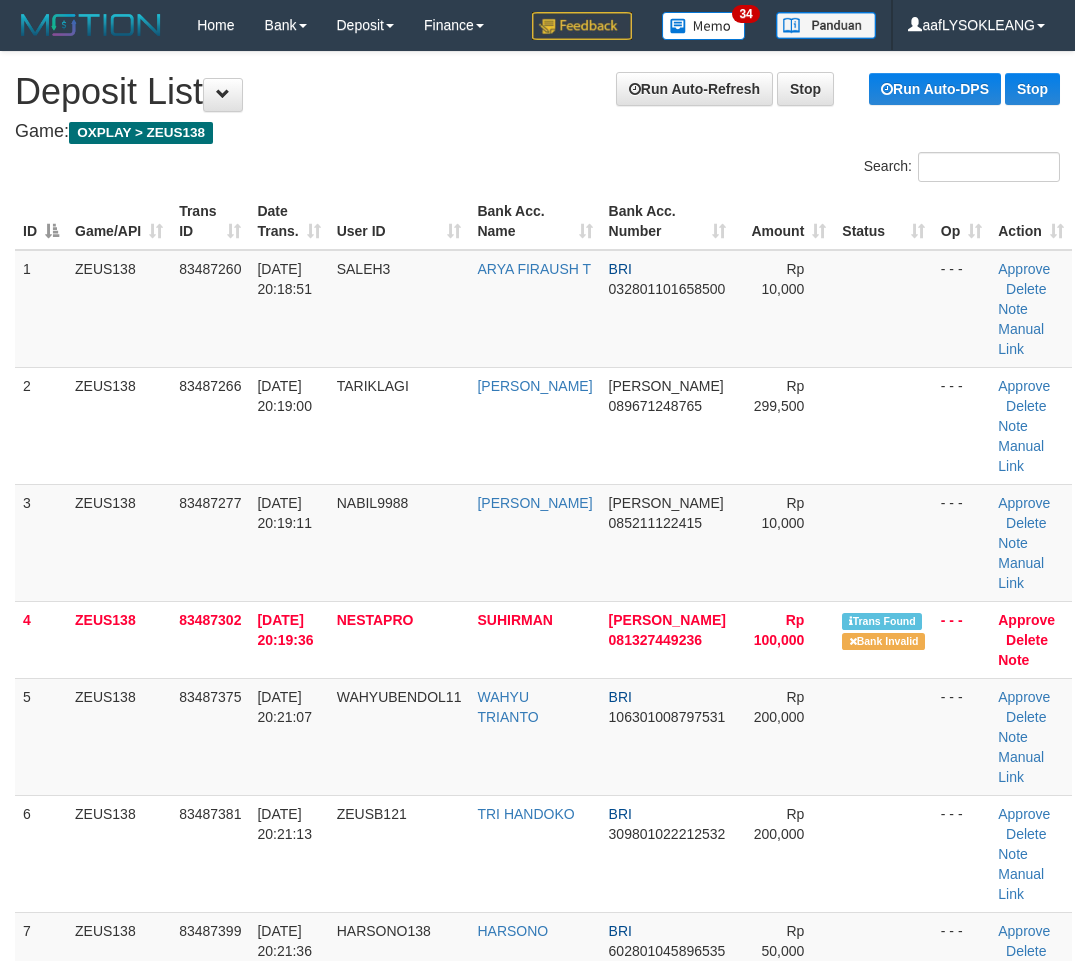 scroll, scrollTop: 0, scrollLeft: 41, axis: horizontal 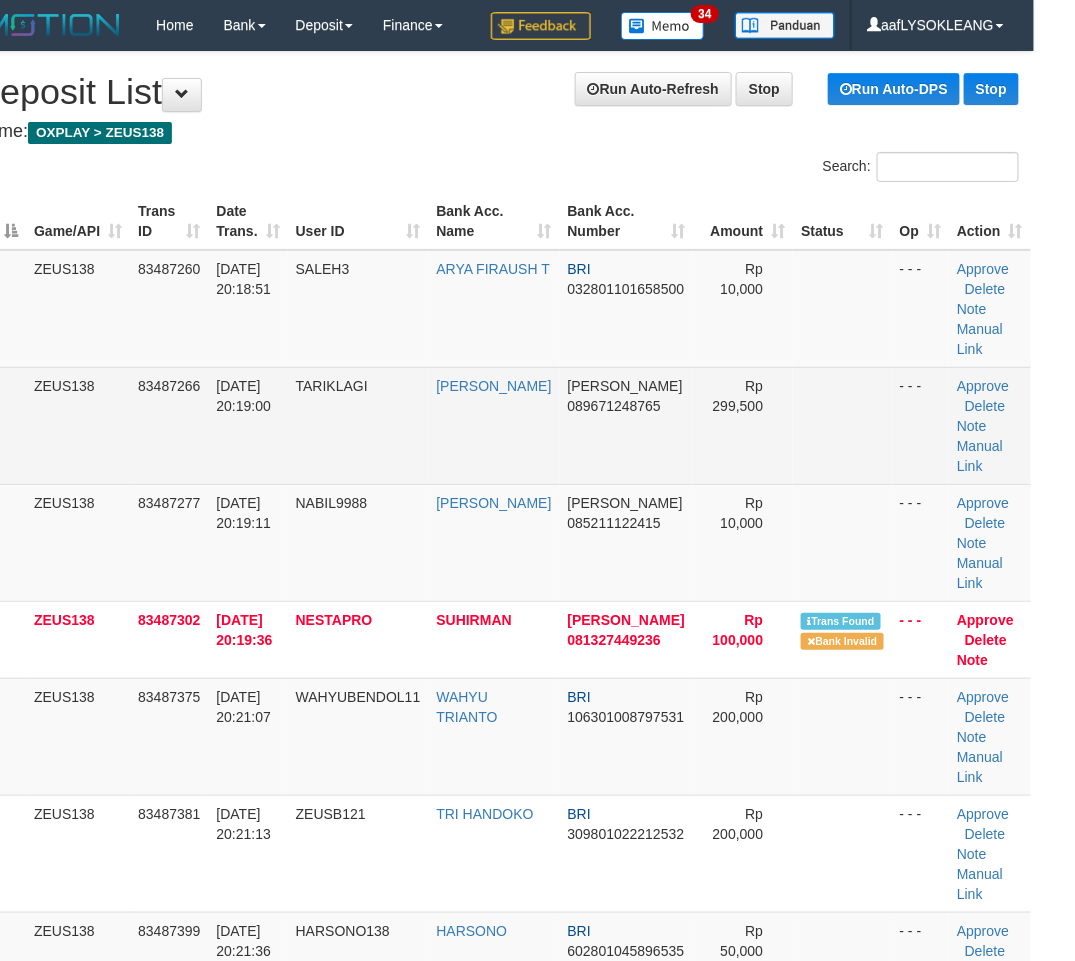 drag, startPoint x: 783, startPoint y: 547, endPoint x: 341, endPoint y: 474, distance: 447.98773 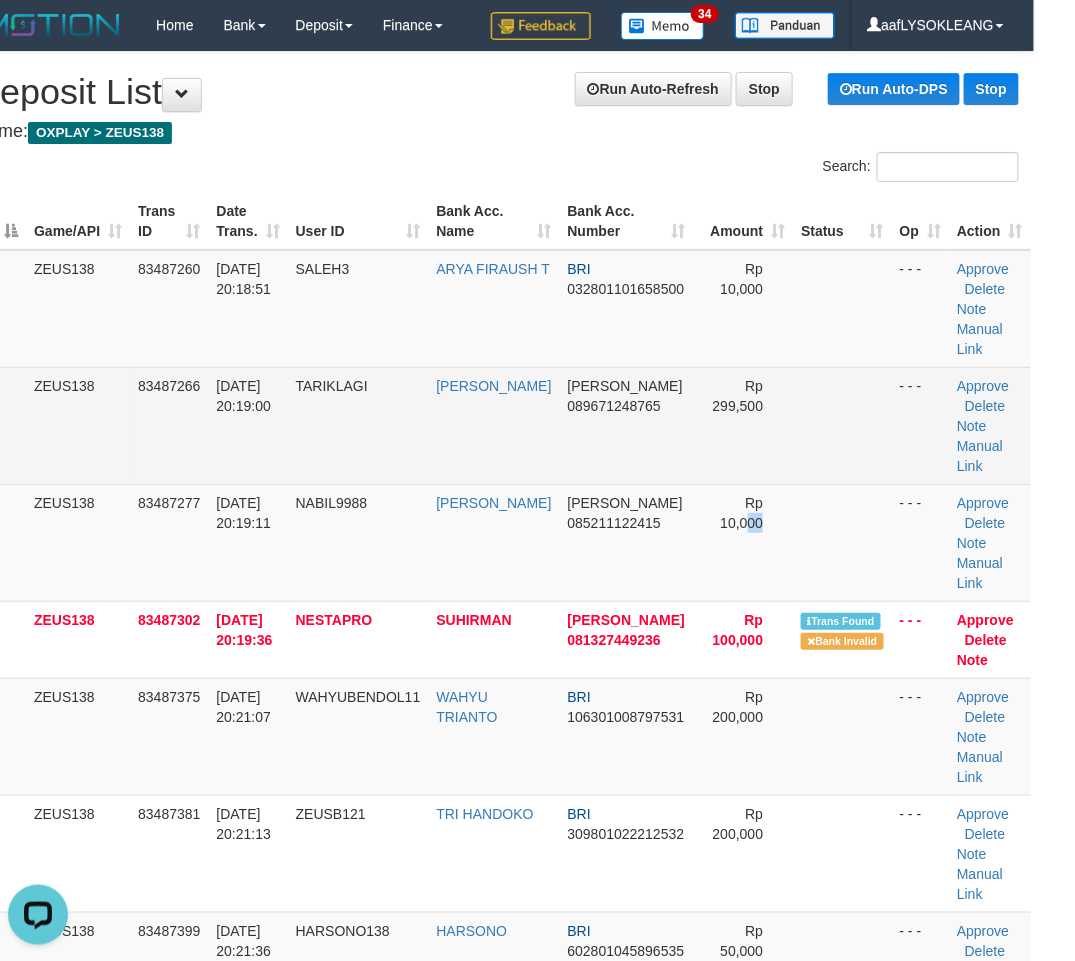 scroll, scrollTop: 0, scrollLeft: 0, axis: both 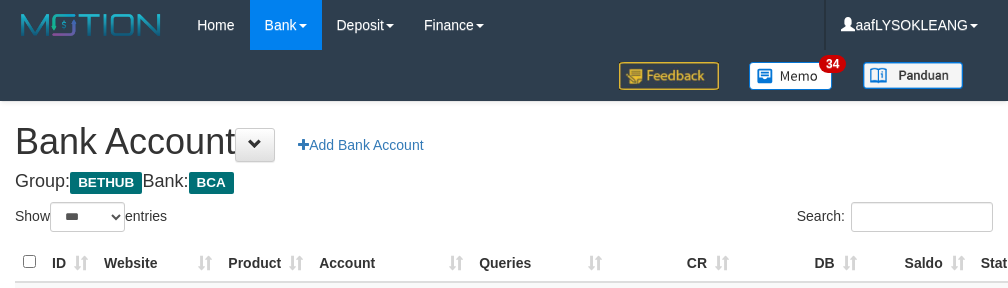 select on "***" 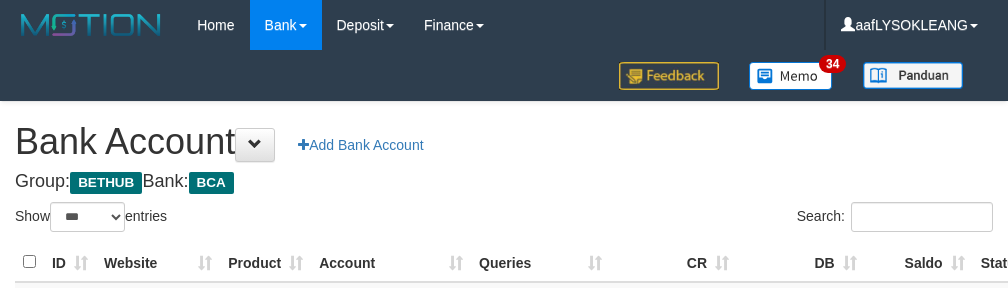 scroll, scrollTop: 221, scrollLeft: 0, axis: vertical 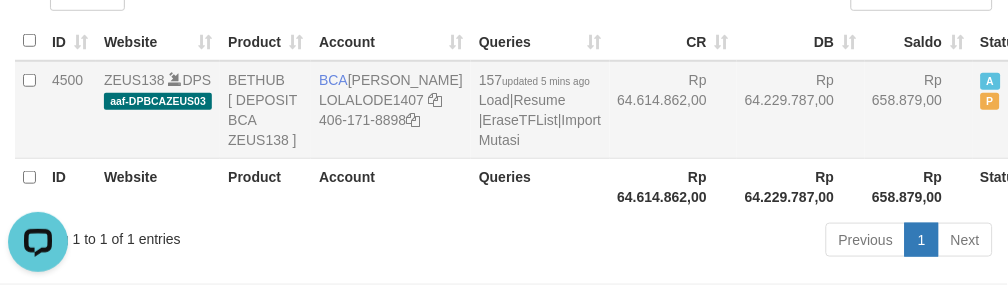click on "Rp 64.229.787,00" at bounding box center (801, 110) 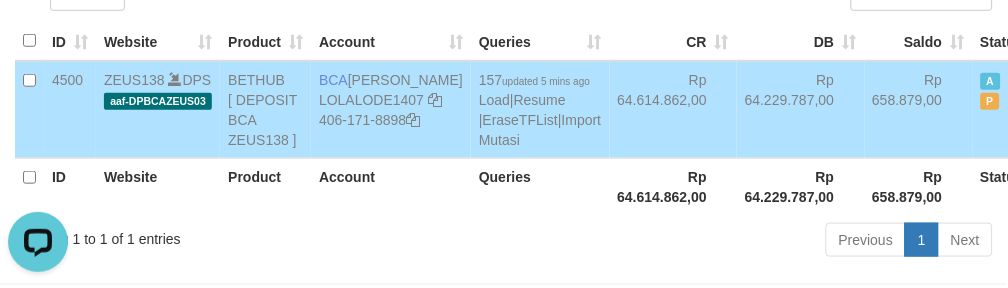 drag, startPoint x: 628, startPoint y: 110, endPoint x: 643, endPoint y: 117, distance: 16.552946 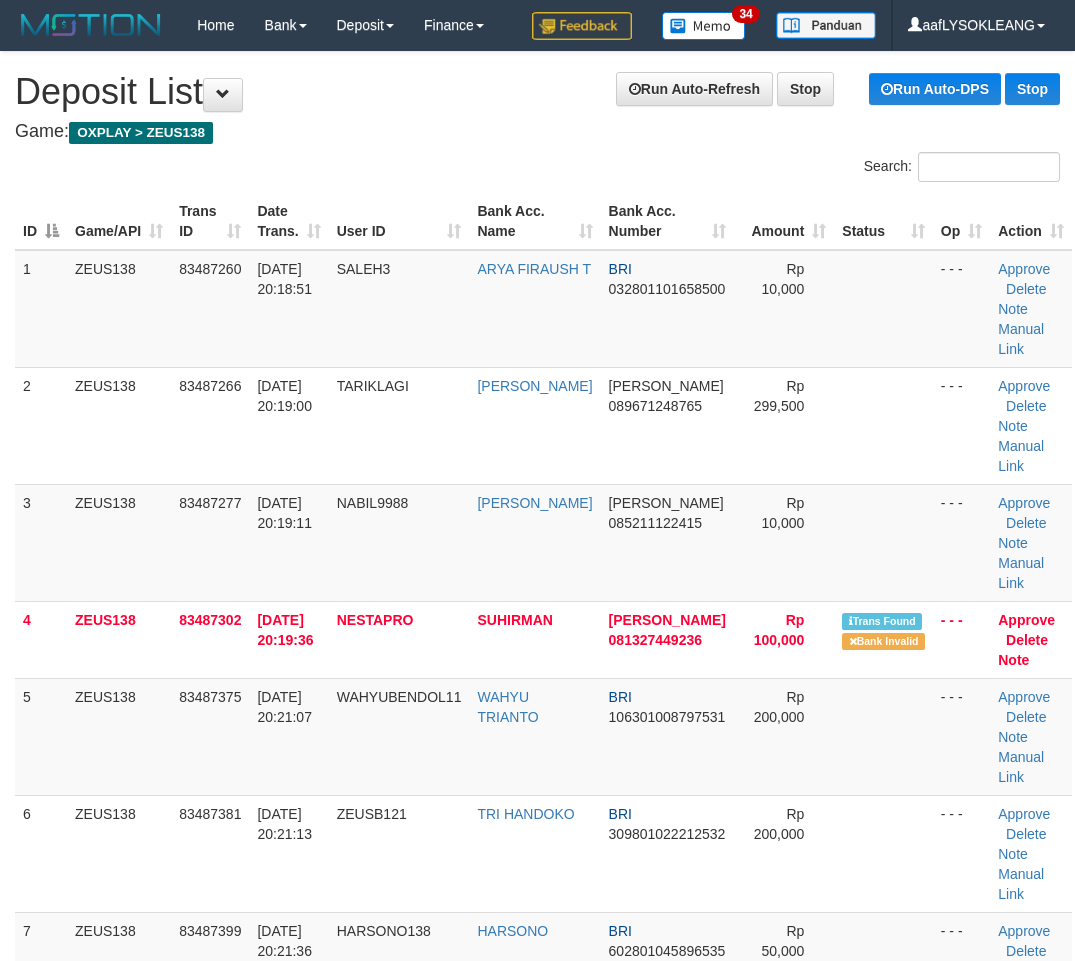 scroll, scrollTop: 0, scrollLeft: 41, axis: horizontal 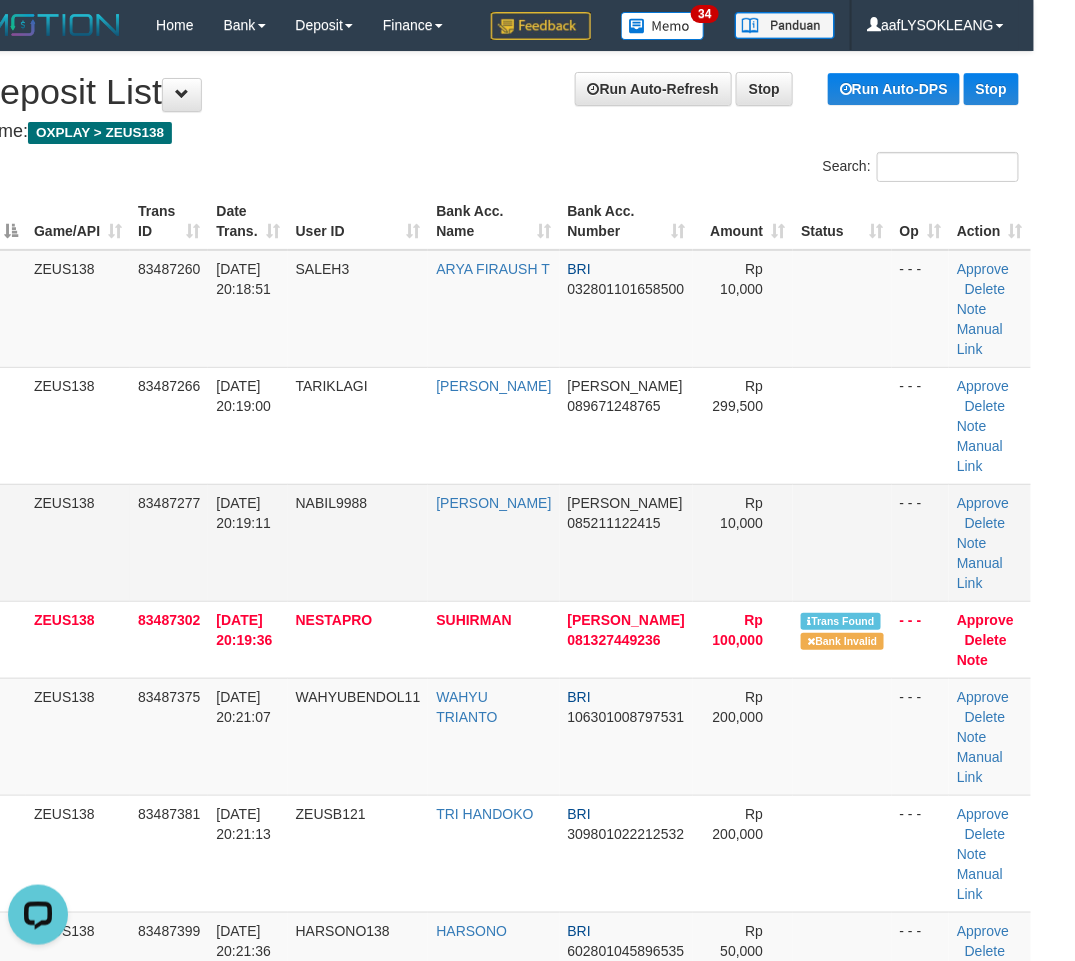 drag, startPoint x: 768, startPoint y: 474, endPoint x: 856, endPoint y: 495, distance: 90.47099 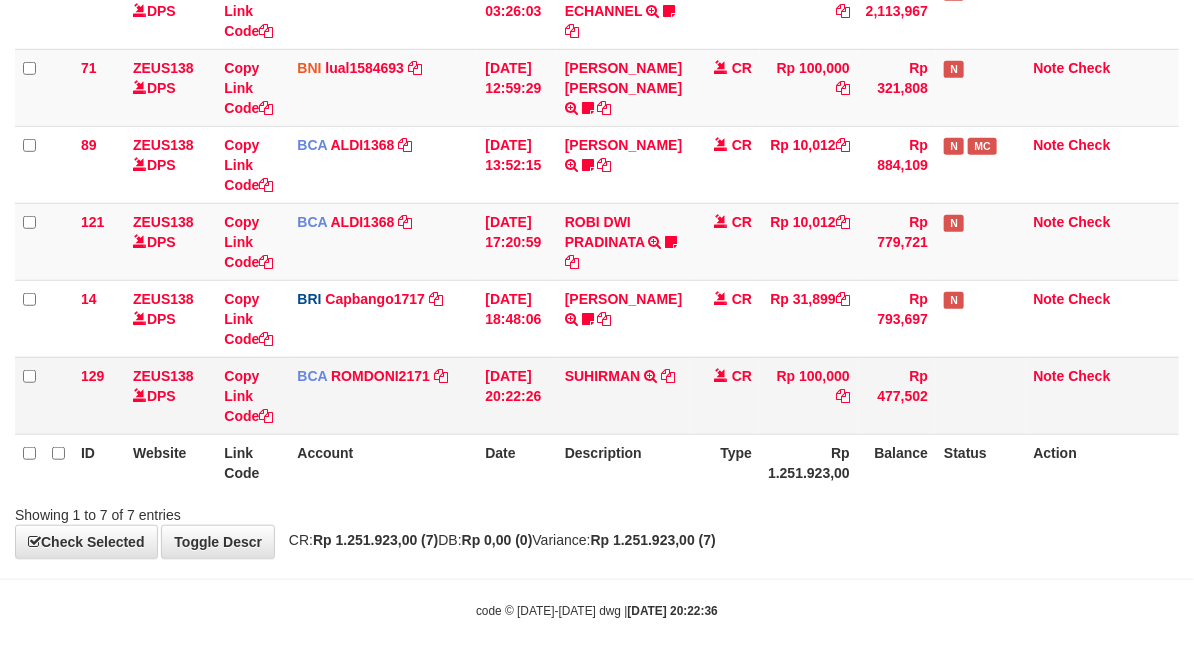 scroll, scrollTop: 316, scrollLeft: 0, axis: vertical 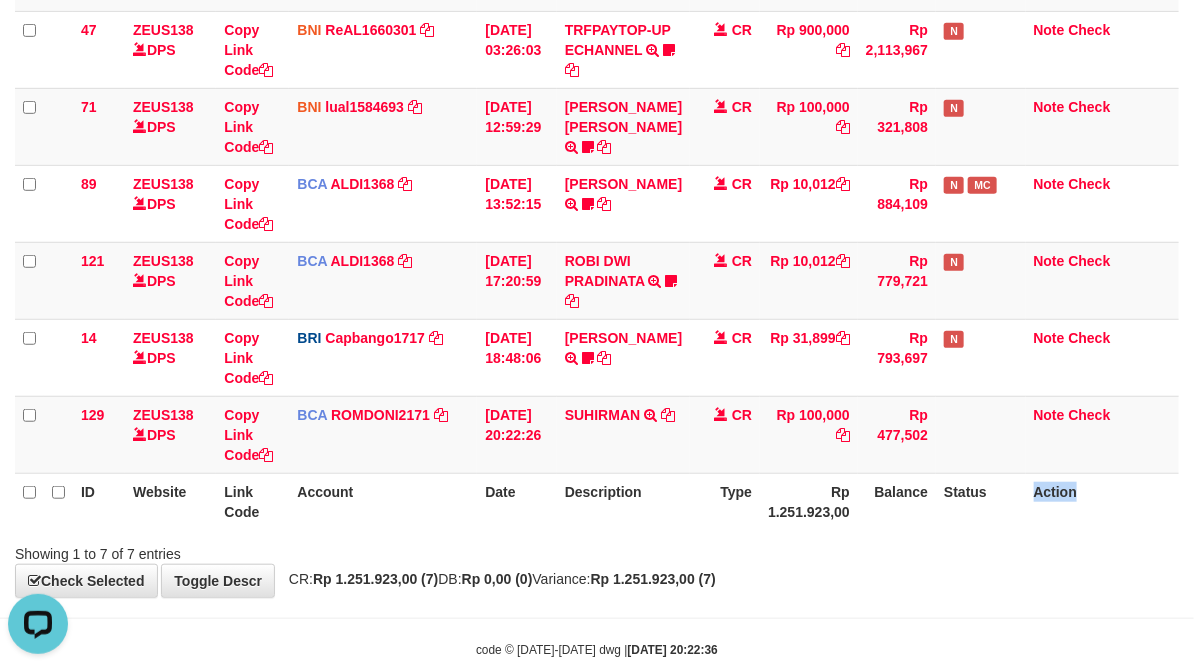click on "Action" at bounding box center [1102, 501] 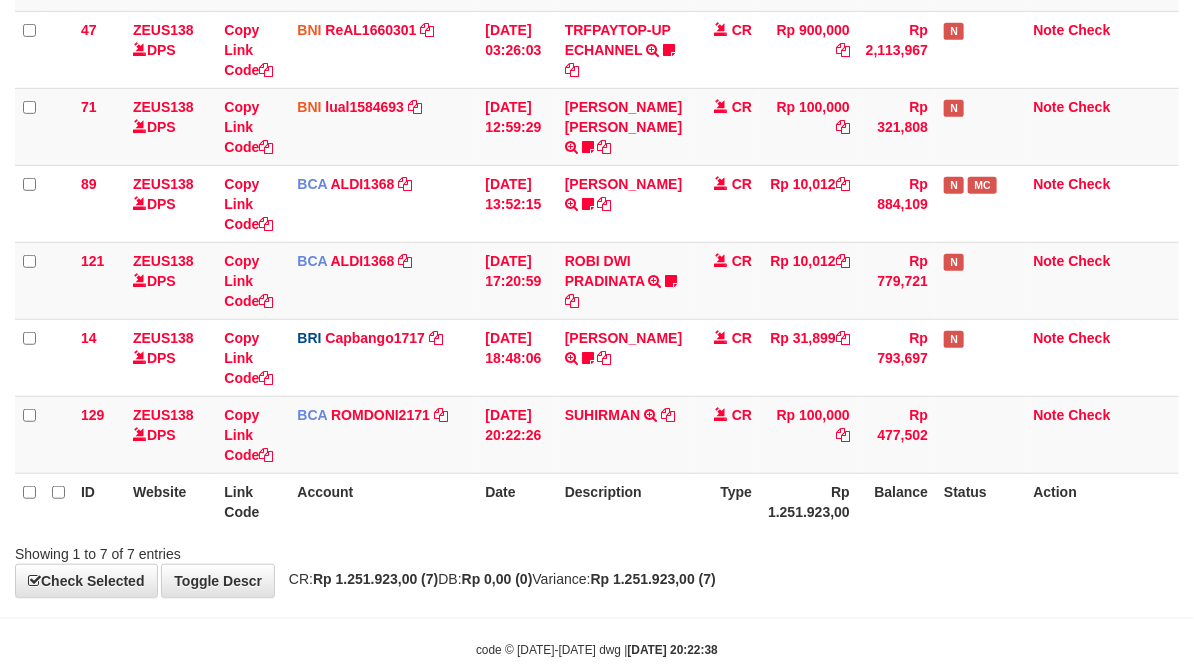scroll, scrollTop: 394, scrollLeft: 0, axis: vertical 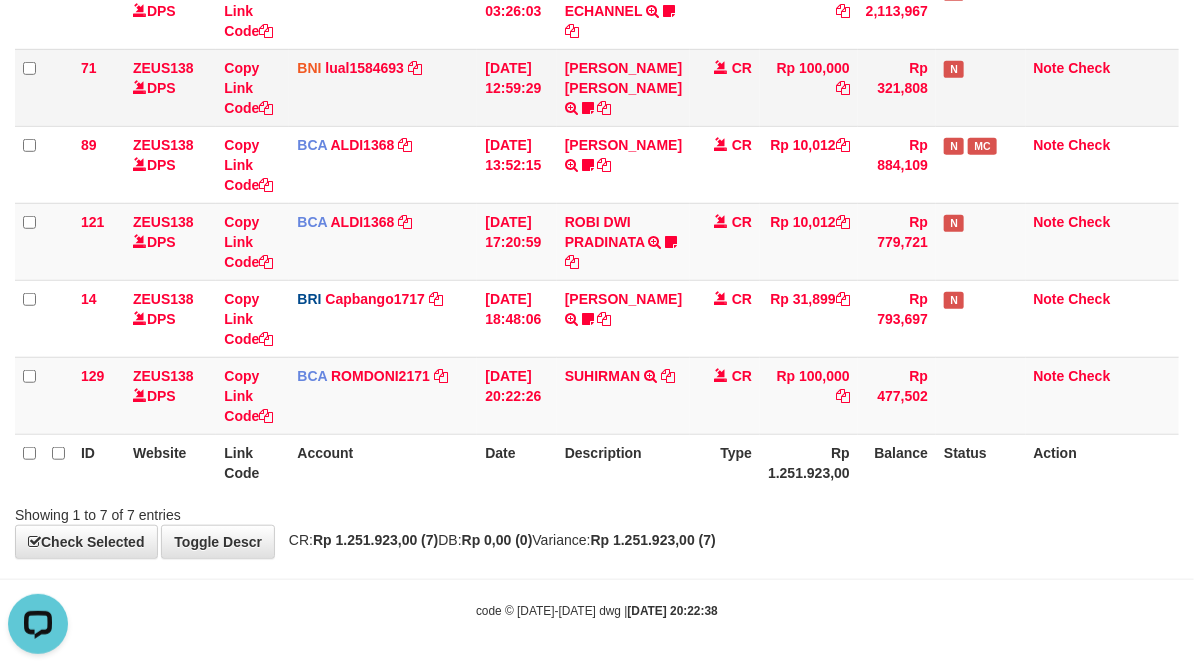 click on "BNI
lual1584693
DPS
LUCKY ALAMSYAH
mutasi_20250712_2414 | 71
mutasi_20250712_2414 | 71" at bounding box center (383, 87) 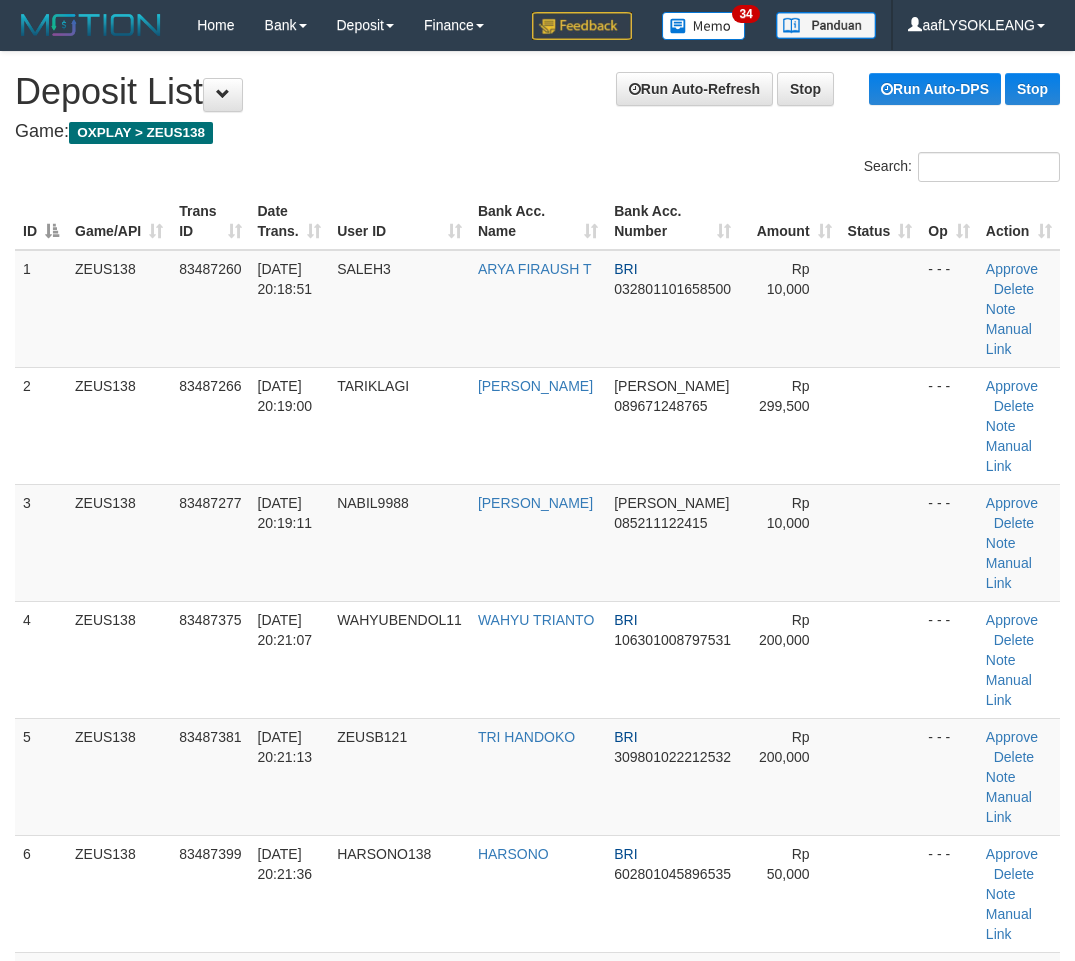scroll, scrollTop: 0, scrollLeft: 41, axis: horizontal 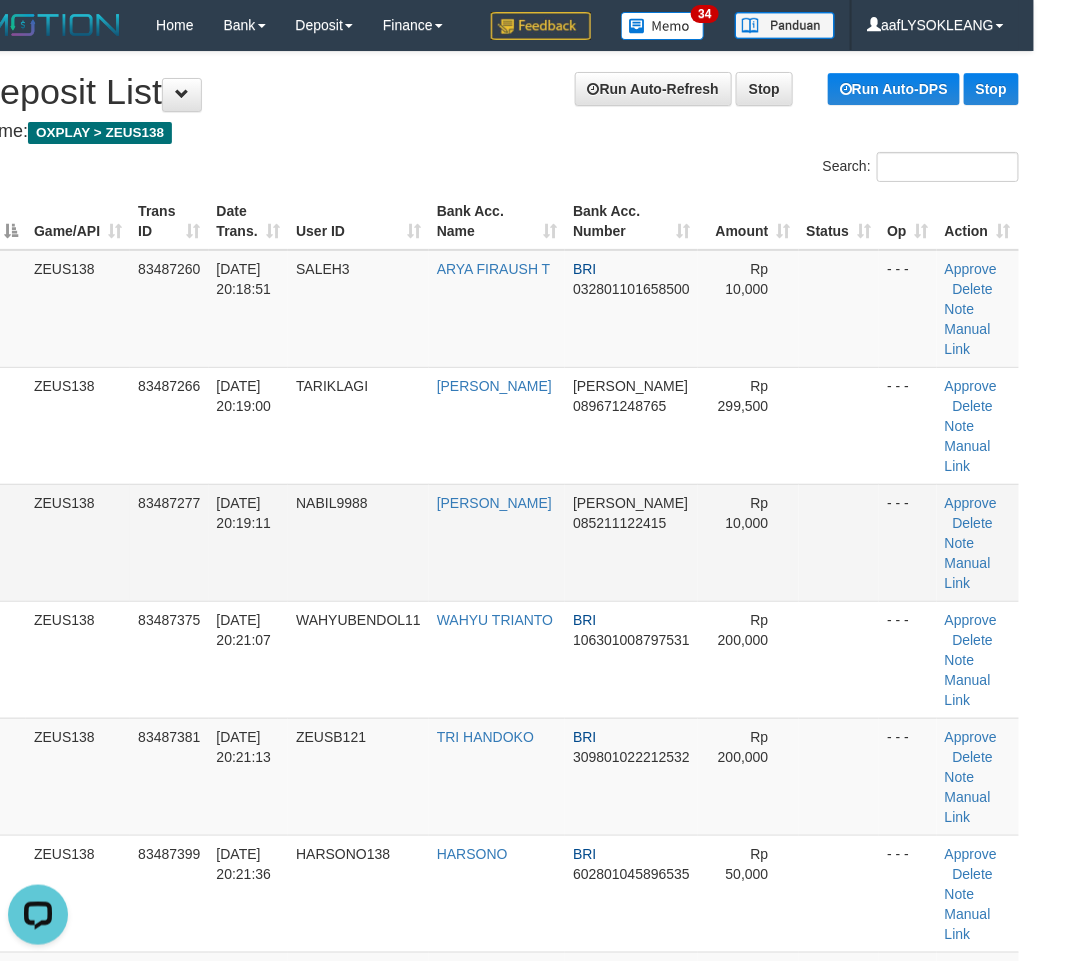 click at bounding box center (839, 542) 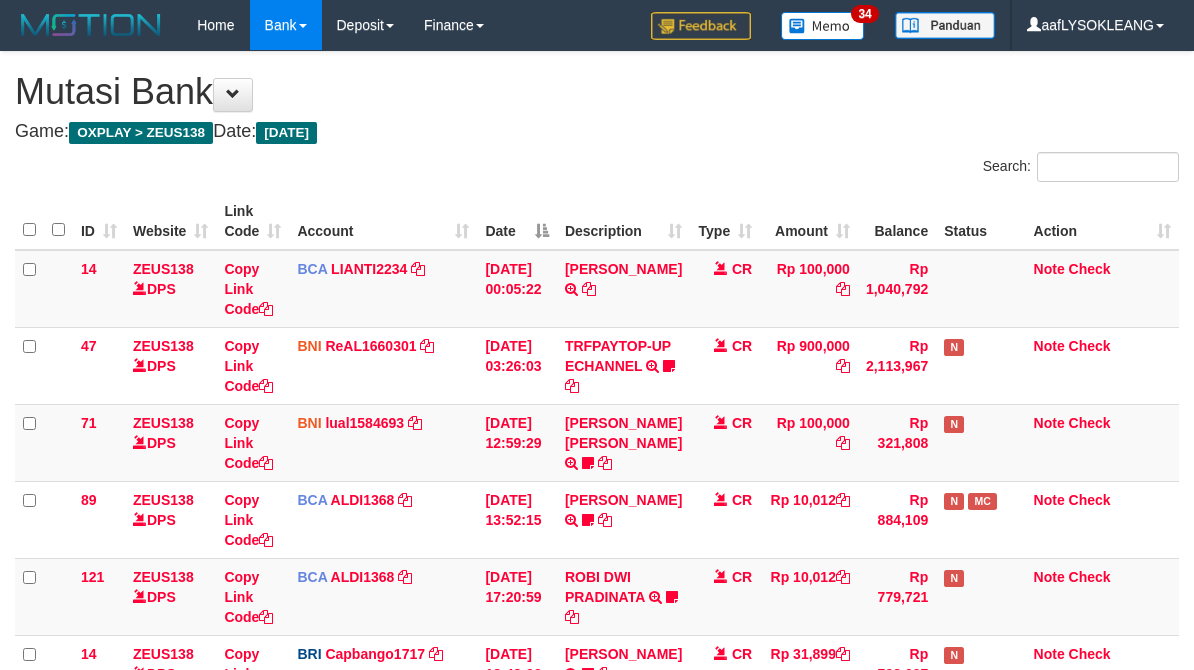 scroll, scrollTop: 394, scrollLeft: 0, axis: vertical 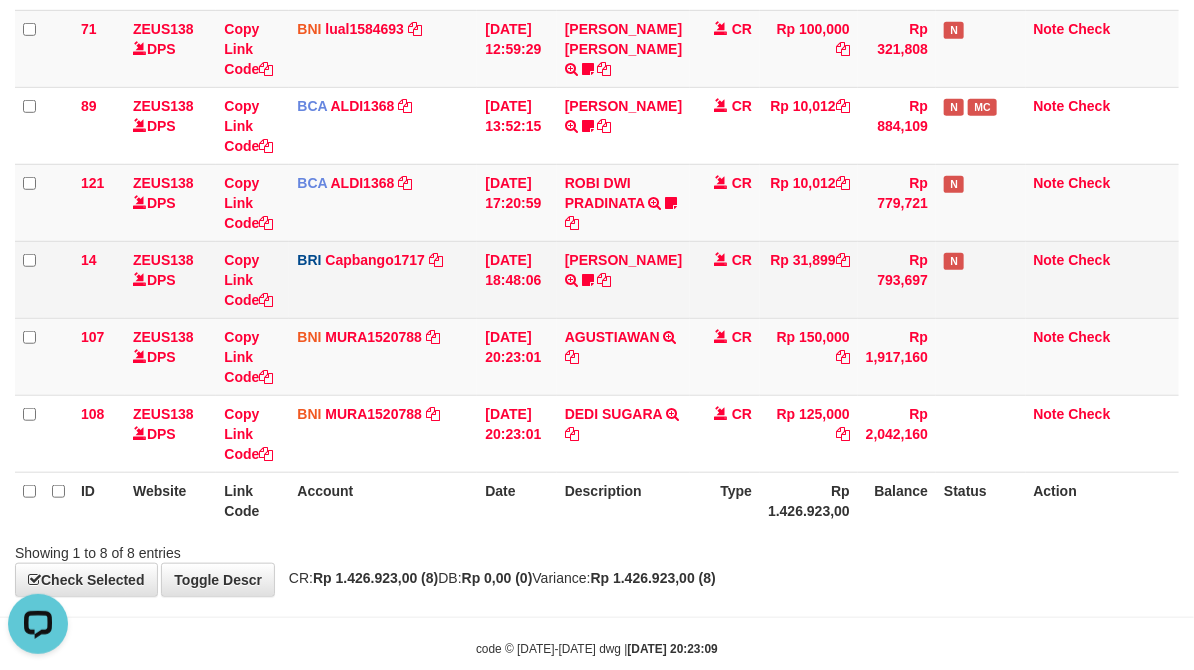 click on "CR" at bounding box center (725, 279) 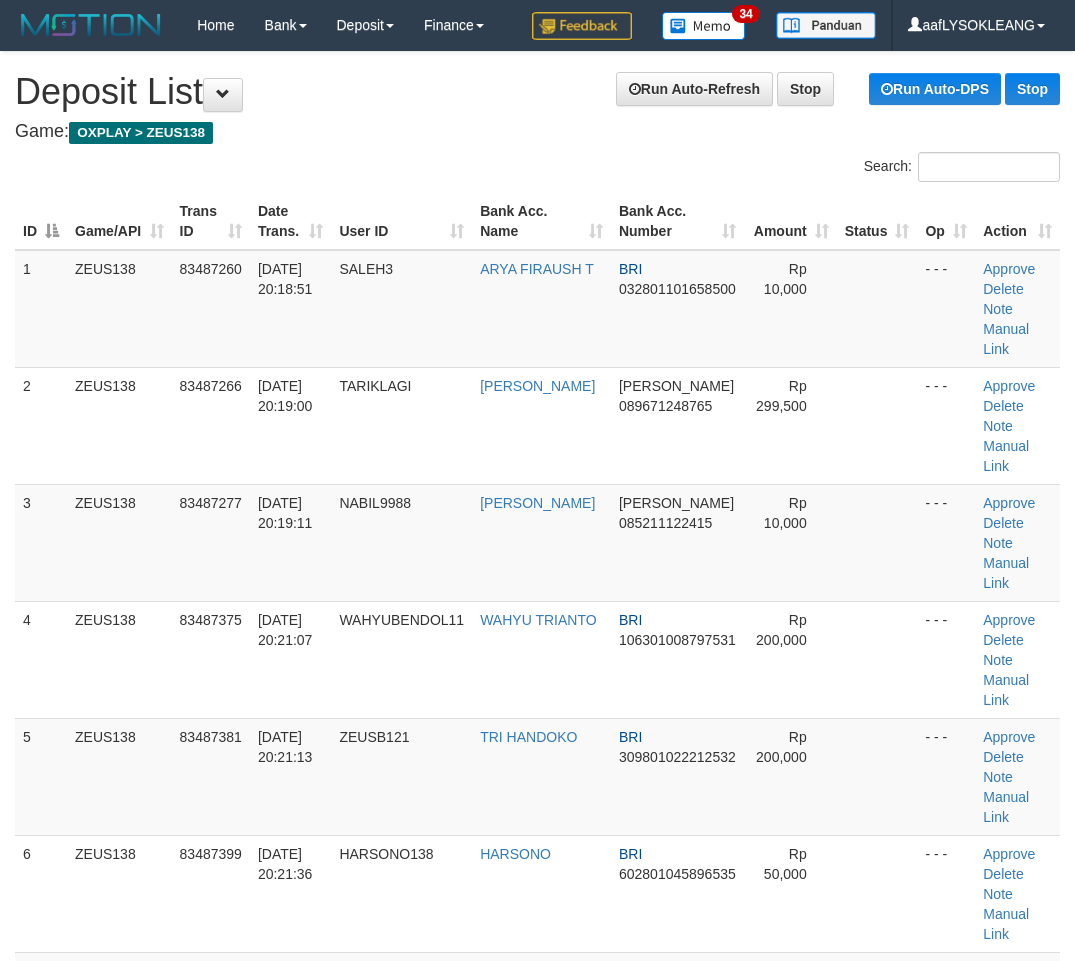 scroll, scrollTop: 0, scrollLeft: 41, axis: horizontal 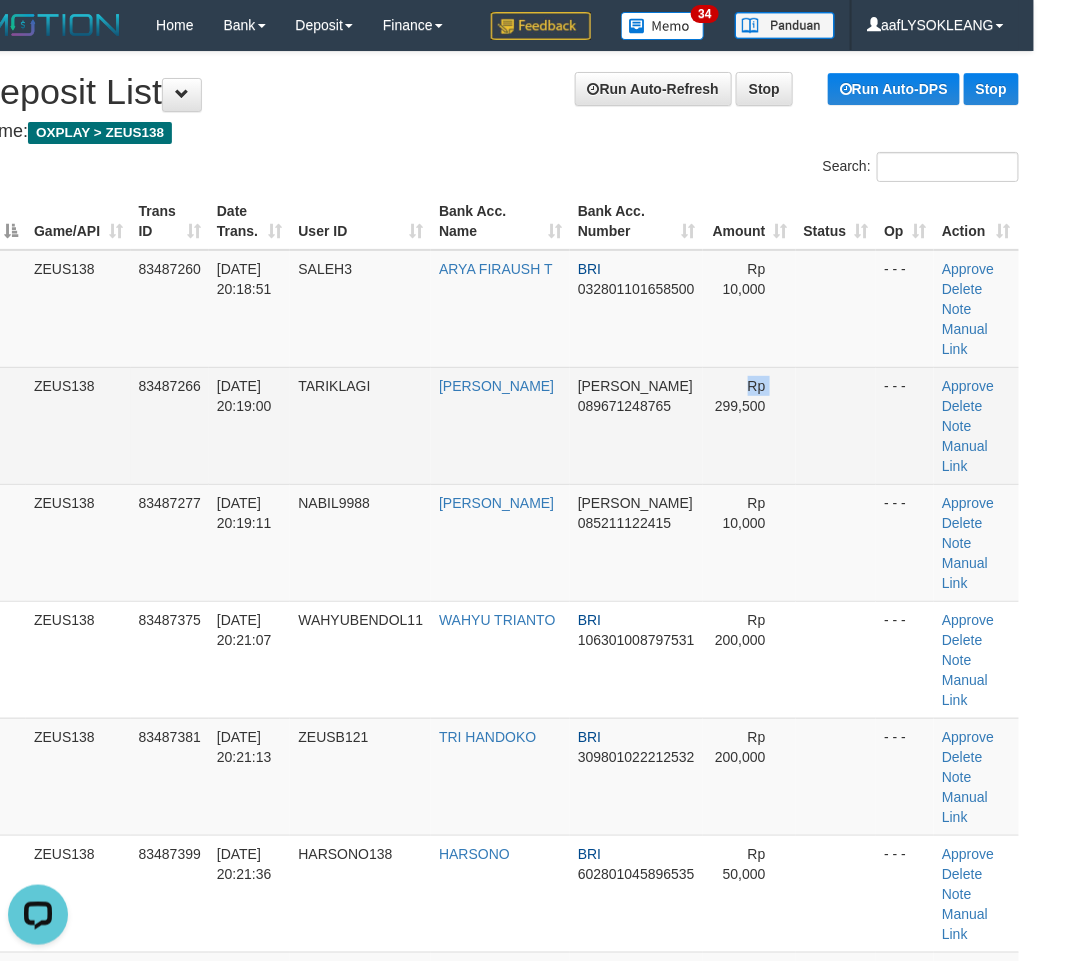 click on "2
ZEUS138
83487266
[DATE] 20:19:00
[GEOGRAPHIC_DATA]
[PERSON_NAME]
[PERSON_NAME]
089671248765
Rp 299,500
- - -
Approve
[GEOGRAPHIC_DATA]
Note
Manual Link" at bounding box center [496, 425] 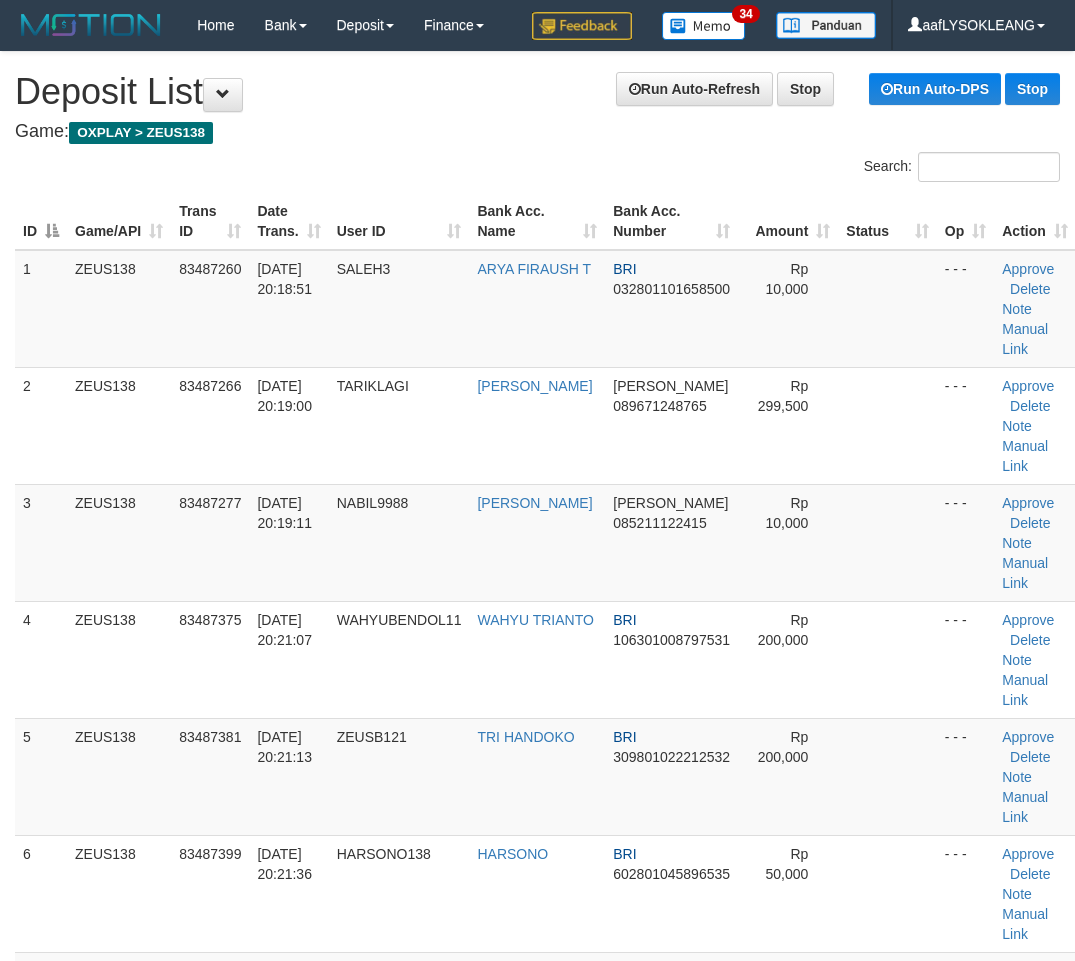 scroll, scrollTop: 0, scrollLeft: 41, axis: horizontal 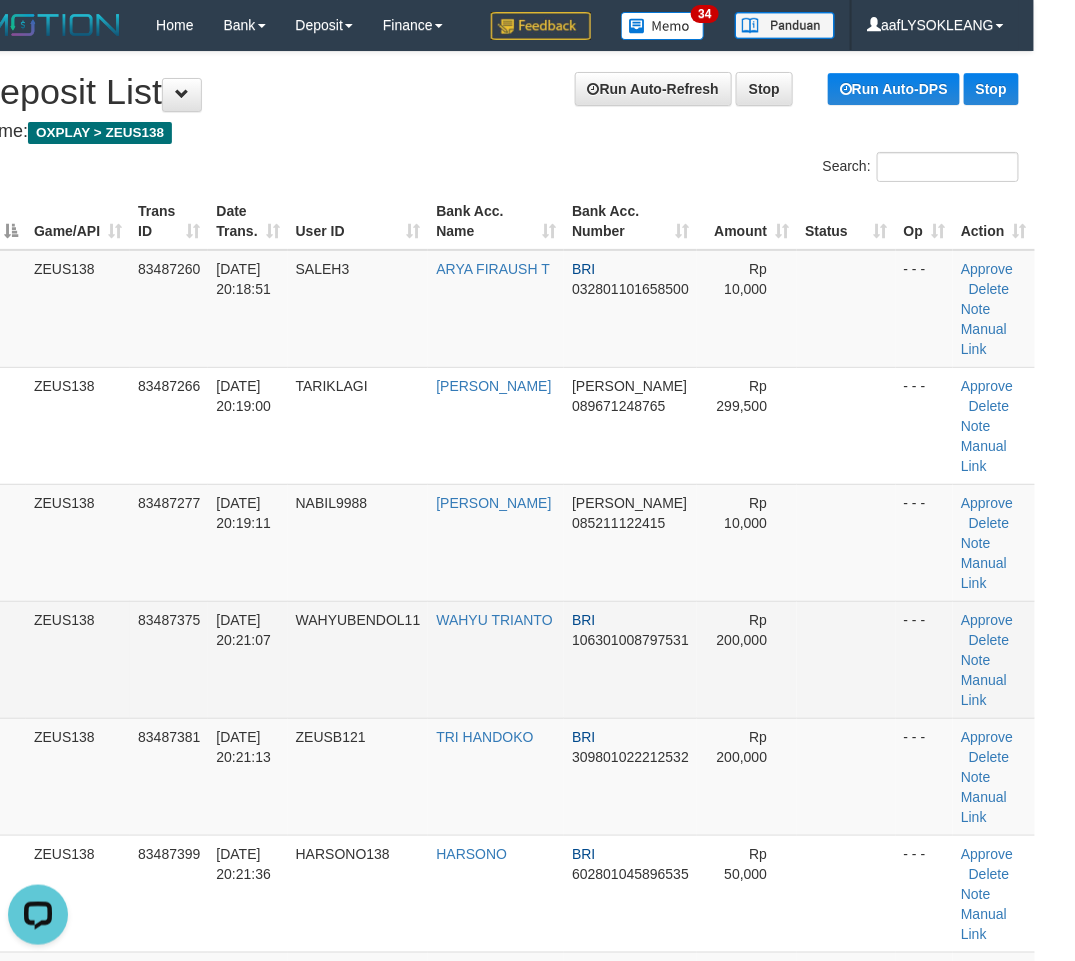 click at bounding box center (846, 659) 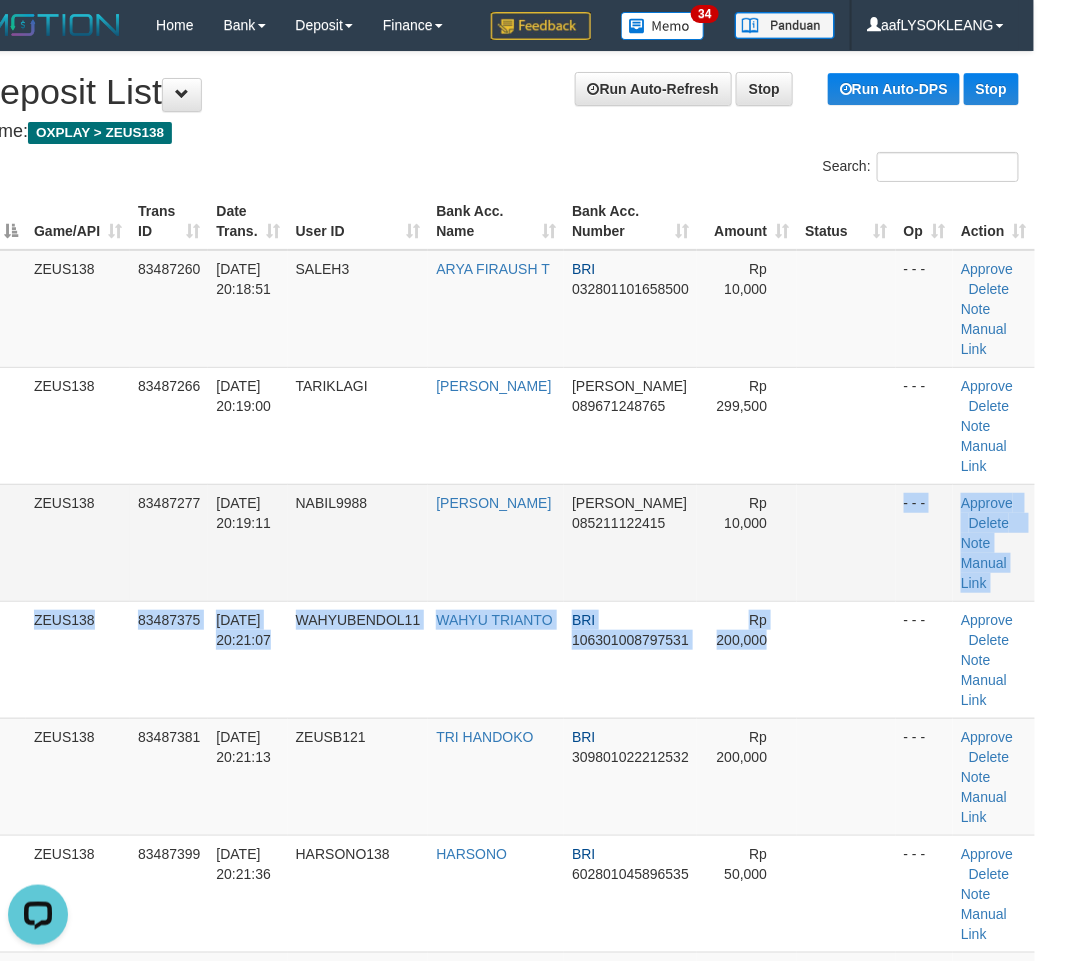 drag, startPoint x: 784, startPoint y: 607, endPoint x: 788, endPoint y: 581, distance: 26.305893 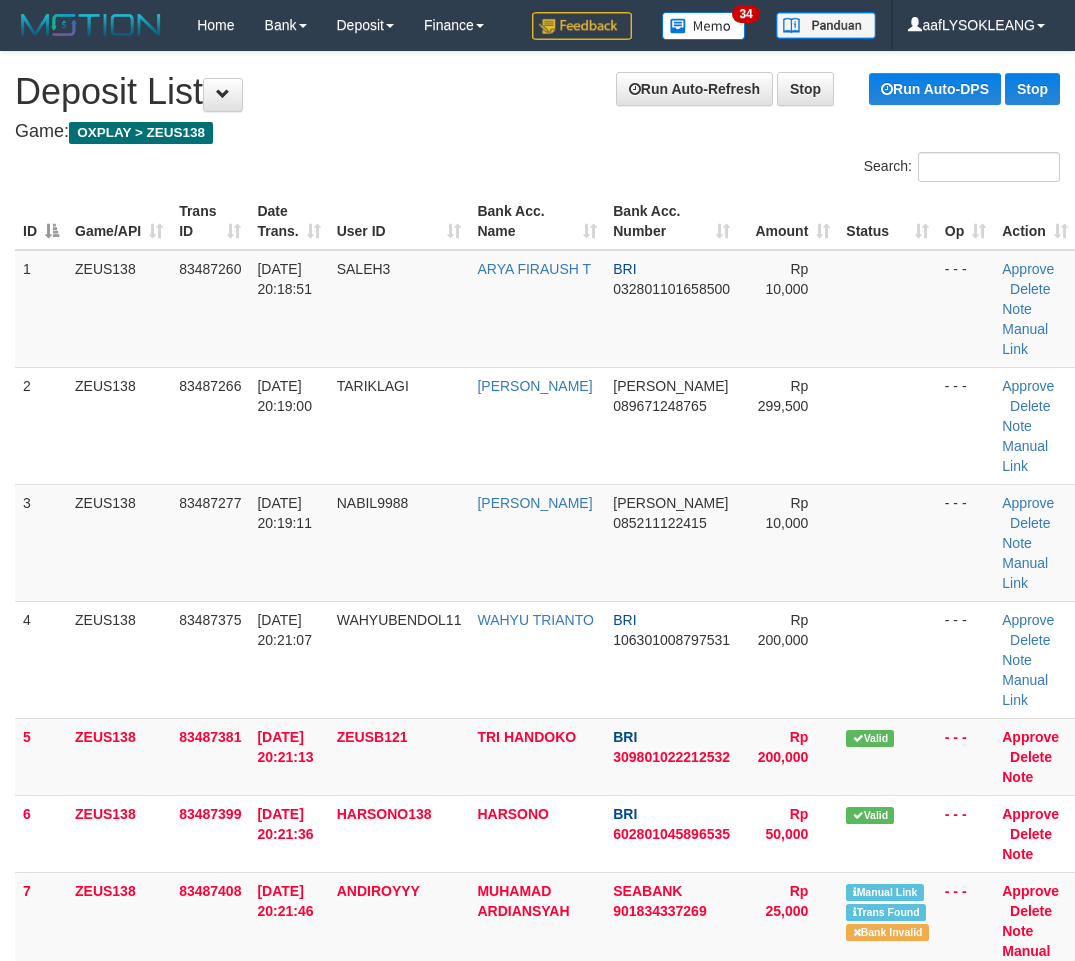 scroll, scrollTop: 0, scrollLeft: 41, axis: horizontal 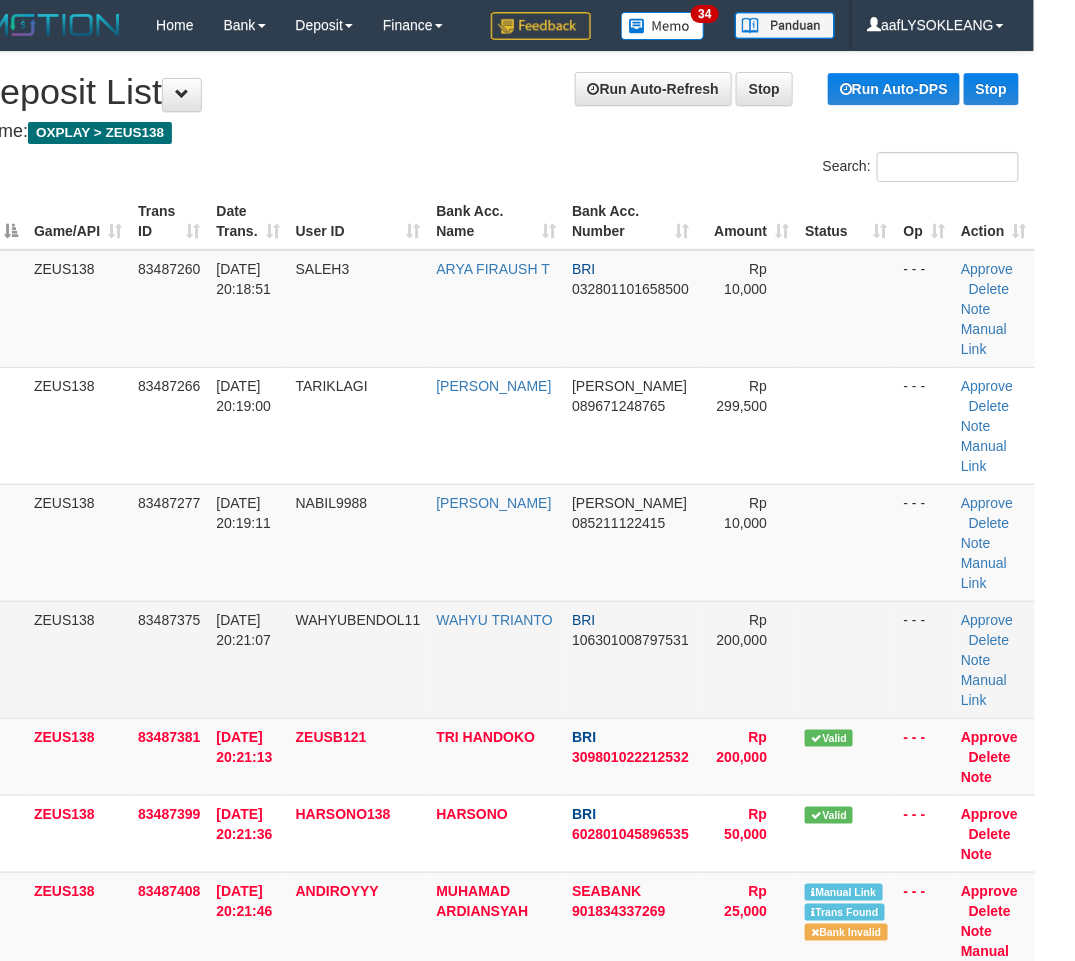 click at bounding box center (846, 659) 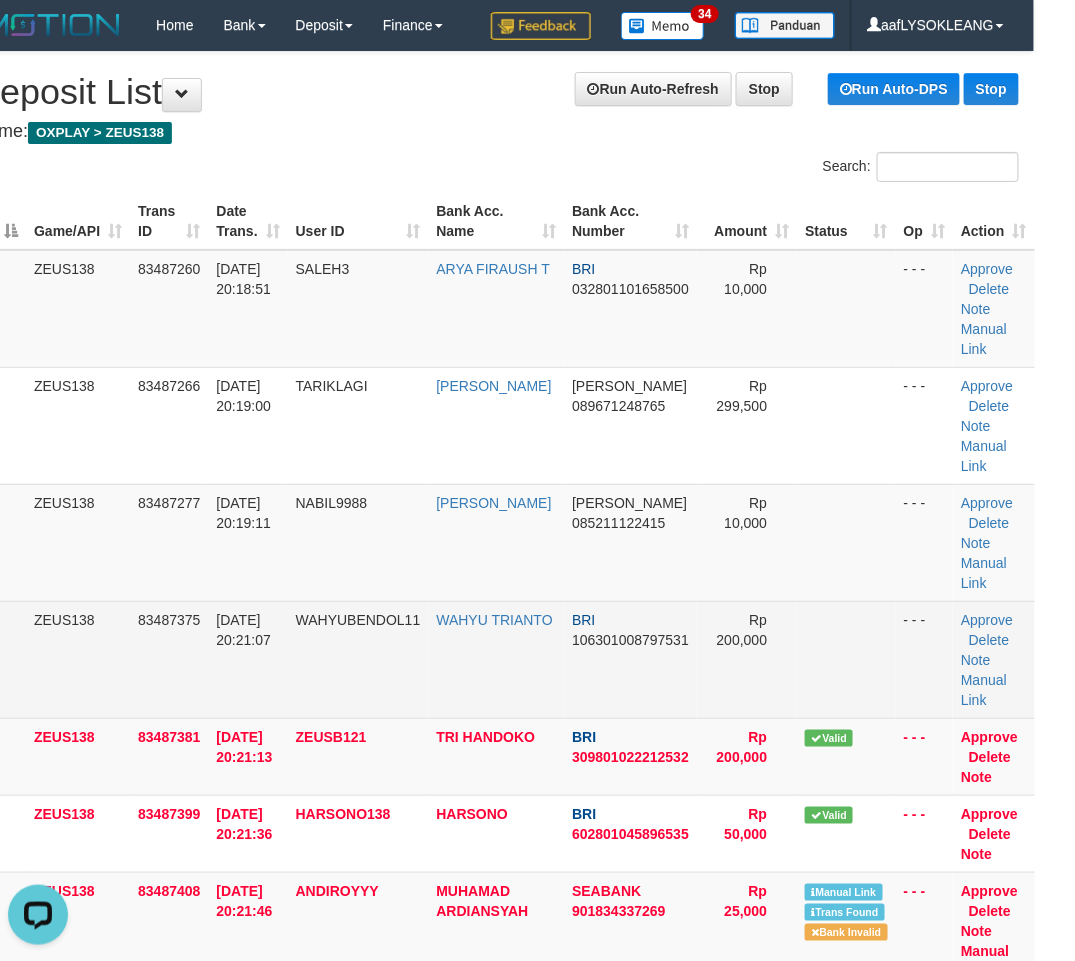 scroll, scrollTop: 0, scrollLeft: 0, axis: both 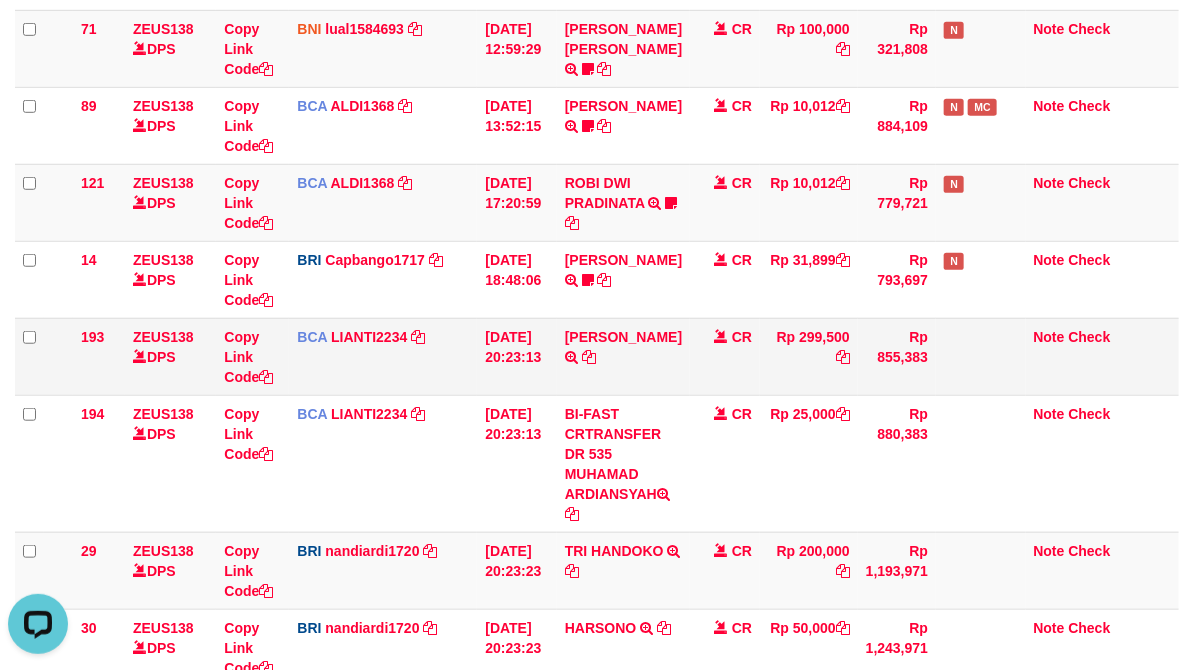 click on "ANDI PURWANT         TRSF E-BANKING CR 1207/FTSCY/WS95051
299500.002025071205240925 TRFDN-ANDI PURWANTESPAY DEBIT INDONE" at bounding box center (623, 356) 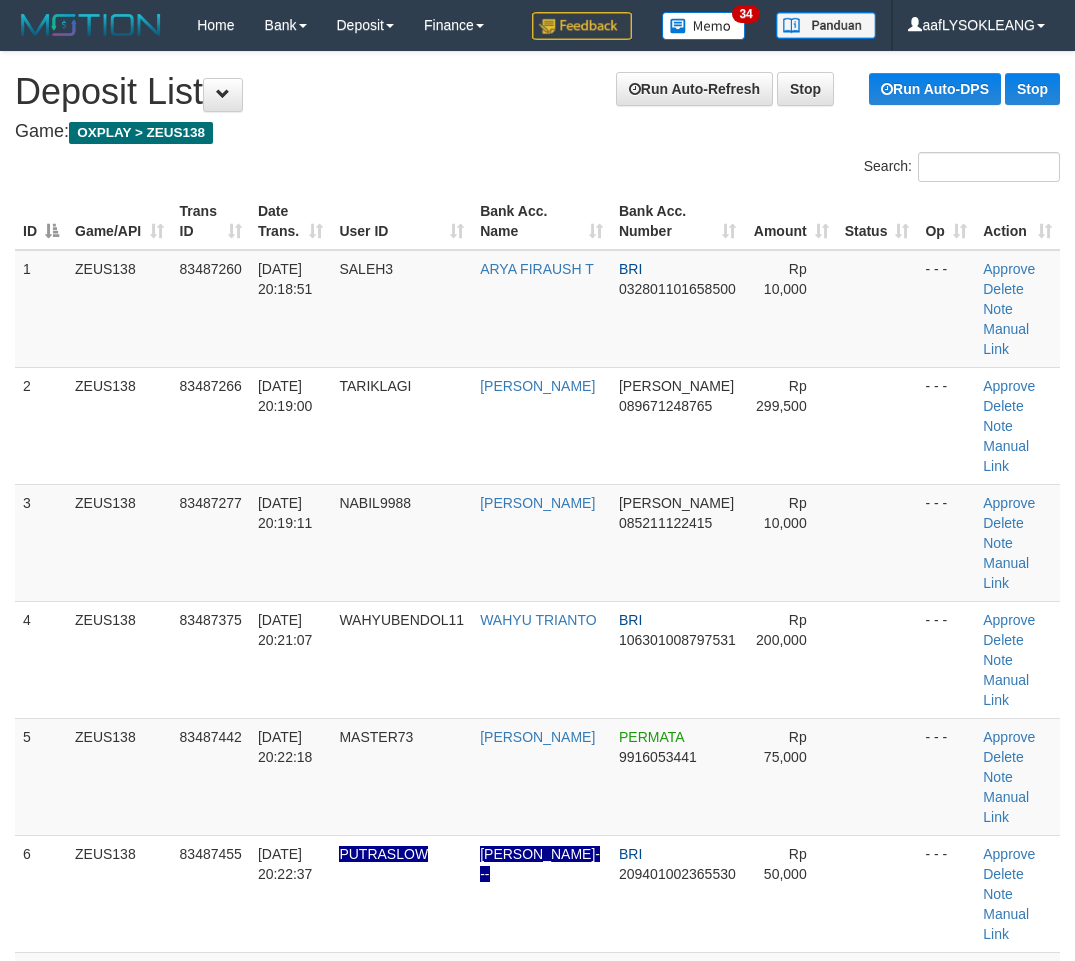 scroll, scrollTop: 0, scrollLeft: 41, axis: horizontal 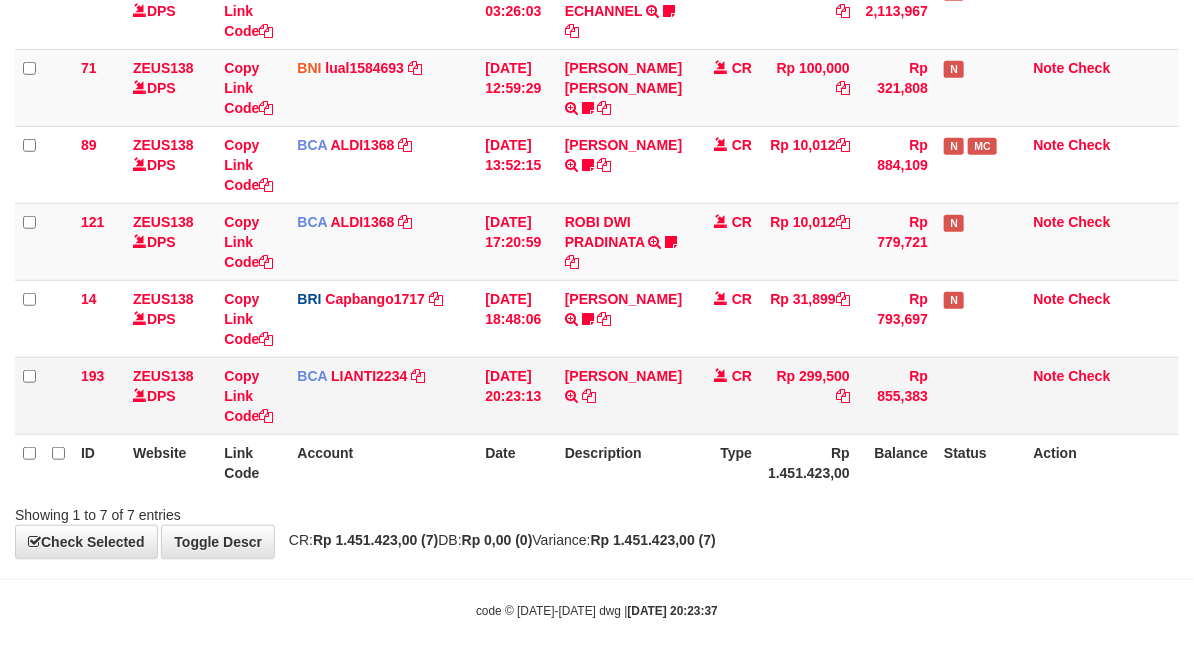 click on "ANDI PURWANT         TRSF E-BANKING CR 1207/FTSCY/WS95051
299500.002025071205240925 TRFDN-ANDI PURWANTESPAY DEBIT INDONE" at bounding box center [623, 395] 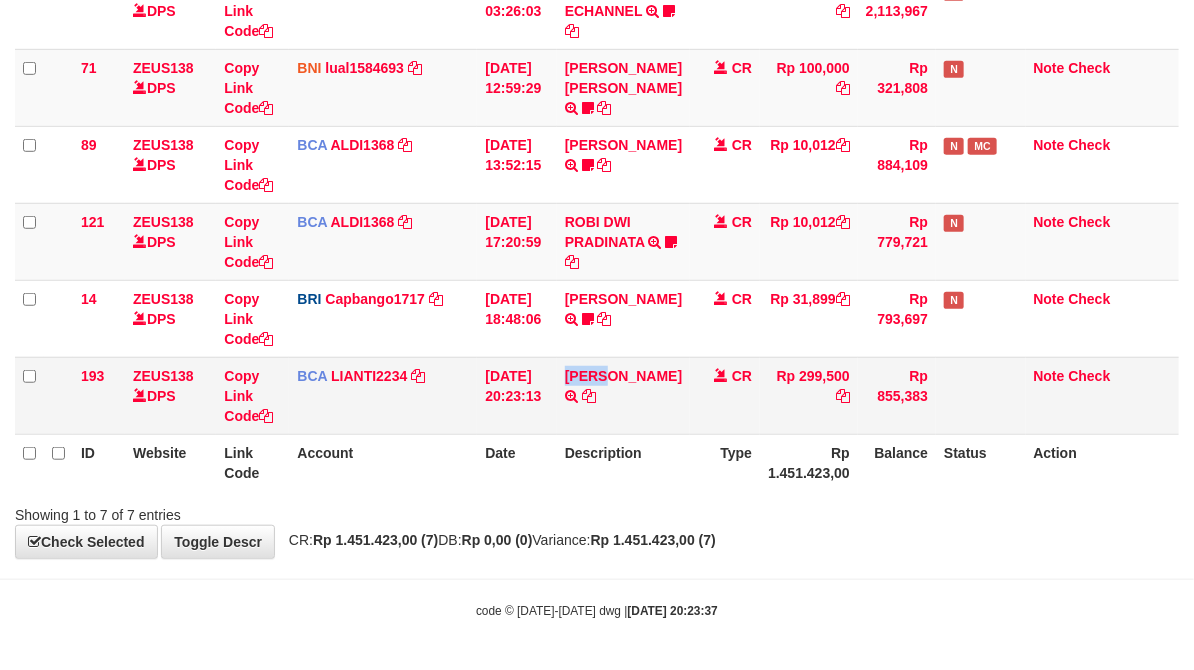 click on "ANDI PURWANT         TRSF E-BANKING CR 1207/FTSCY/WS95051
299500.002025071205240925 TRFDN-ANDI PURWANTESPAY DEBIT INDONE" at bounding box center [623, 395] 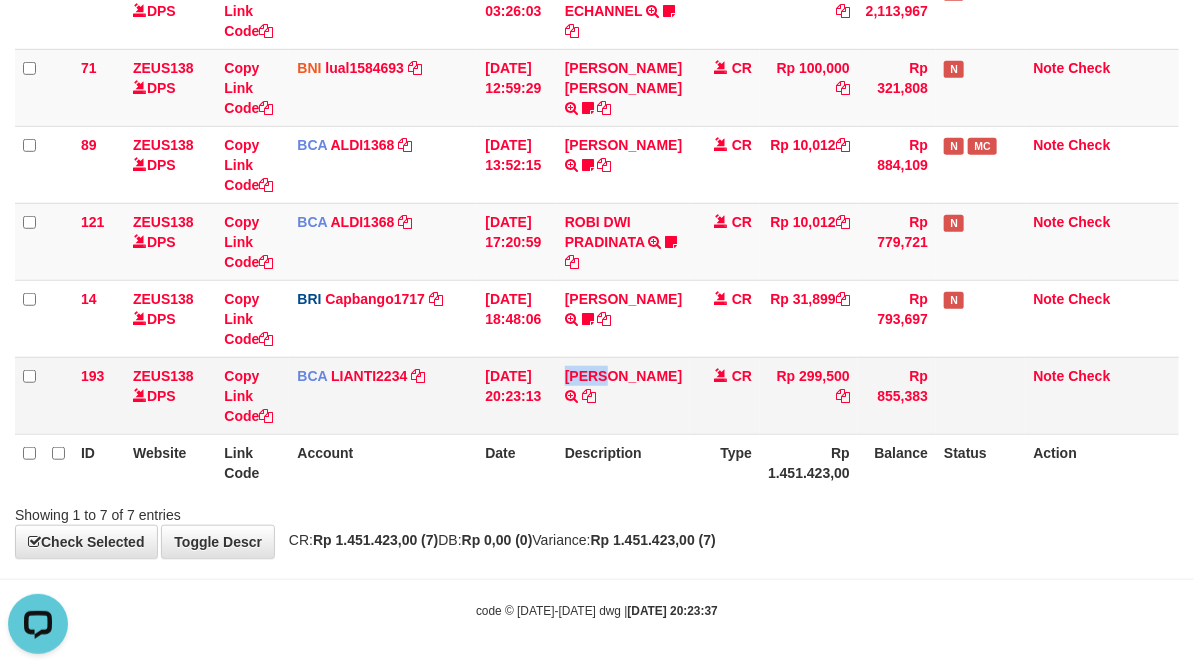 scroll, scrollTop: 0, scrollLeft: 0, axis: both 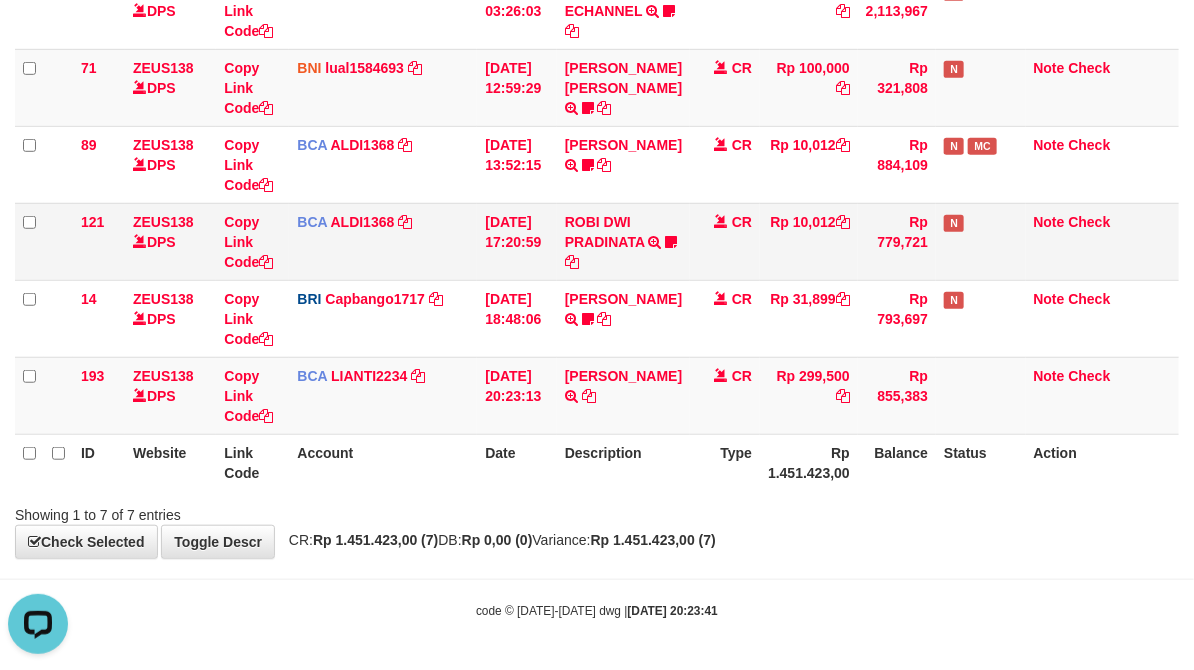 click on "BCA
ALDI1368
DPS
ALDI
mutasi_20250712_3354 | 121
mutasi_20250712_3354 | 121" at bounding box center (383, 241) 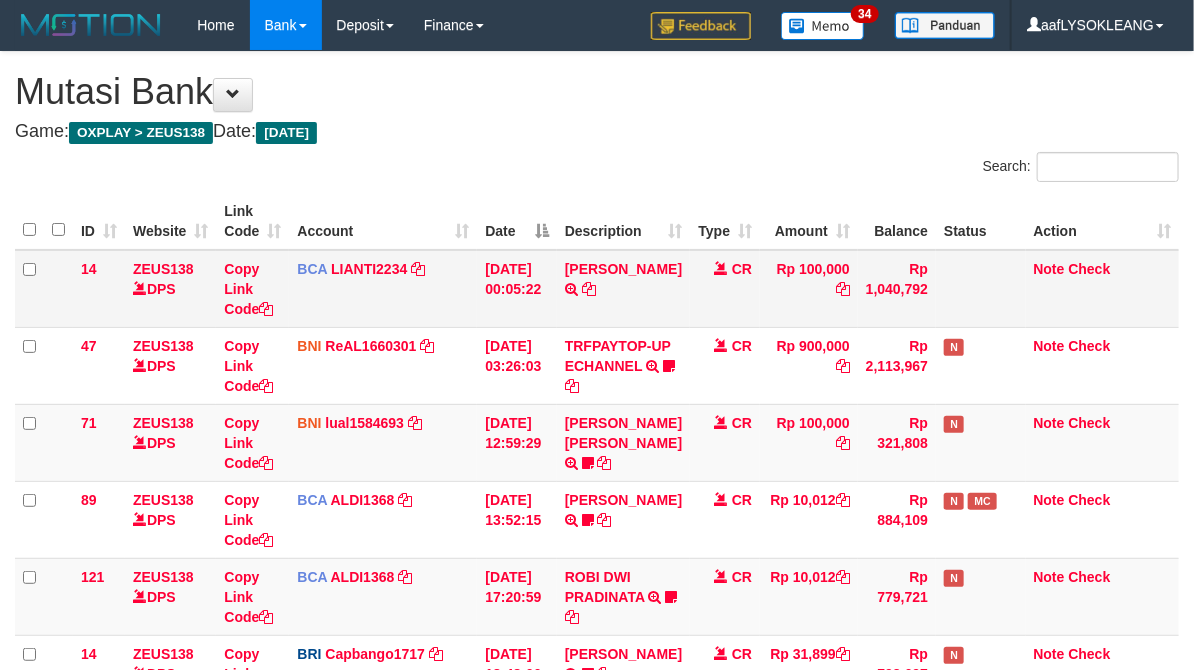 scroll, scrollTop: 316, scrollLeft: 0, axis: vertical 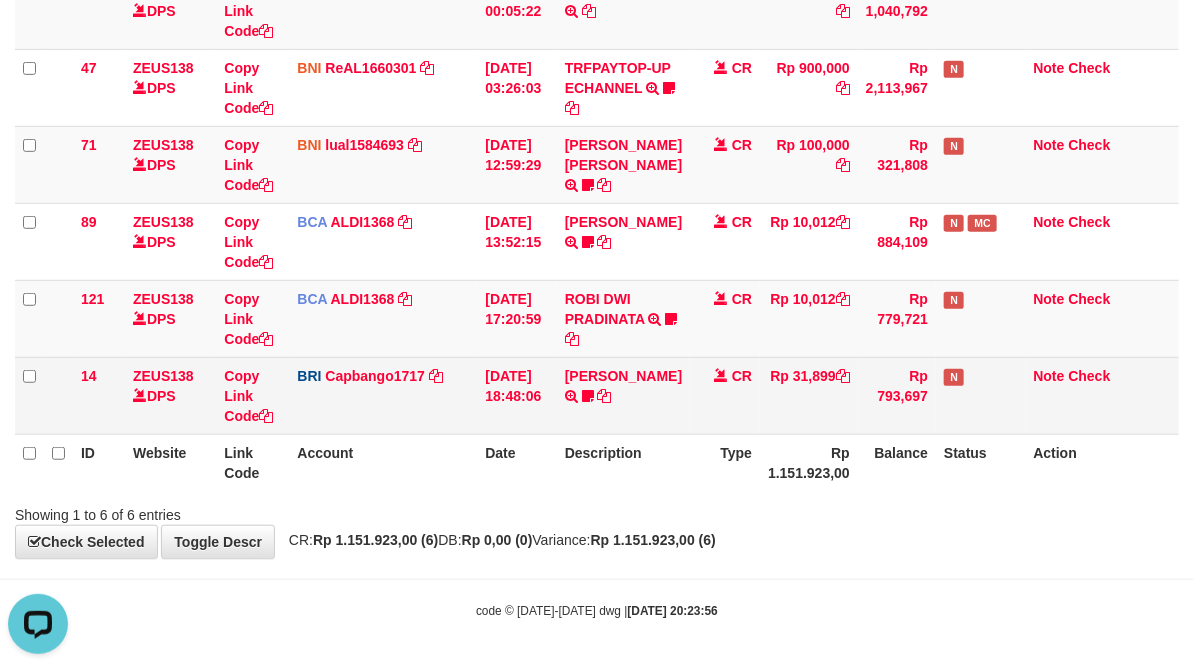 drag, startPoint x: 555, startPoint y: 387, endPoint x: 565, endPoint y: 391, distance: 10.770329 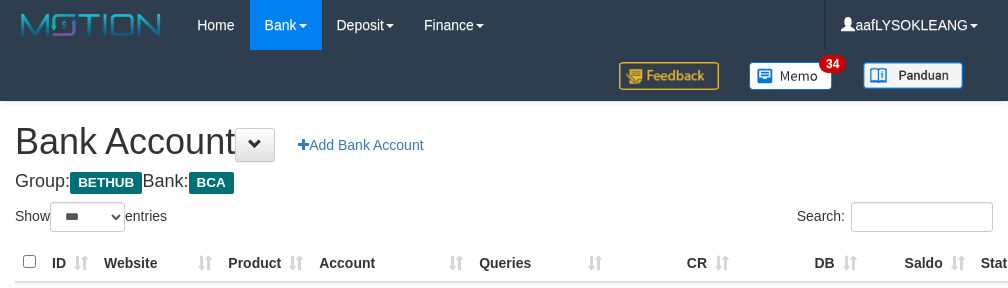 select on "***" 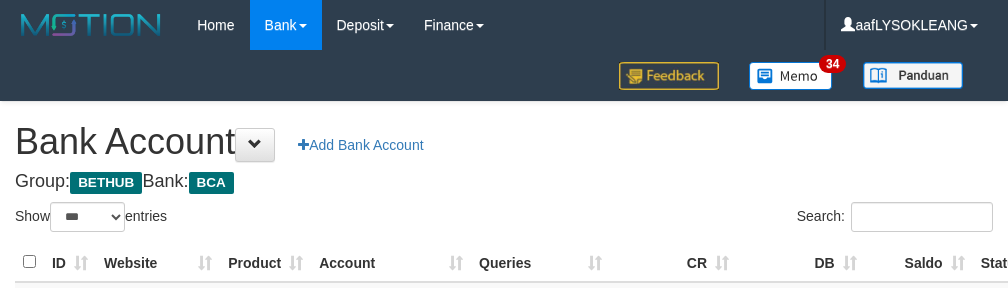 scroll, scrollTop: 221, scrollLeft: 0, axis: vertical 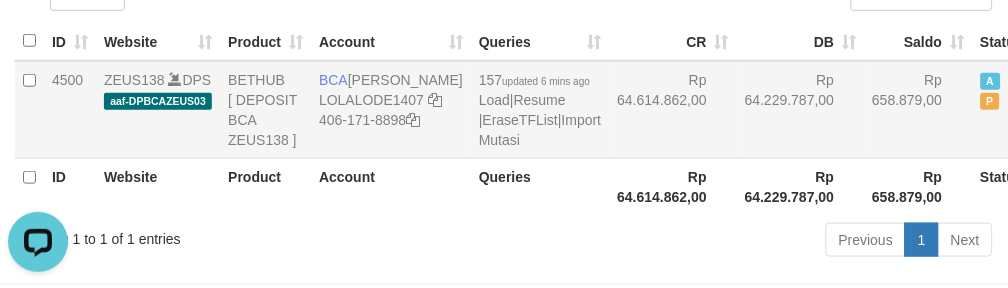 click on "Rp 64.614.862,00" at bounding box center [674, 110] 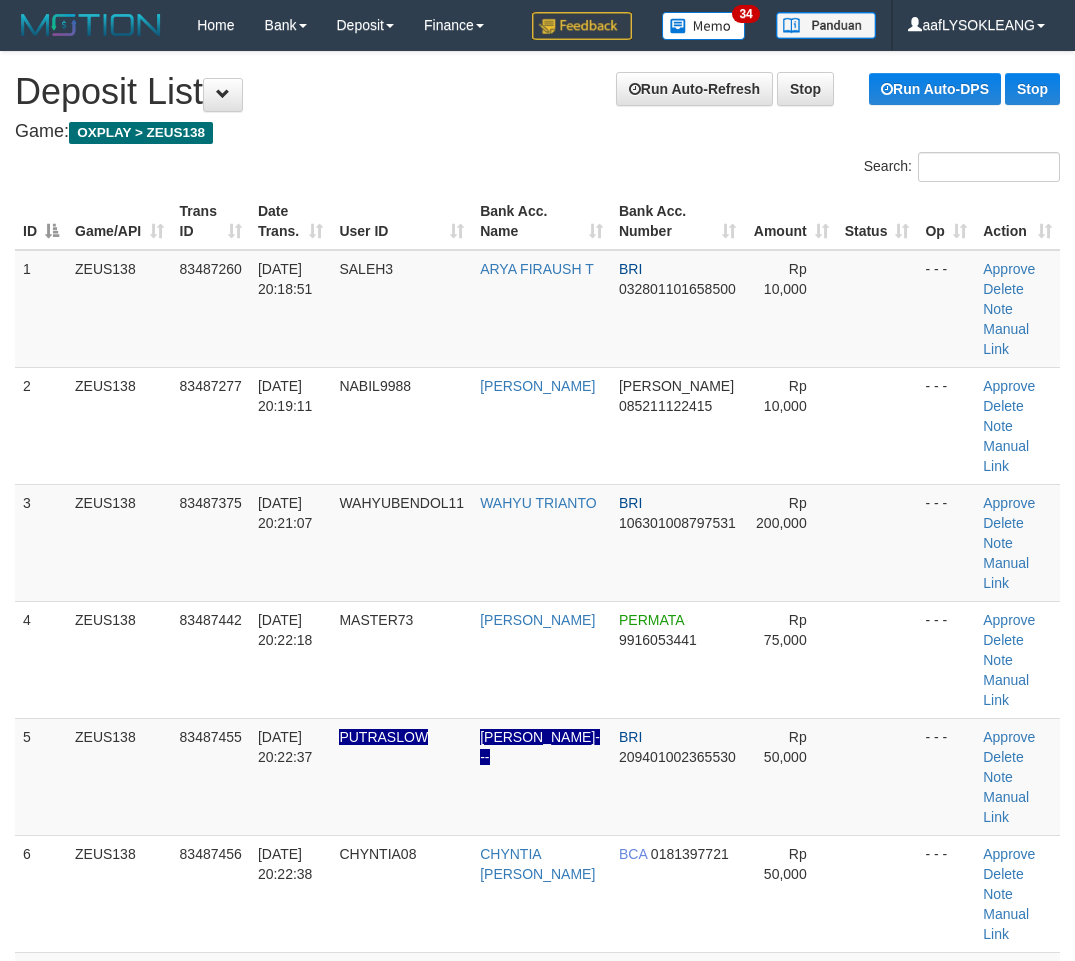 scroll, scrollTop: 0, scrollLeft: 41, axis: horizontal 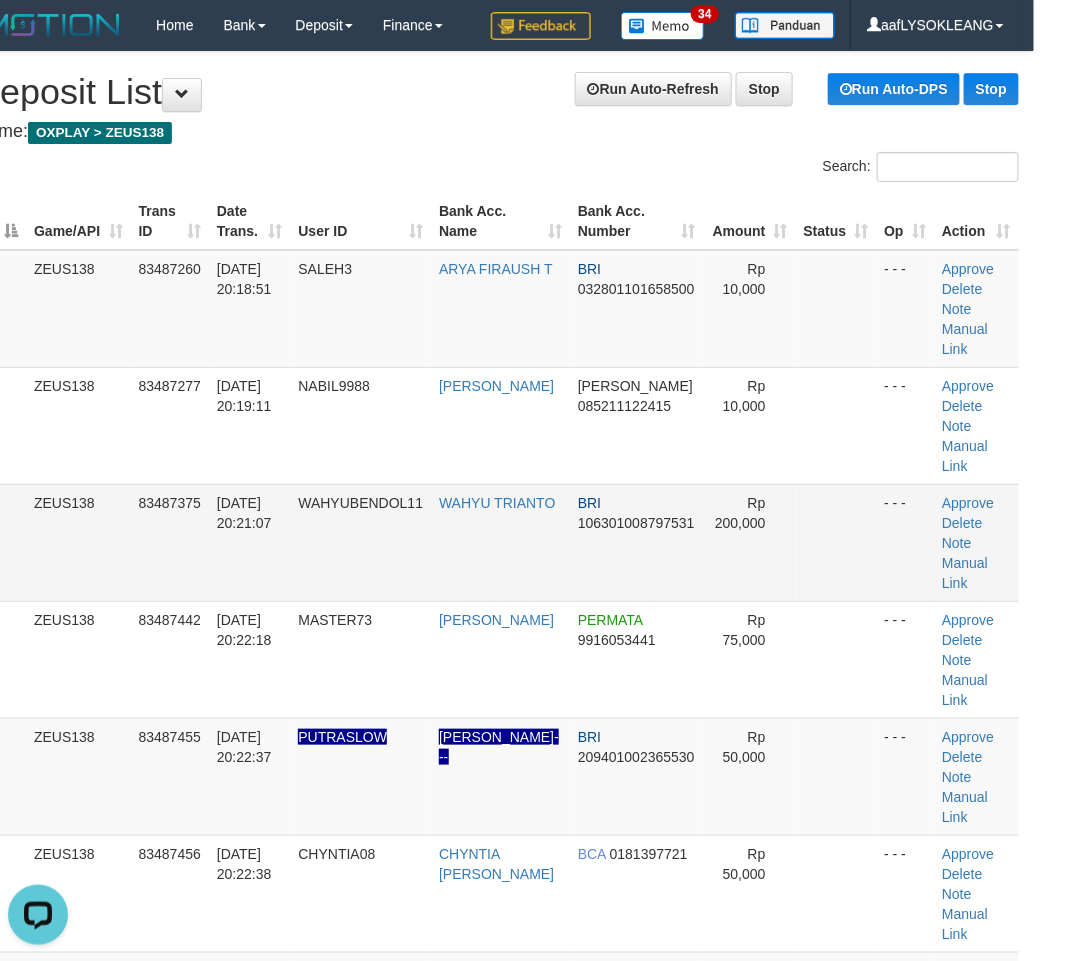drag, startPoint x: 814, startPoint y: 512, endPoint x: 842, endPoint y: 516, distance: 28.284271 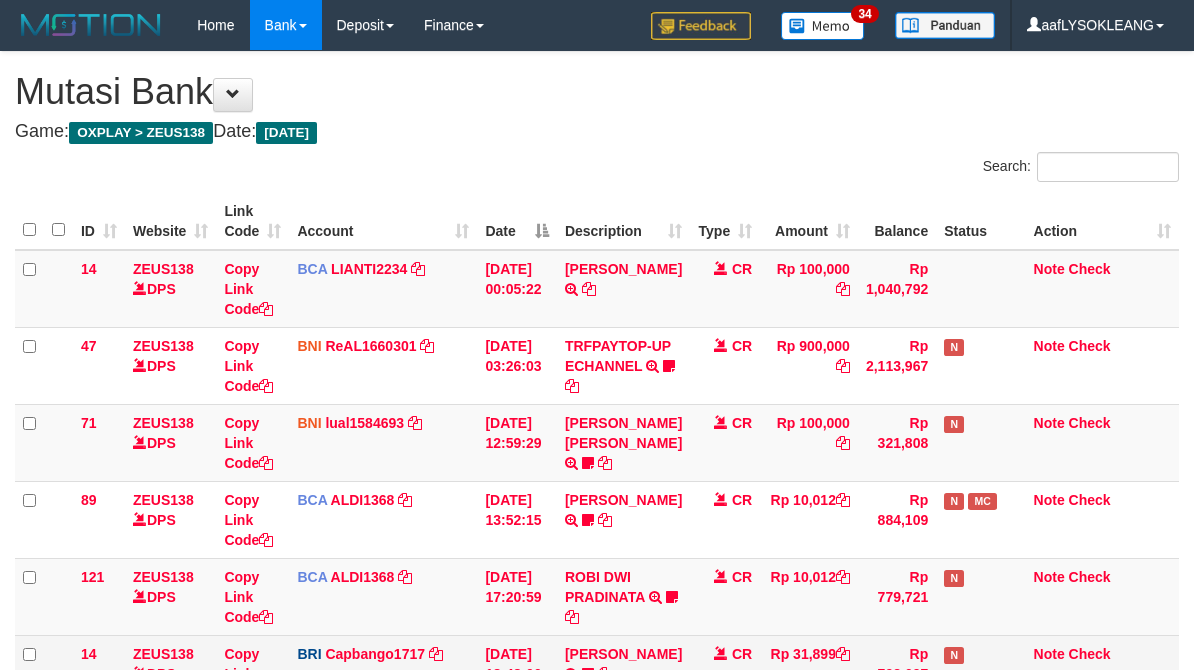 scroll, scrollTop: 316, scrollLeft: 0, axis: vertical 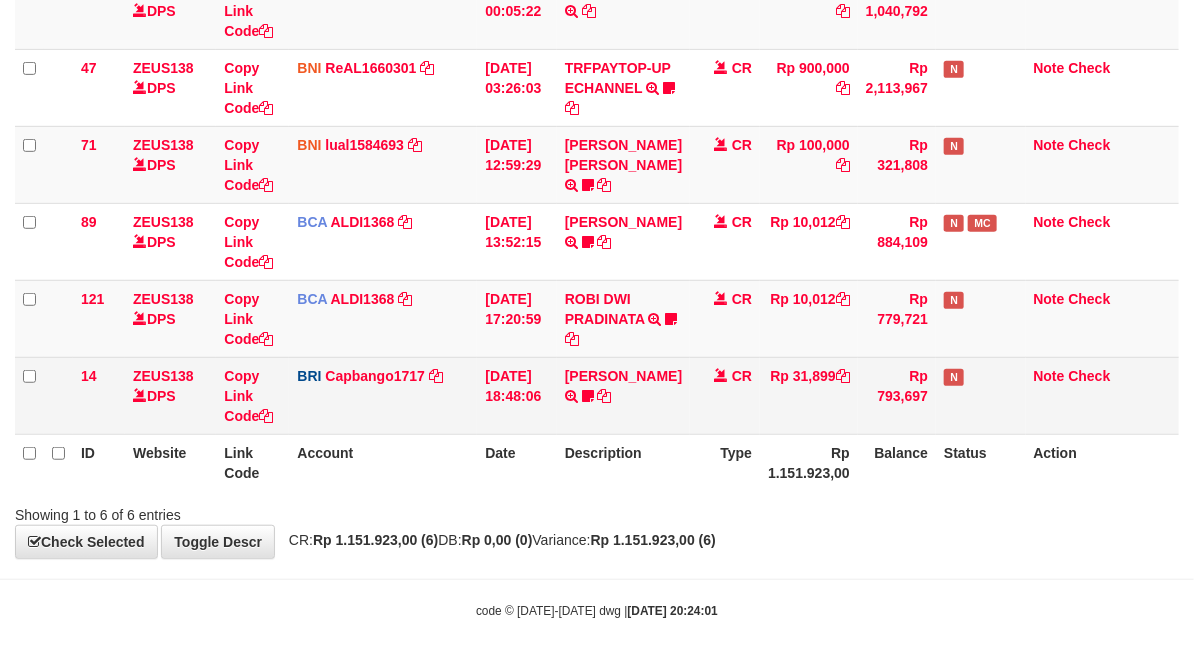 click on "RIZKY RAMADHON            TRANSFER NBMB RIZKY RAMADHON TO HELMI    Rizky190" at bounding box center [623, 395] 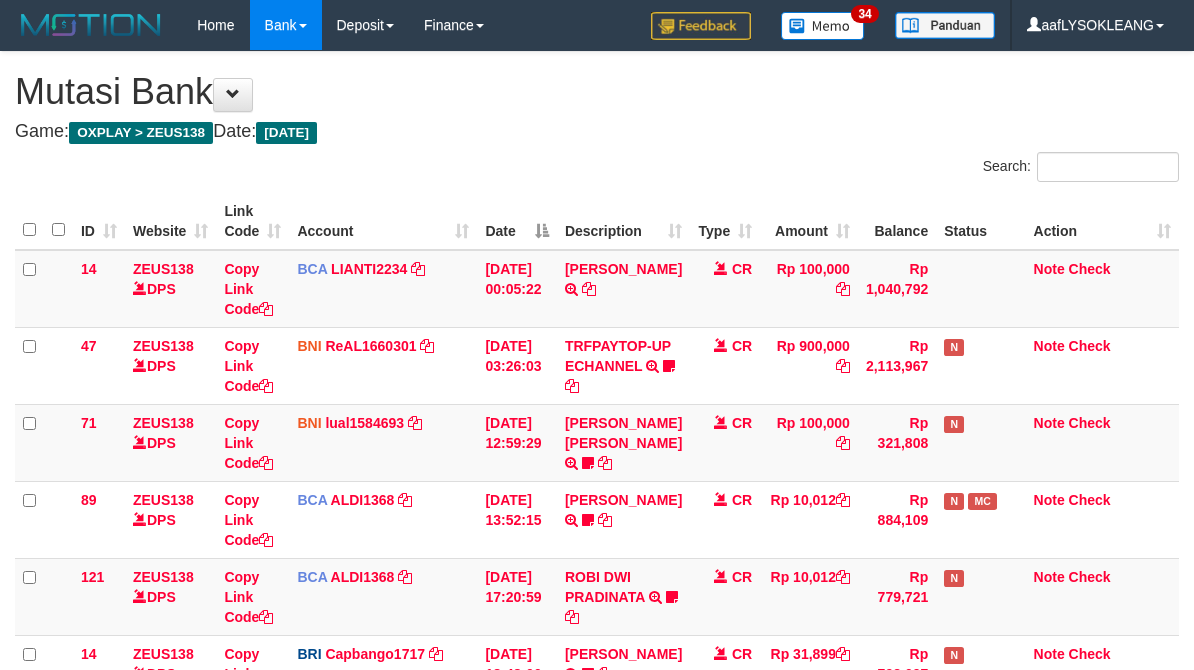 scroll, scrollTop: 316, scrollLeft: 0, axis: vertical 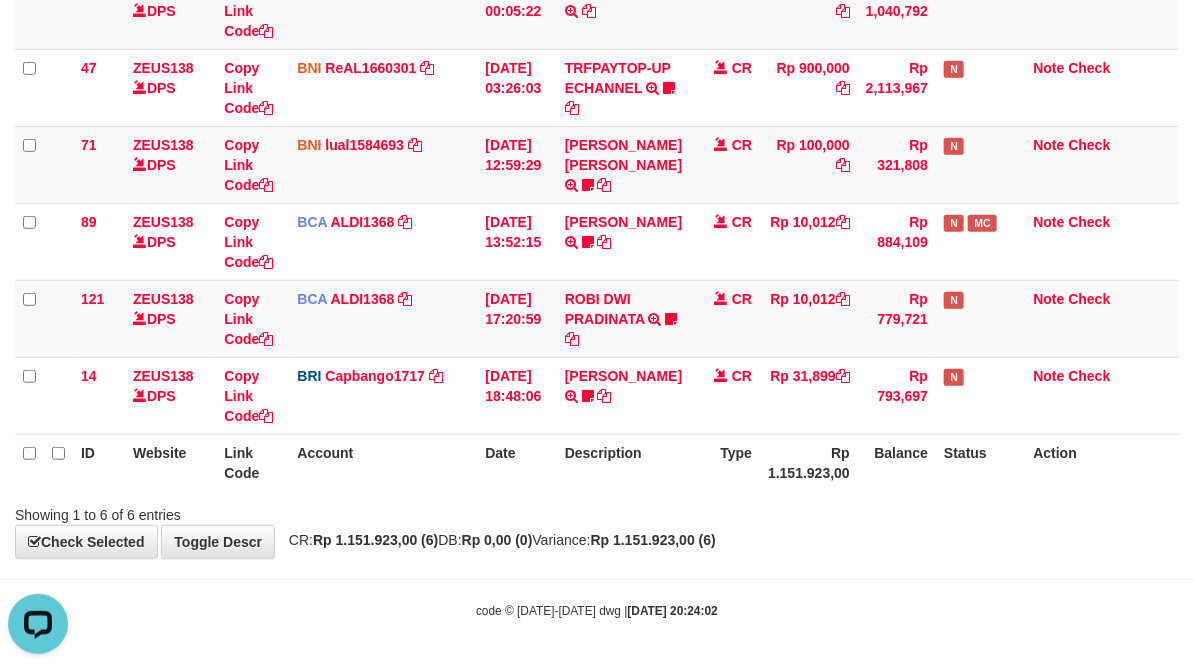 drag, startPoint x: 396, startPoint y: 458, endPoint x: 385, endPoint y: 446, distance: 16.27882 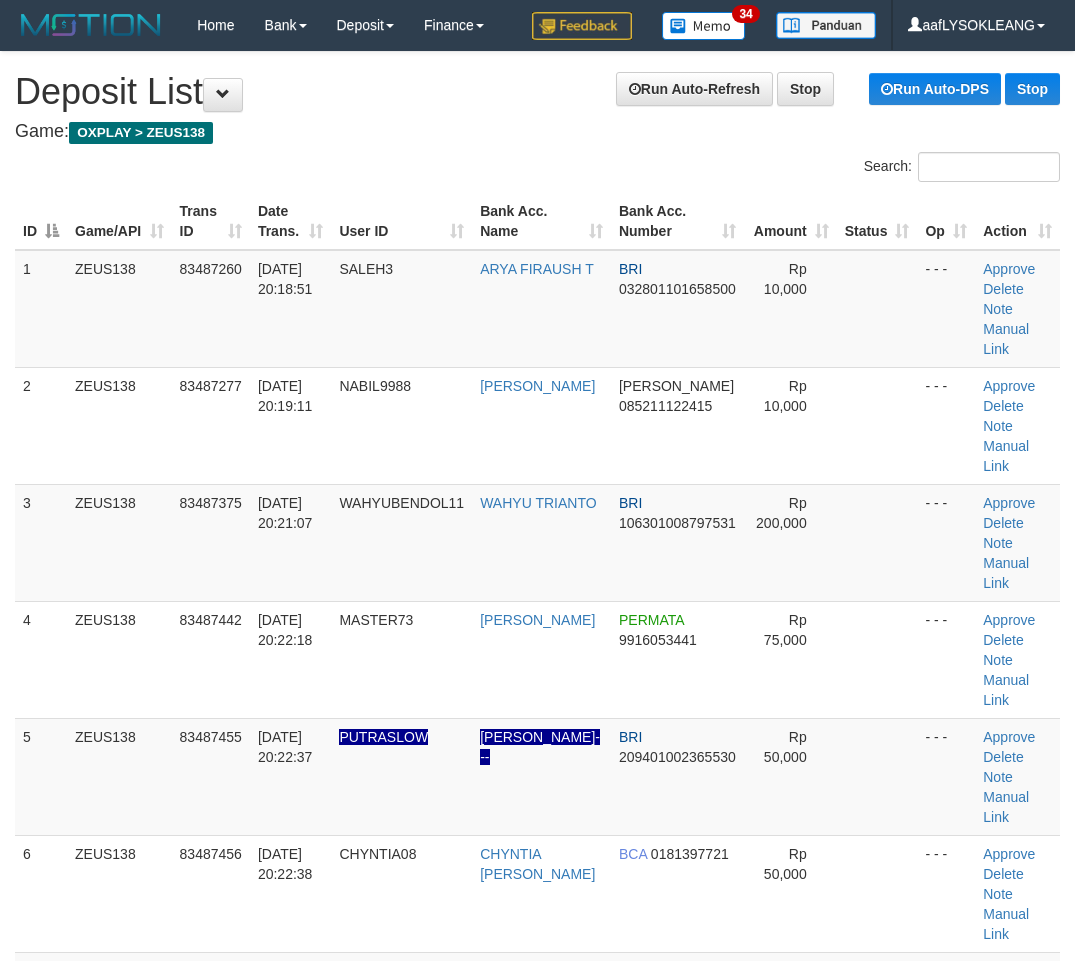 scroll, scrollTop: 0, scrollLeft: 41, axis: horizontal 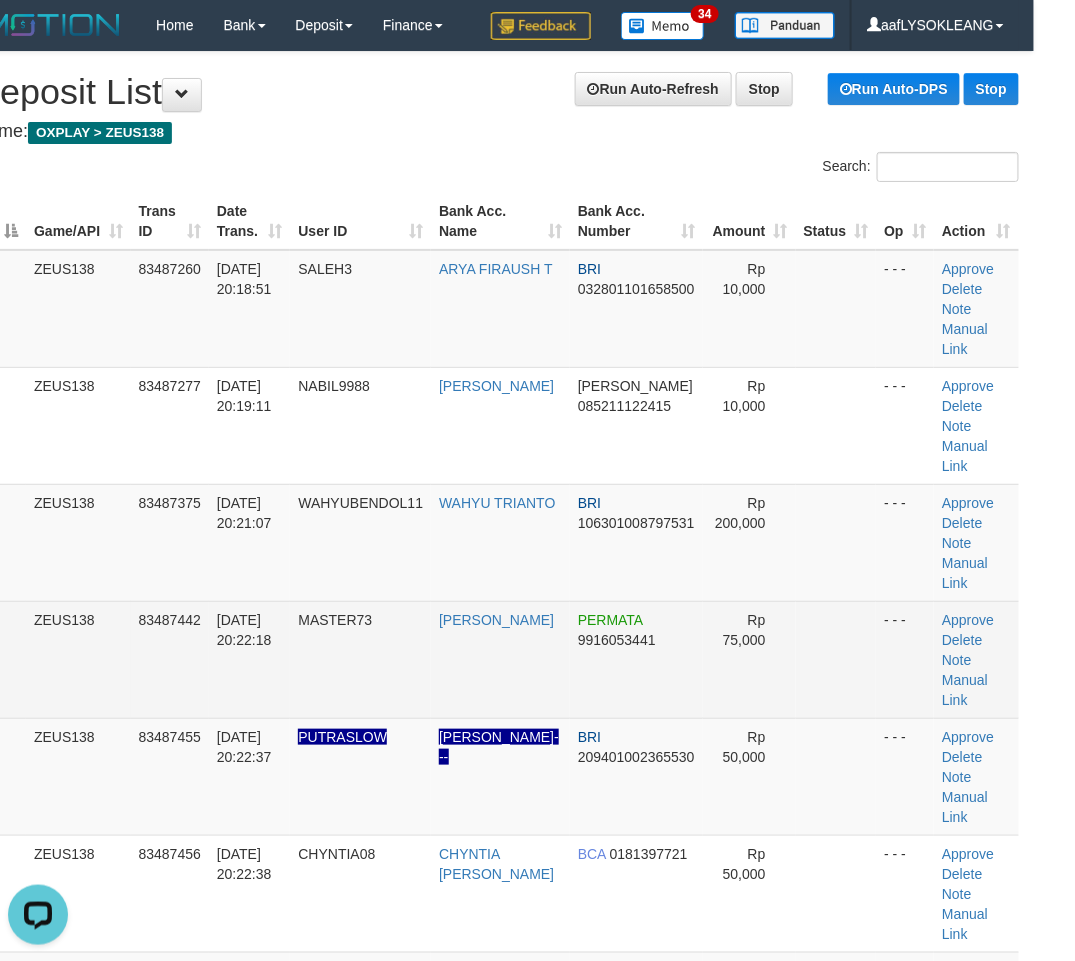 drag, startPoint x: 805, startPoint y: 624, endPoint x: 835, endPoint y: 622, distance: 30.066593 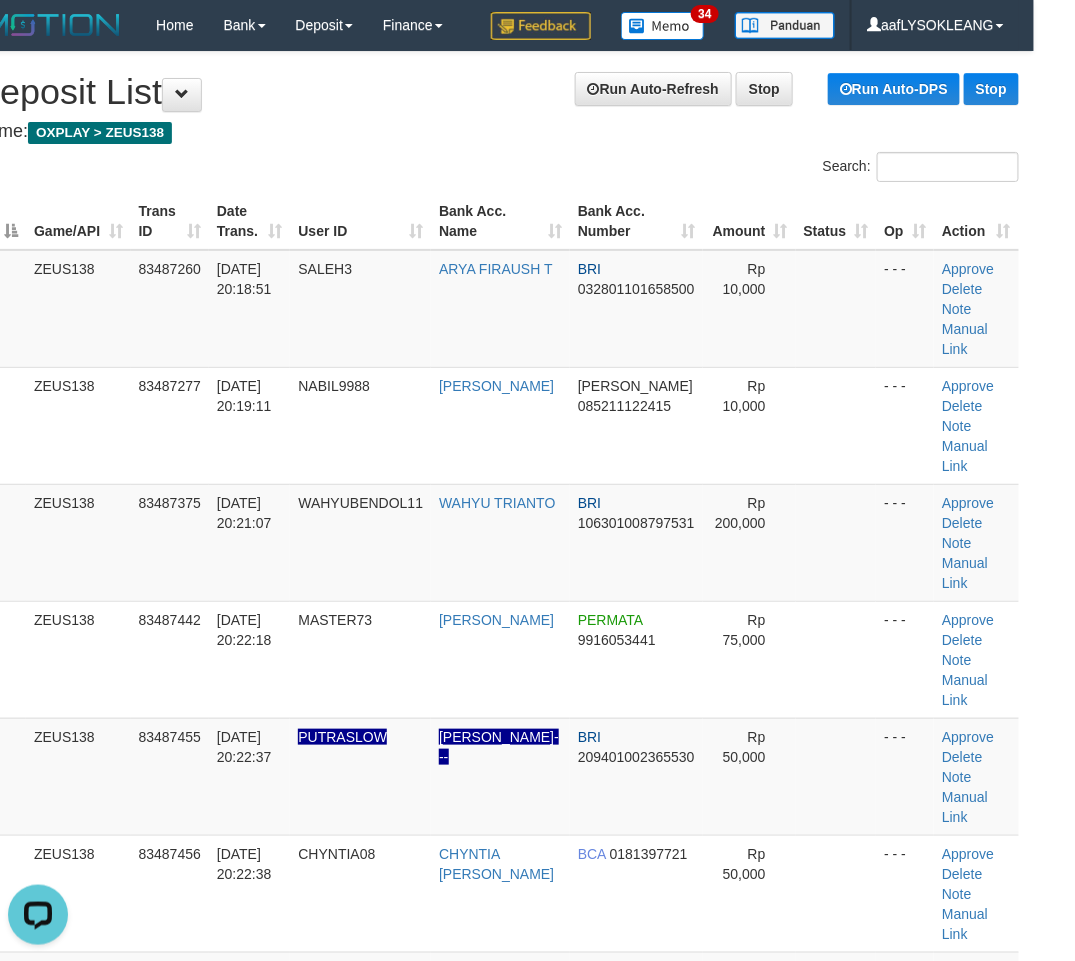 scroll, scrollTop: 296, scrollLeft: 41, axis: both 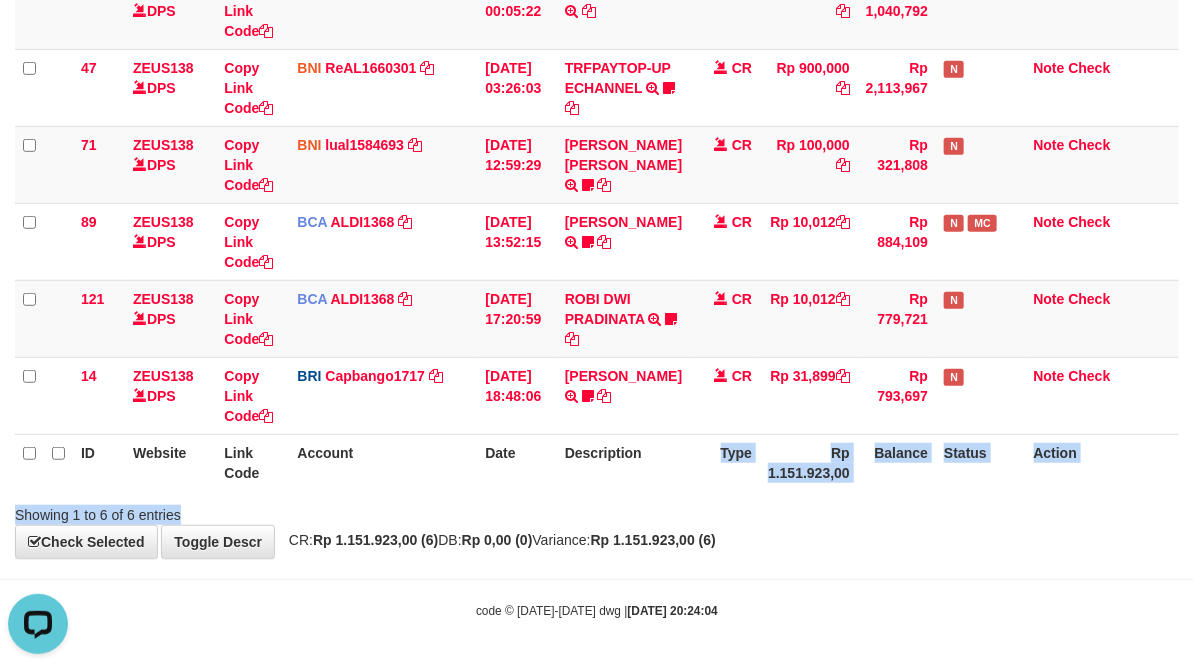 click on "Search:
ID Website Link Code Account Date Description Type Amount Balance Status Action
14
ZEUS138    DPS
Copy Link Code
BCA
LIANTI2234
DPS
YULIANTI
mutasi_20250712_4646 | 14
mutasi_20250712_4646 | 14
12/07/2025 00:05:22
YUSUP MAULAN         TRSF E-BANKING CR 1207/FTSCY/WS95051
100000.002025071262819090 TRFDN-YUSUP MAULANESPAY DEBIT INDONE
CR
Rp 100,000
Rp 1,040,792
Note
Check
47
ZEUS138    DPS
Copy Link Code
BNI
ReAL1660301" at bounding box center (597, 199) 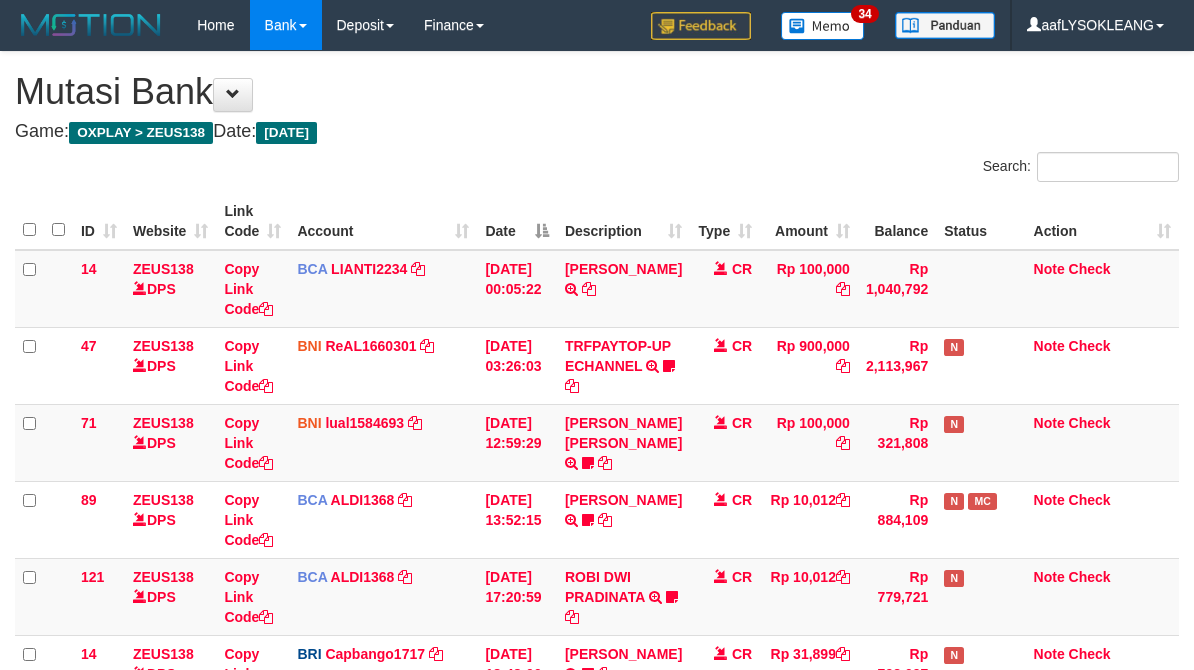 scroll, scrollTop: 316, scrollLeft: 0, axis: vertical 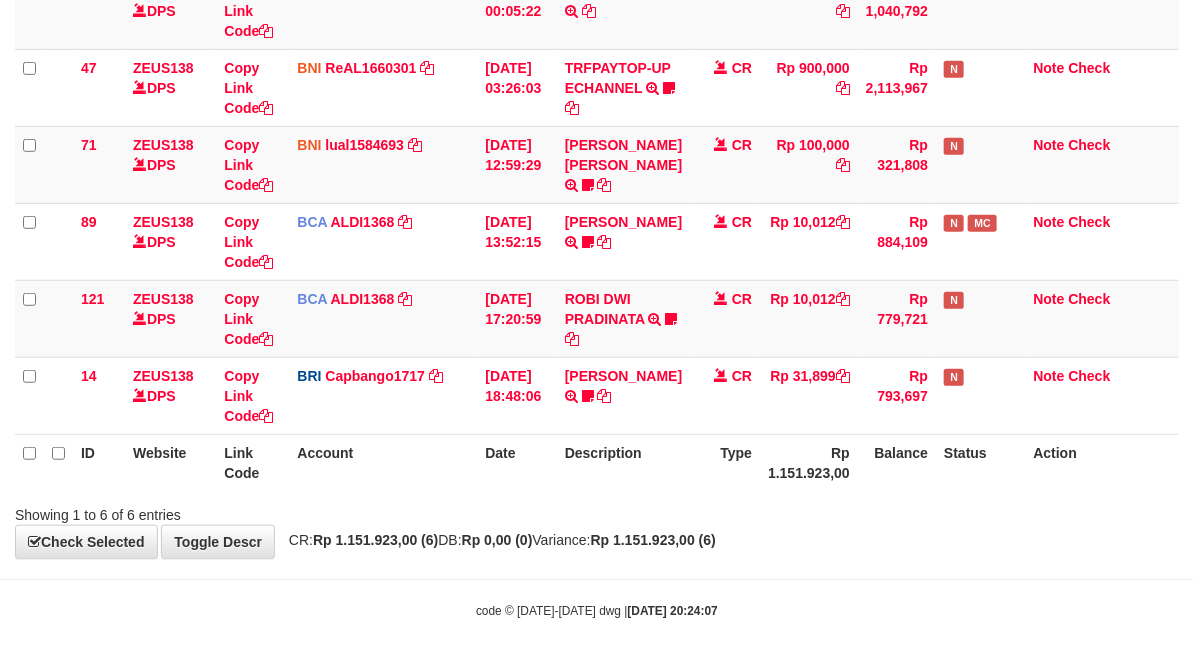 drag, startPoint x: 424, startPoint y: 482, endPoint x: 335, endPoint y: 481, distance: 89.005615 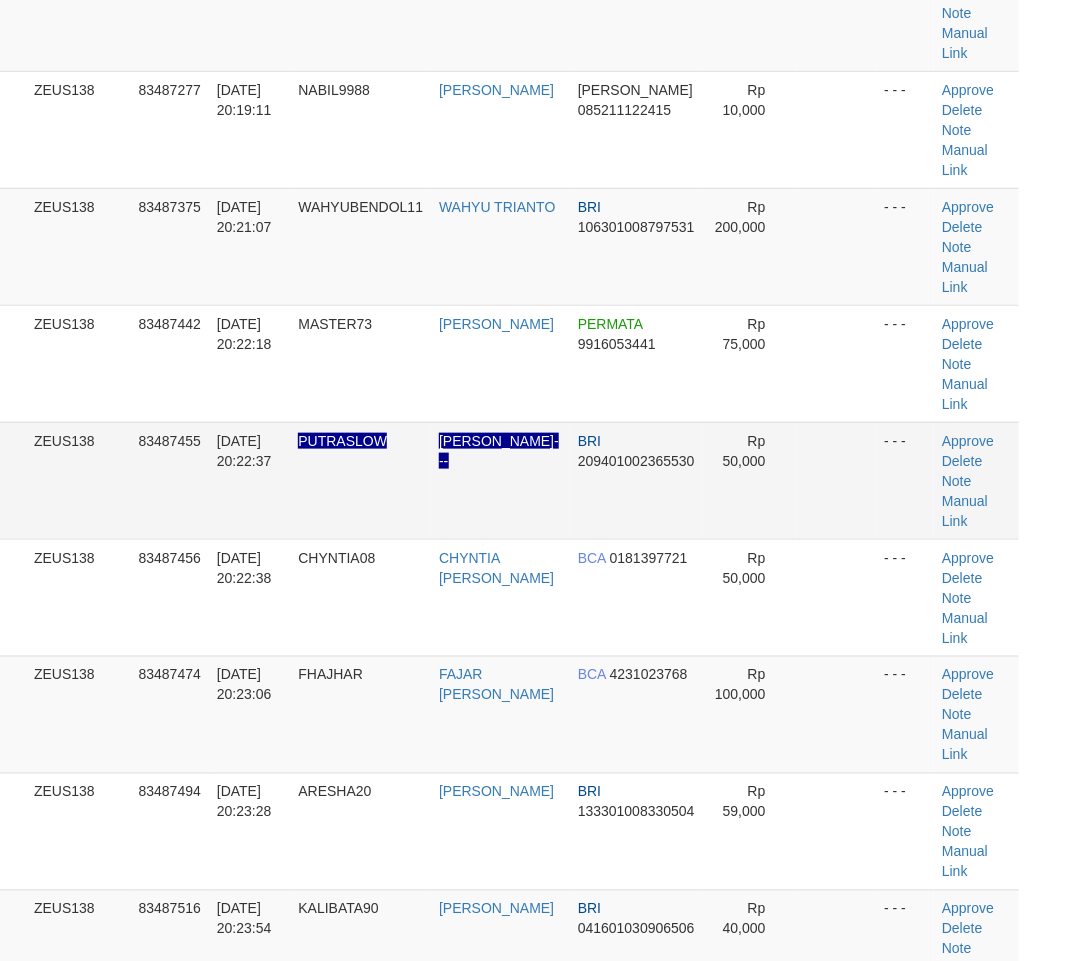 click on "1
ZEUS138
83487260
[DATE] 20:18:51
SALEH3
[PERSON_NAME] T
BRI
032801101658500
Rp 10,000
- - -
Approve
[GEOGRAPHIC_DATA]
Note
Manual Link
2
ZEUS138
83487277
[DATE] 20:19:11
NABIL9988
[PERSON_NAME] [PERSON_NAME]
085211122415
Rp 10,000
- - -
Approve" at bounding box center [496, 481] 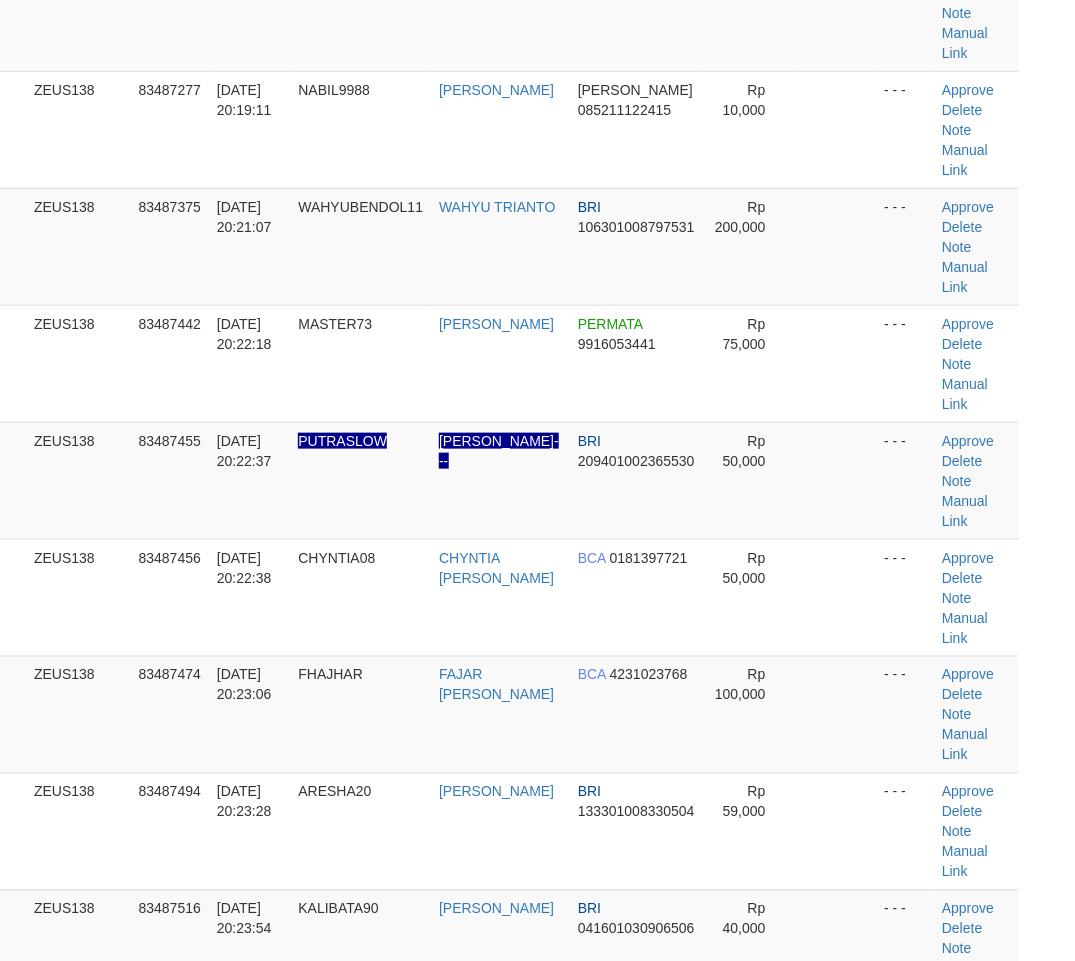 scroll, scrollTop: 593, scrollLeft: 41, axis: both 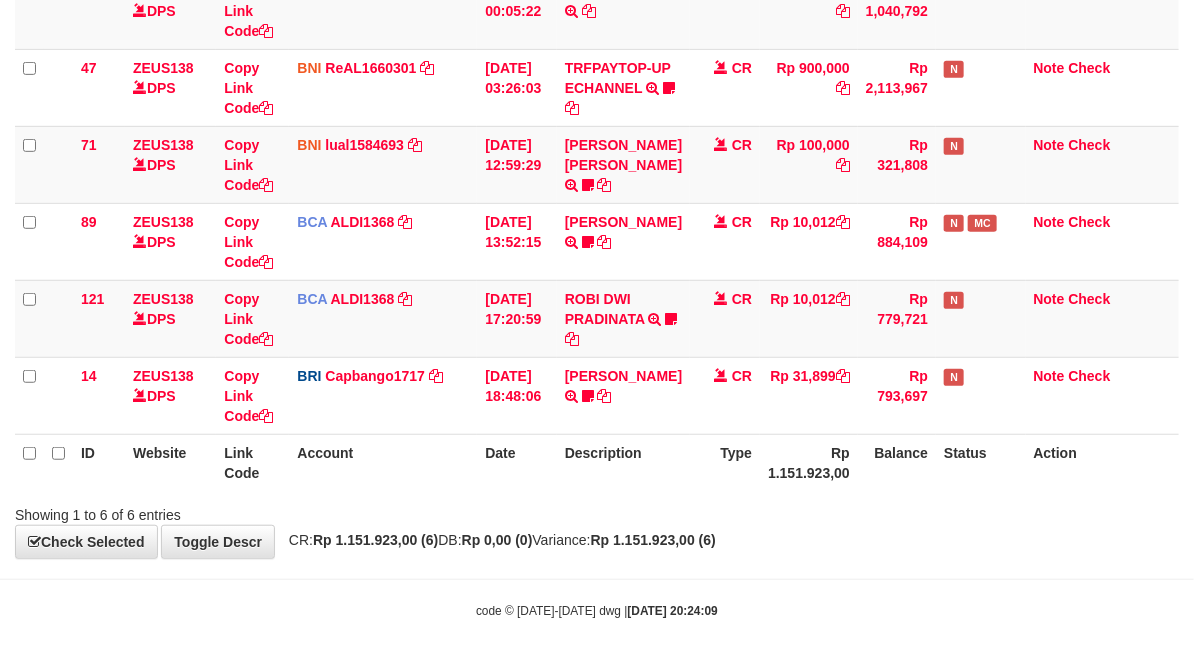 drag, startPoint x: 384, startPoint y: 508, endPoint x: 4, endPoint y: 373, distance: 403.2679 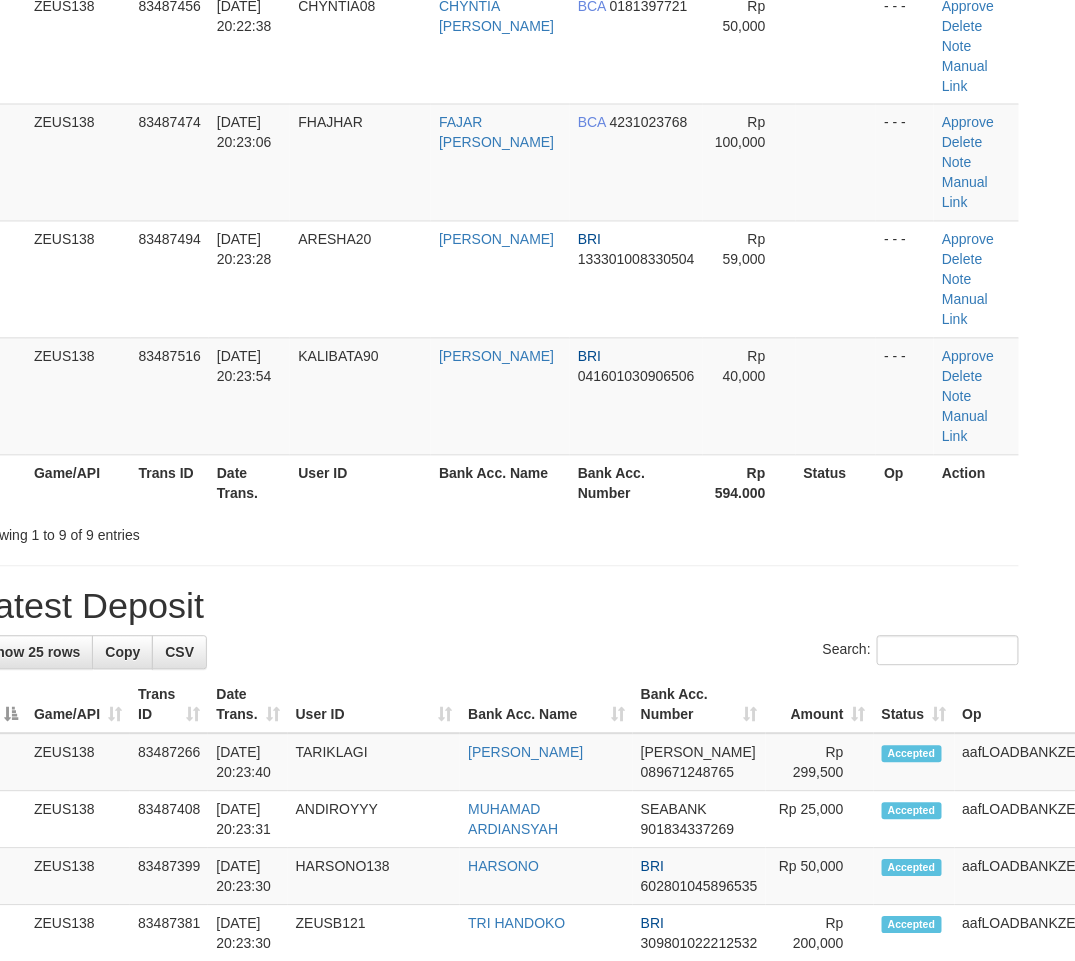 click on "**********" at bounding box center [496, 748] 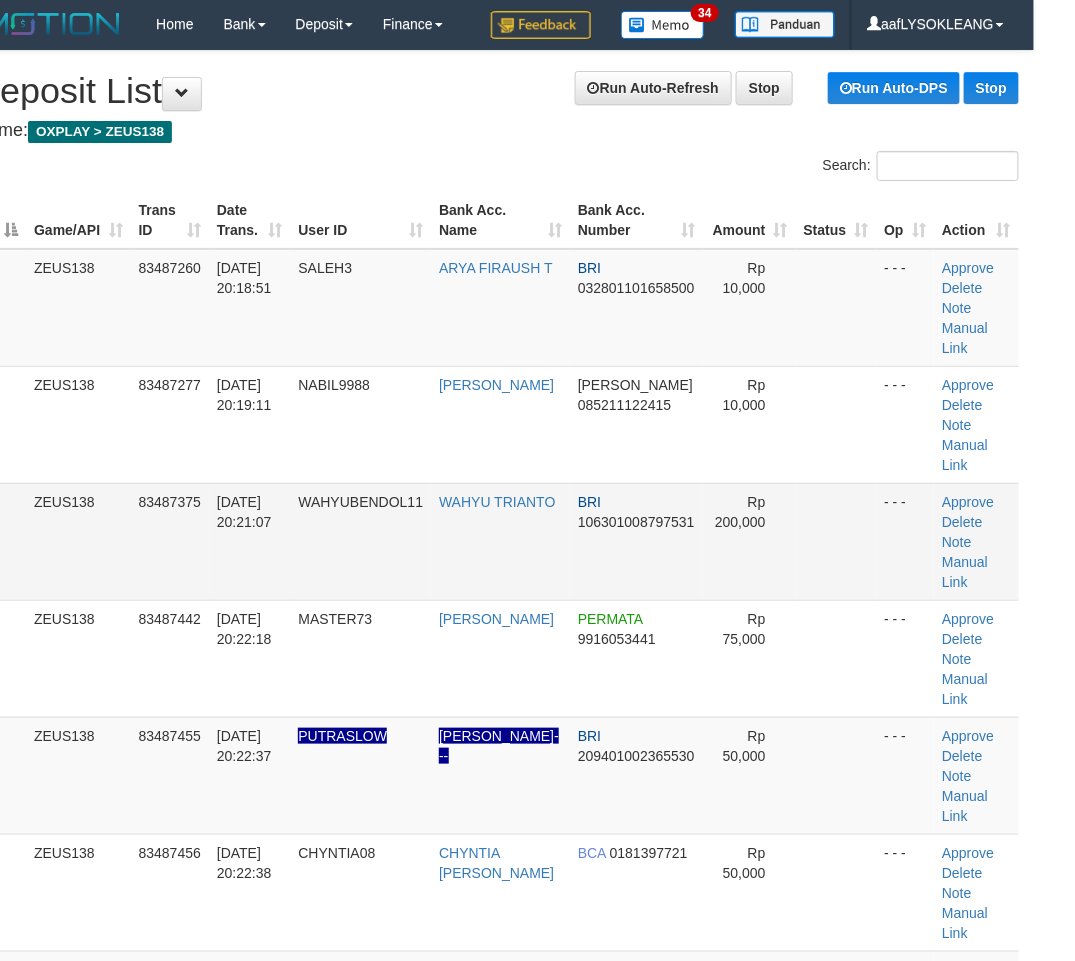 scroll, scrollTop: 0, scrollLeft: 41, axis: horizontal 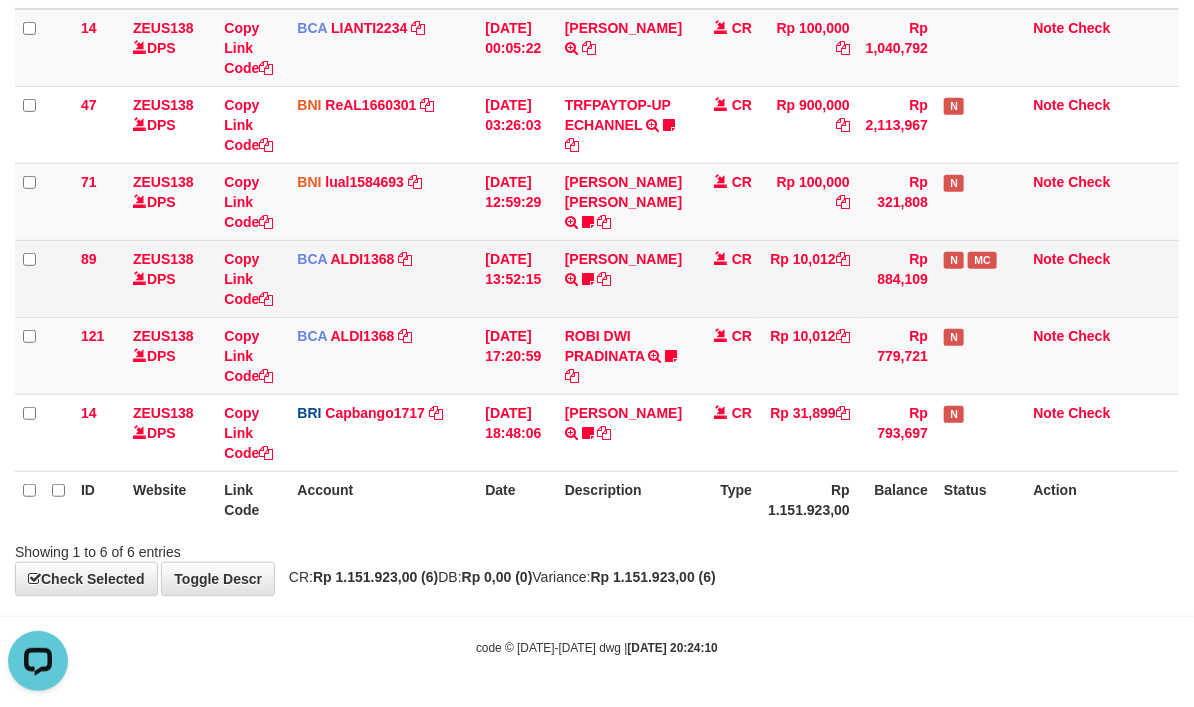 drag, startPoint x: 613, startPoint y: 325, endPoint x: 633, endPoint y: 316, distance: 21.931713 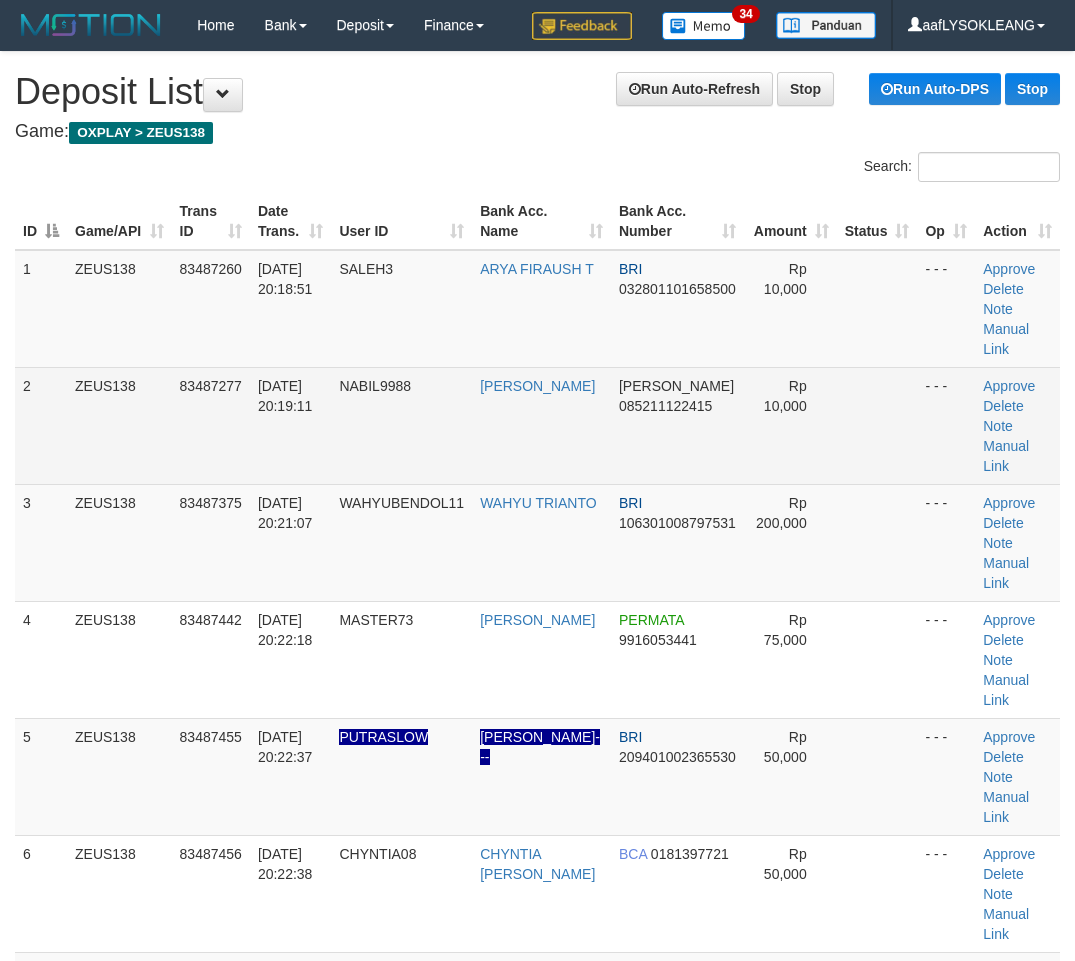 scroll, scrollTop: 0, scrollLeft: 41, axis: horizontal 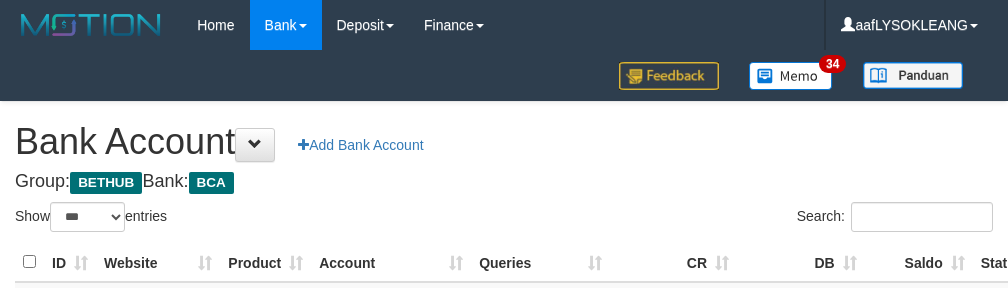 select on "***" 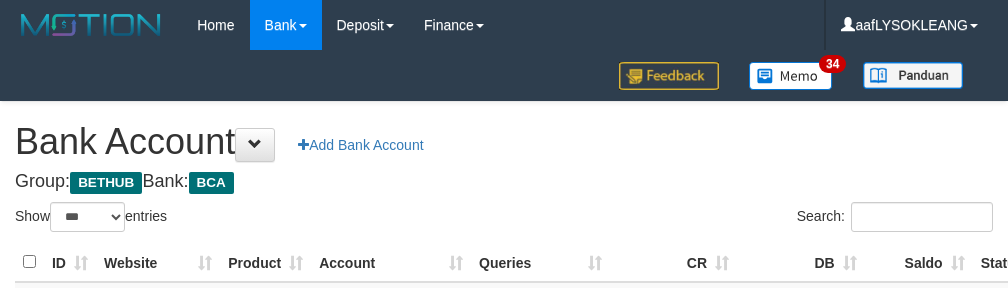 scroll, scrollTop: 221, scrollLeft: 0, axis: vertical 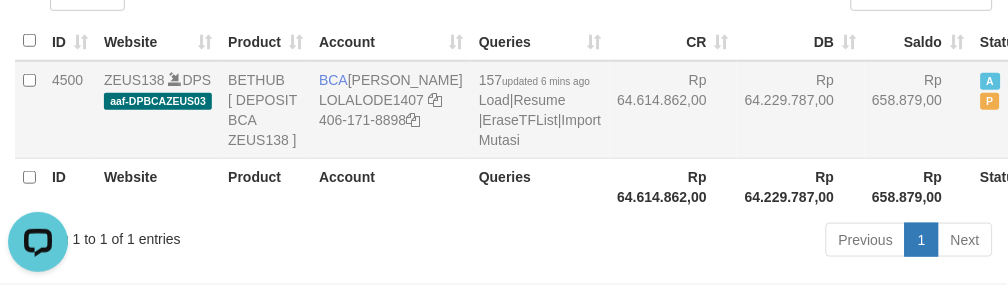 click on "Rp 64.614.862,00" at bounding box center (674, 110) 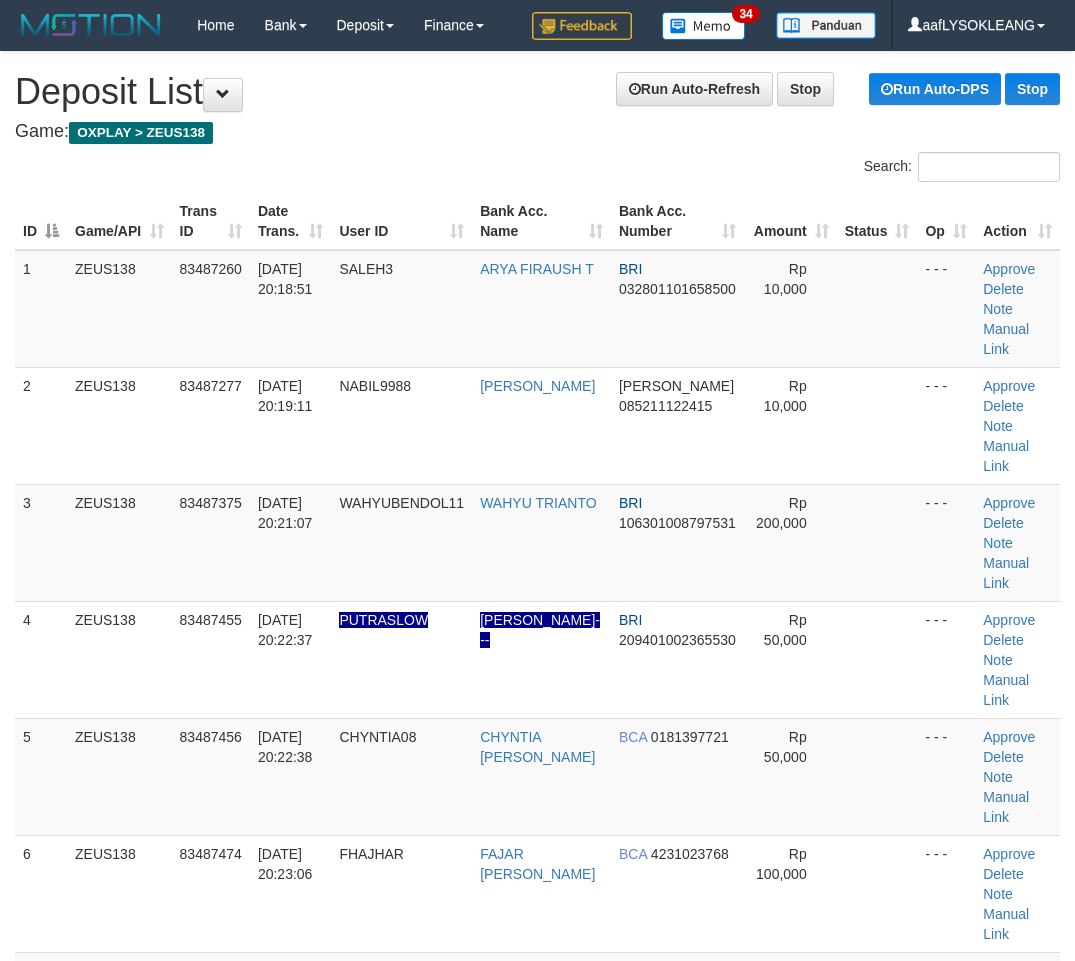 scroll, scrollTop: 0, scrollLeft: 41, axis: horizontal 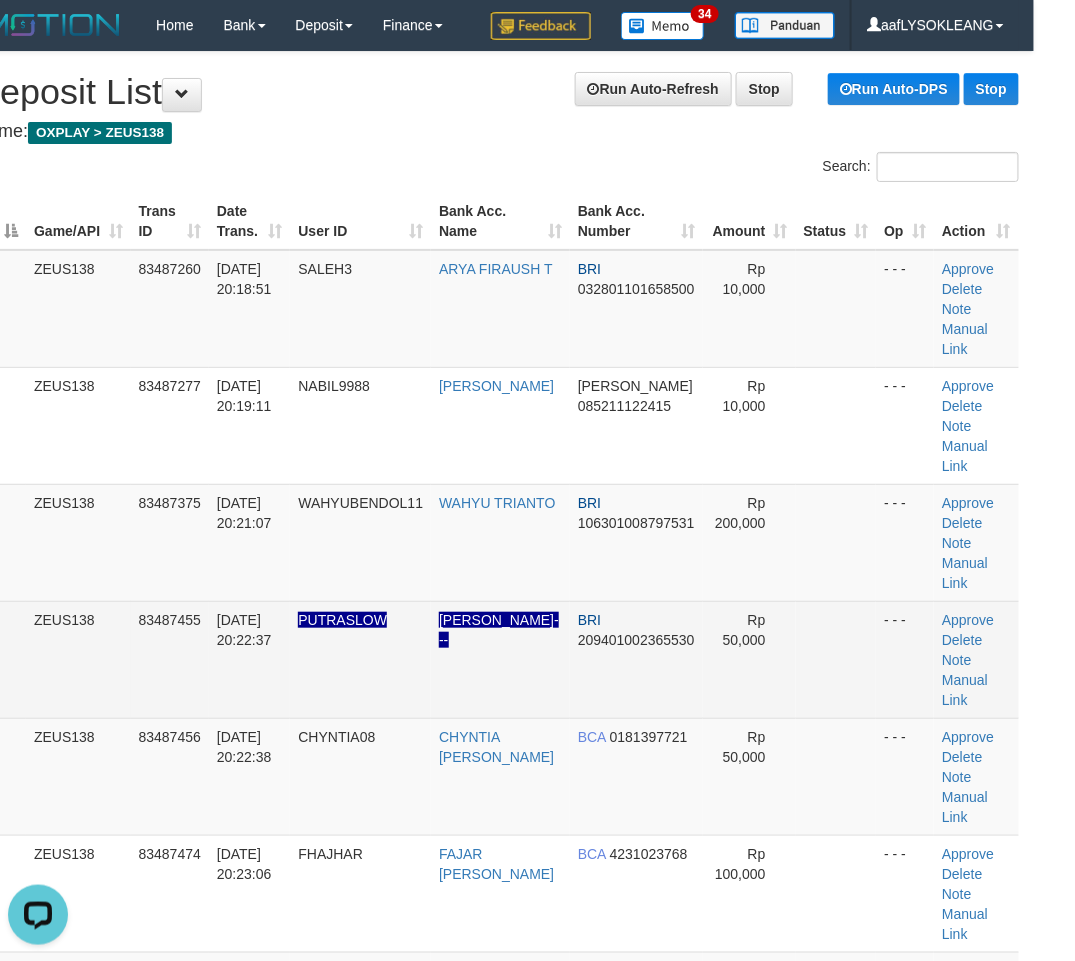 drag, startPoint x: 773, startPoint y: 608, endPoint x: 802, endPoint y: 603, distance: 29.427877 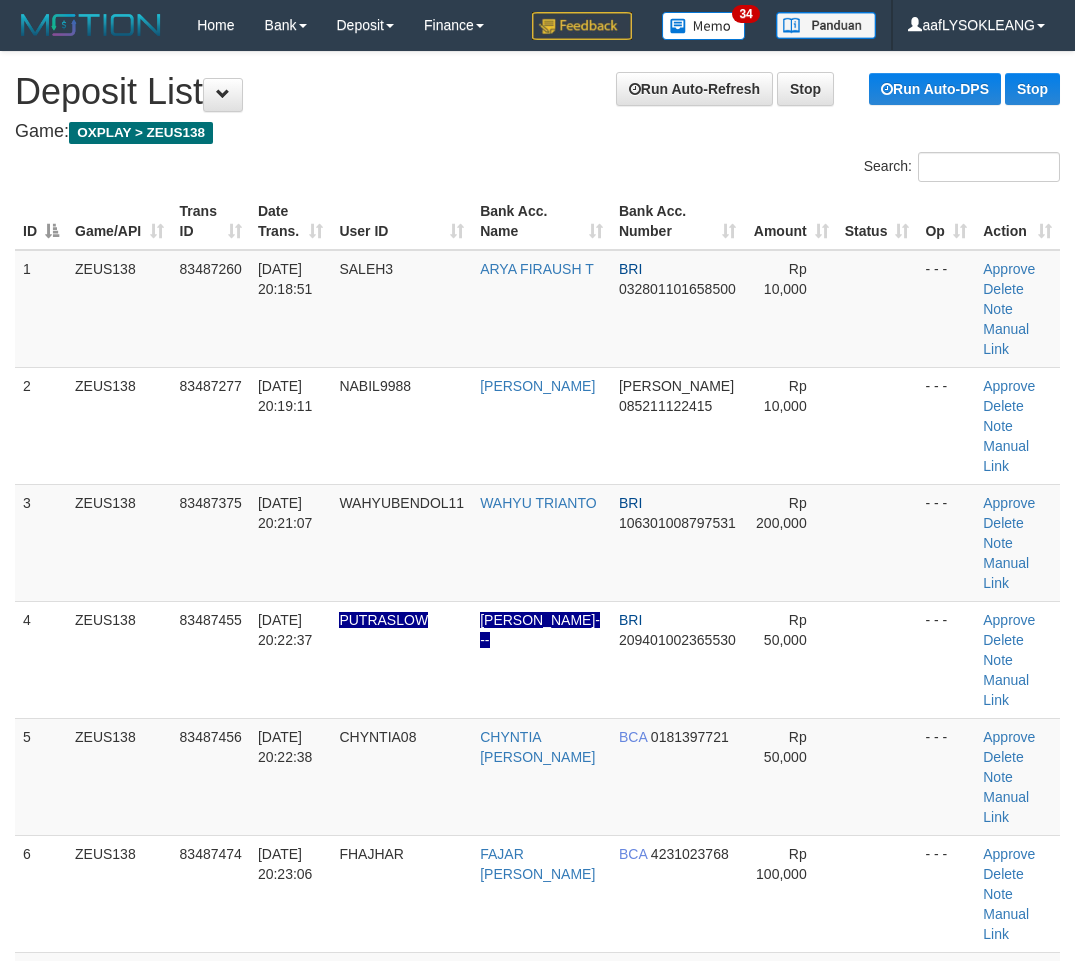 scroll, scrollTop: 0, scrollLeft: 41, axis: horizontal 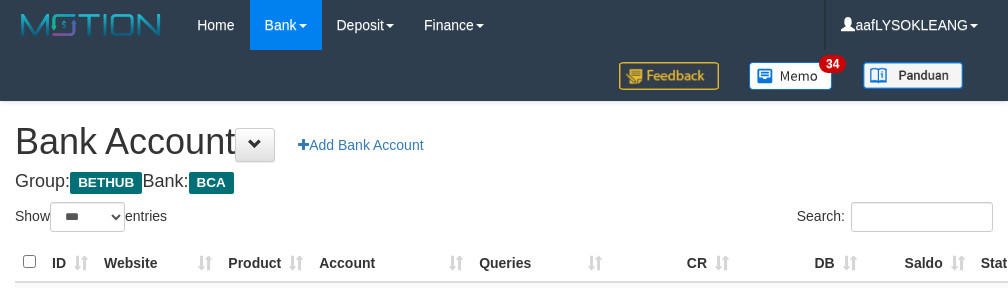 select on "***" 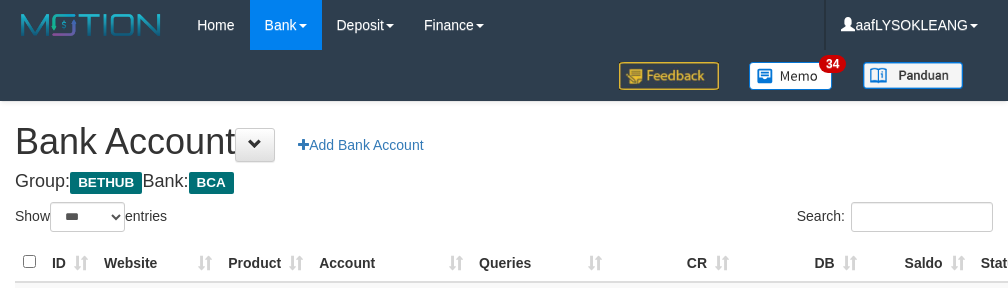 scroll, scrollTop: 221, scrollLeft: 0, axis: vertical 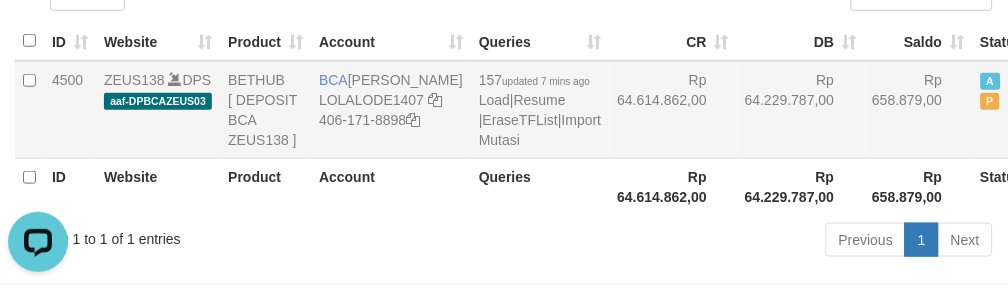 drag, startPoint x: 658, startPoint y: 144, endPoint x: 604, endPoint y: 148, distance: 54.147945 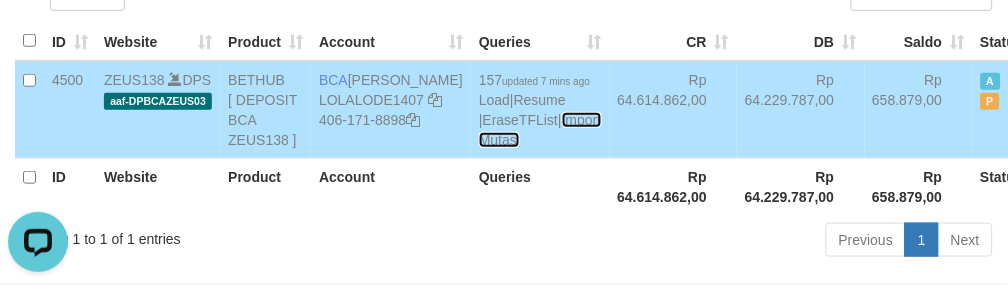 click on "Import Mutasi" at bounding box center [540, 130] 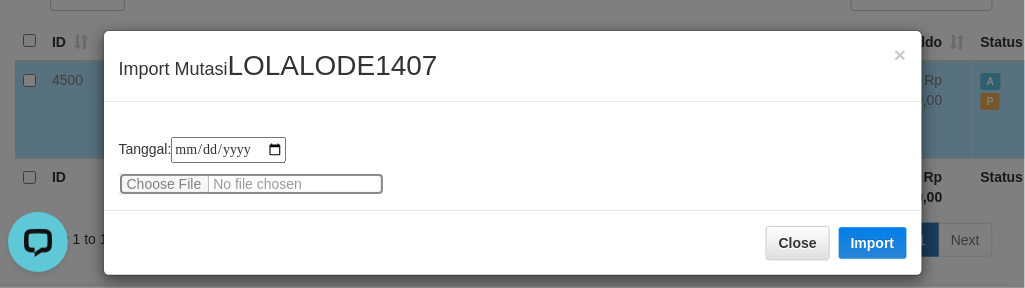 click at bounding box center (251, 184) 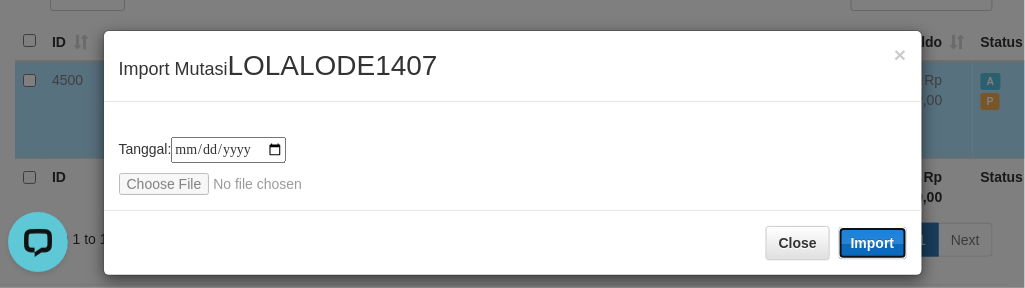 click on "Import" at bounding box center [873, 243] 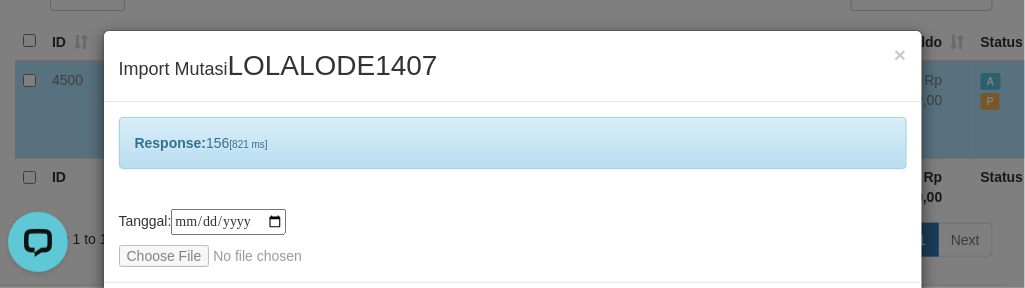 scroll, scrollTop: 86, scrollLeft: 0, axis: vertical 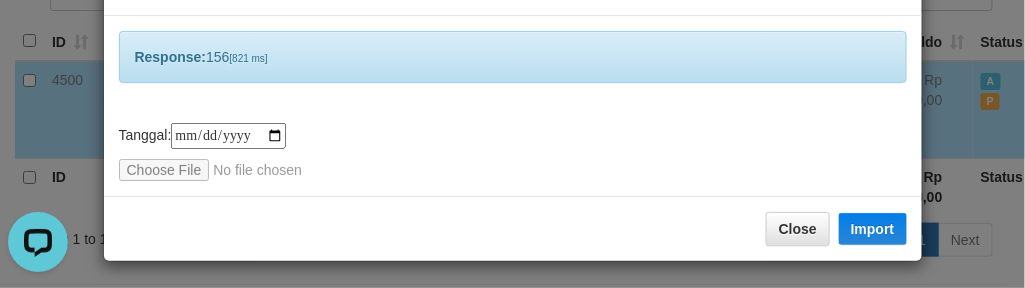 drag, startPoint x: 620, startPoint y: 96, endPoint x: 585, endPoint y: 58, distance: 51.662365 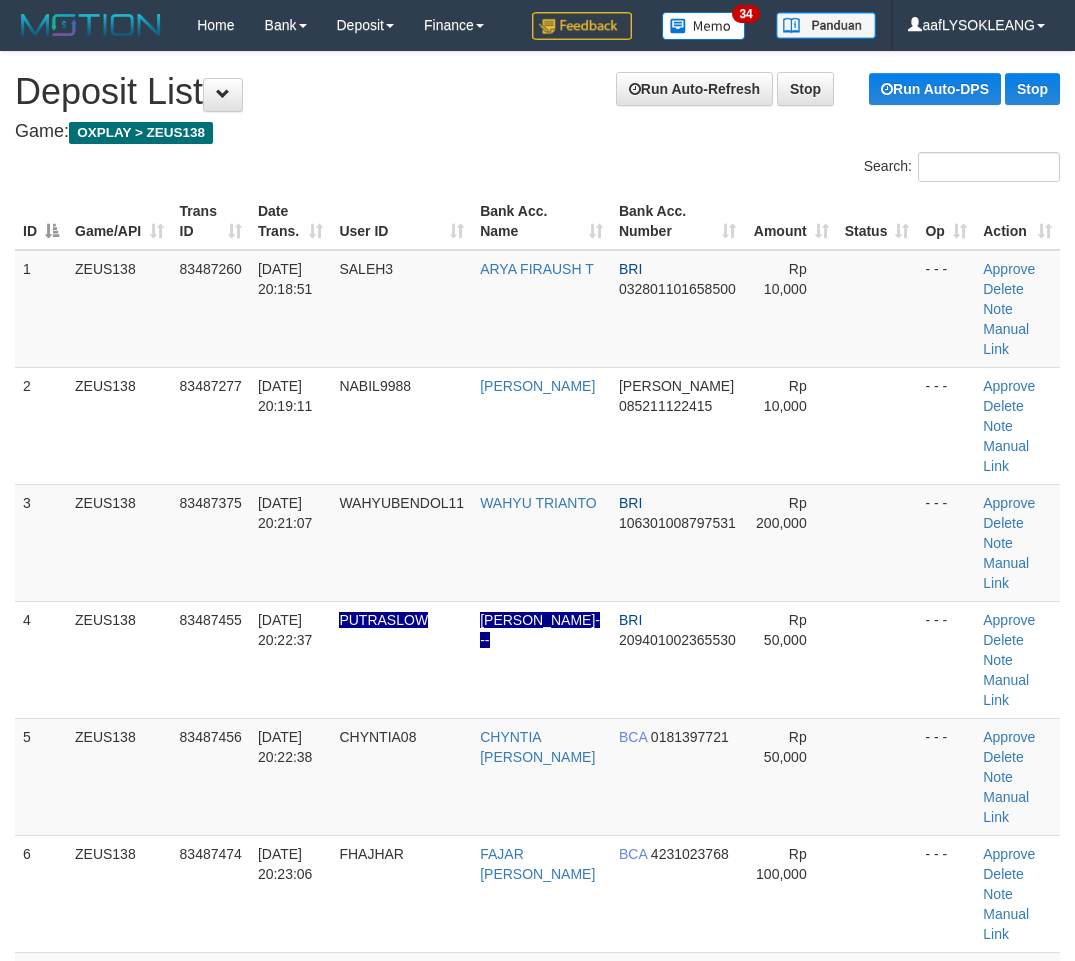 scroll, scrollTop: 0, scrollLeft: 41, axis: horizontal 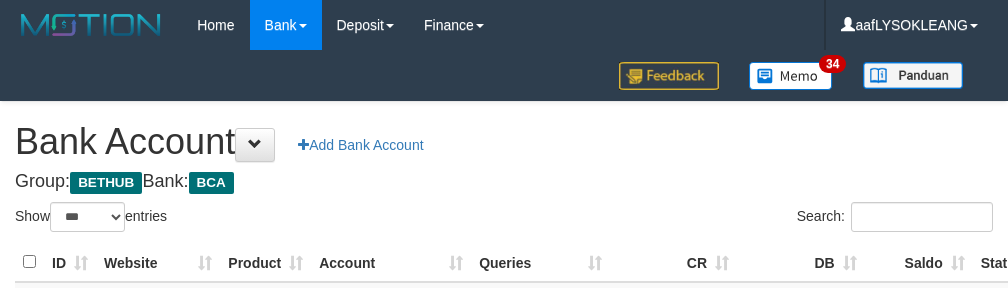 select on "***" 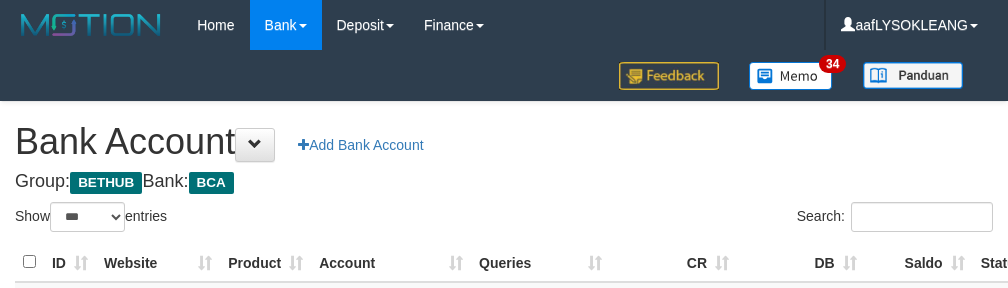 scroll, scrollTop: 221, scrollLeft: 0, axis: vertical 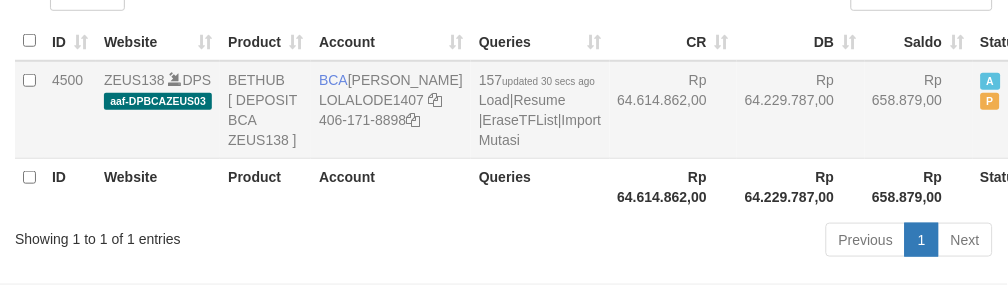 click on "Rp 658.879,00" at bounding box center [919, 110] 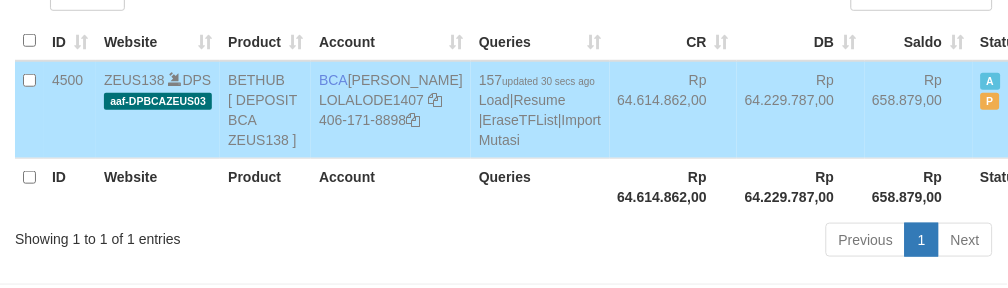 click on "Rp 658.879,00" at bounding box center (919, 110) 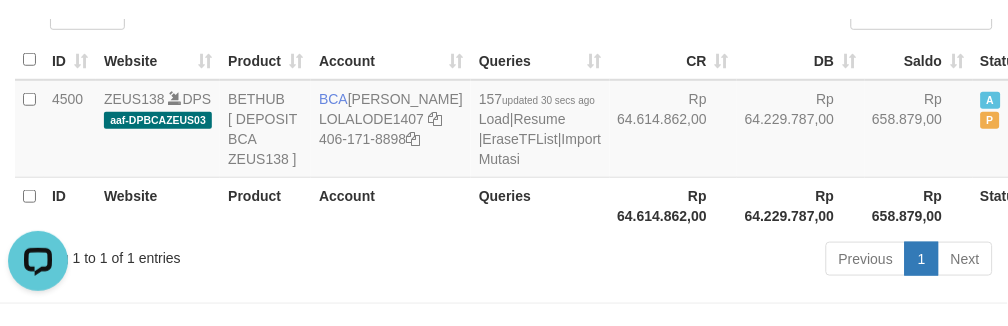 scroll, scrollTop: 0, scrollLeft: 0, axis: both 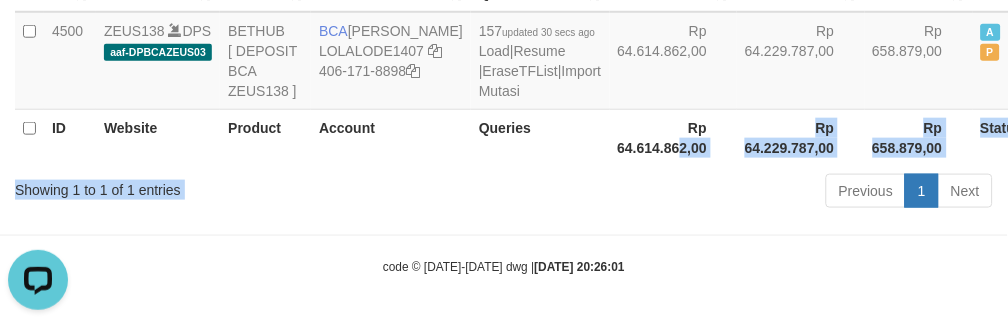 drag, startPoint x: 592, startPoint y: 160, endPoint x: 585, endPoint y: 170, distance: 12.206555 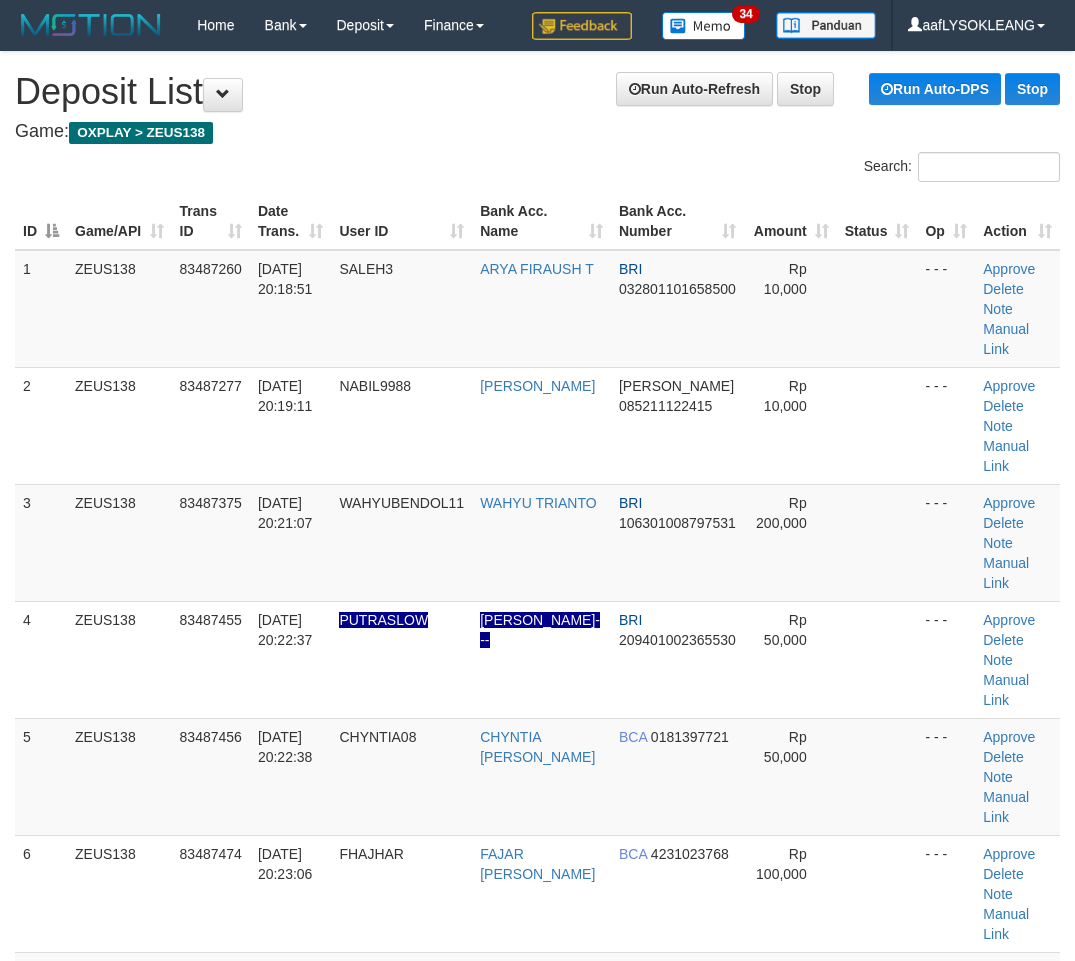 scroll, scrollTop: 0, scrollLeft: 41, axis: horizontal 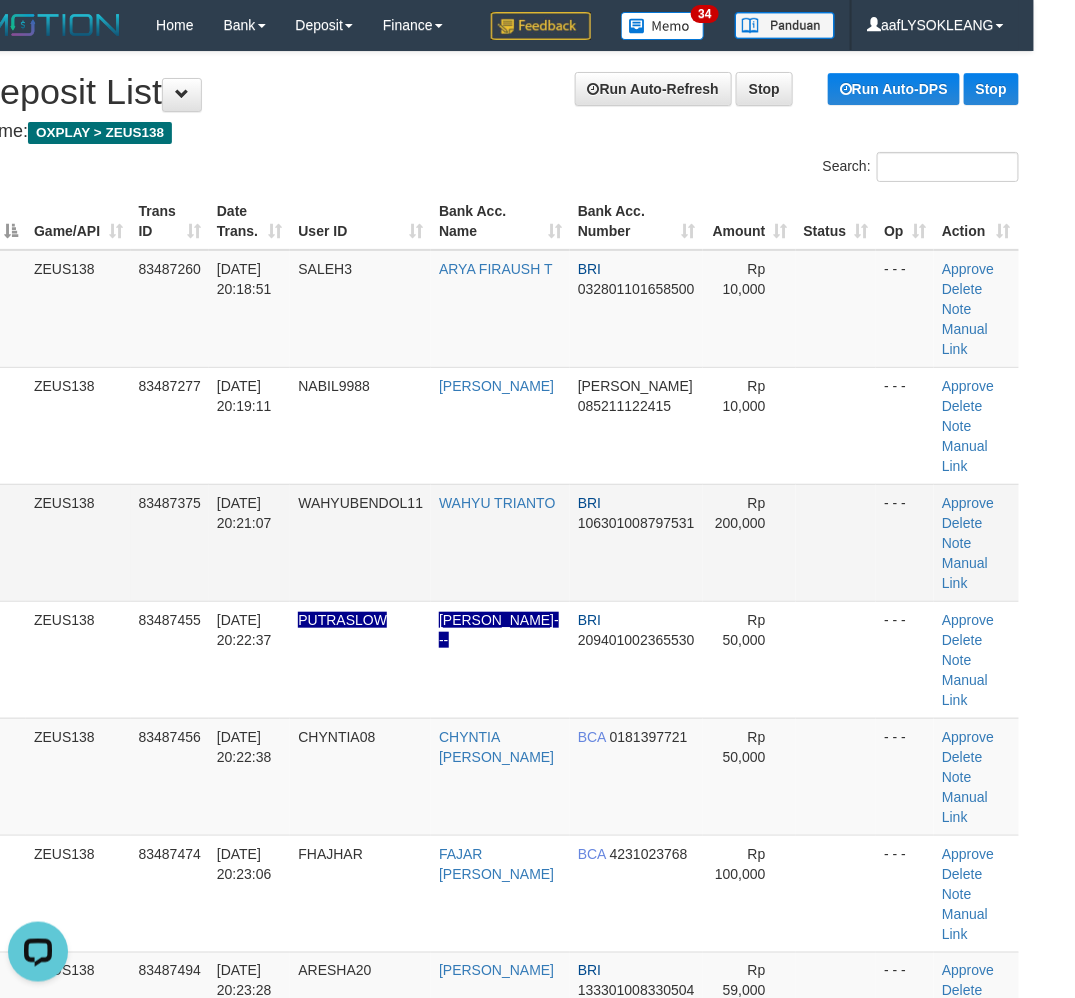 click at bounding box center (836, 542) 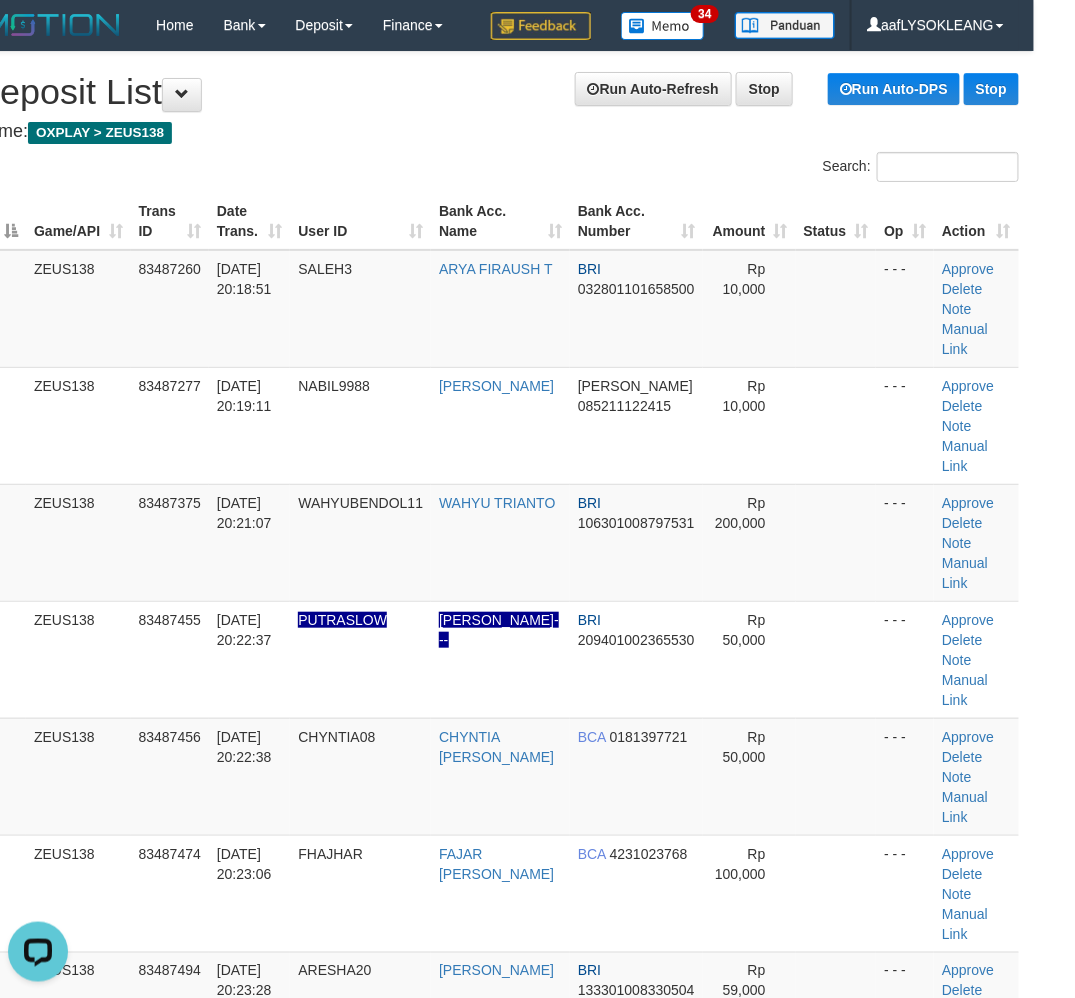 scroll, scrollTop: 592, scrollLeft: 41, axis: both 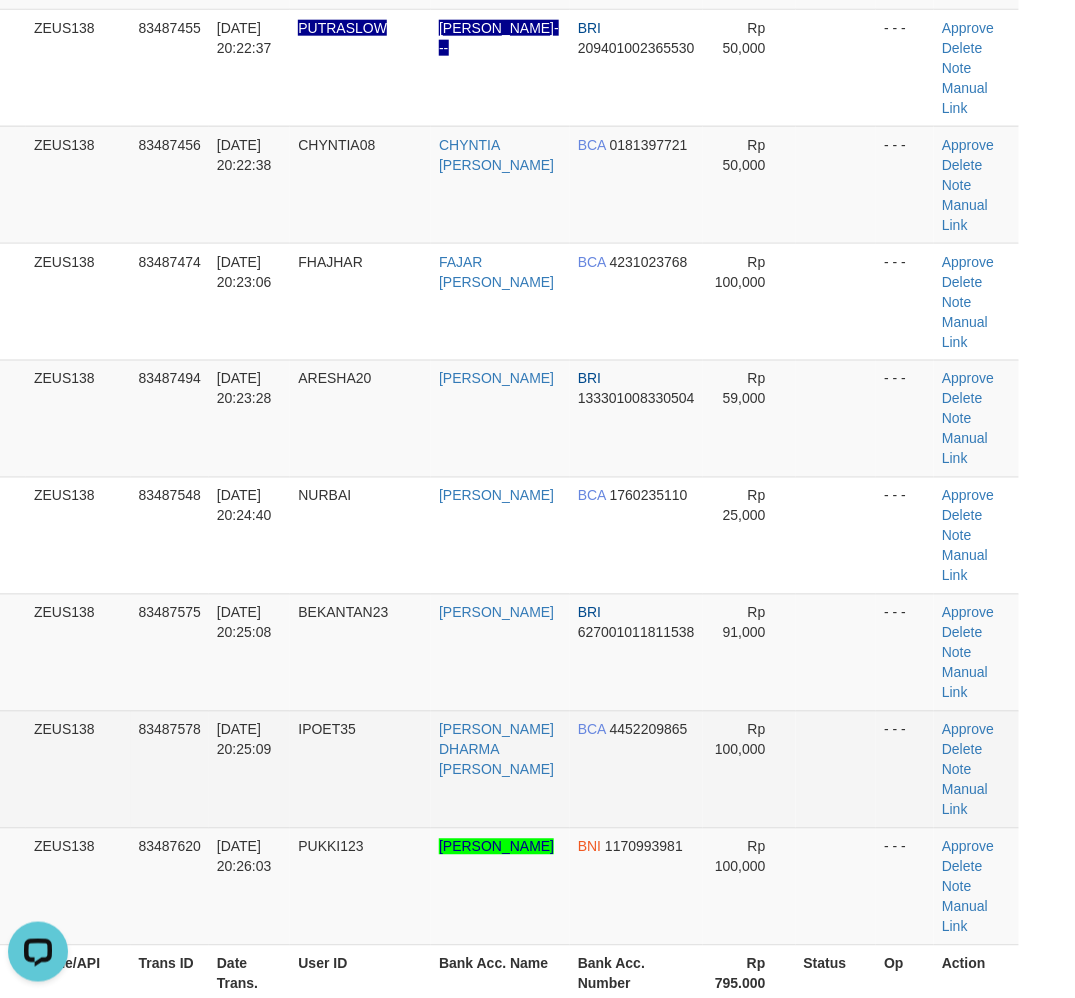 click at bounding box center [836, 769] 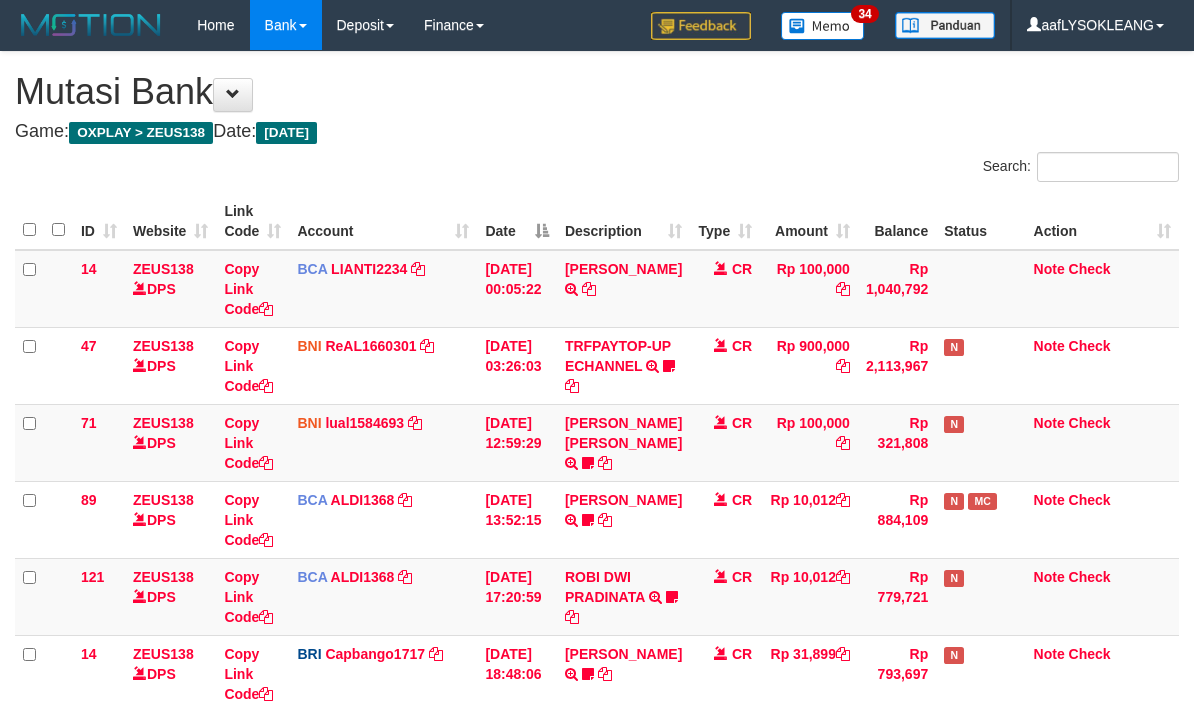 scroll, scrollTop: 278, scrollLeft: 0, axis: vertical 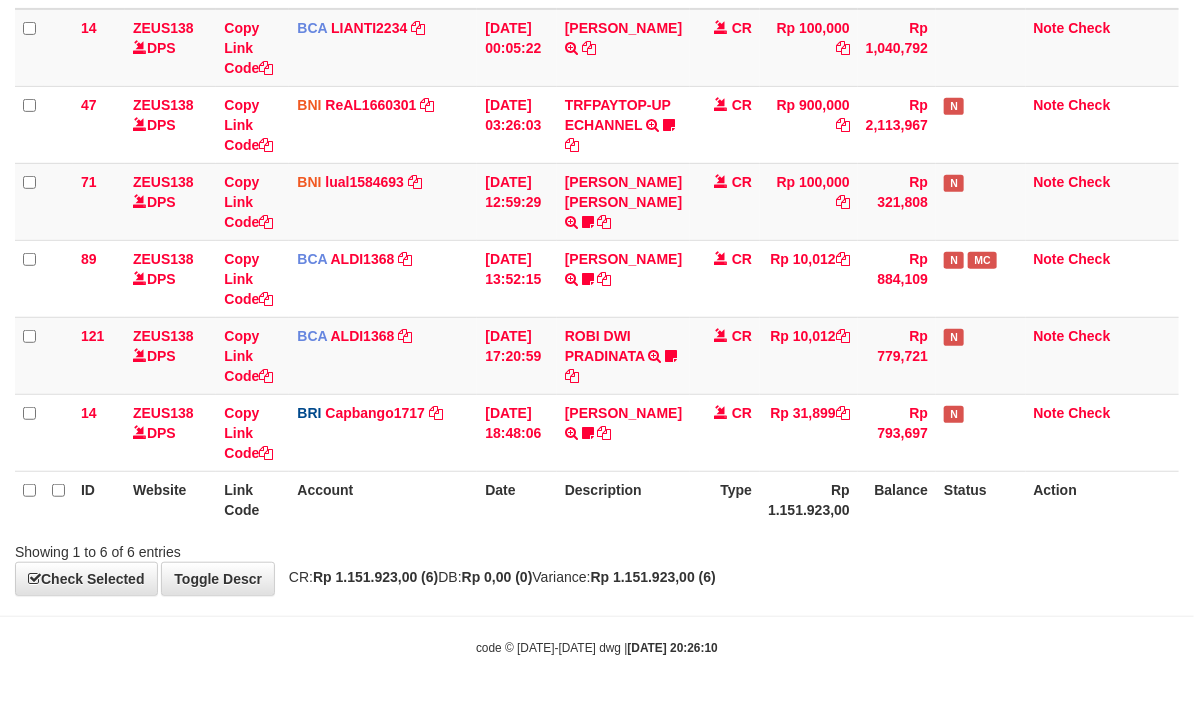 drag, startPoint x: 841, startPoint y: 597, endPoint x: 803, endPoint y: 584, distance: 40.16217 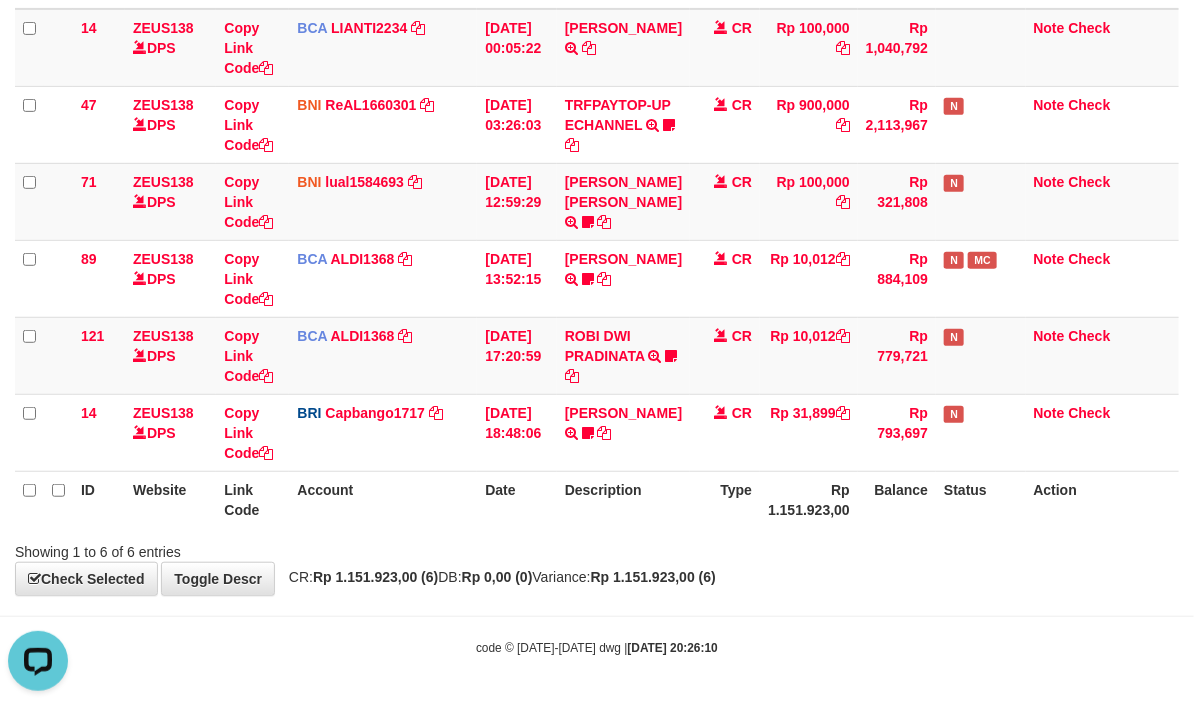 scroll, scrollTop: 0, scrollLeft: 0, axis: both 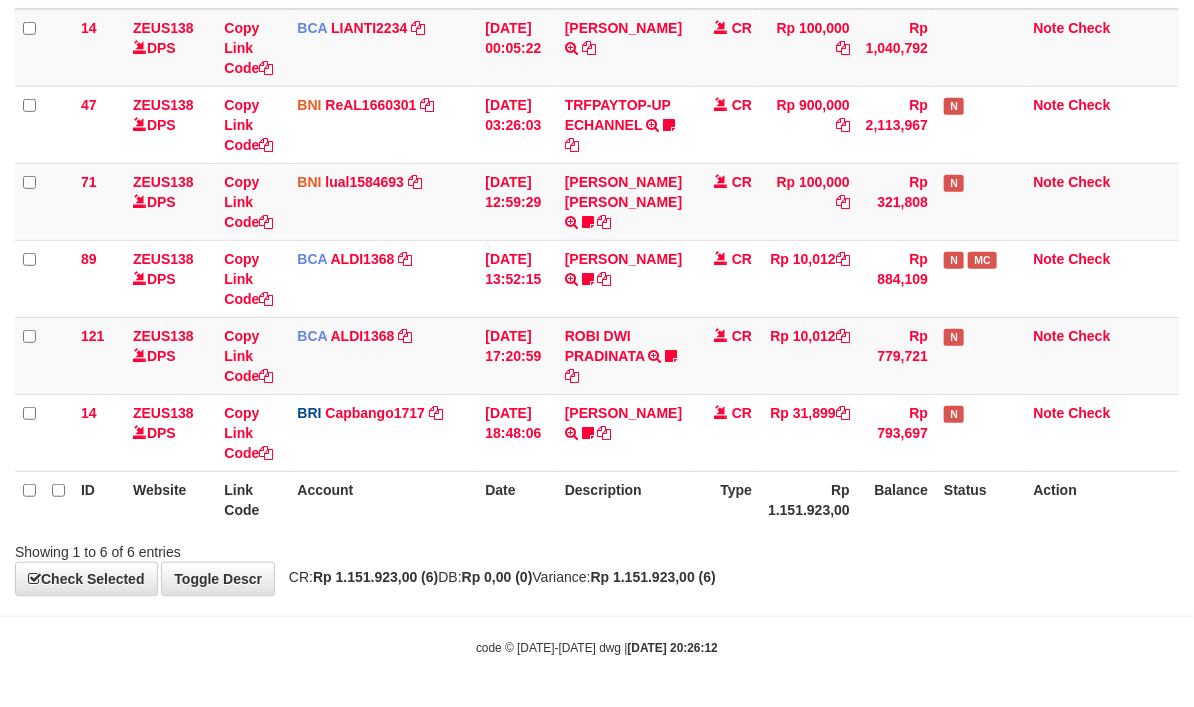 click on "Showing 1 to 6 of 6 entries" at bounding box center [597, 548] 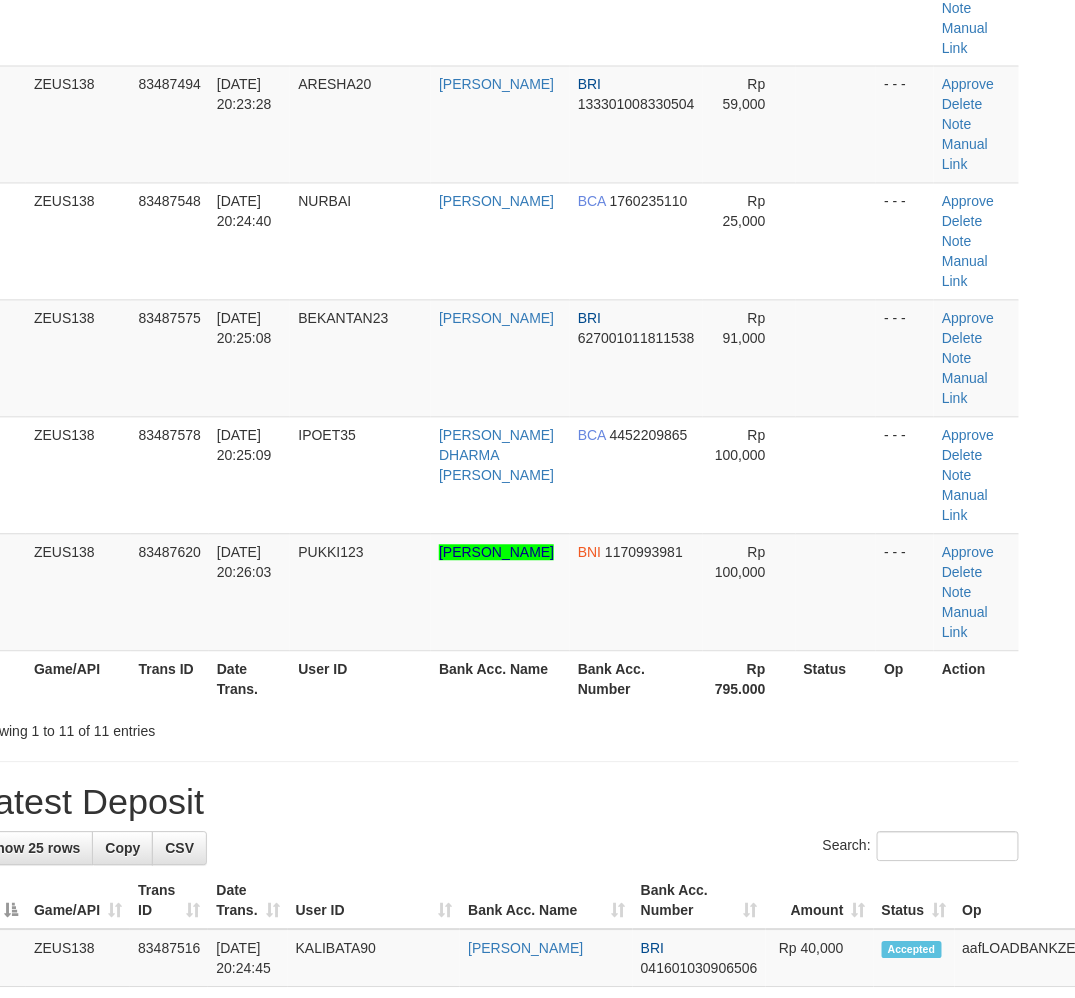 scroll, scrollTop: 592, scrollLeft: 41, axis: both 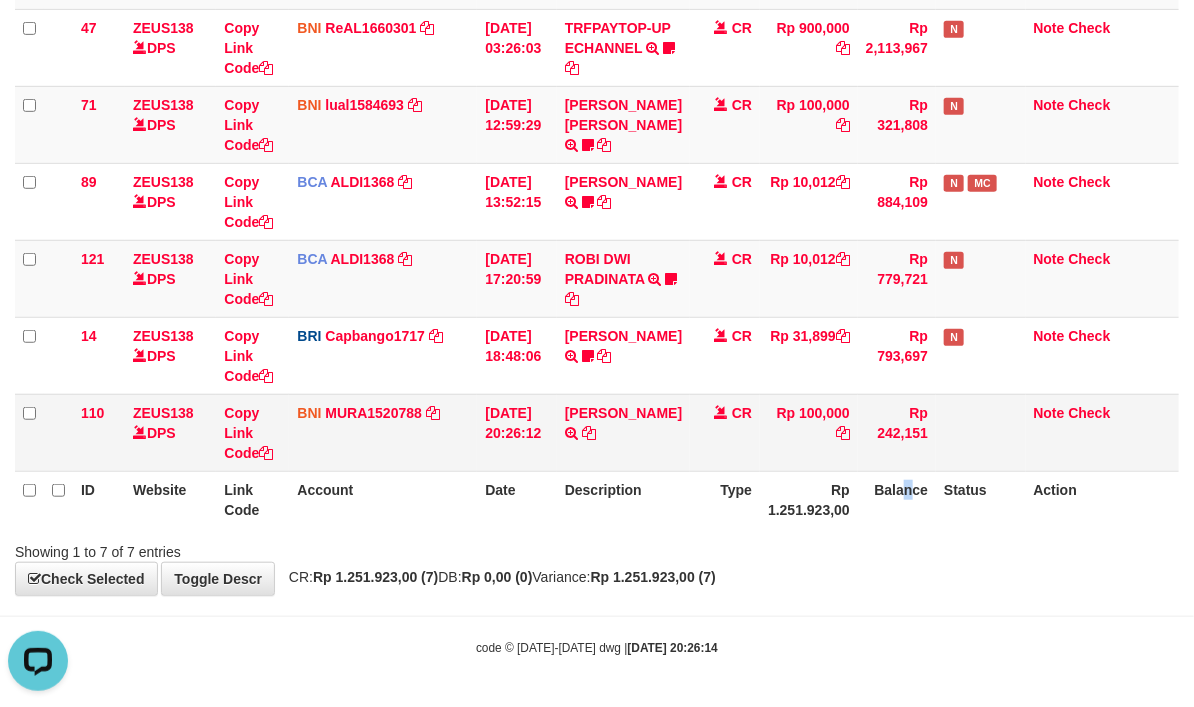 drag, startPoint x: 903, startPoint y: 477, endPoint x: 894, endPoint y: 467, distance: 13.453624 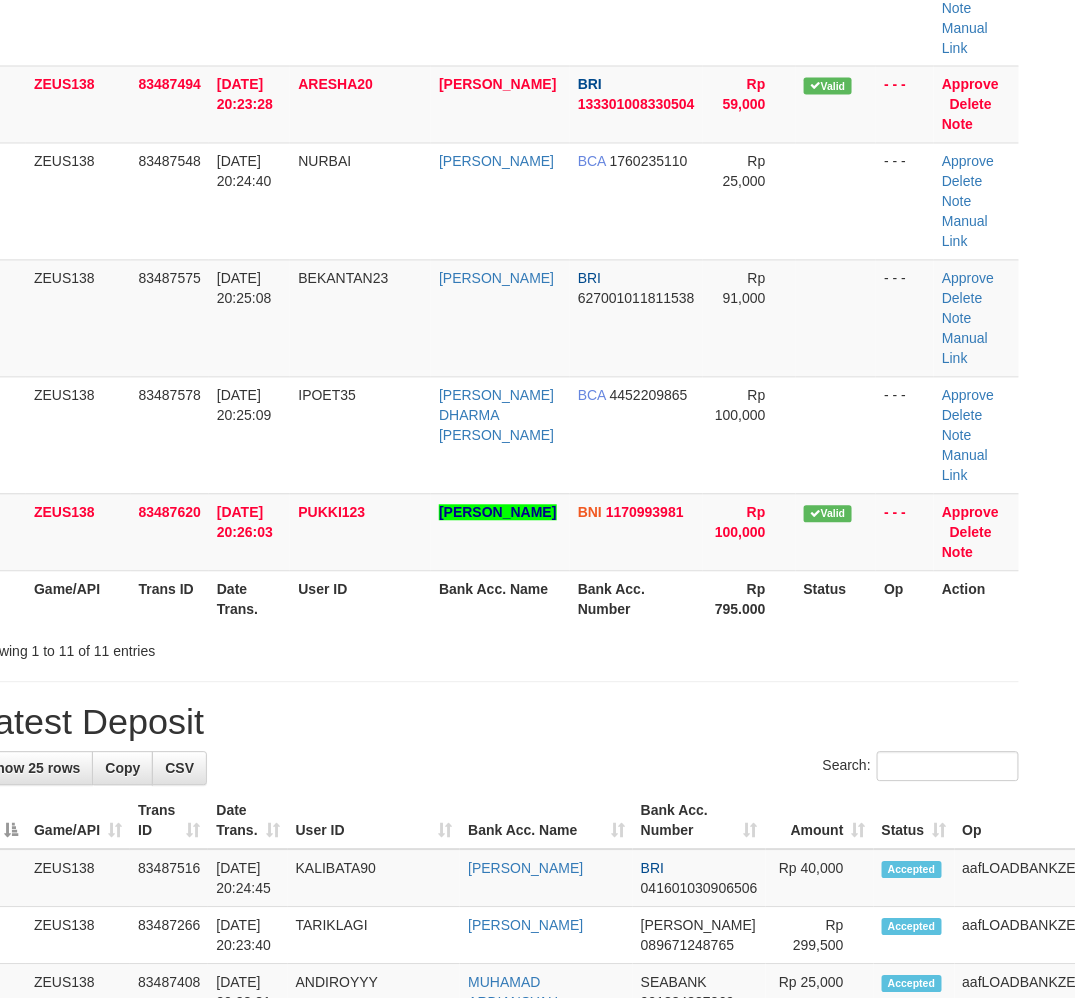 scroll, scrollTop: 592, scrollLeft: 41, axis: both 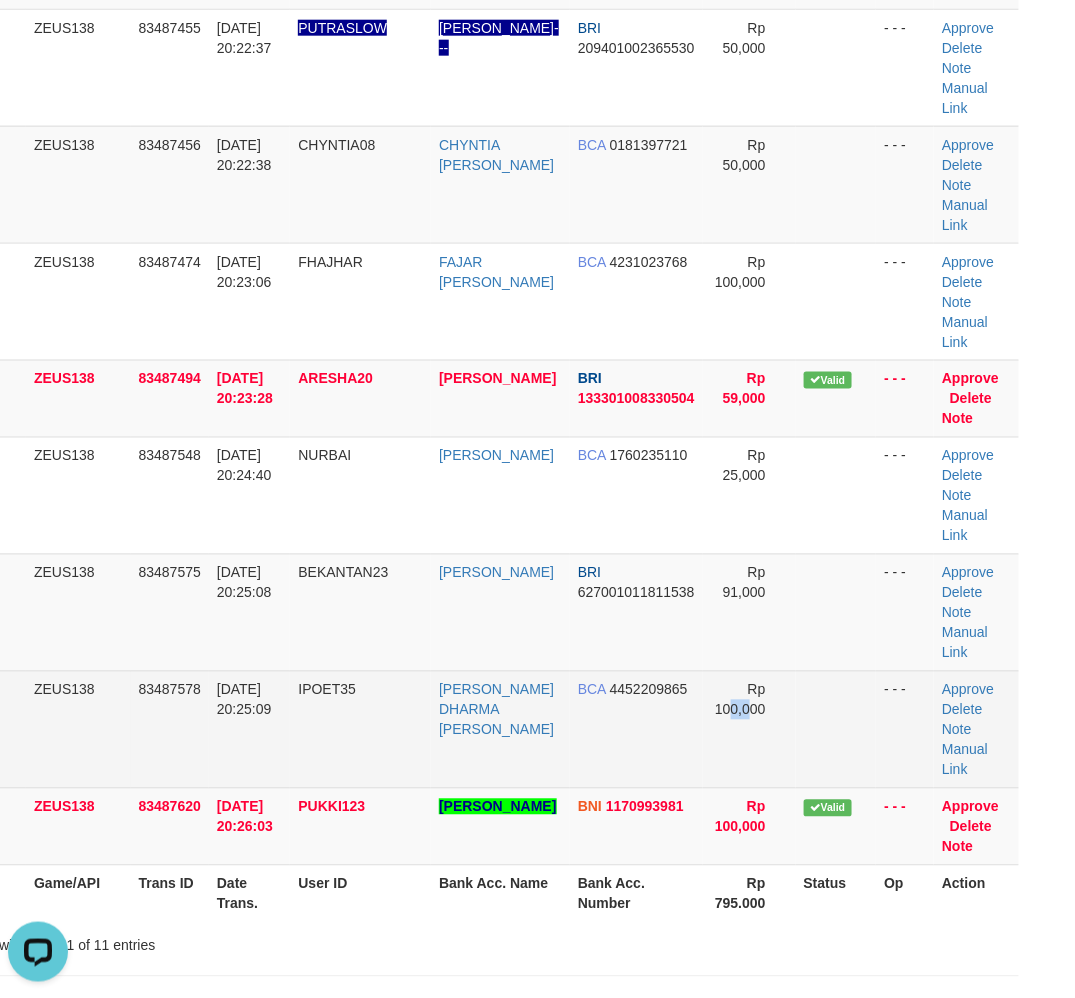drag, startPoint x: 743, startPoint y: 571, endPoint x: 762, endPoint y: 568, distance: 19.235384 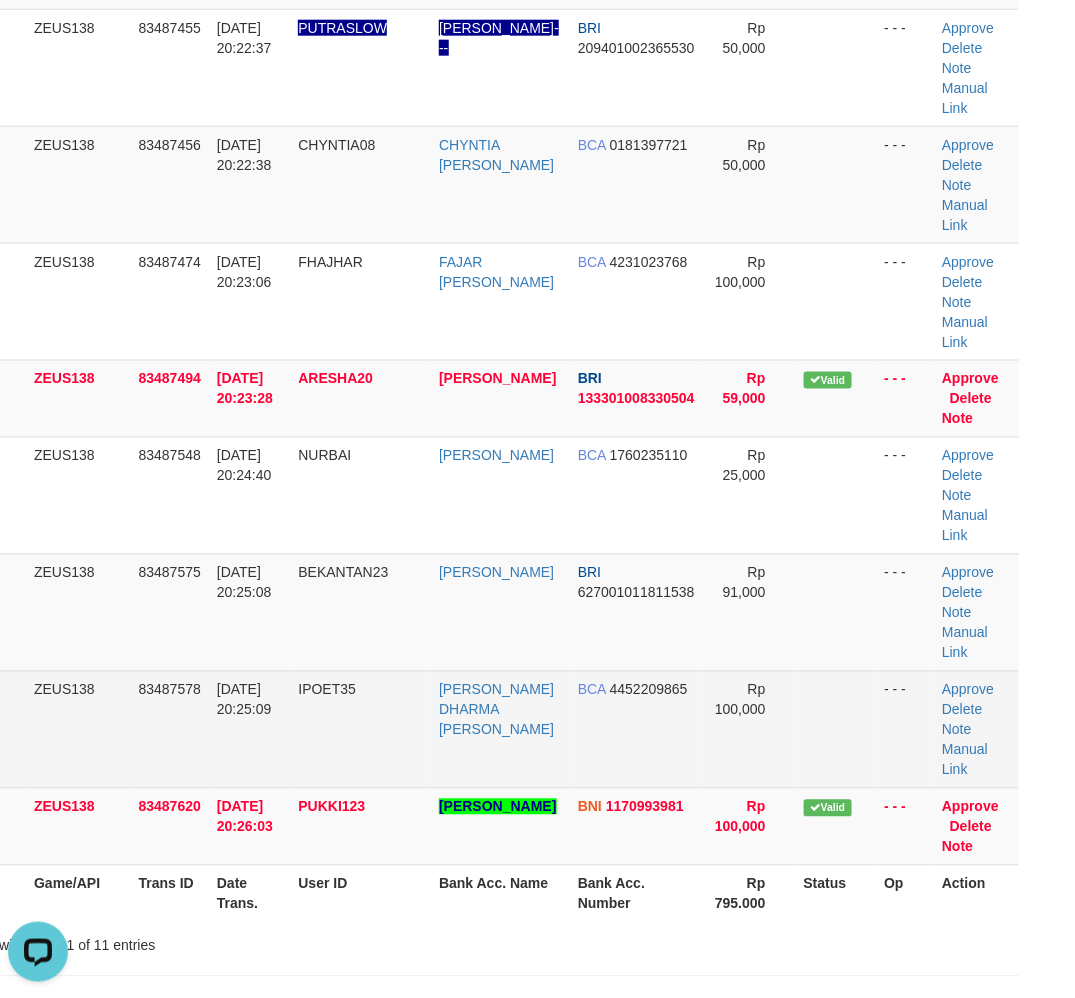 drag, startPoint x: 735, startPoint y: 623, endPoint x: 834, endPoint y: 594, distance: 103.16007 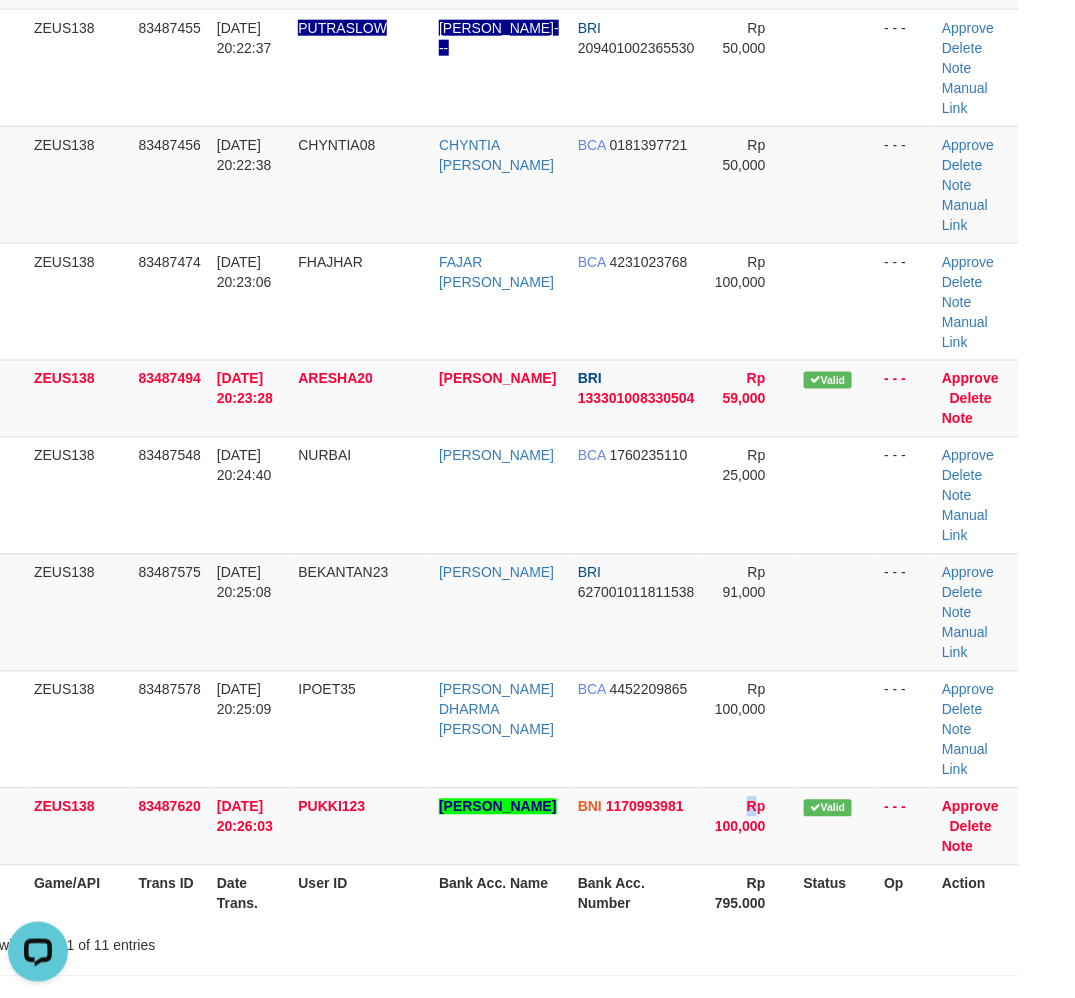 scroll, scrollTop: 740, scrollLeft: 41, axis: both 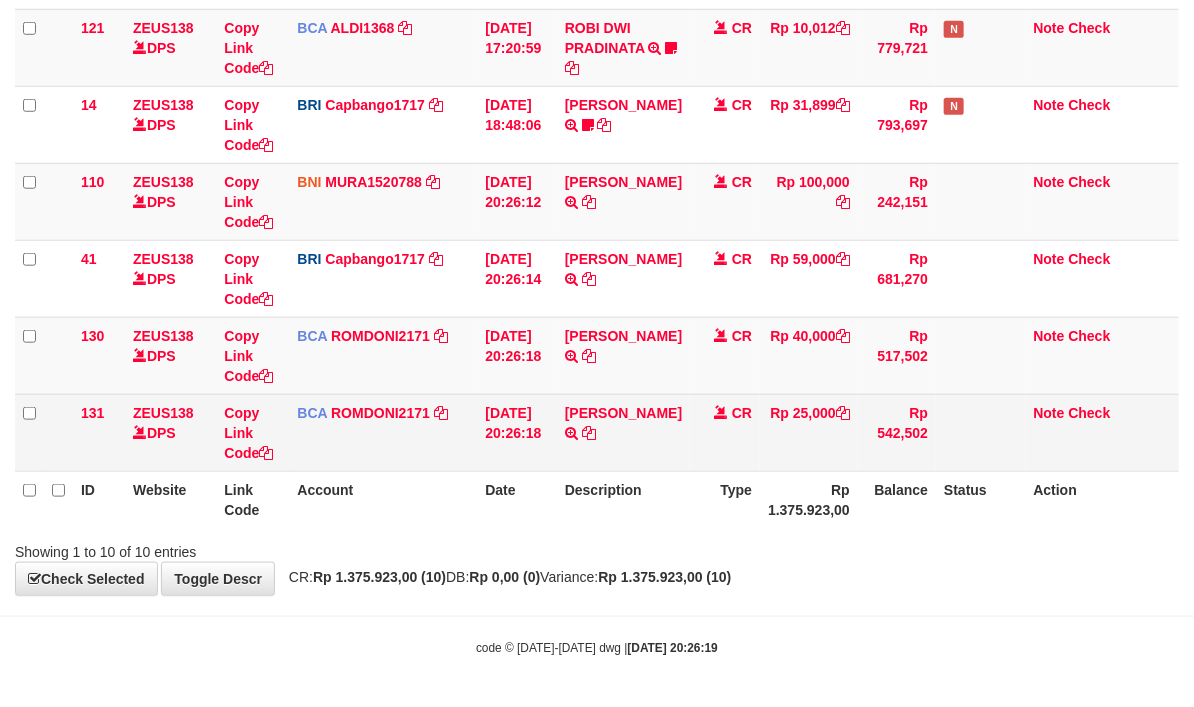 click at bounding box center [980, 432] 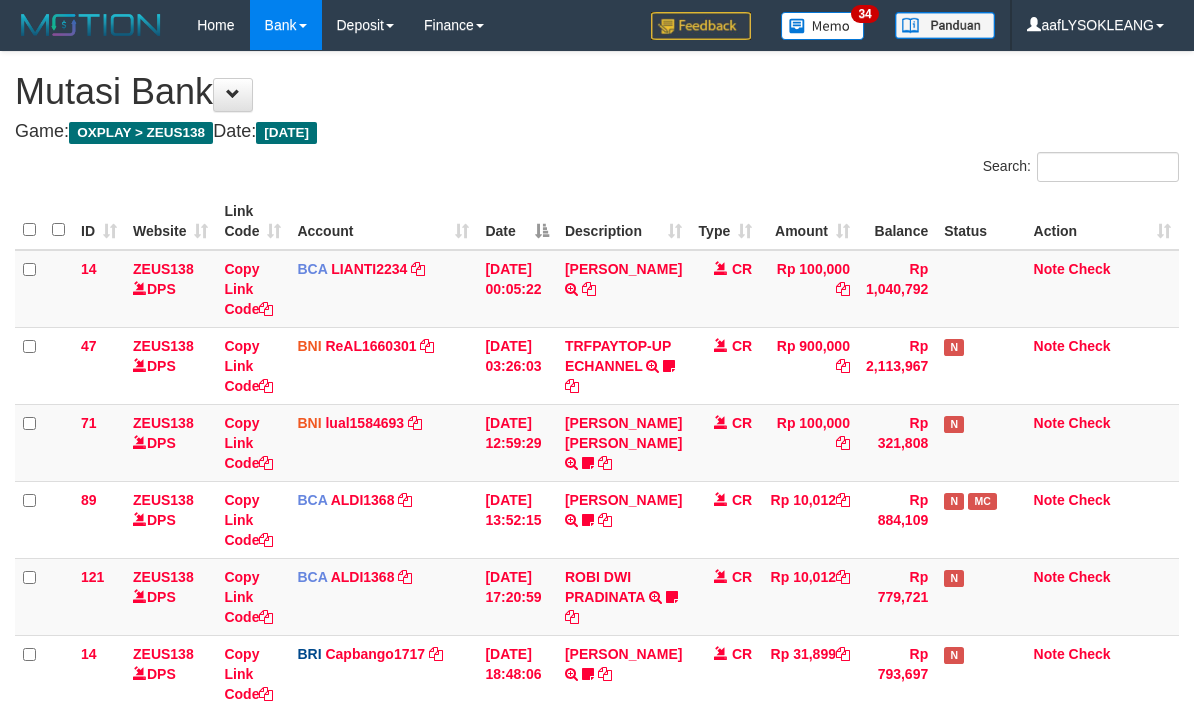 scroll, scrollTop: 587, scrollLeft: 0, axis: vertical 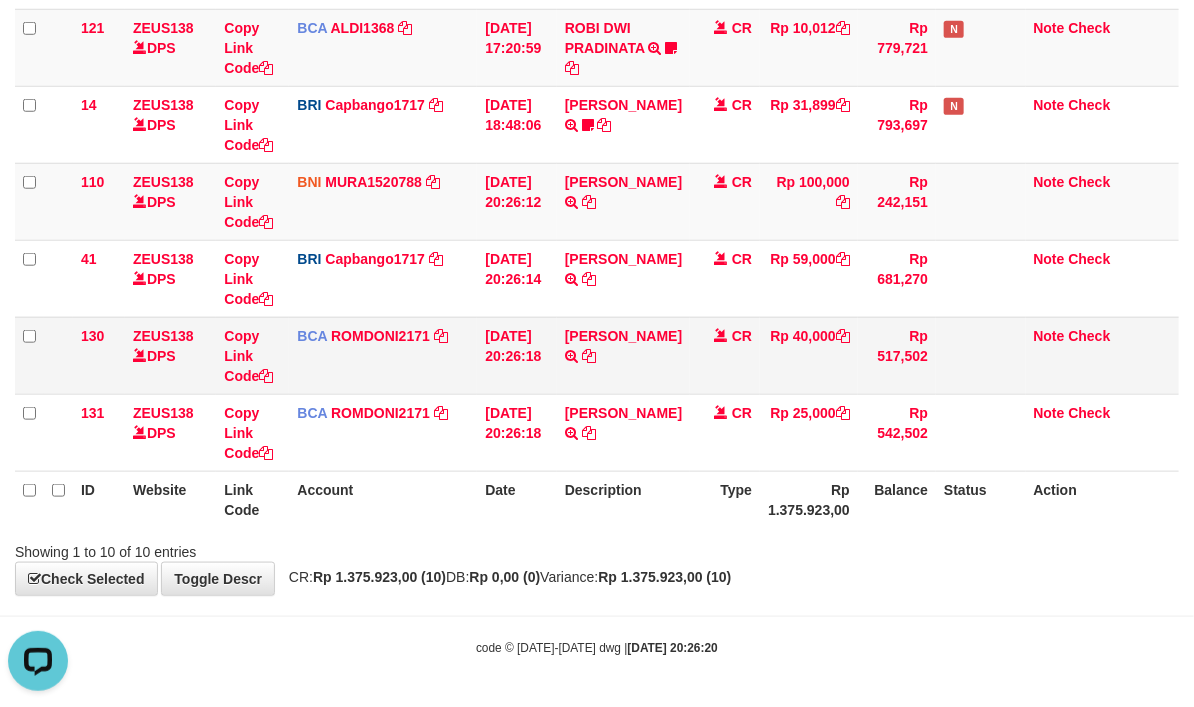 click on "[PERSON_NAME] [PERSON_NAME] B         TRSF E-BANKING CR 1207/FTSCY/WS95031
40000.00[PERSON_NAME]" at bounding box center [623, 355] 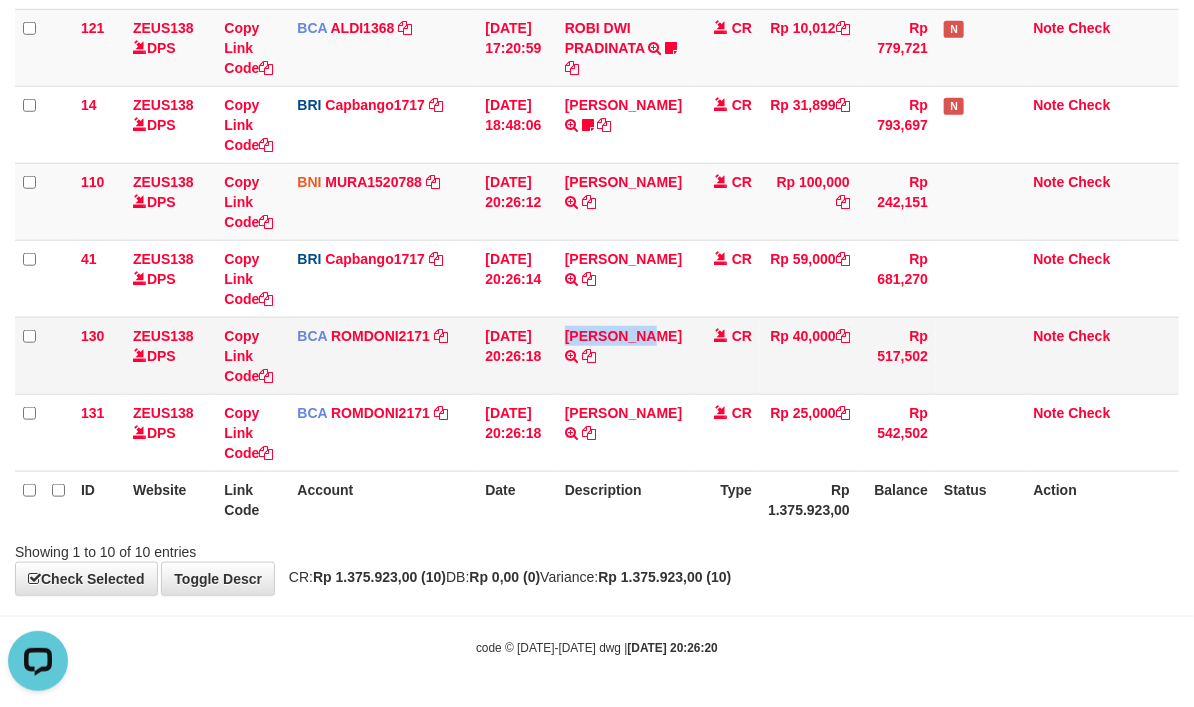 click on "[PERSON_NAME] [PERSON_NAME] B         TRSF E-BANKING CR 1207/FTSCY/WS95031
40000.00[PERSON_NAME]" at bounding box center (623, 355) 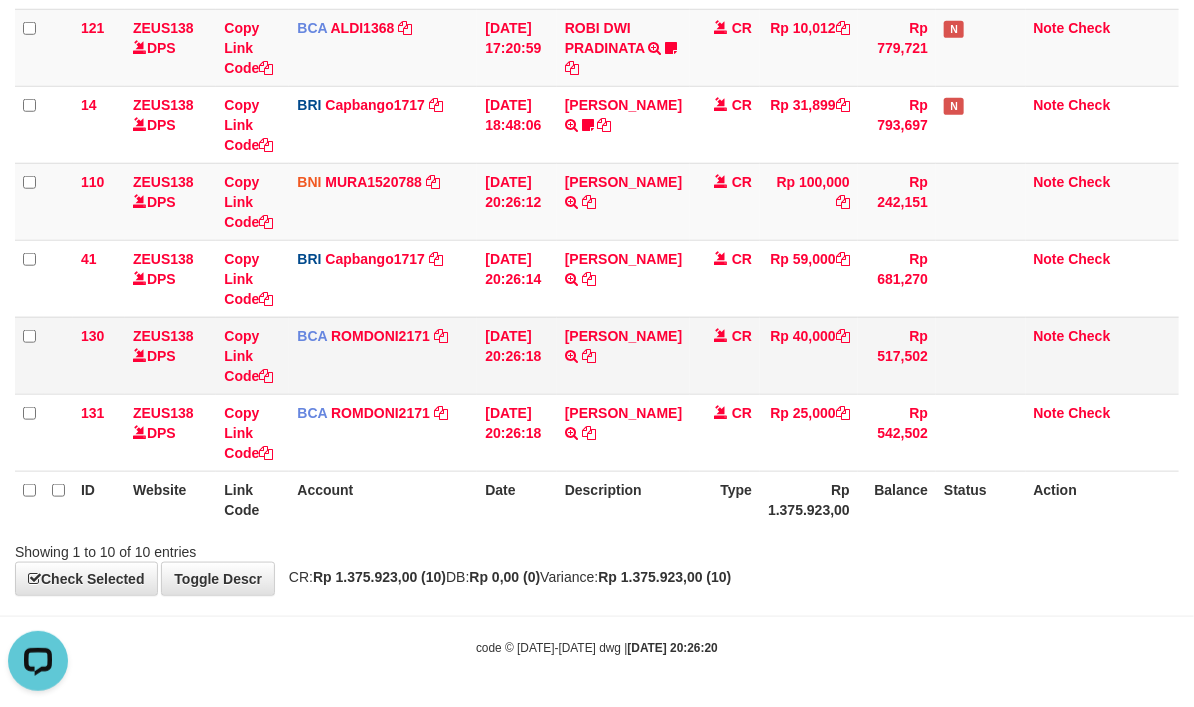 drag, startPoint x: 444, startPoint y: 342, endPoint x: 450, endPoint y: 332, distance: 11.661903 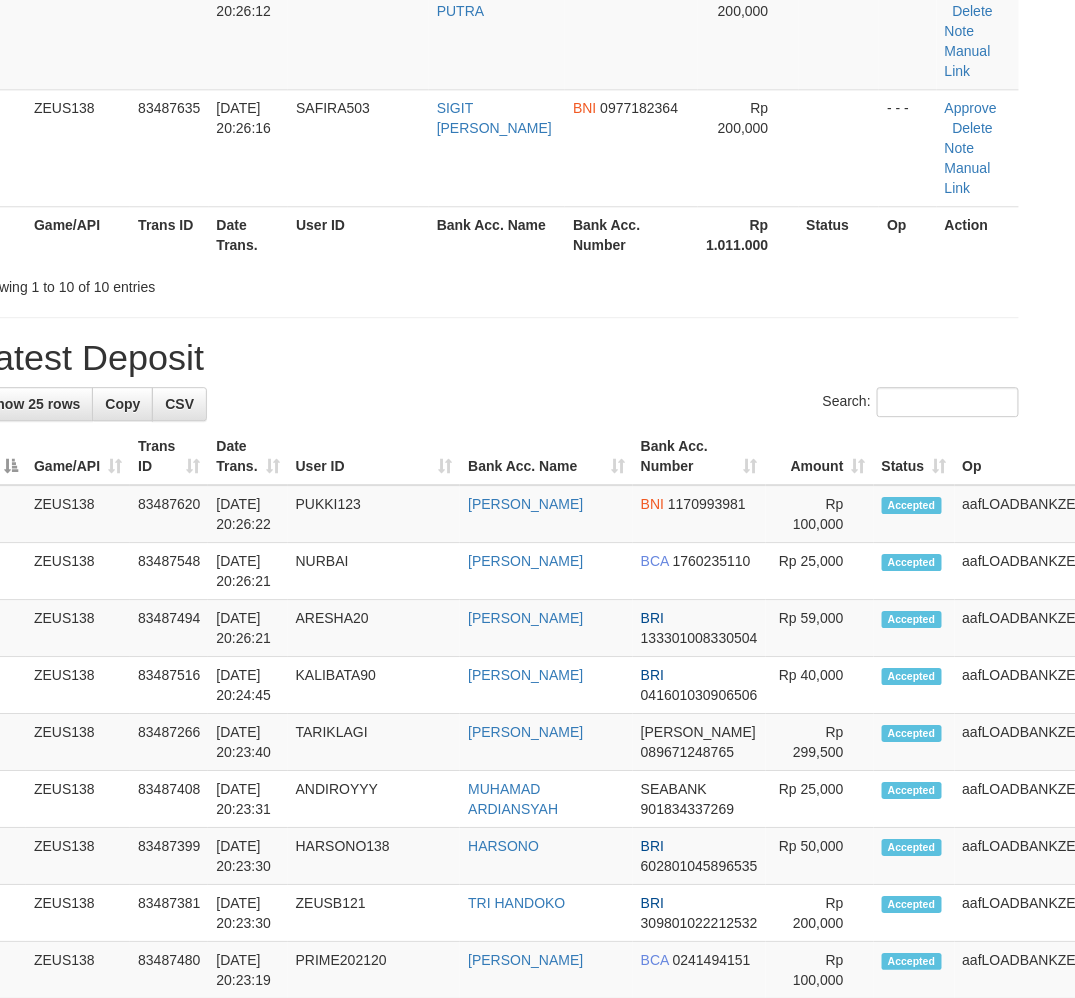 scroll, scrollTop: 740, scrollLeft: 41, axis: both 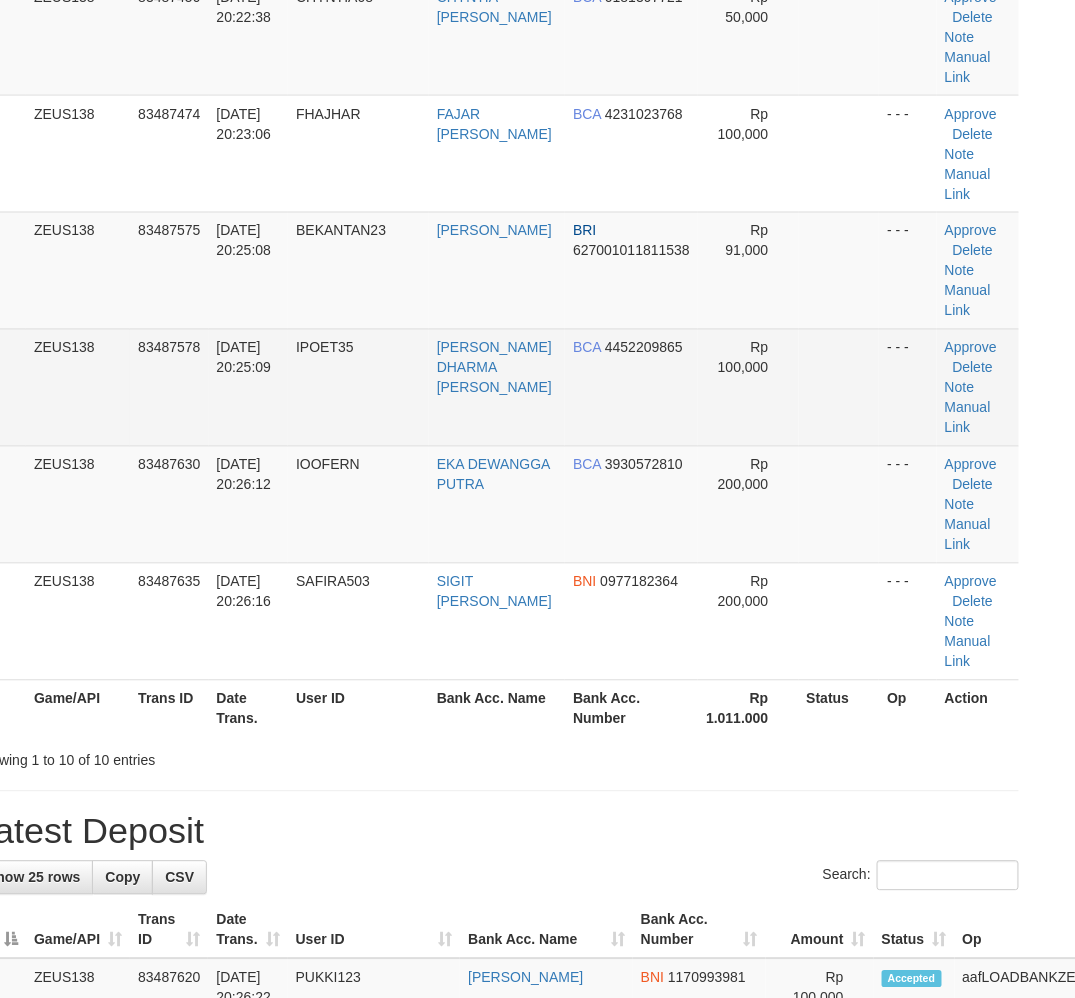 click on "BCA
4452209865" at bounding box center [631, 387] 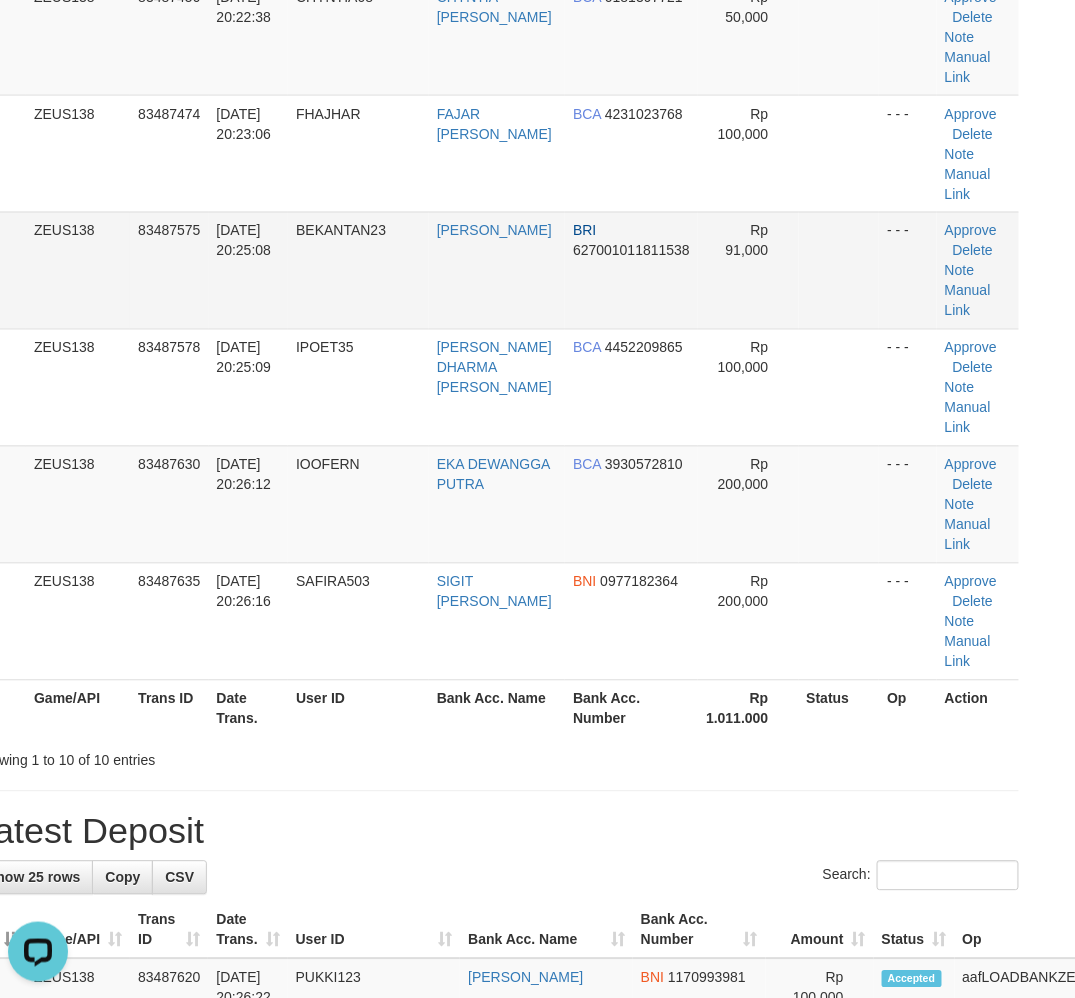 scroll, scrollTop: 0, scrollLeft: 0, axis: both 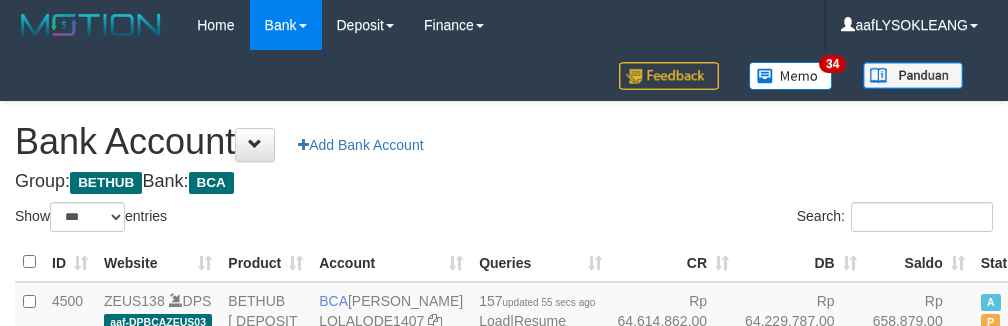 select on "***" 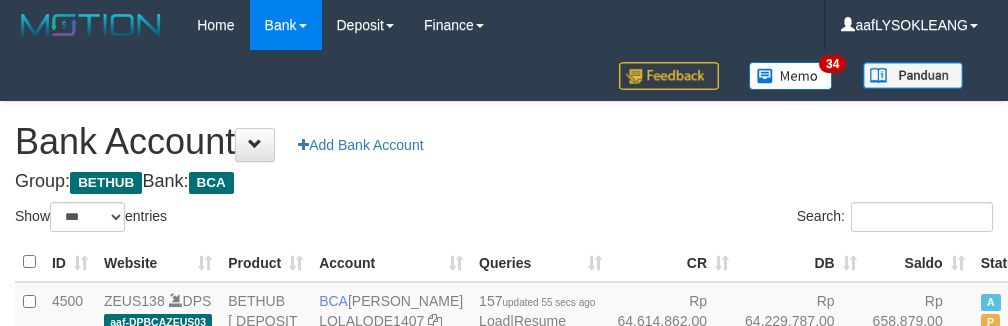 scroll, scrollTop: 332, scrollLeft: 0, axis: vertical 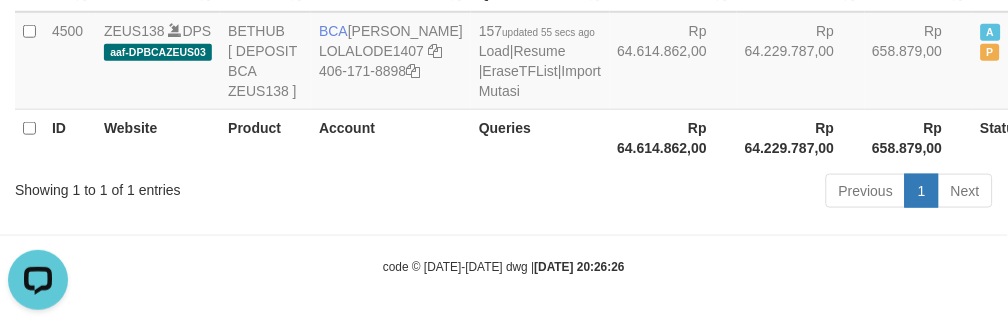 drag, startPoint x: 634, startPoint y: 236, endPoint x: 643, endPoint y: 243, distance: 11.401754 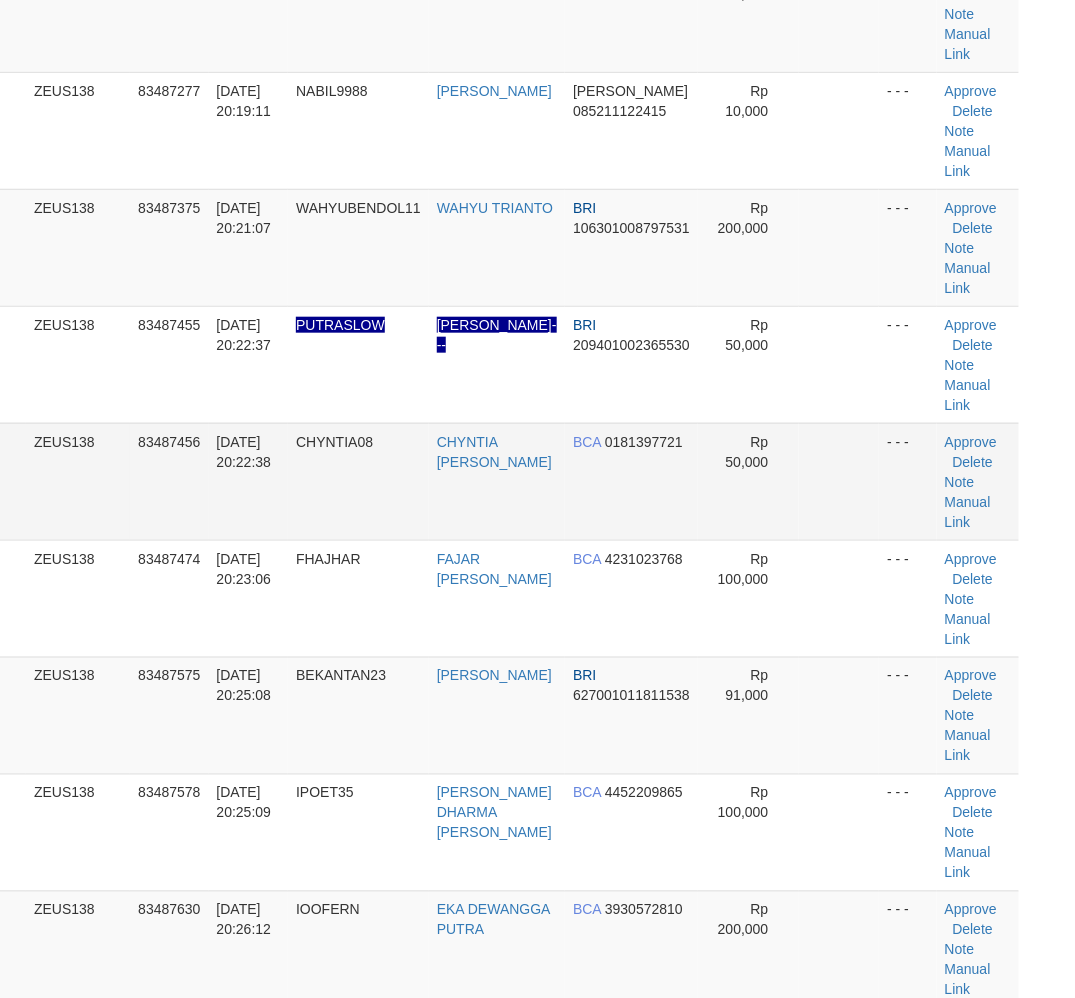 scroll, scrollTop: 147, scrollLeft: 41, axis: both 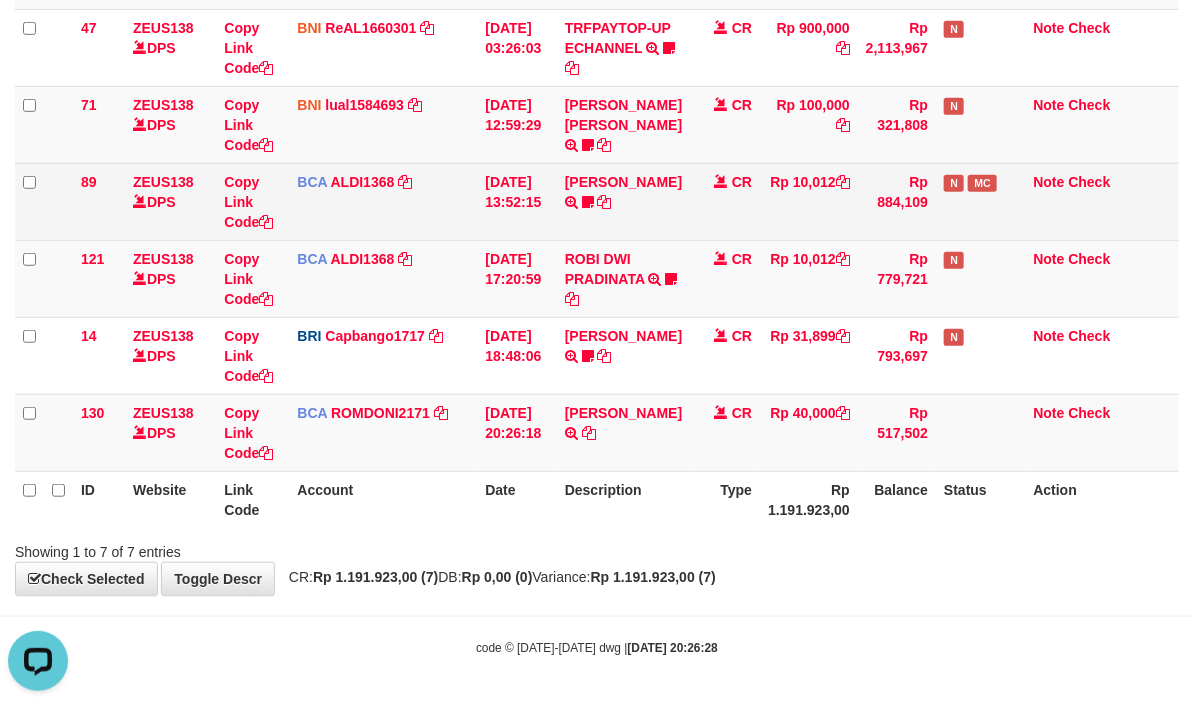 drag, startPoint x: 407, startPoint y: 212, endPoint x: 252, endPoint y: 233, distance: 156.4161 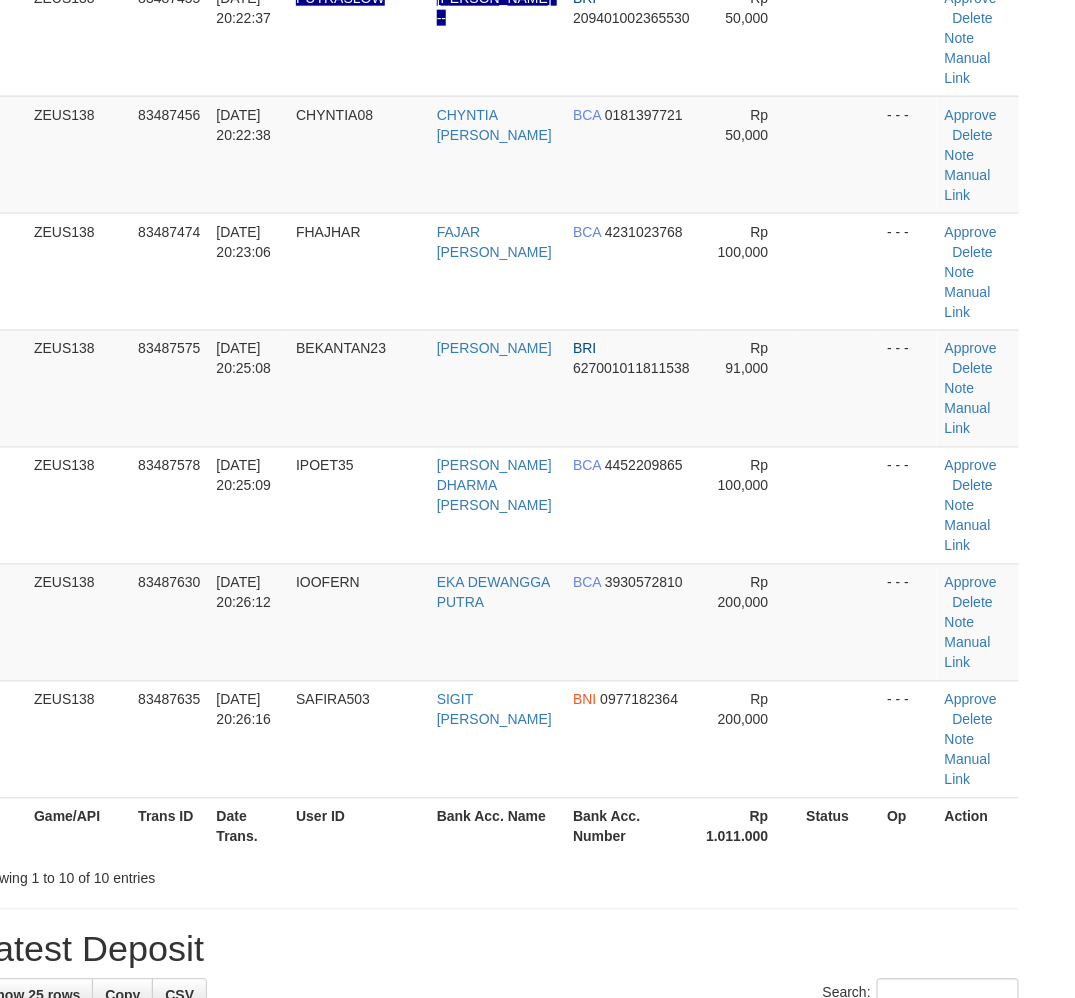 scroll, scrollTop: 147, scrollLeft: 41, axis: both 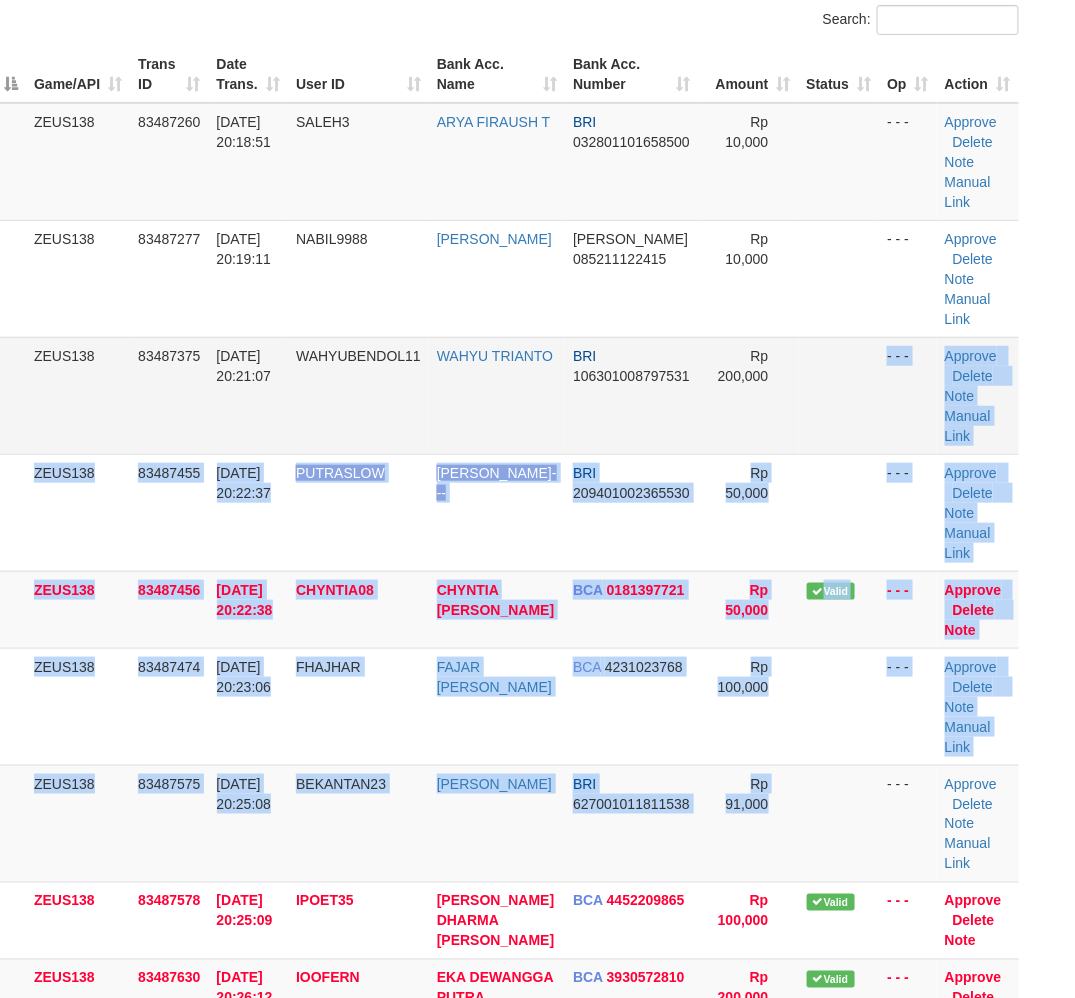 drag, startPoint x: 812, startPoint y: 387, endPoint x: 826, endPoint y: 398, distance: 17.804493 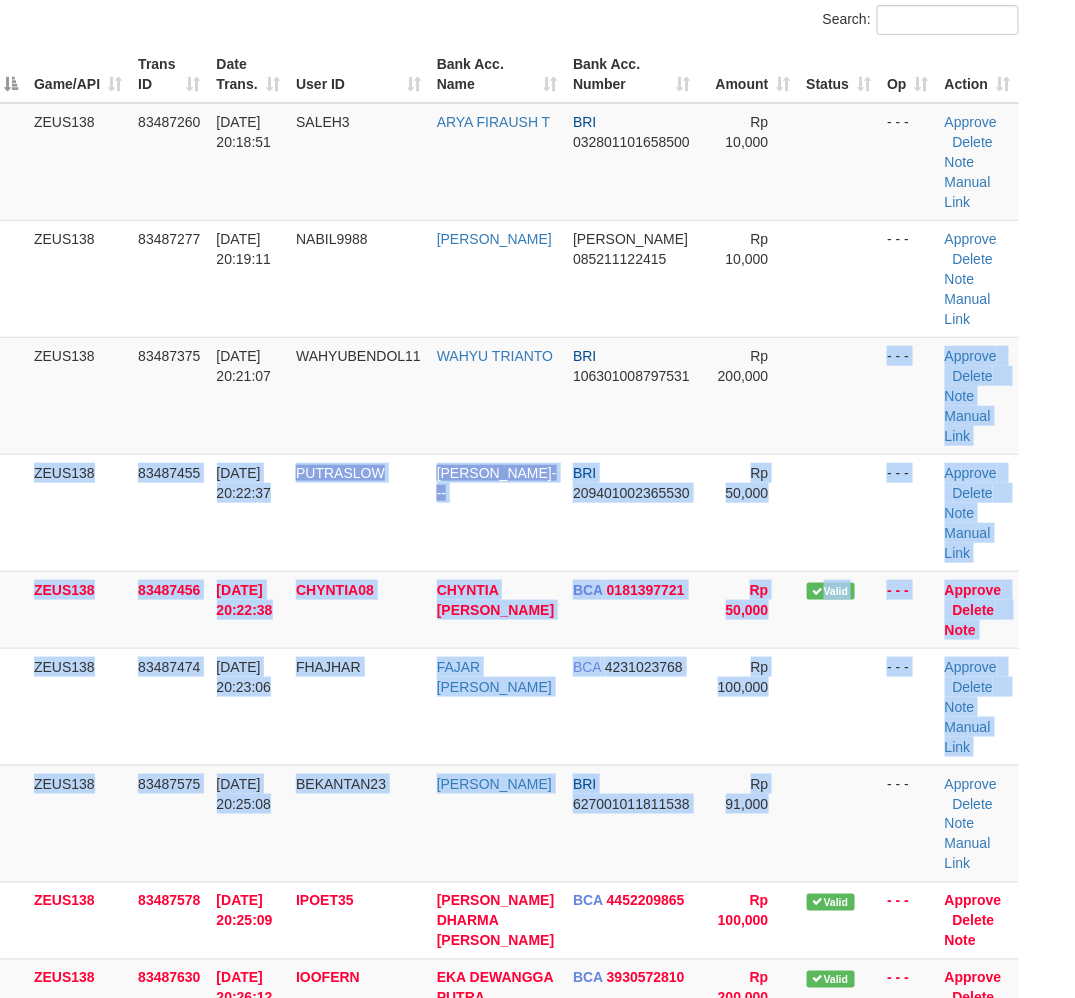 scroll, scrollTop: 592, scrollLeft: 41, axis: both 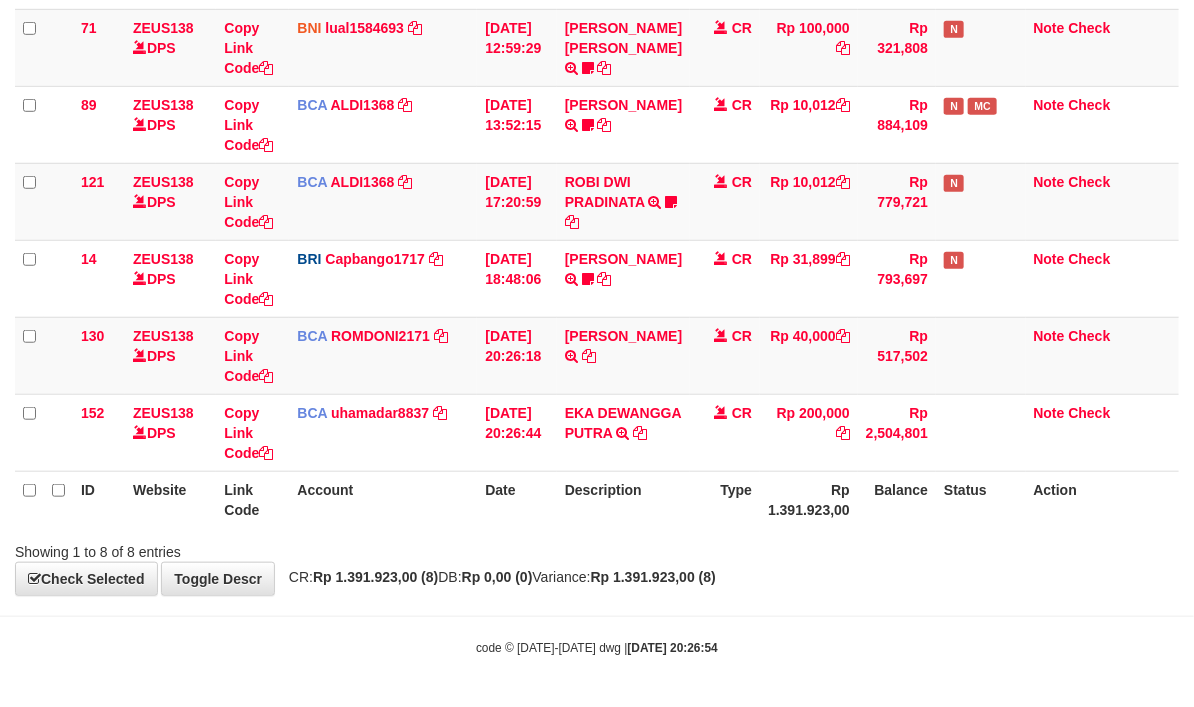 drag, startPoint x: 923, startPoint y: 565, endPoint x: 902, endPoint y: 553, distance: 24.186773 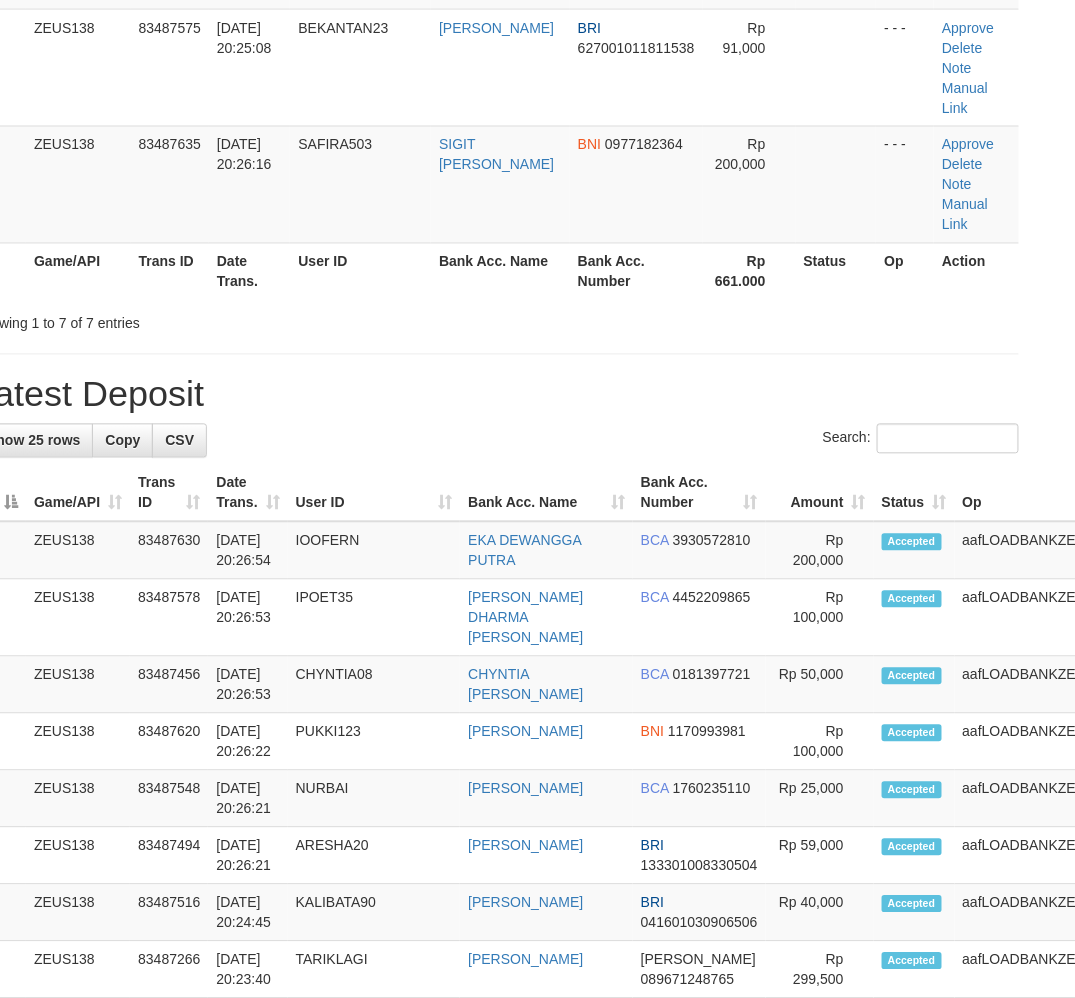 scroll, scrollTop: 592, scrollLeft: 41, axis: both 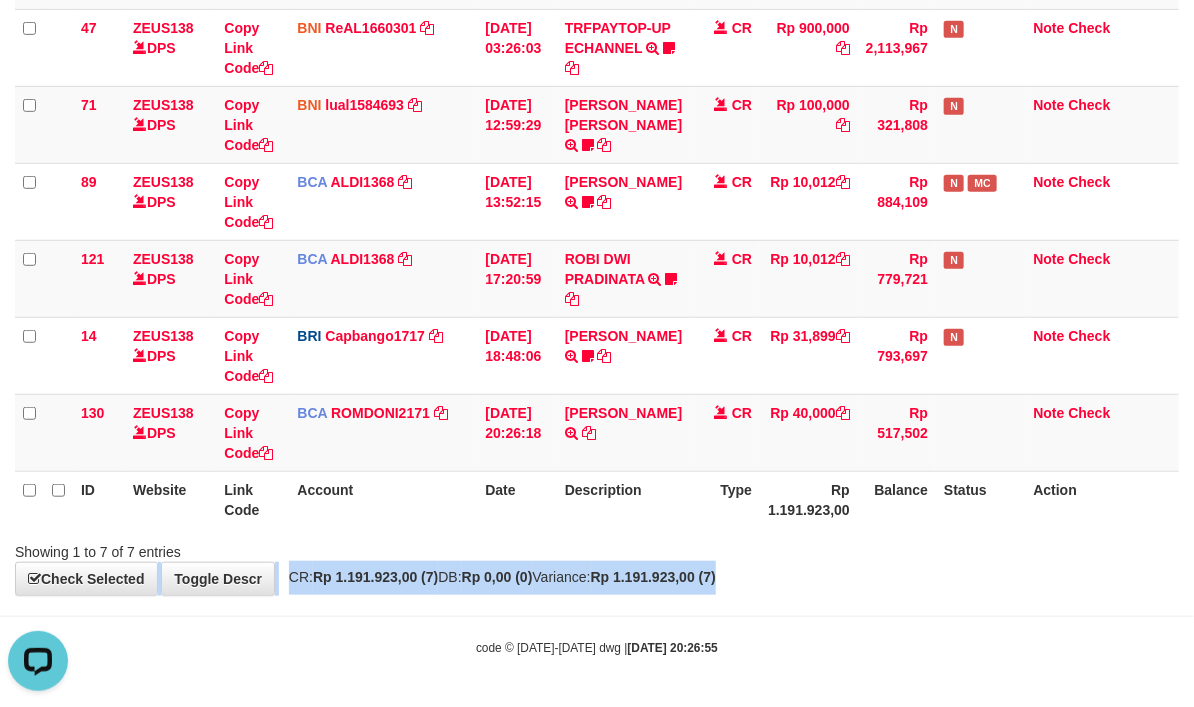 drag, startPoint x: 1110, startPoint y: 568, endPoint x: 1093, endPoint y: 561, distance: 18.384777 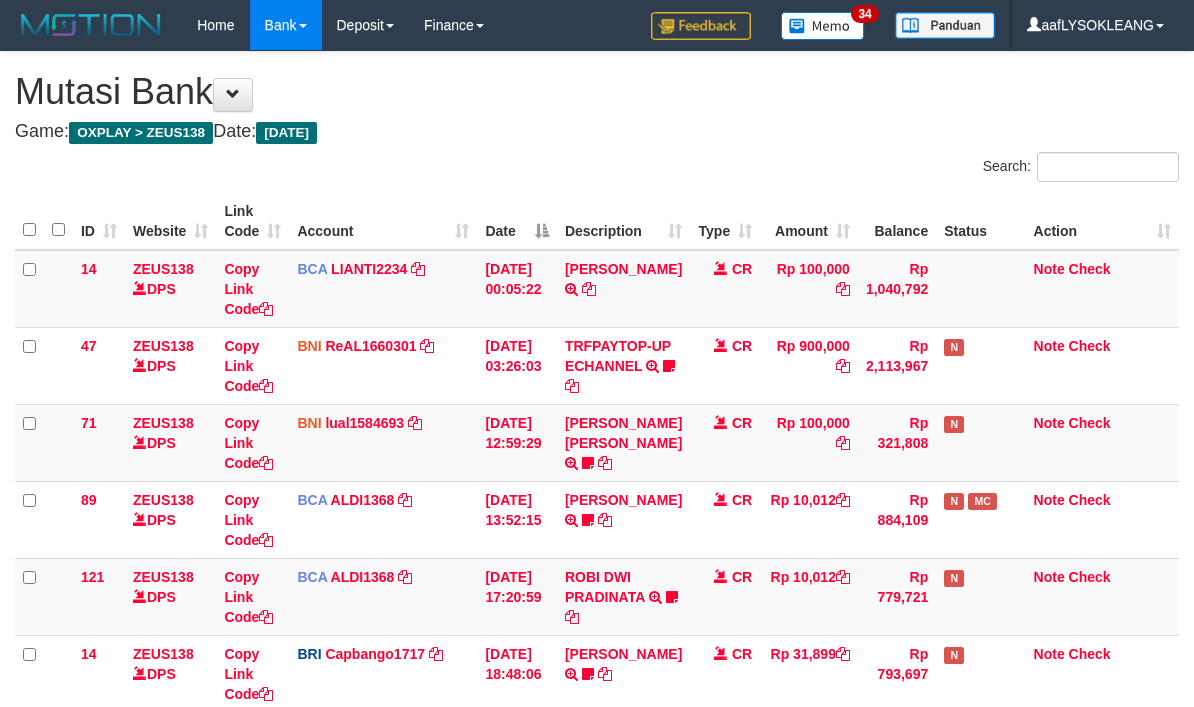 scroll, scrollTop: 356, scrollLeft: 0, axis: vertical 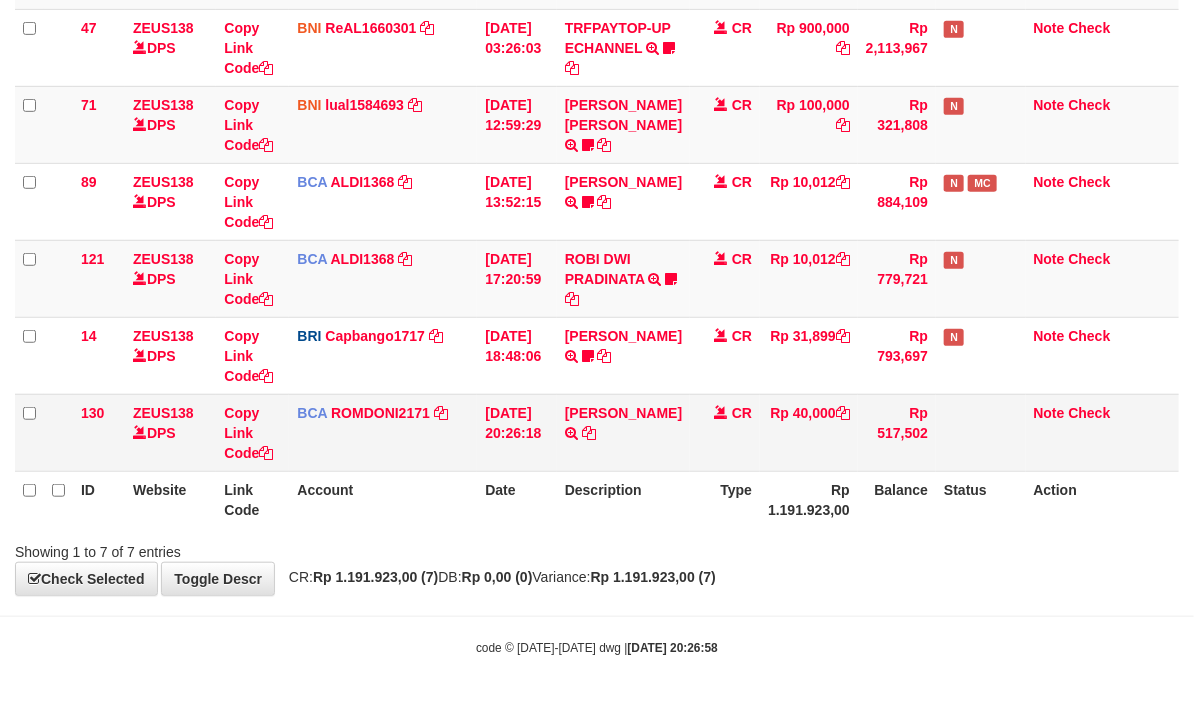 click on "[PERSON_NAME] [PERSON_NAME] B         TRSF E-BANKING CR 1207/FTSCY/WS95031
40000.00[PERSON_NAME]" at bounding box center (623, 432) 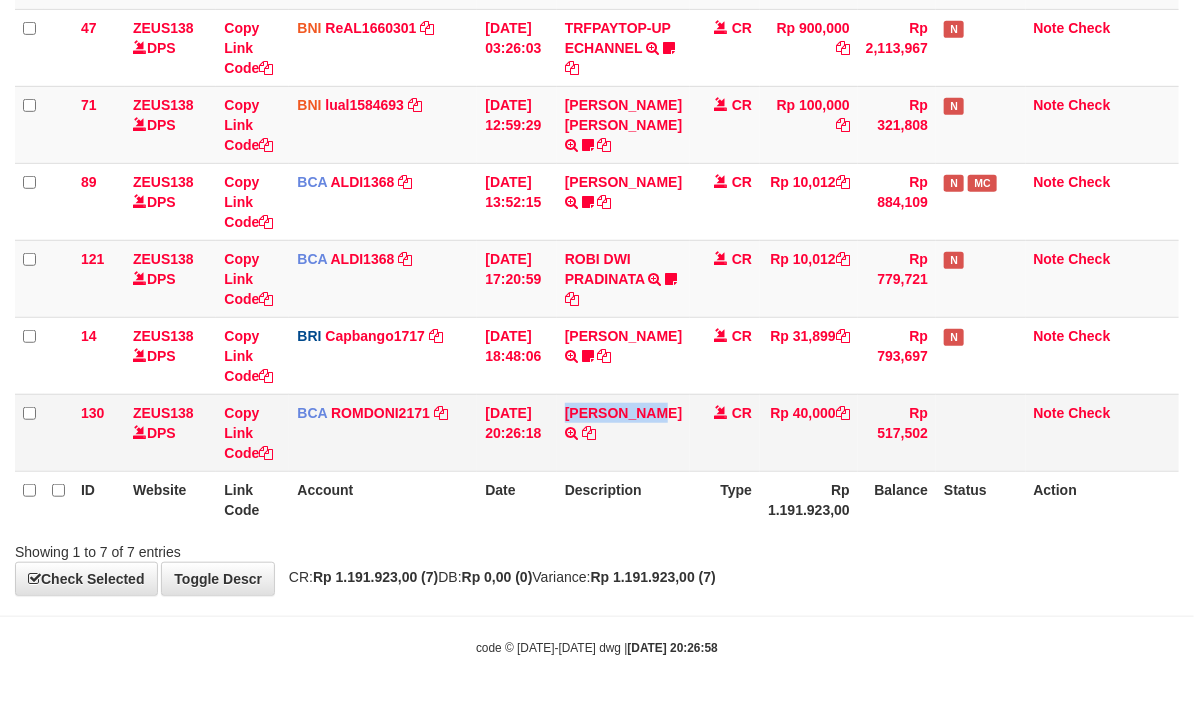 click on "[PERSON_NAME] [PERSON_NAME] B         TRSF E-BANKING CR 1207/FTSCY/WS95031
40000.00[PERSON_NAME]" at bounding box center [623, 432] 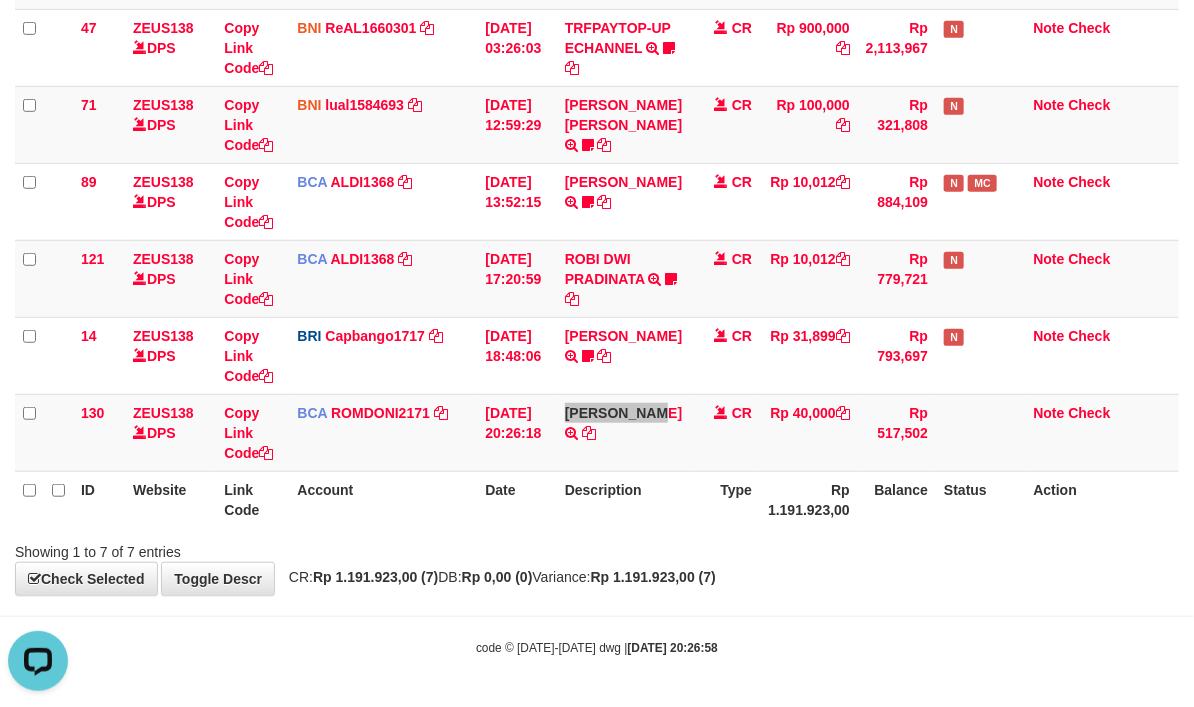 scroll, scrollTop: 0, scrollLeft: 0, axis: both 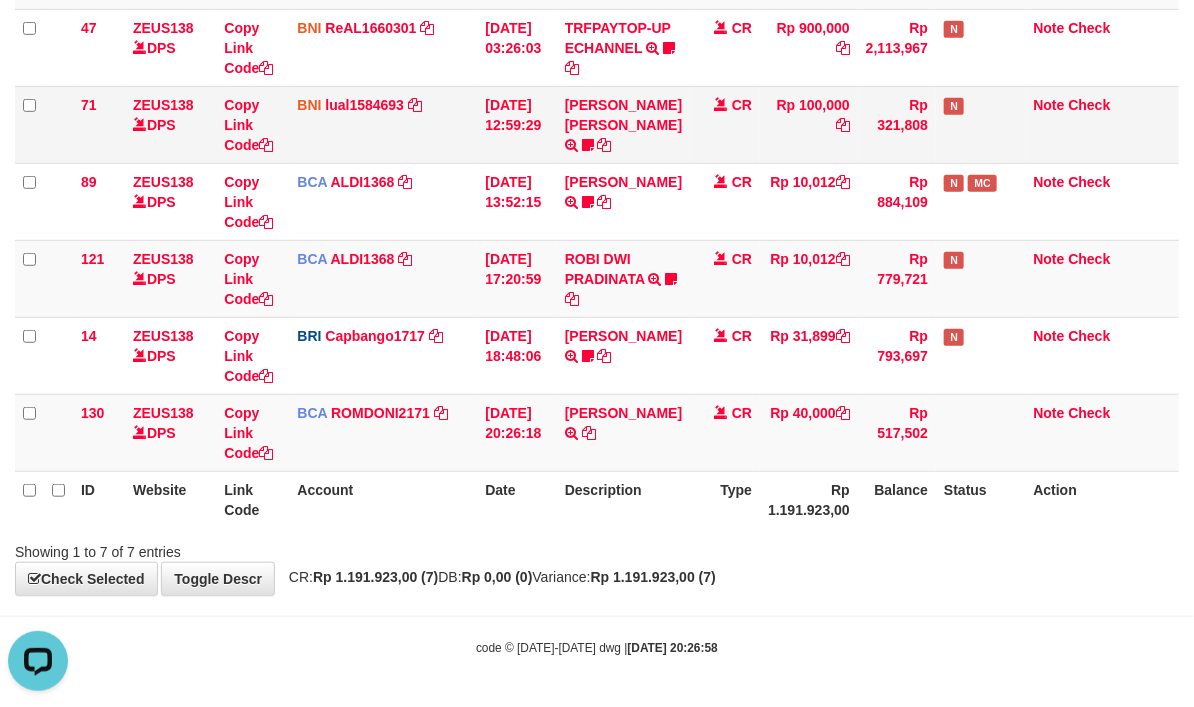 drag, startPoint x: 464, startPoint y: 134, endPoint x: 354, endPoint y: 131, distance: 110.0409 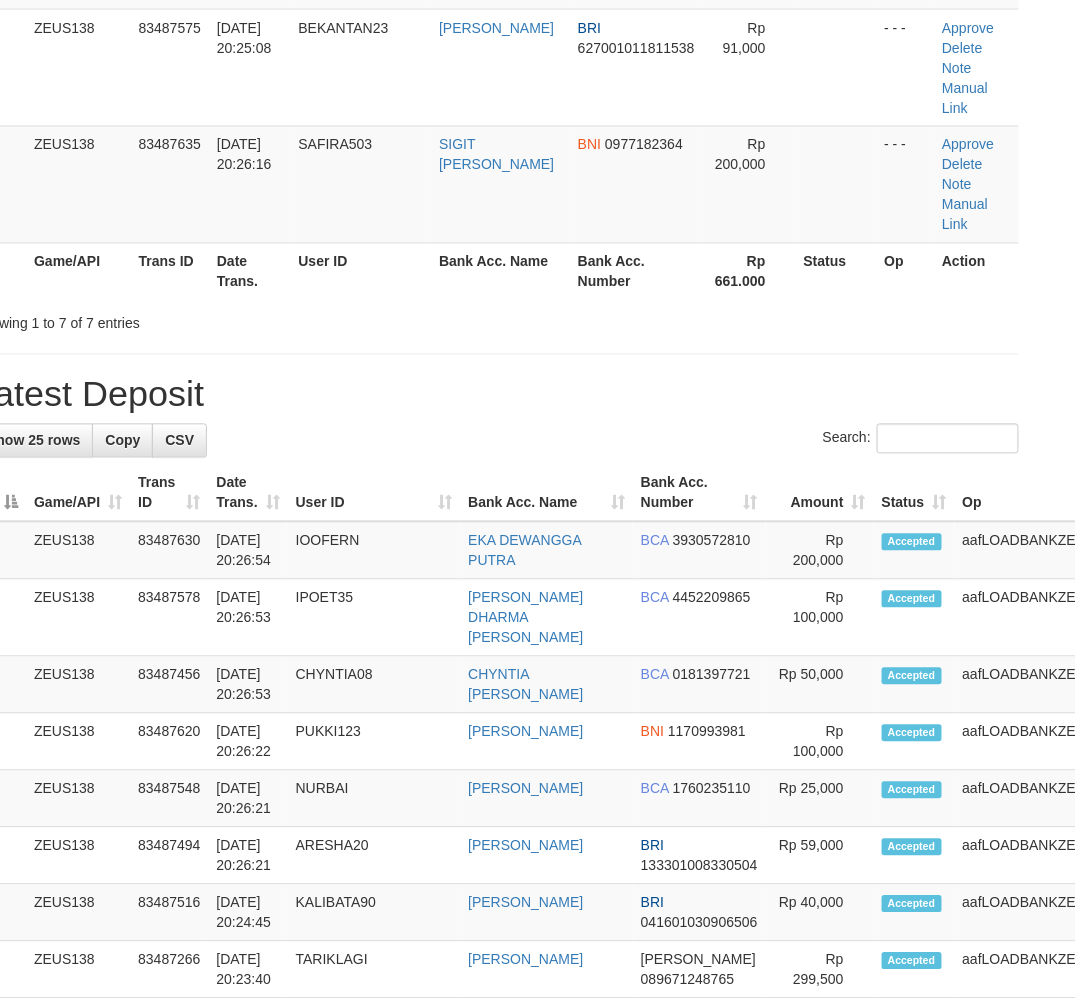 scroll, scrollTop: 592, scrollLeft: 41, axis: both 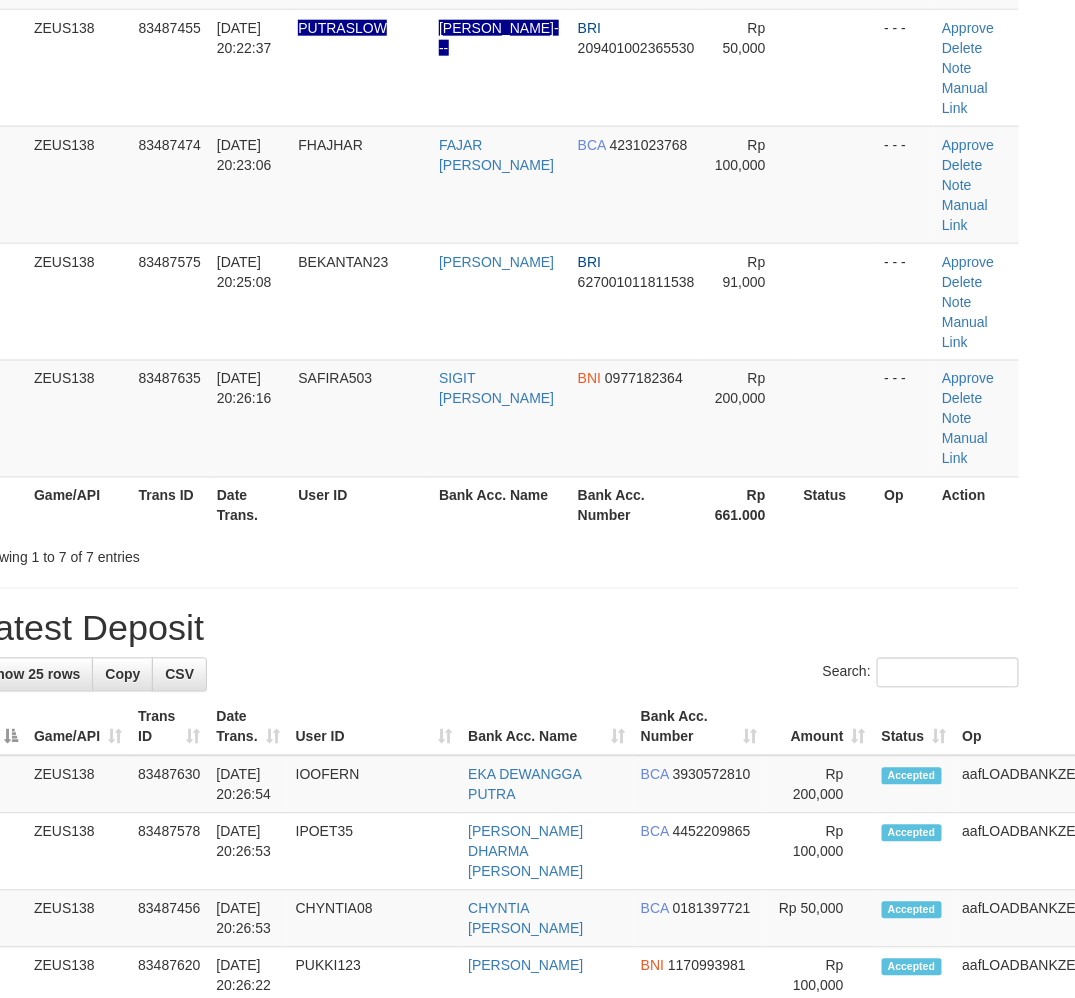 click on "Search:" at bounding box center [496, 675] 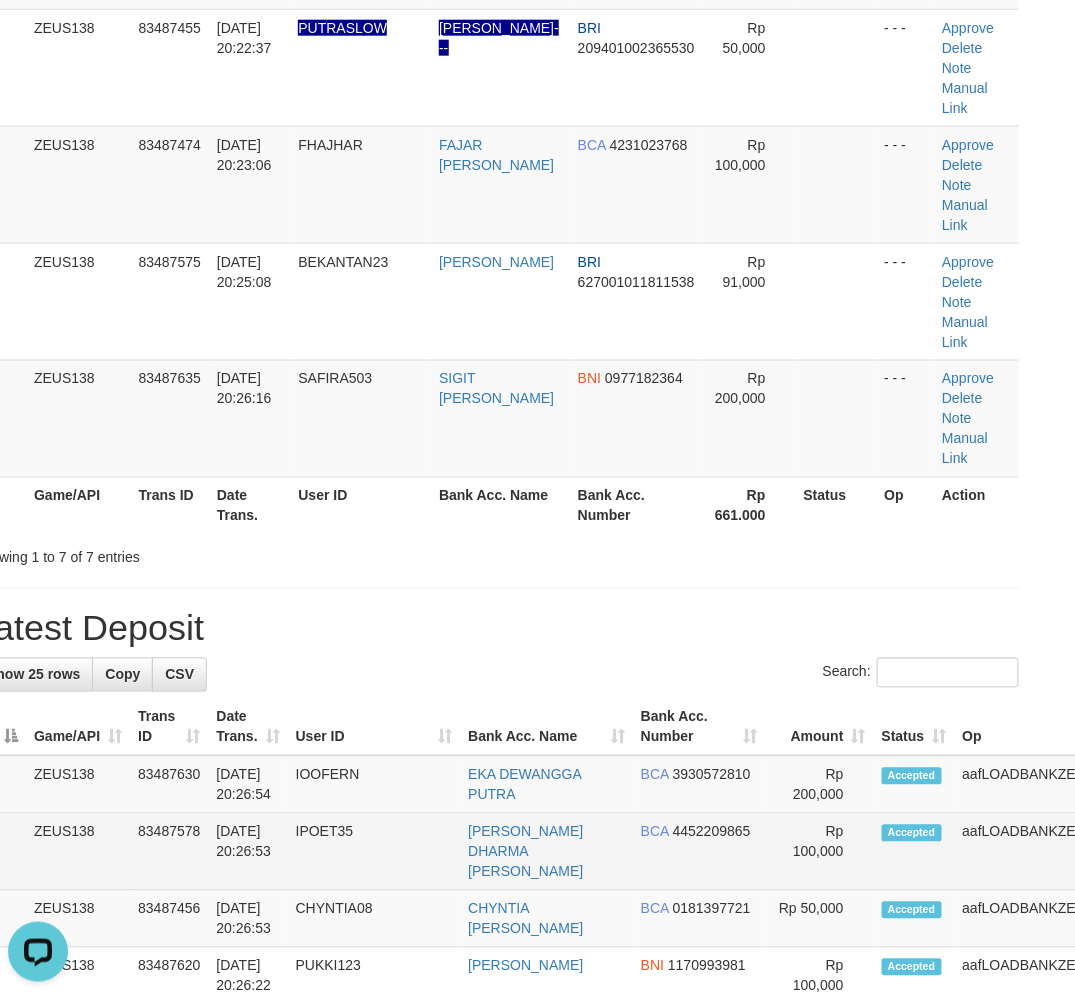 scroll, scrollTop: 0, scrollLeft: 0, axis: both 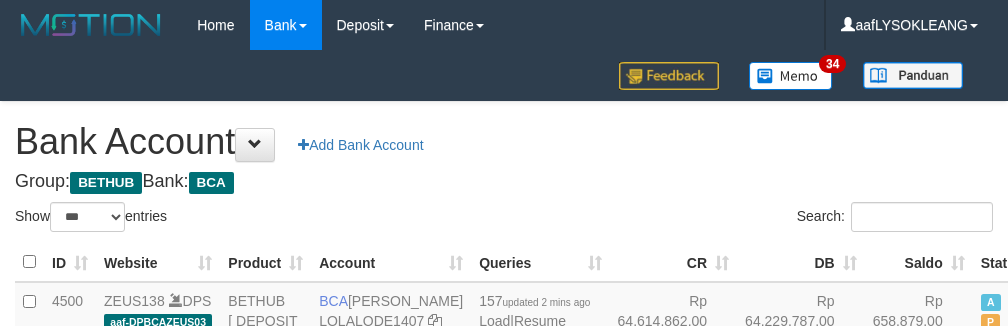select on "***" 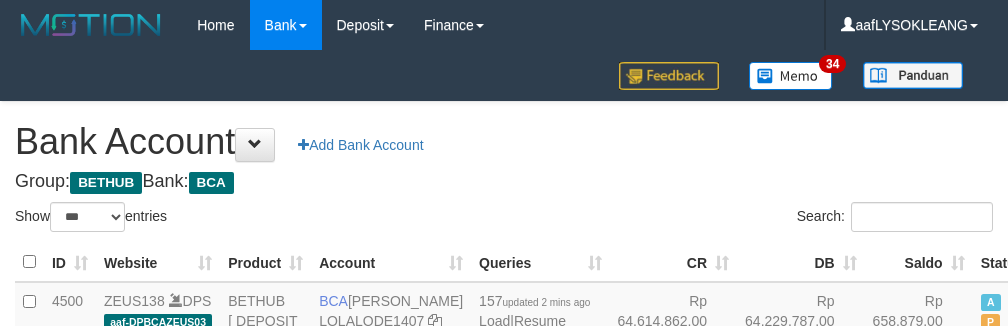 scroll, scrollTop: 332, scrollLeft: 0, axis: vertical 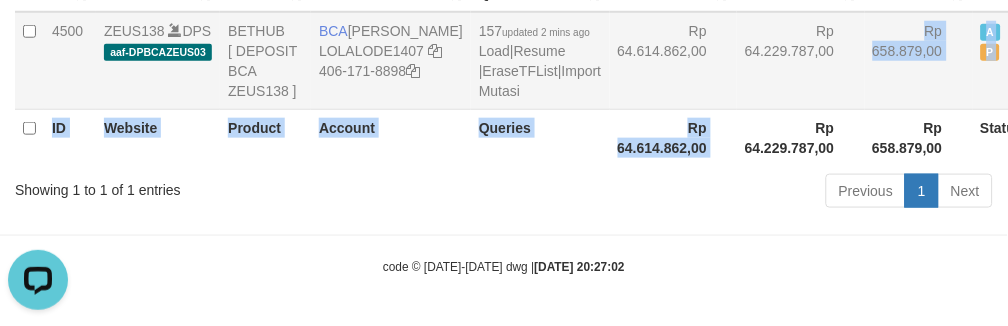 drag, startPoint x: 672, startPoint y: 112, endPoint x: 663, endPoint y: 105, distance: 11.401754 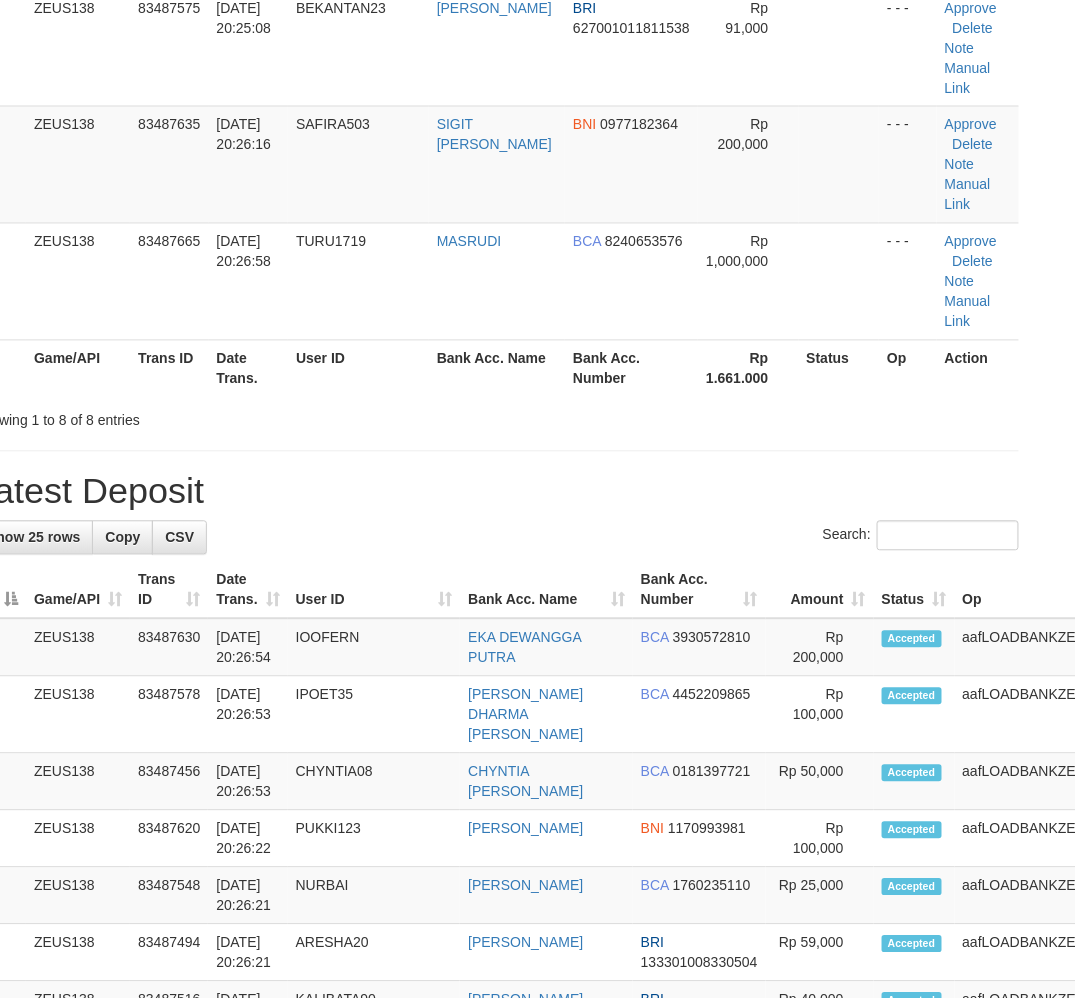 scroll, scrollTop: 592, scrollLeft: 41, axis: both 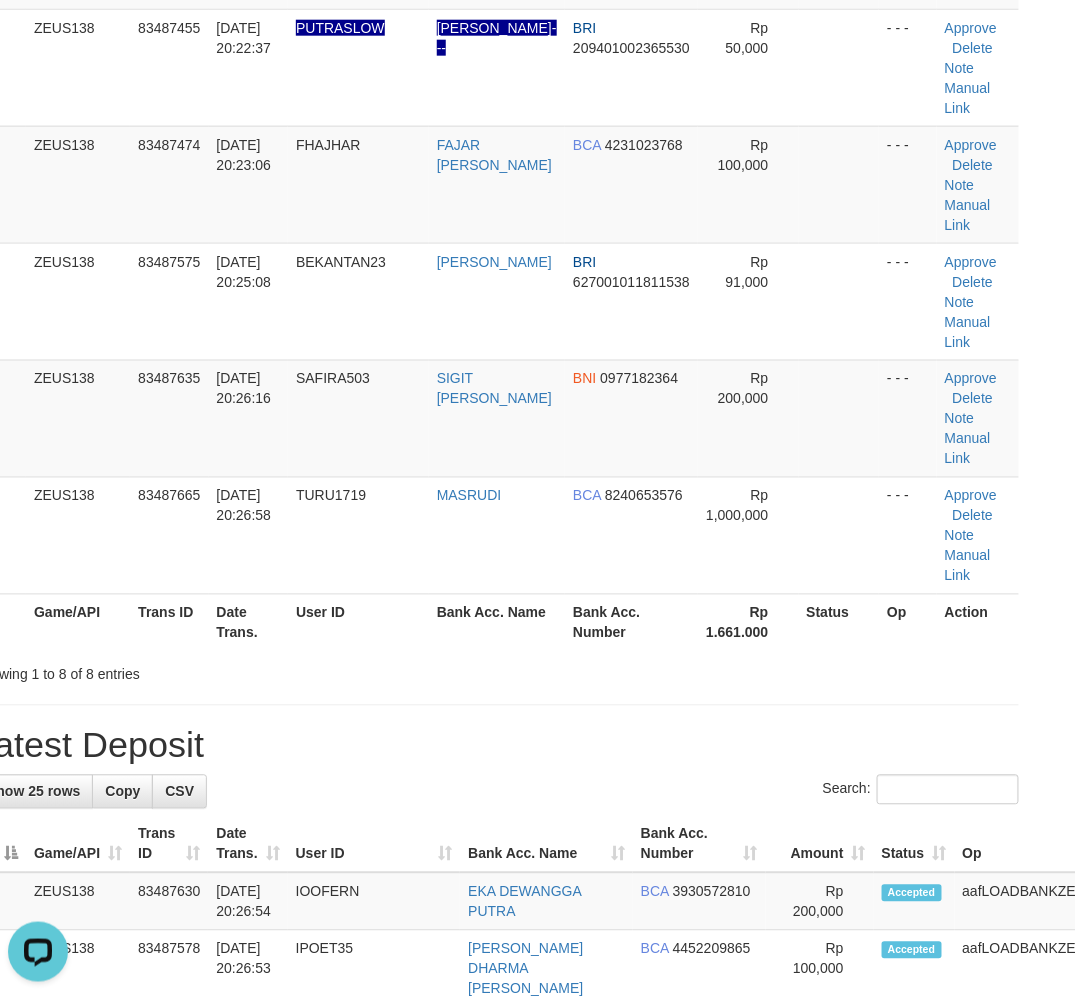 drag, startPoint x: 727, startPoint y: 521, endPoint x: 1085, endPoint y: 572, distance: 361.61444 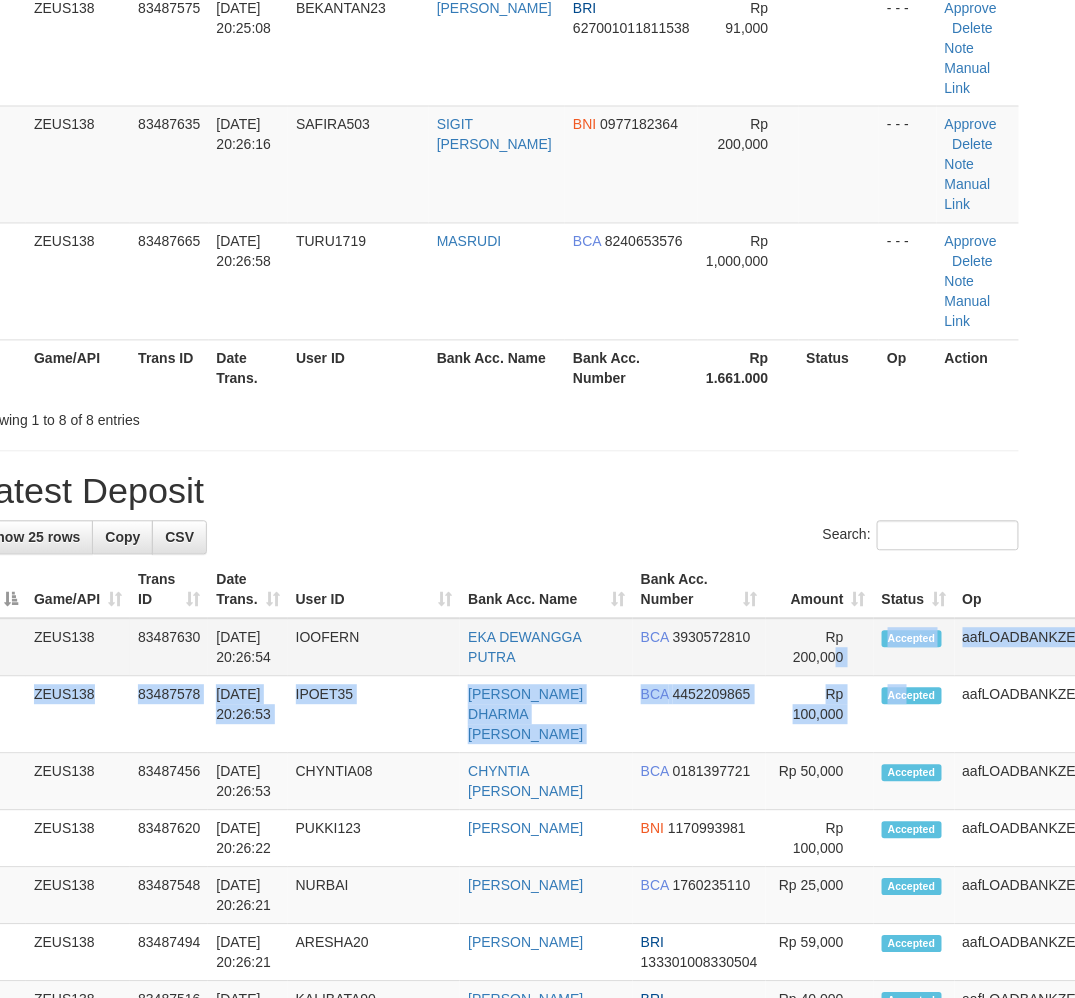 click on "1
ZEUS138
83487630
12/07/2025 20:26:54
IOOFERN
EKA DEWANGGA PUTRA
BCA
3930572810" at bounding box center (579, 1342) 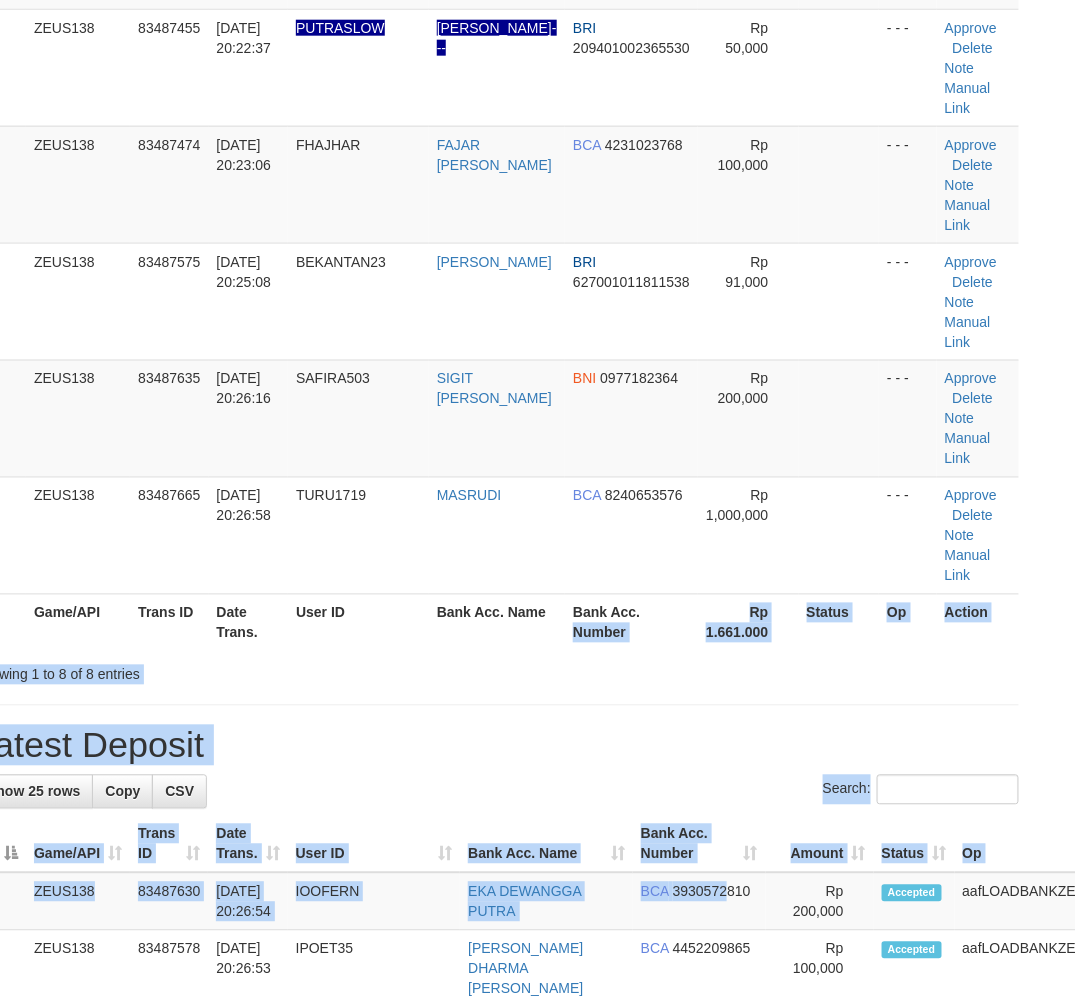 drag, startPoint x: 643, startPoint y: 478, endPoint x: 682, endPoint y: 477, distance: 39.012817 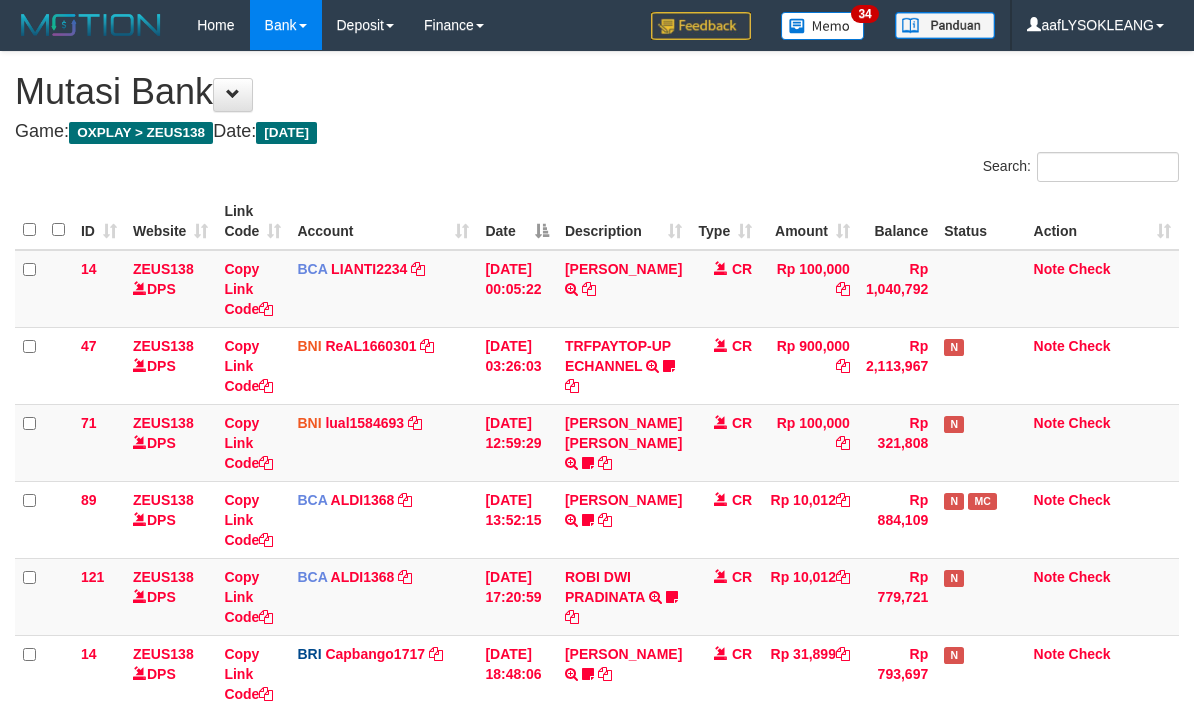 scroll, scrollTop: 356, scrollLeft: 0, axis: vertical 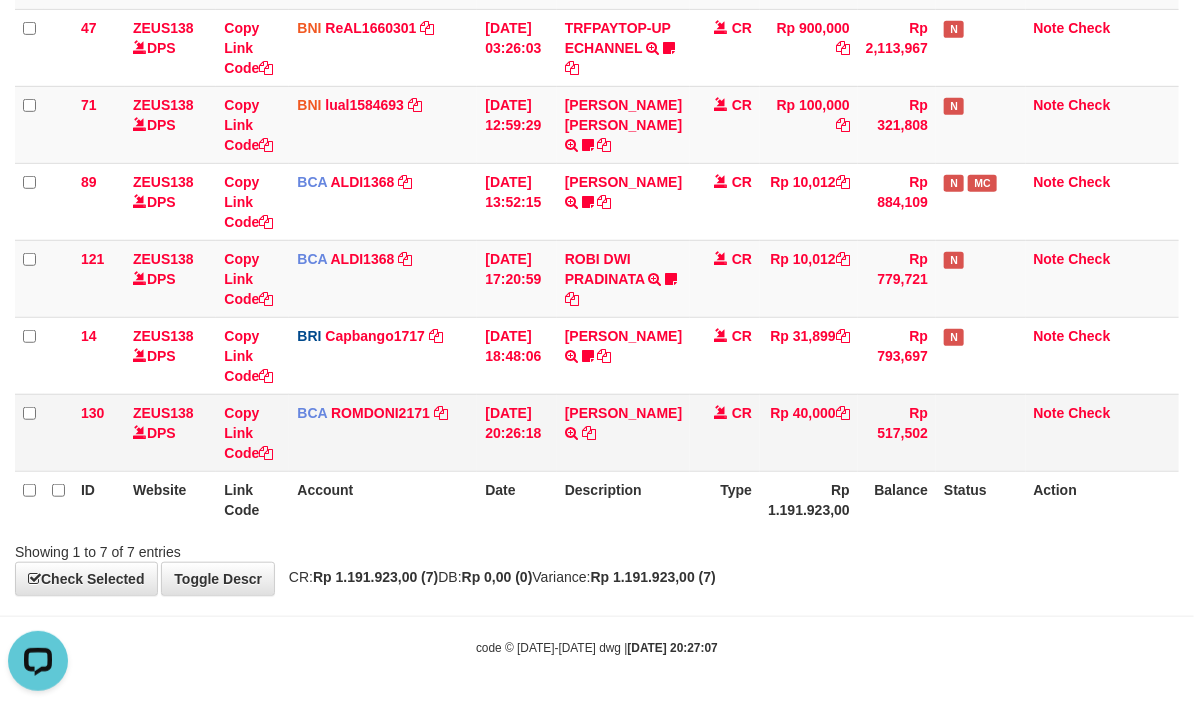click on "[PERSON_NAME] [PERSON_NAME] B         TRSF E-BANKING CR 1207/FTSCY/WS95031
40000.00[PERSON_NAME]" at bounding box center [623, 432] 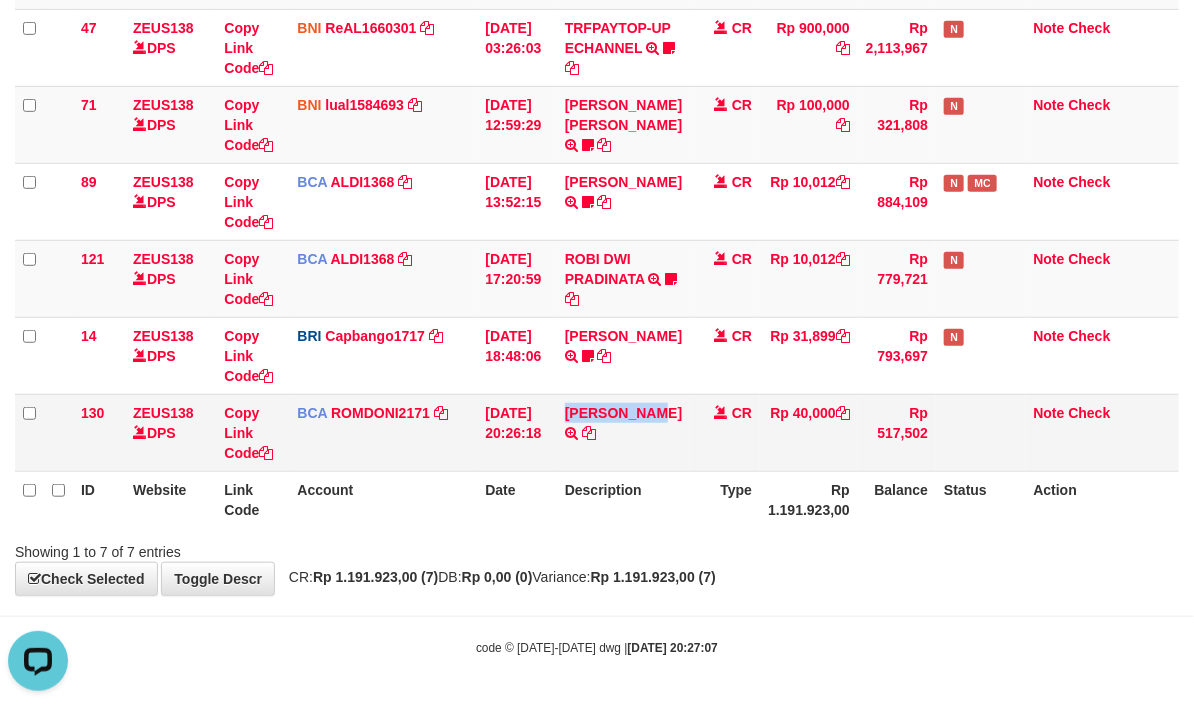 click on "BENEDIKTUS RICKY B         TRSF E-BANKING CR 1207/FTSCY/WS95031
40000.00BENEDIKTUS RICKY B" at bounding box center [623, 432] 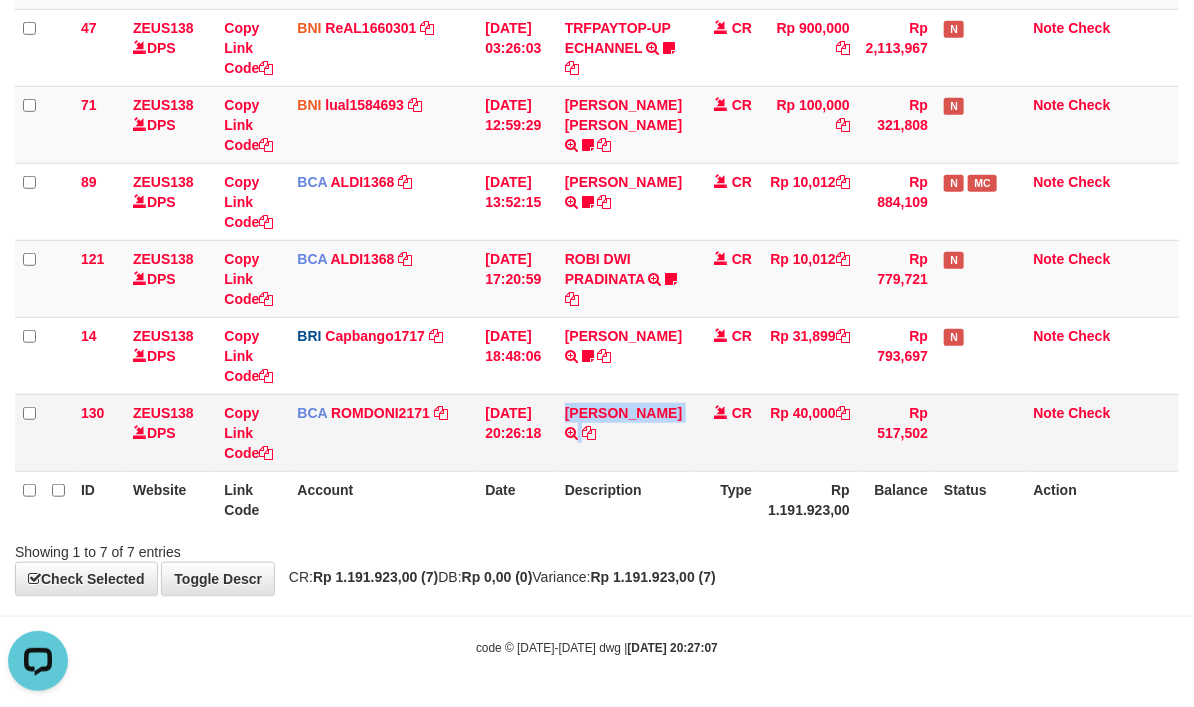 click on "BENEDIKTUS RICKY B         TRSF E-BANKING CR 1207/FTSCY/WS95031
40000.00BENEDIKTUS RICKY B" at bounding box center (623, 432) 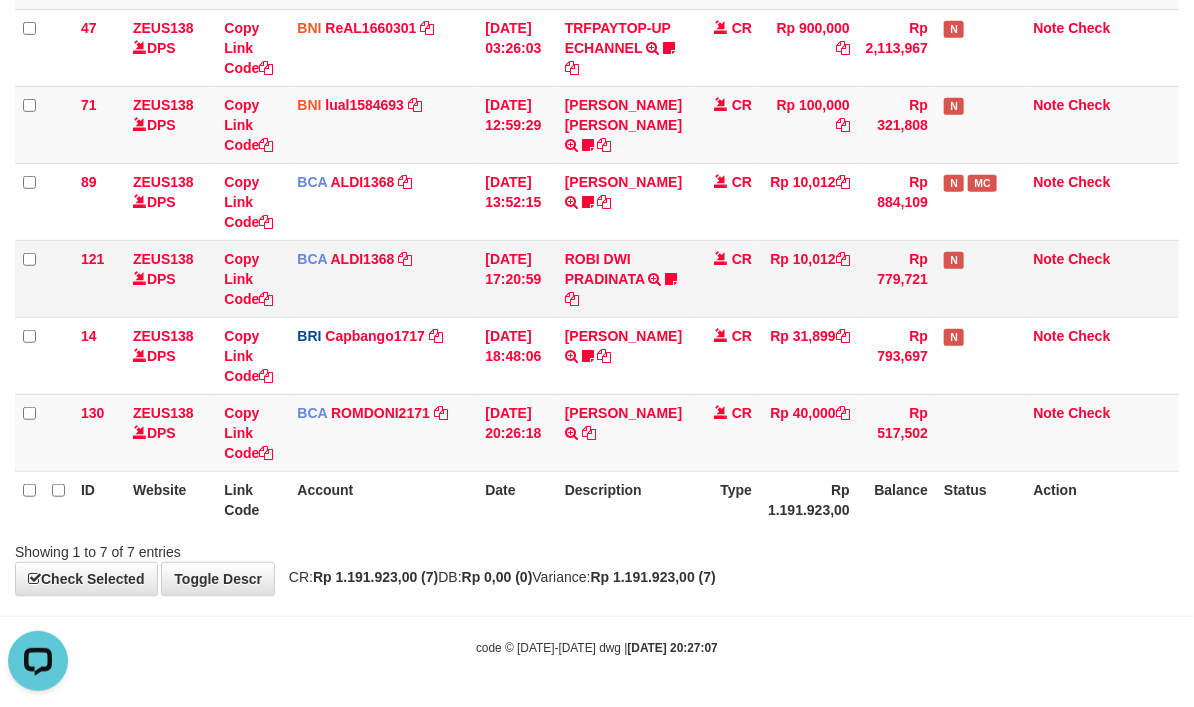 click on "BCA
ALDI1368
DPS
ALDI
mutasi_20250712_3354 | 121
mutasi_20250712_3354 | 121" at bounding box center [383, 278] 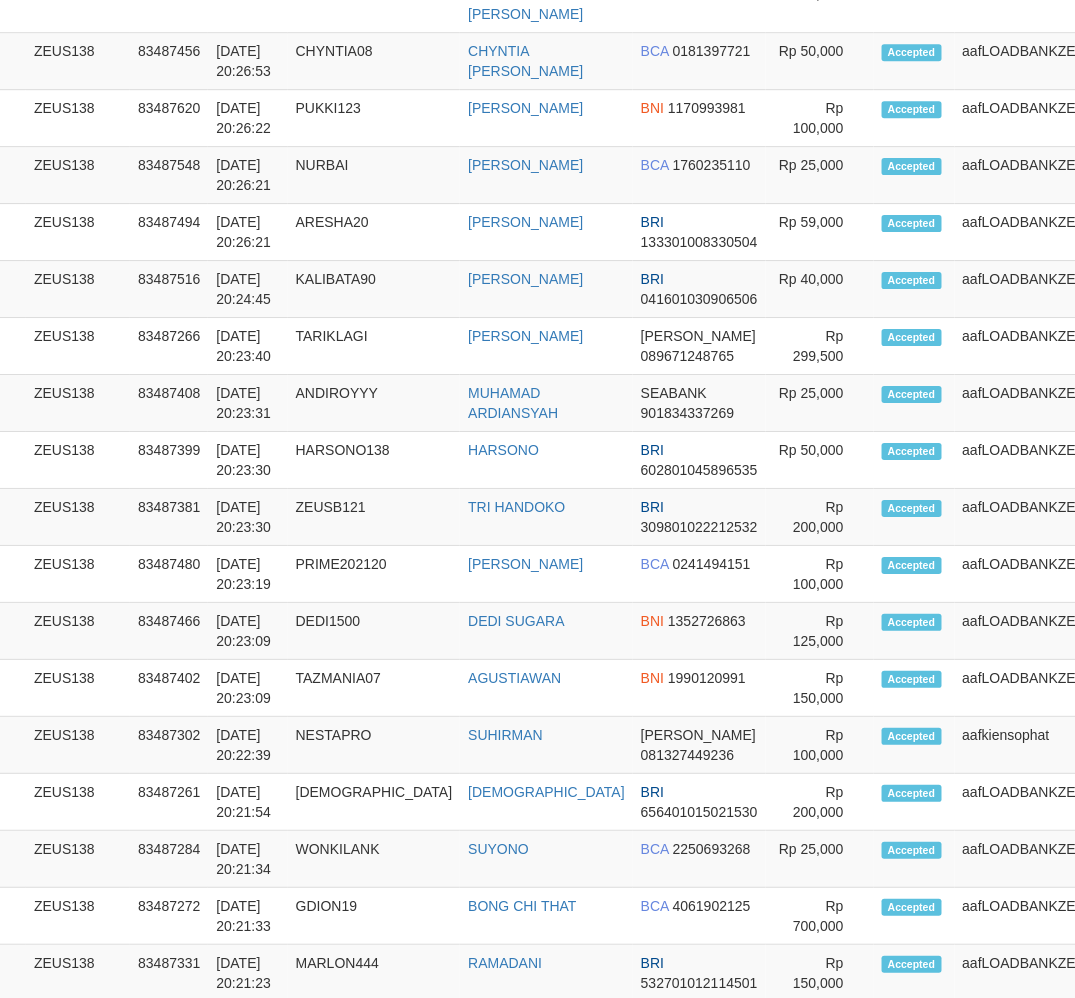 scroll, scrollTop: 1333, scrollLeft: 41, axis: both 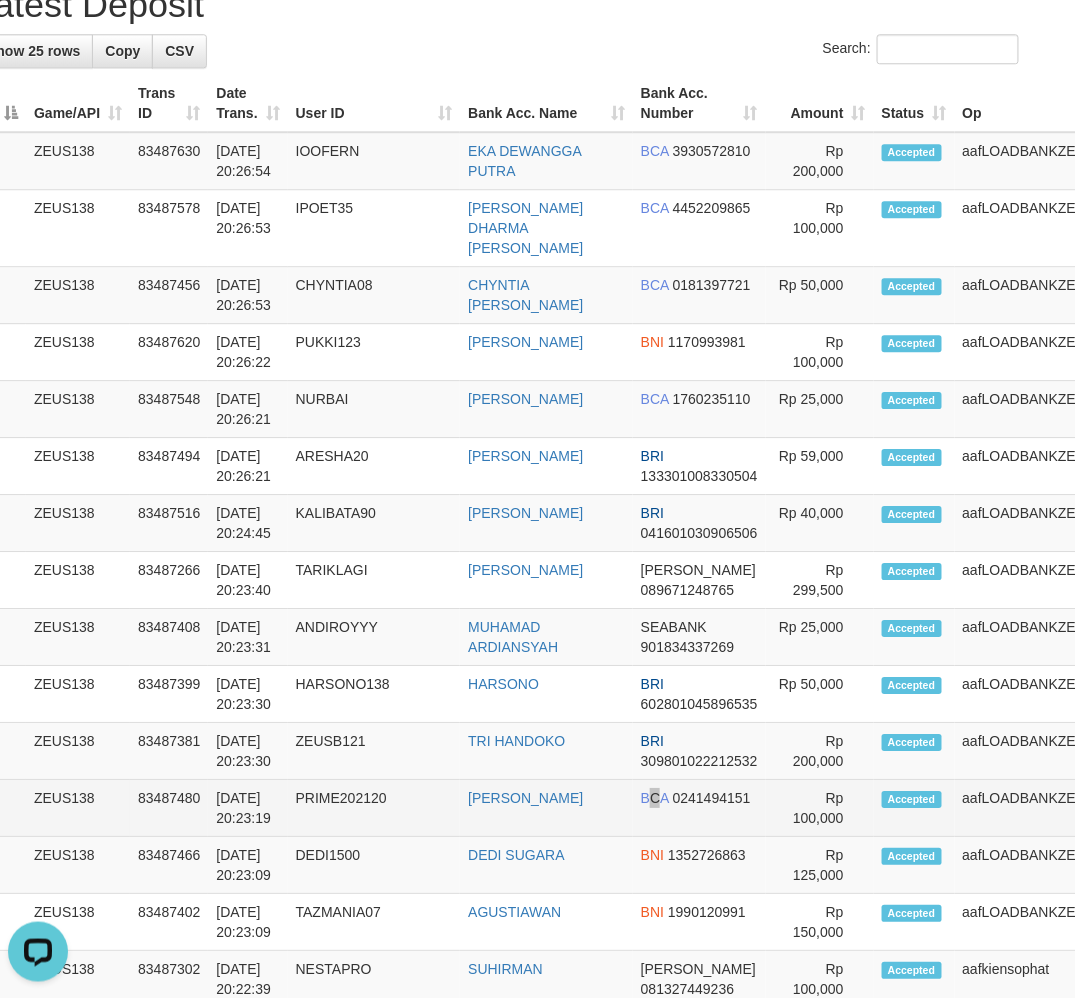 drag, startPoint x: 564, startPoint y: 667, endPoint x: 551, endPoint y: 667, distance: 13 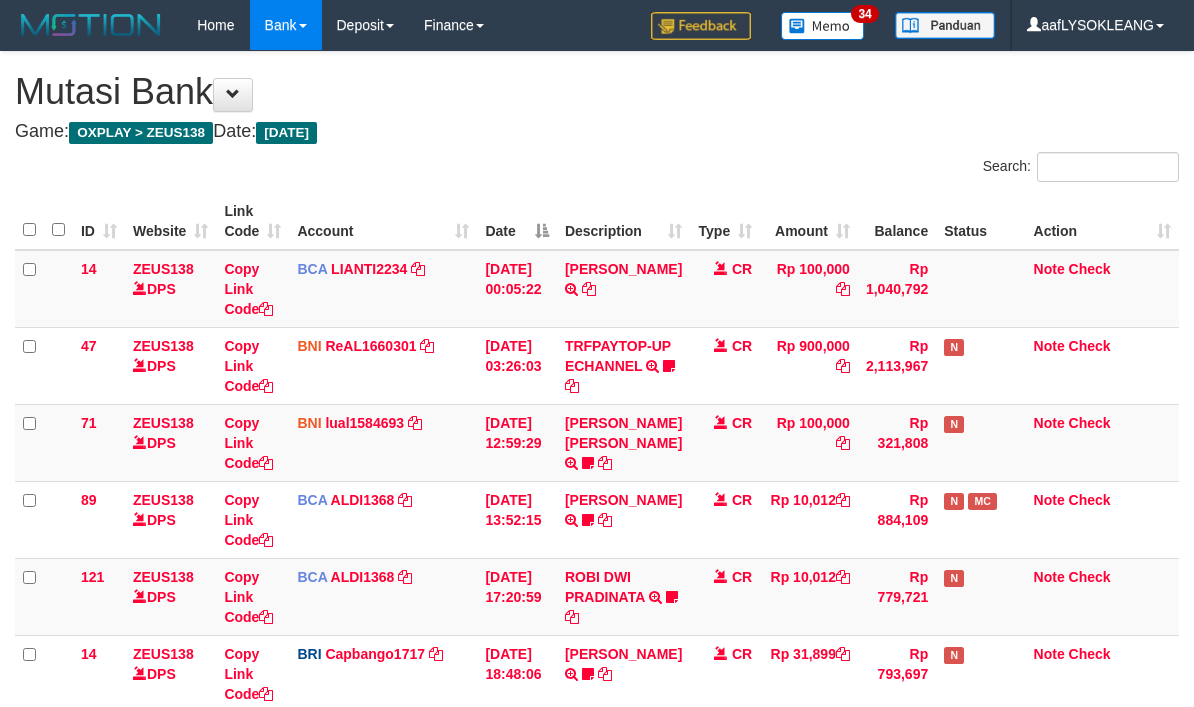 scroll, scrollTop: 356, scrollLeft: 0, axis: vertical 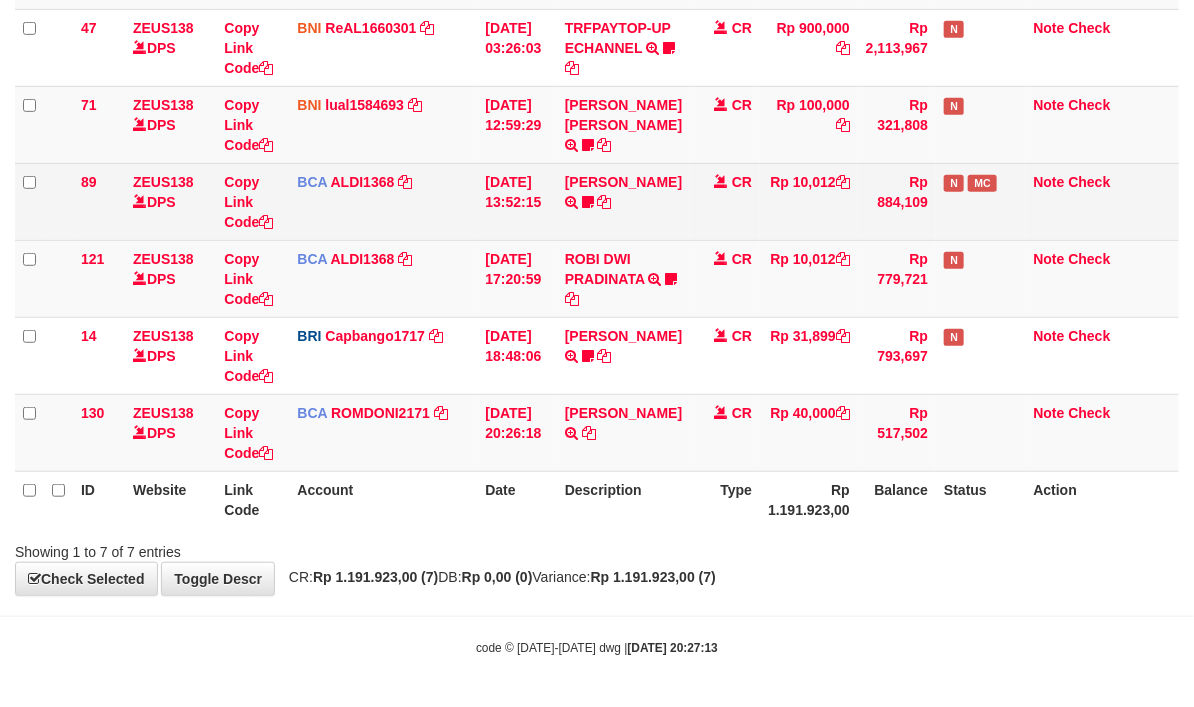 click on "BCA
ALDI1368
DPS
ALDI
mutasi_20250712_3354 | 89
mutasi_20250712_3354 | 89" at bounding box center (383, 201) 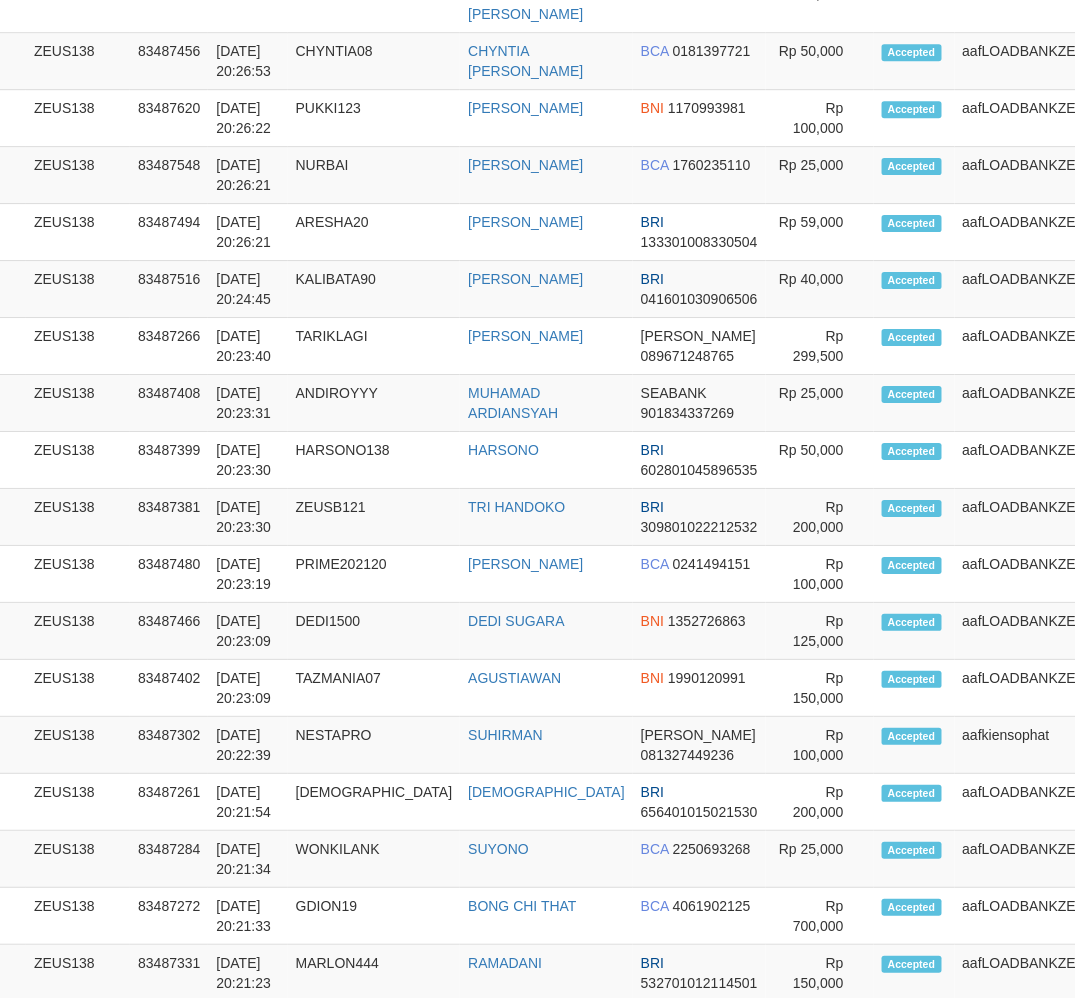 scroll, scrollTop: 1333, scrollLeft: 41, axis: both 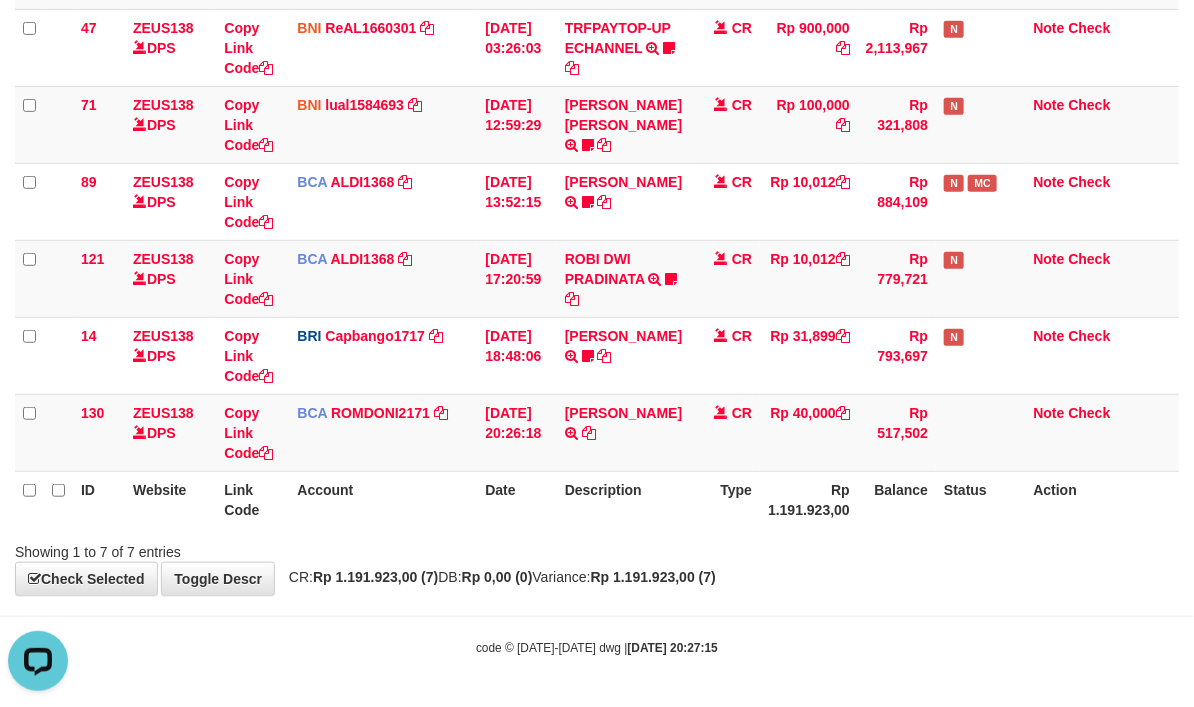 drag, startPoint x: 896, startPoint y: 595, endPoint x: 803, endPoint y: 617, distance: 95.566734 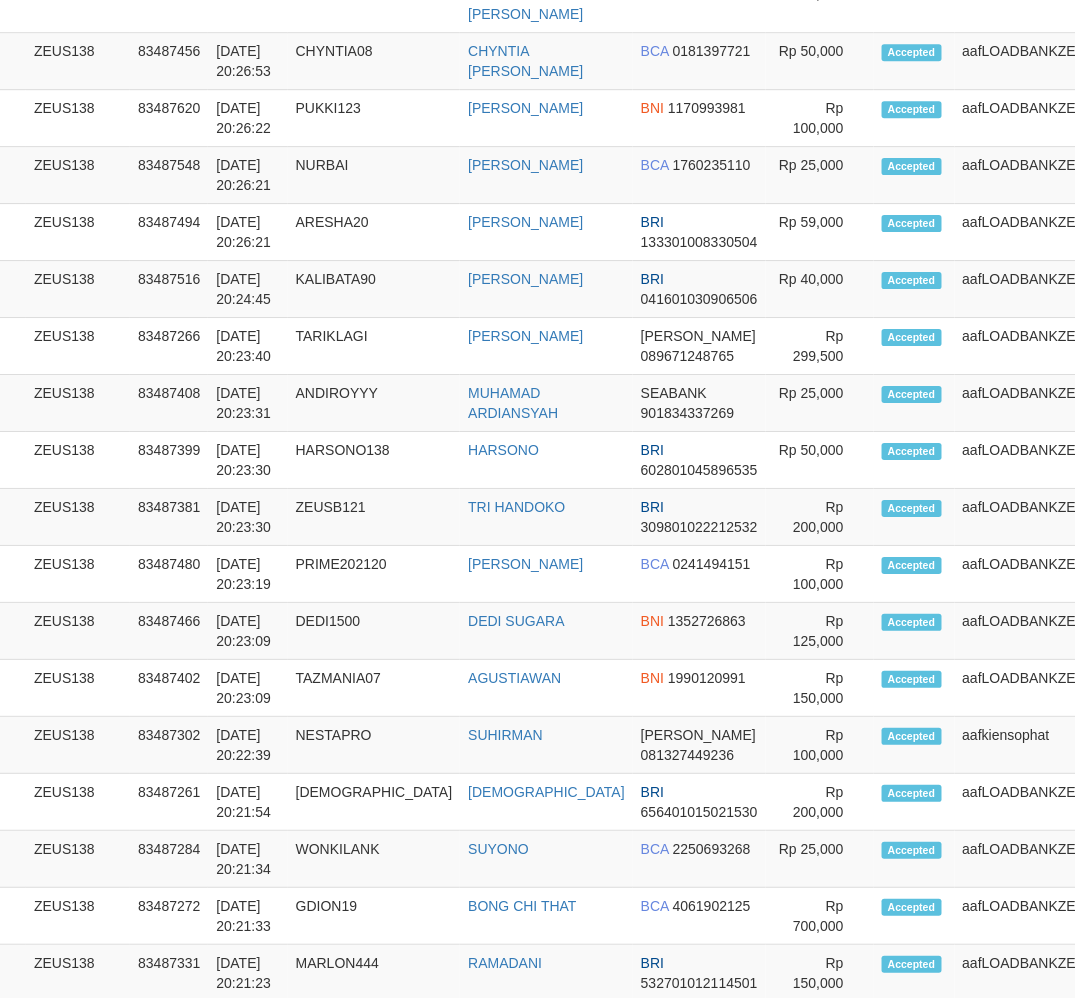 scroll, scrollTop: 1333, scrollLeft: 41, axis: both 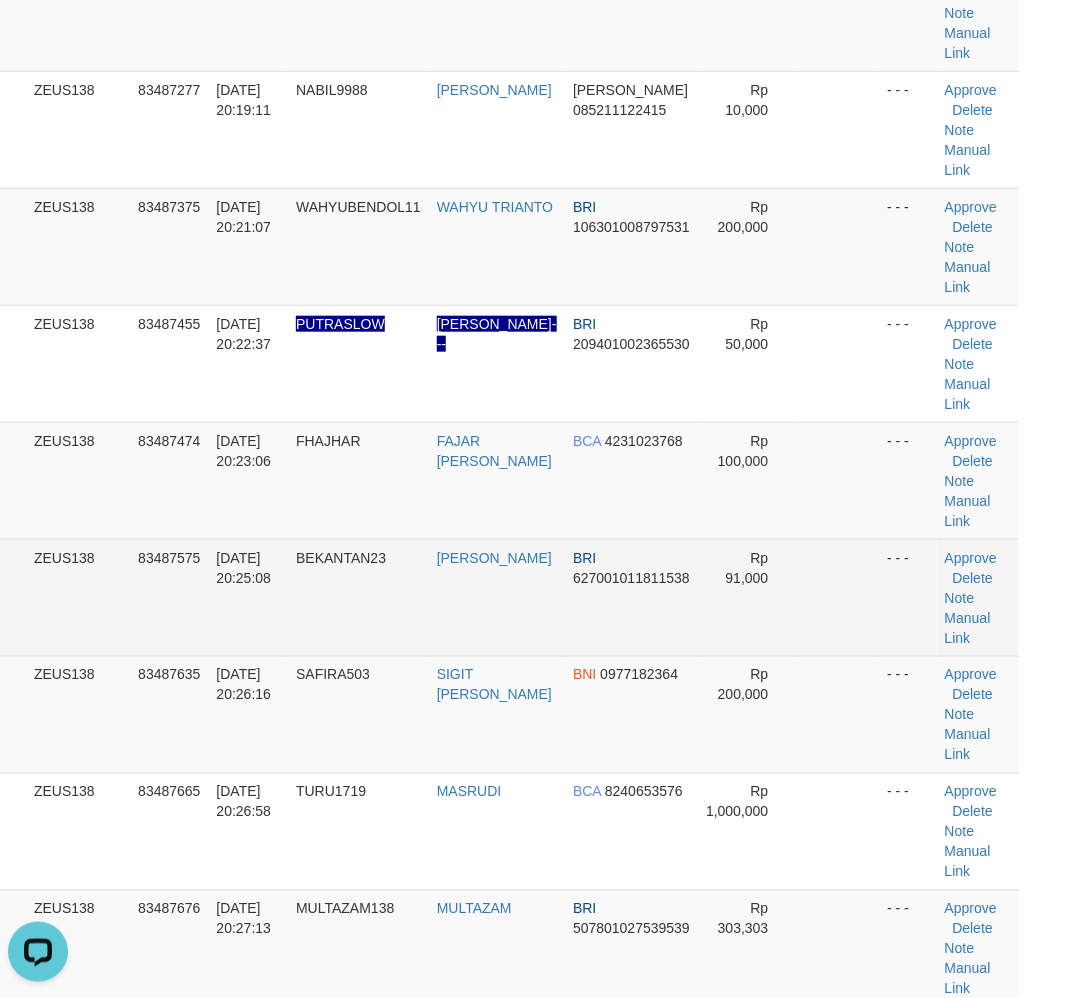 click on "6
ZEUS138
83487575
12/07/2025 20:25:08
BEKANTAN23
ANIK RAHAYU
BRI
627001011811538
Rp 91,000
- - -
Approve
Delete
Note
Manual Link" at bounding box center (496, 597) 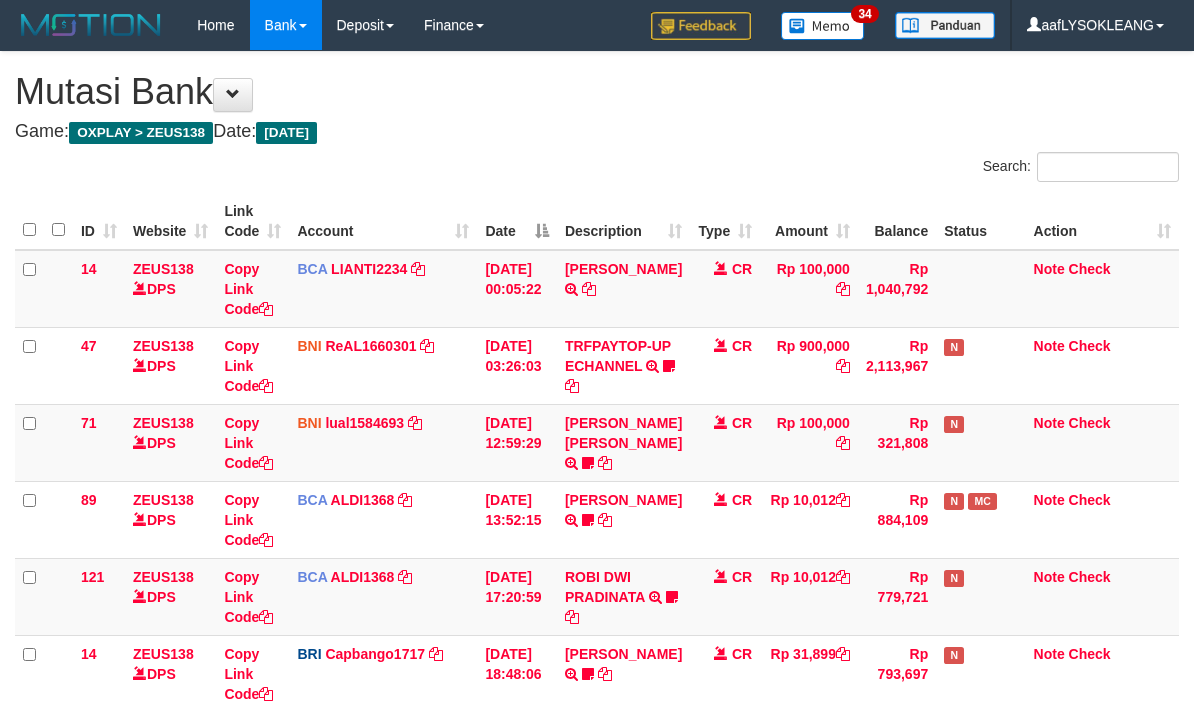 scroll, scrollTop: 356, scrollLeft: 0, axis: vertical 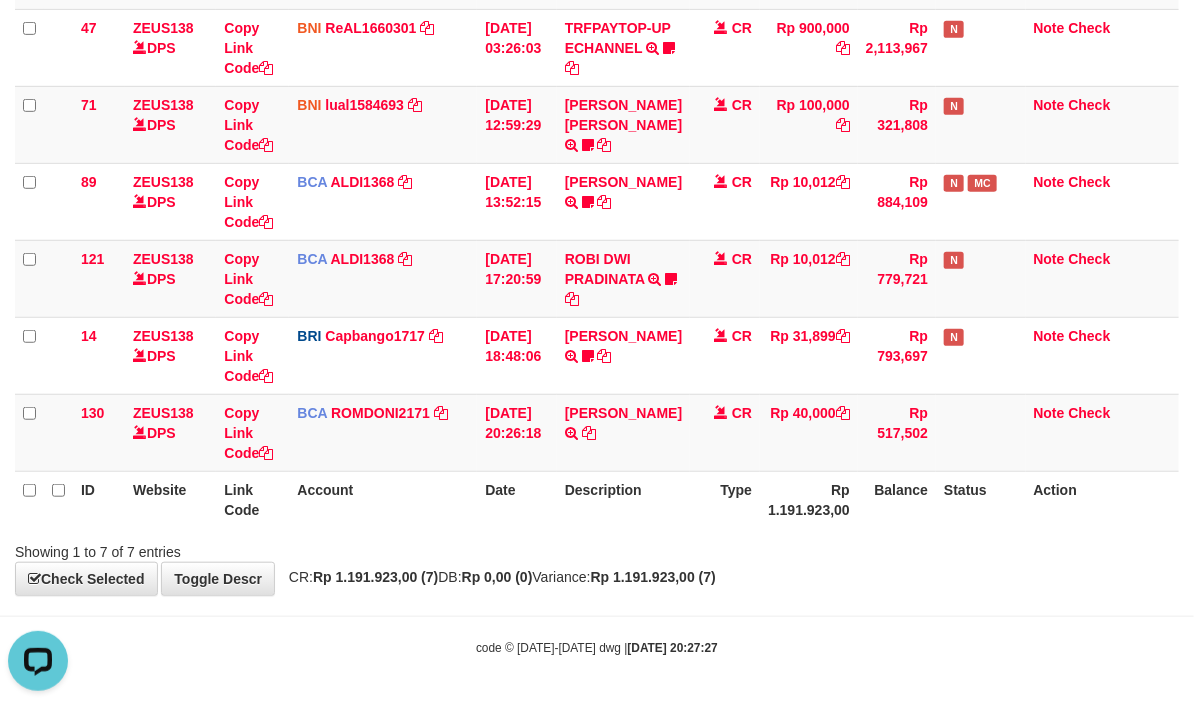 click on "Type" at bounding box center [725, 499] 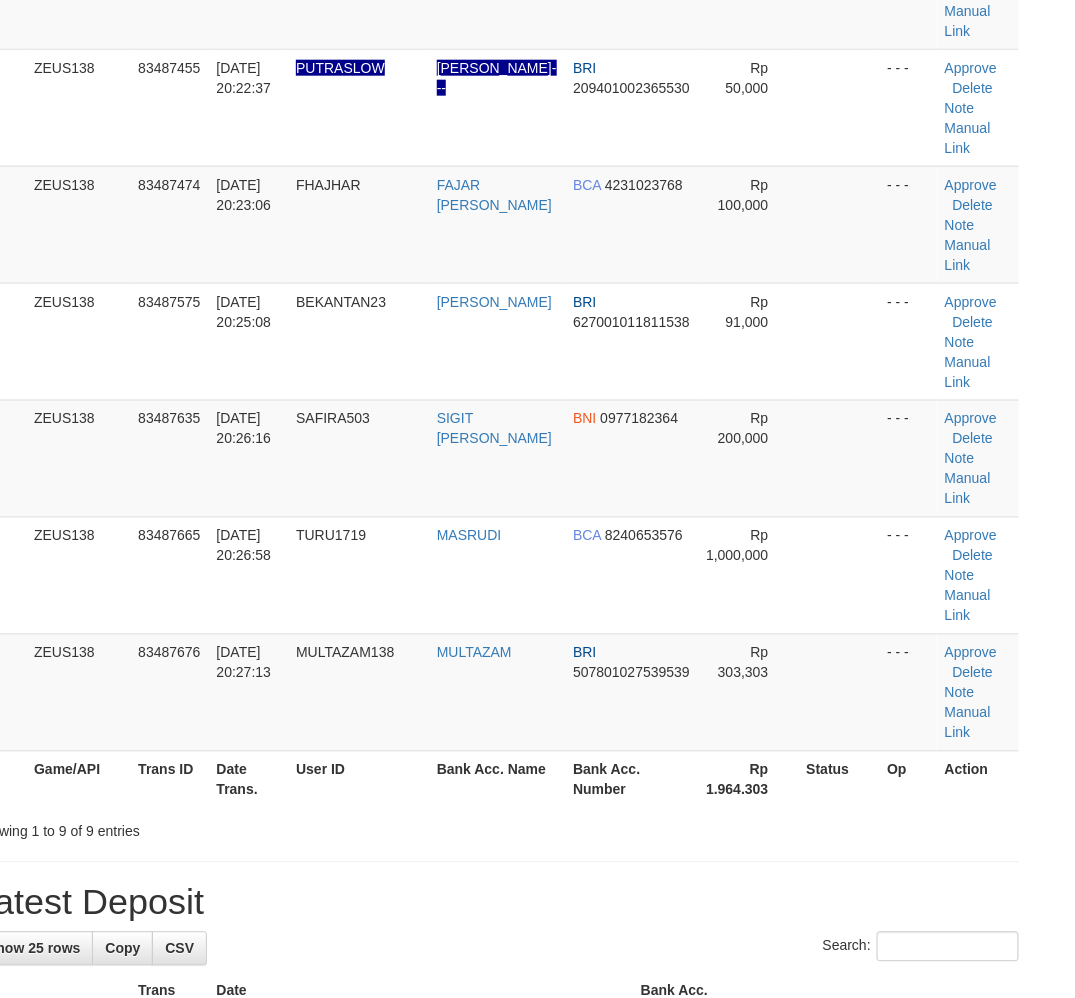 scroll, scrollTop: 296, scrollLeft: 41, axis: both 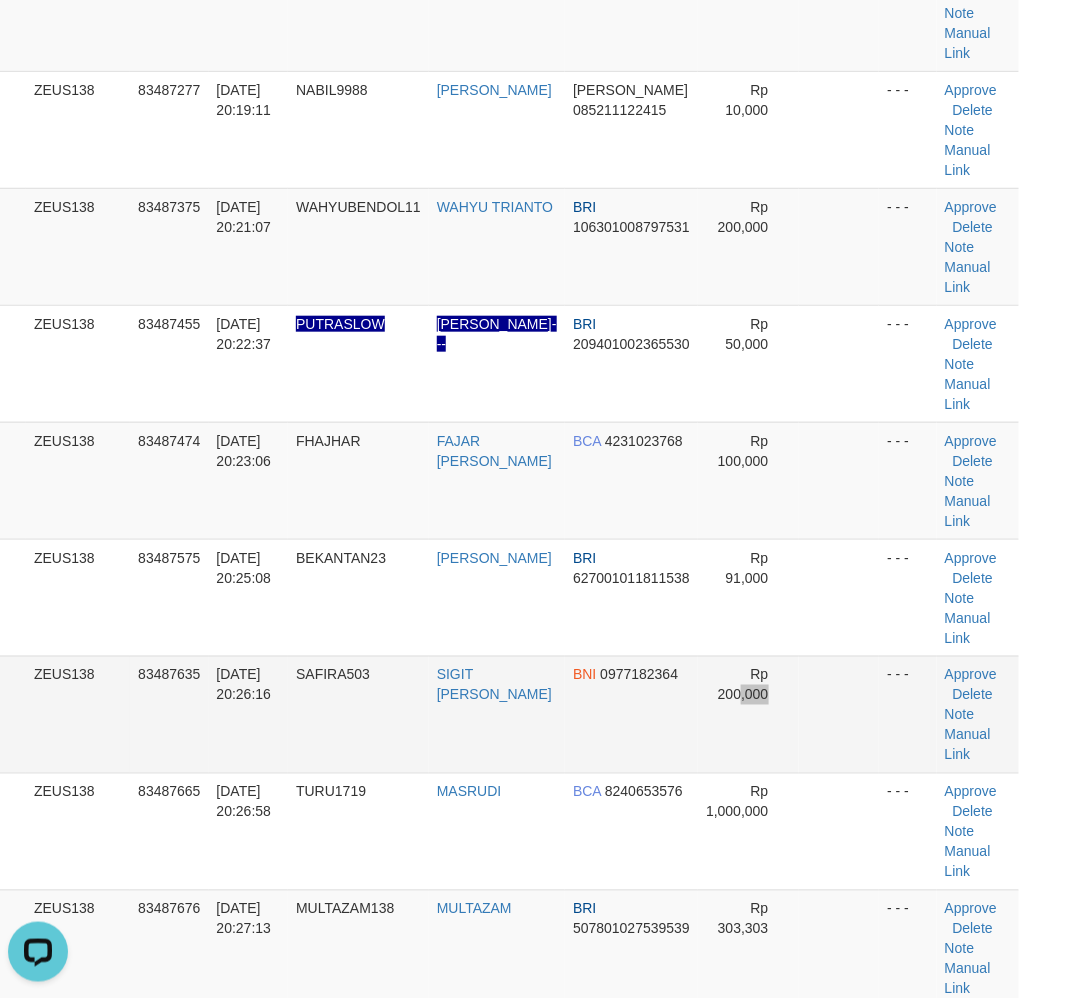 drag, startPoint x: 727, startPoint y: 578, endPoint x: 741, endPoint y: 573, distance: 14.866069 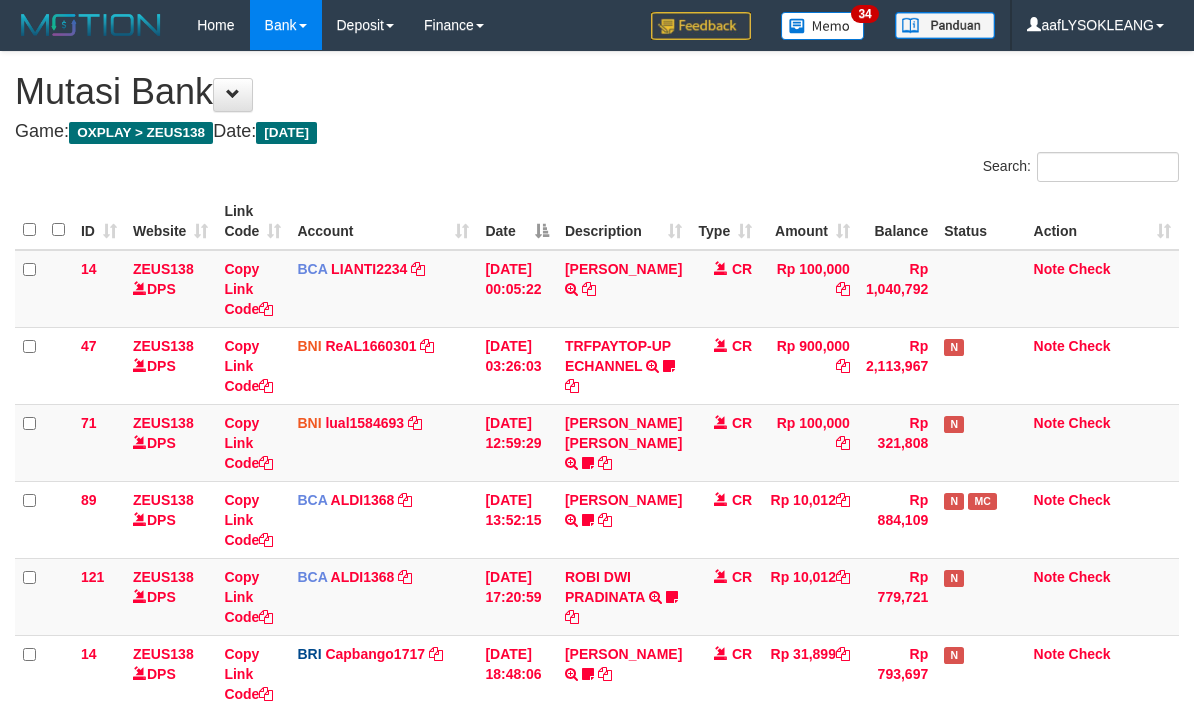 scroll, scrollTop: 356, scrollLeft: 0, axis: vertical 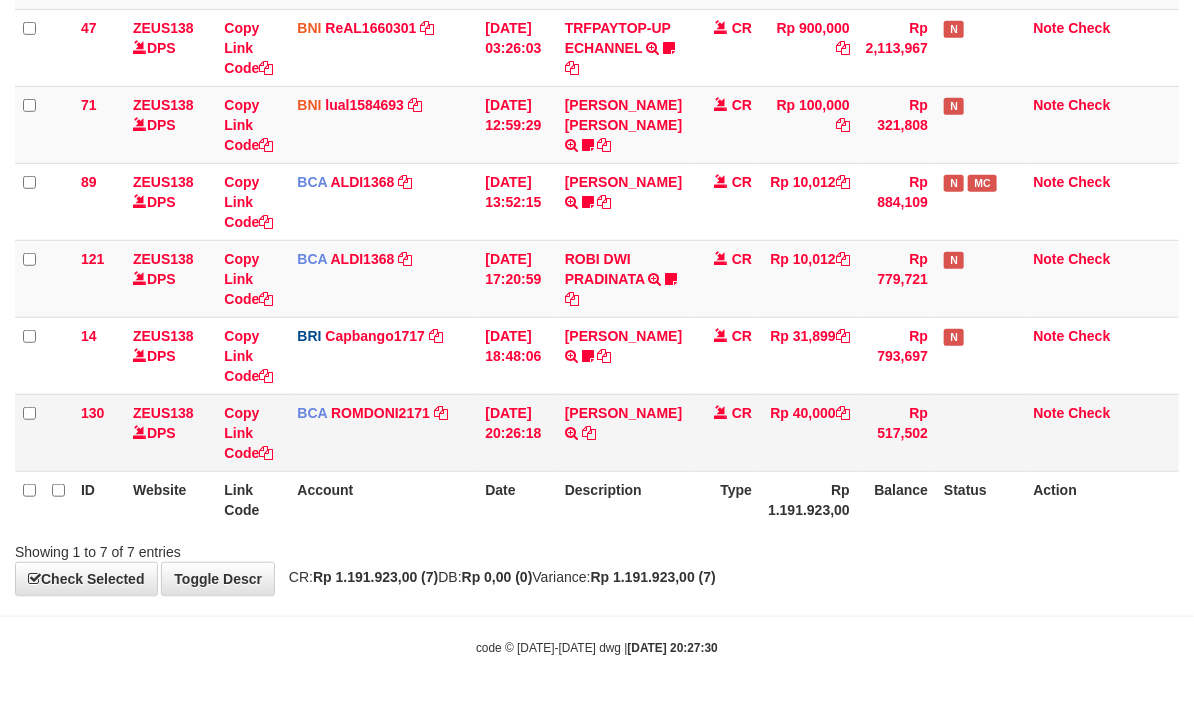 click on "[PERSON_NAME] [PERSON_NAME] B         TRSF E-BANKING CR 1207/FTSCY/WS95031
40000.00[PERSON_NAME]" at bounding box center (623, 432) 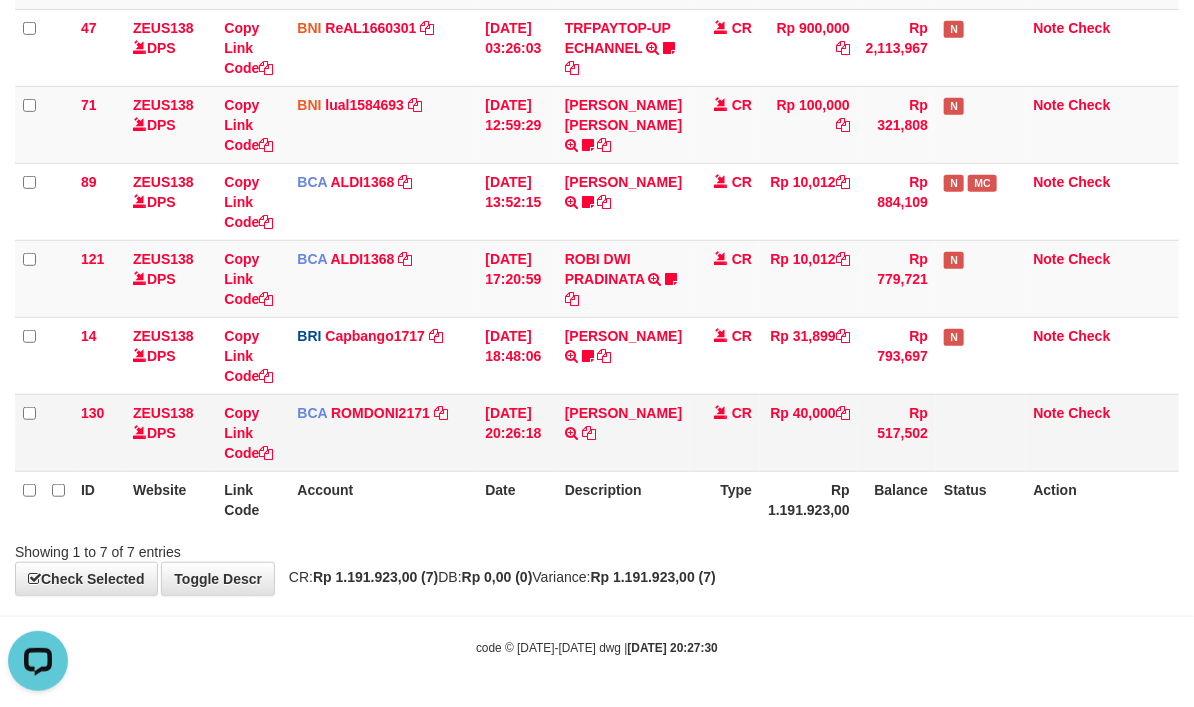 scroll, scrollTop: 0, scrollLeft: 0, axis: both 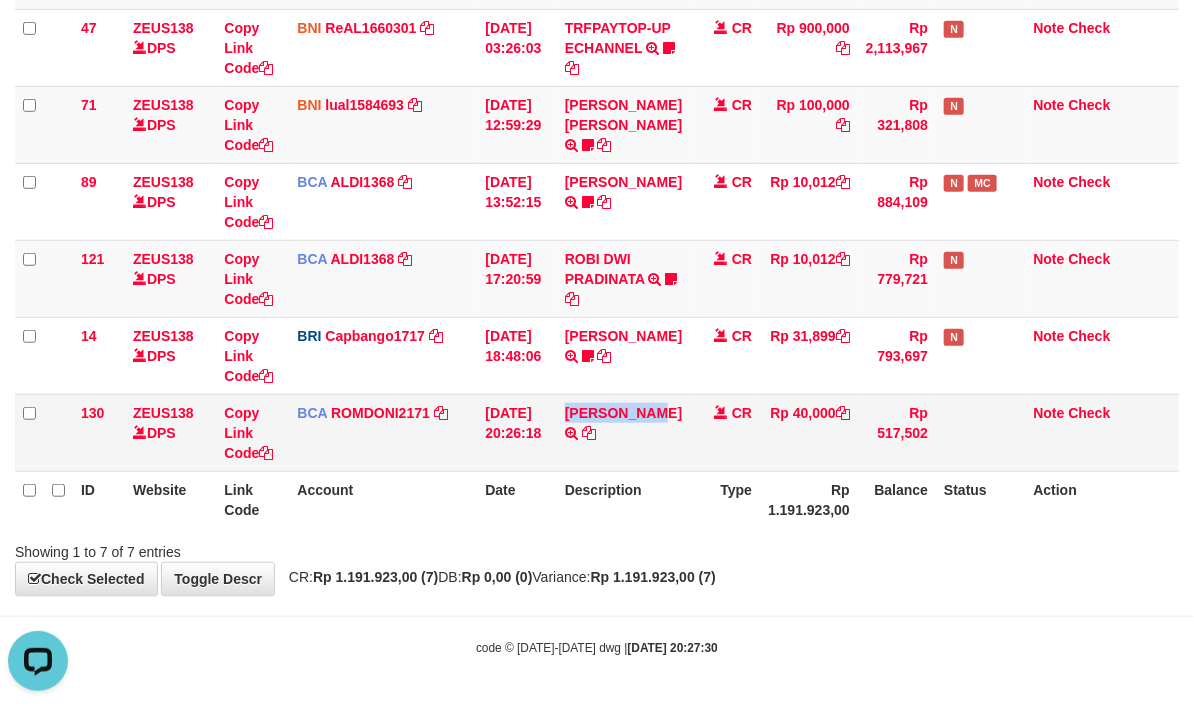 click on "BENEDIKTUS RICKY B         TRSF E-BANKING CR 1207/FTSCY/WS95031
40000.00BENEDIKTUS RICKY B" at bounding box center (623, 432) 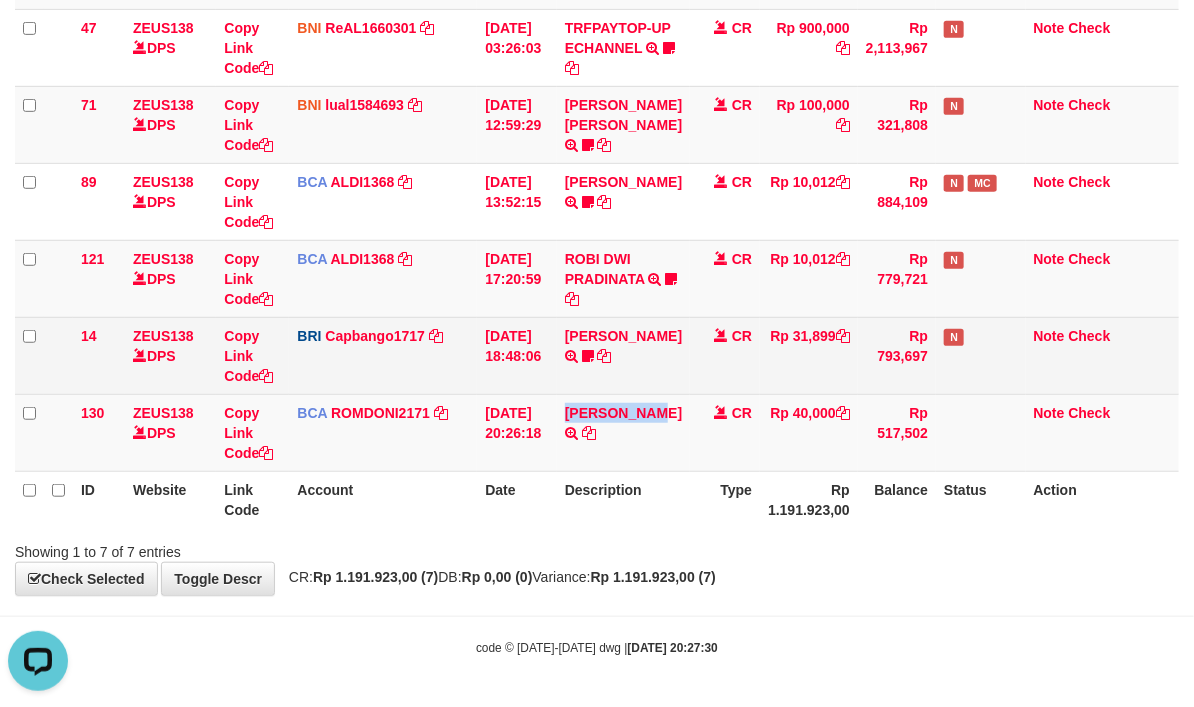 copy on "BENEDIKTUS" 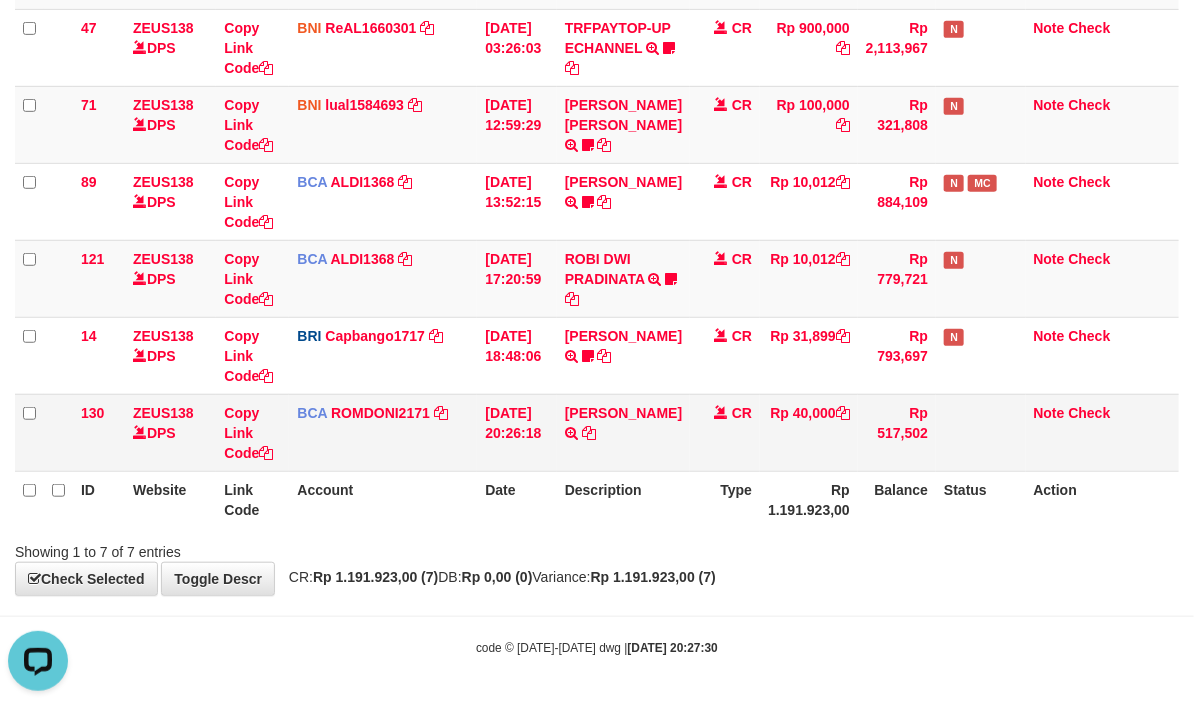 drag, startPoint x: 856, startPoint y: 550, endPoint x: 703, endPoint y: 445, distance: 185.56401 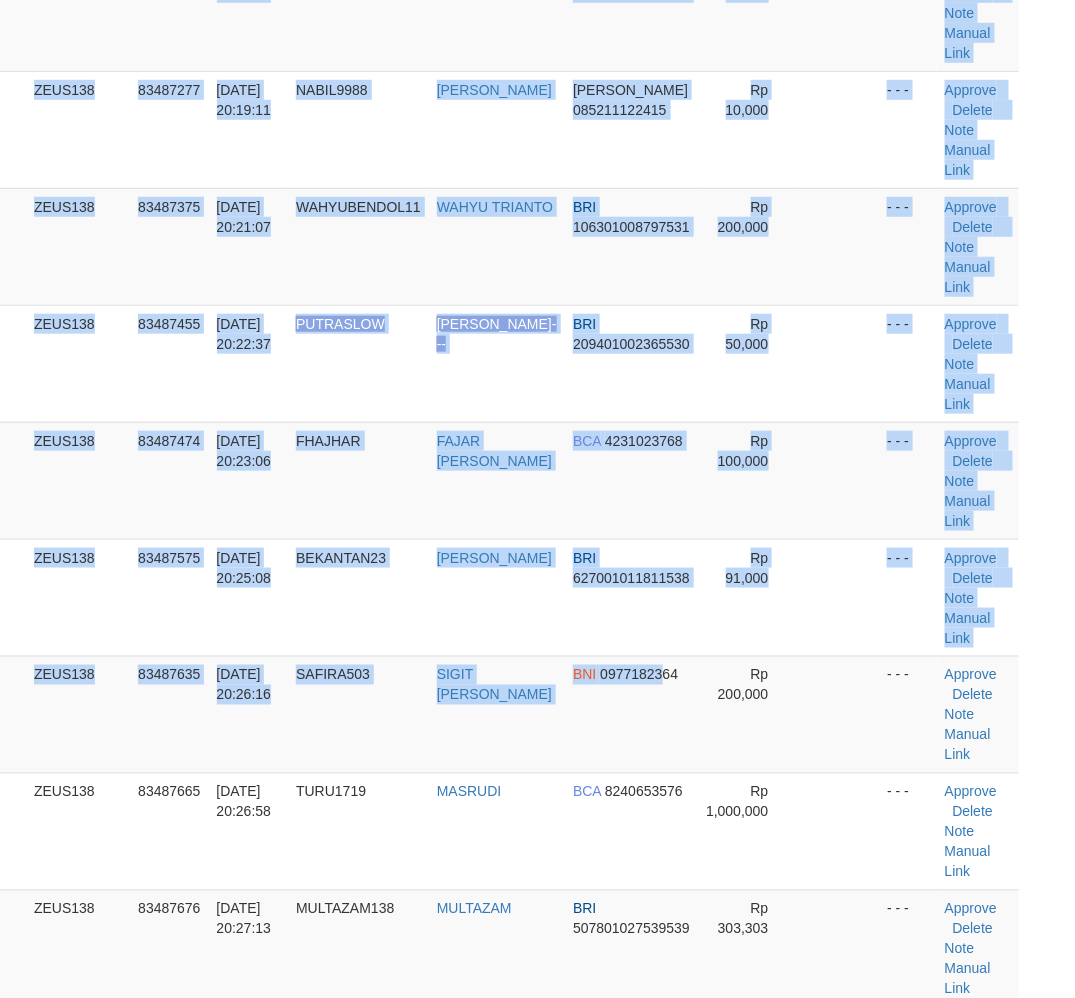 scroll, scrollTop: 296, scrollLeft: 65, axis: both 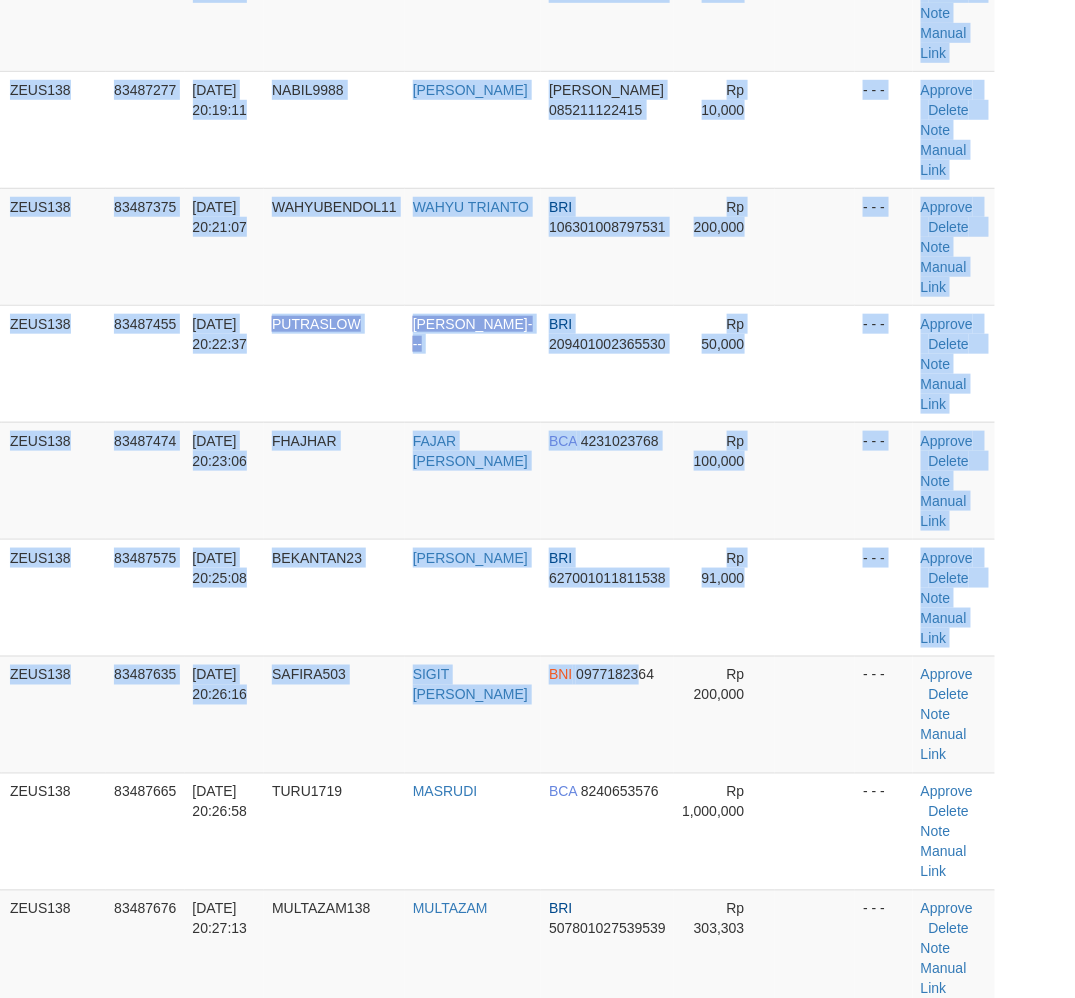 drag, startPoint x: 650, startPoint y: 604, endPoint x: 1727, endPoint y: 944, distance: 1129.3932 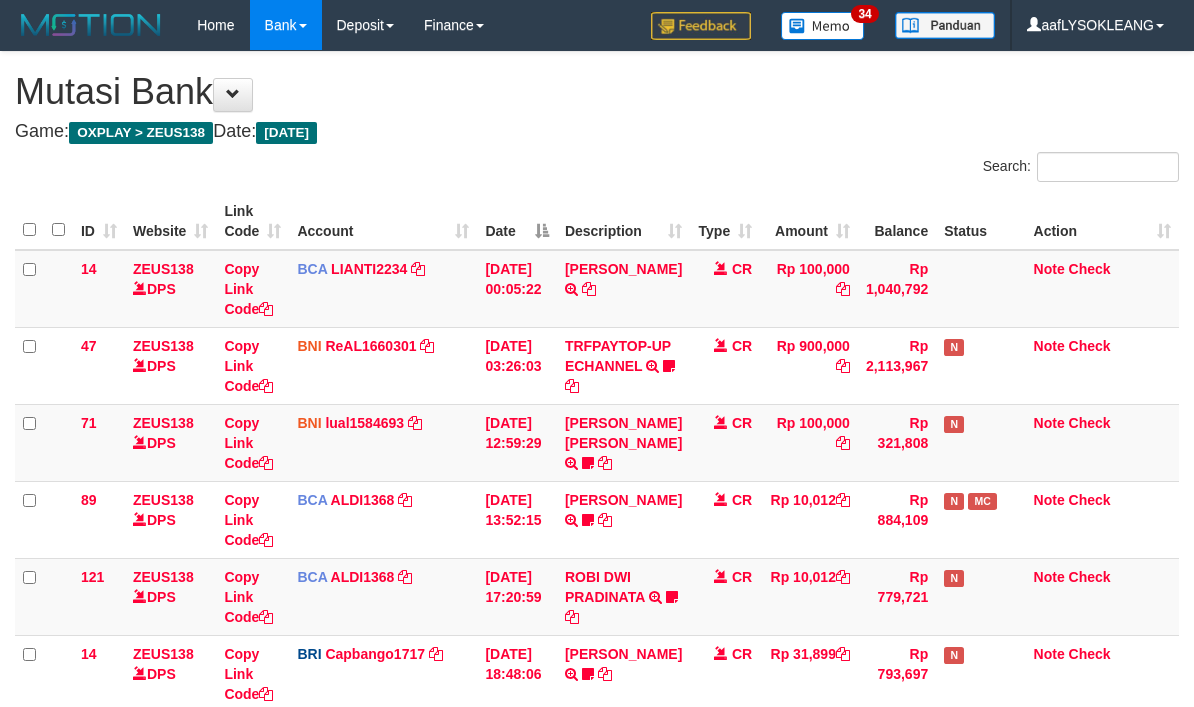 scroll, scrollTop: 356, scrollLeft: 0, axis: vertical 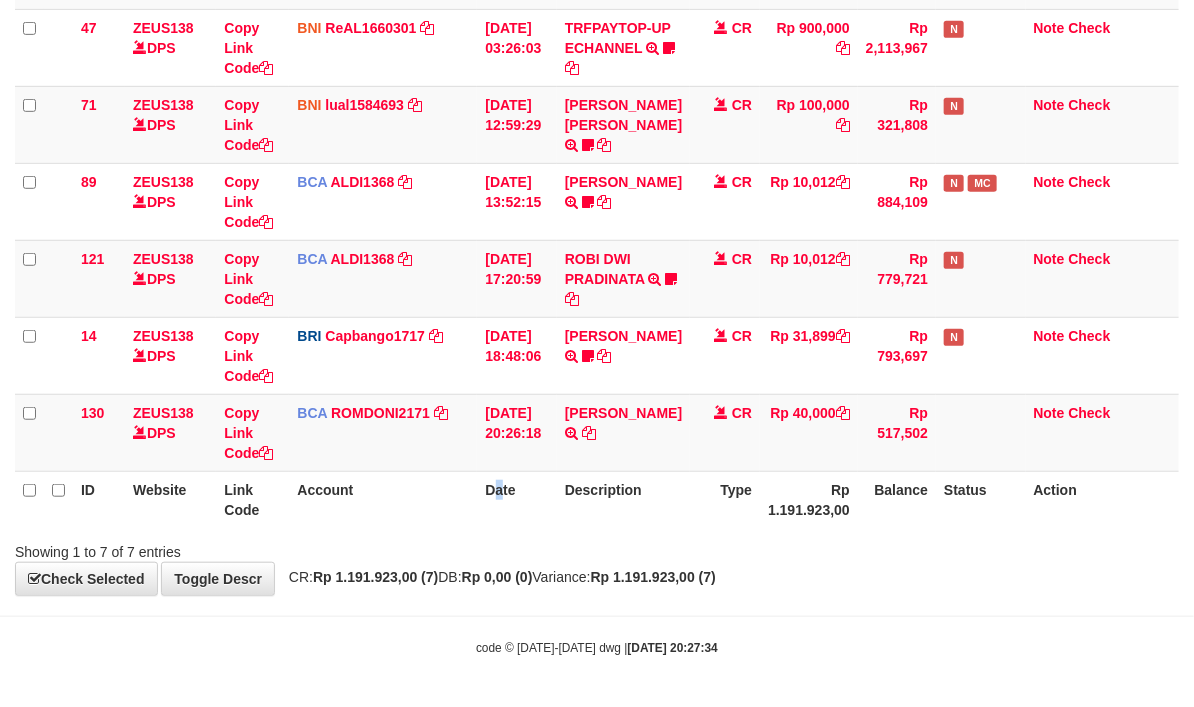 drag, startPoint x: 503, startPoint y: 503, endPoint x: 434, endPoint y: 496, distance: 69.354164 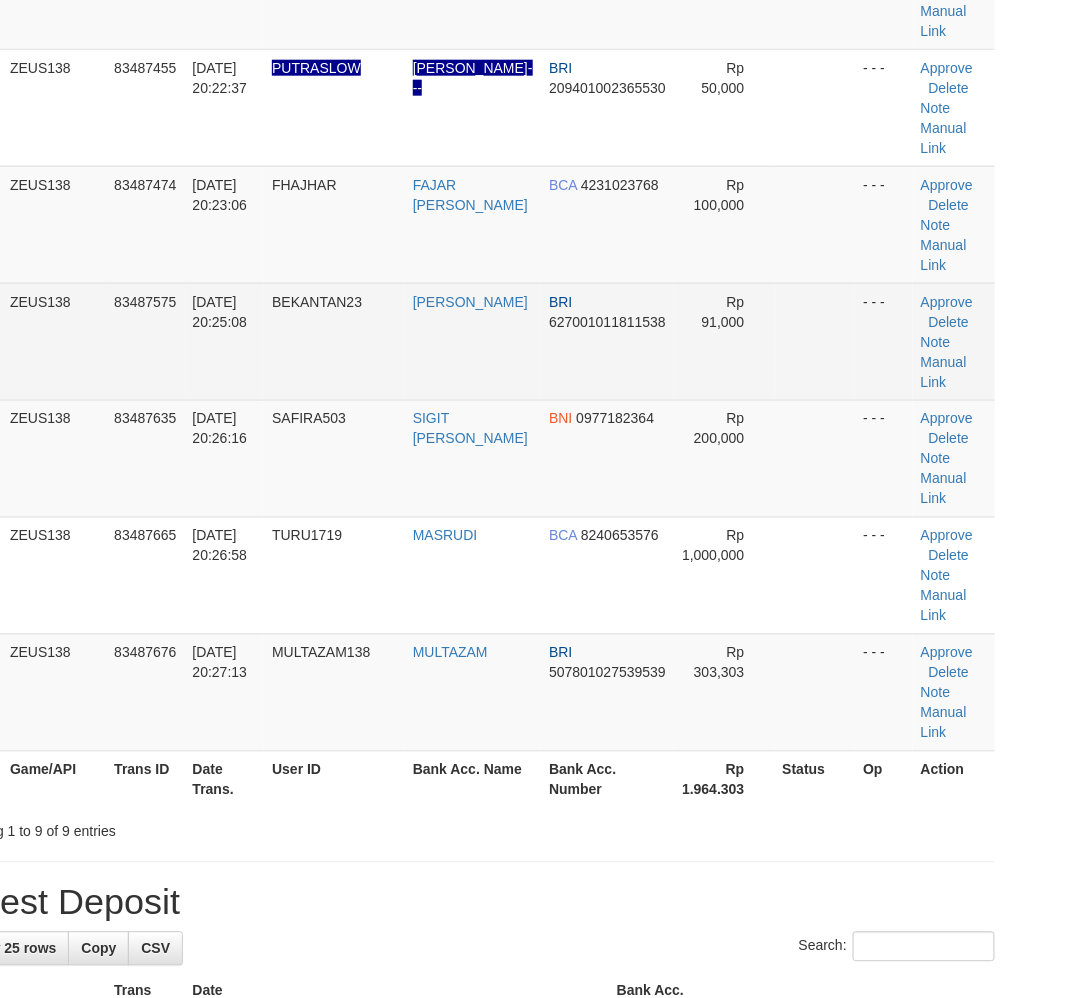 scroll, scrollTop: 296, scrollLeft: 65, axis: both 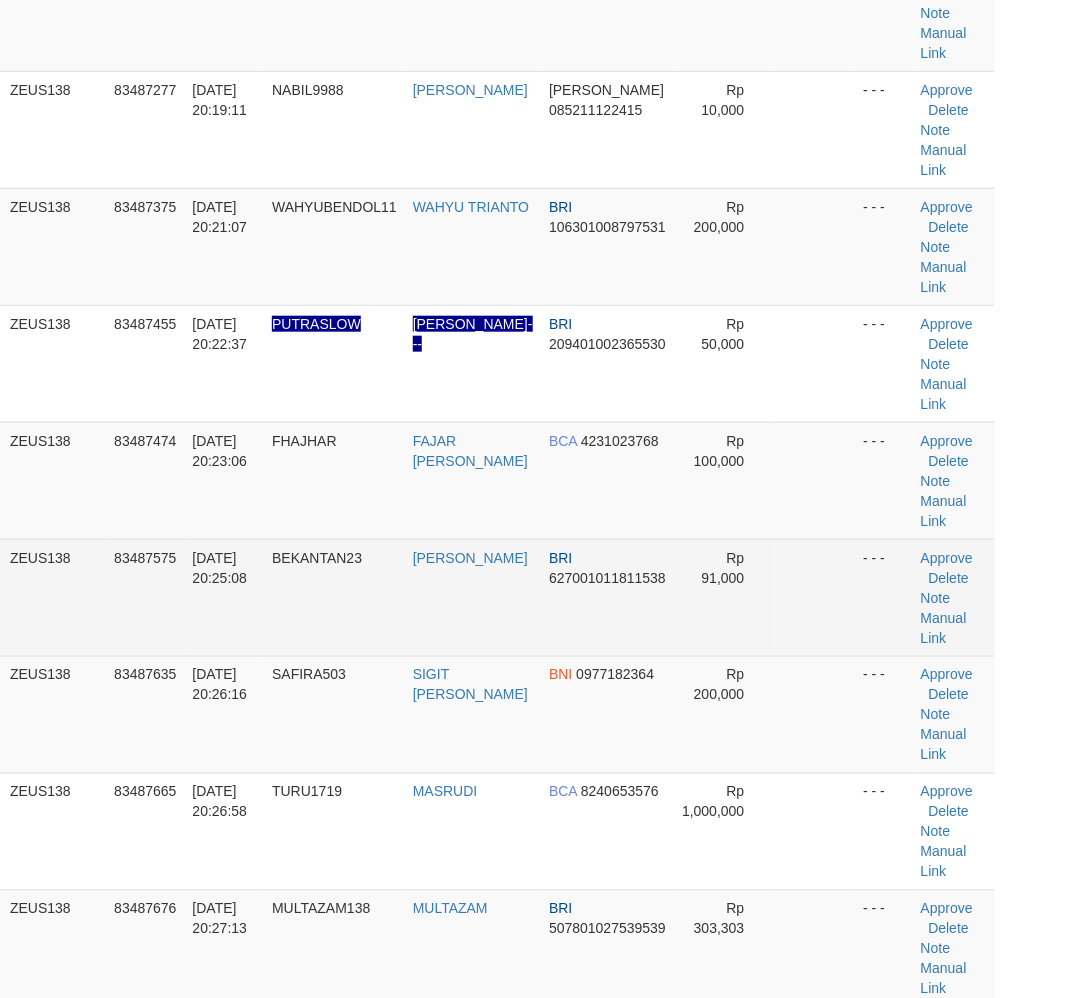 drag, startPoint x: 853, startPoint y: 450, endPoint x: 863, endPoint y: 451, distance: 10.049875 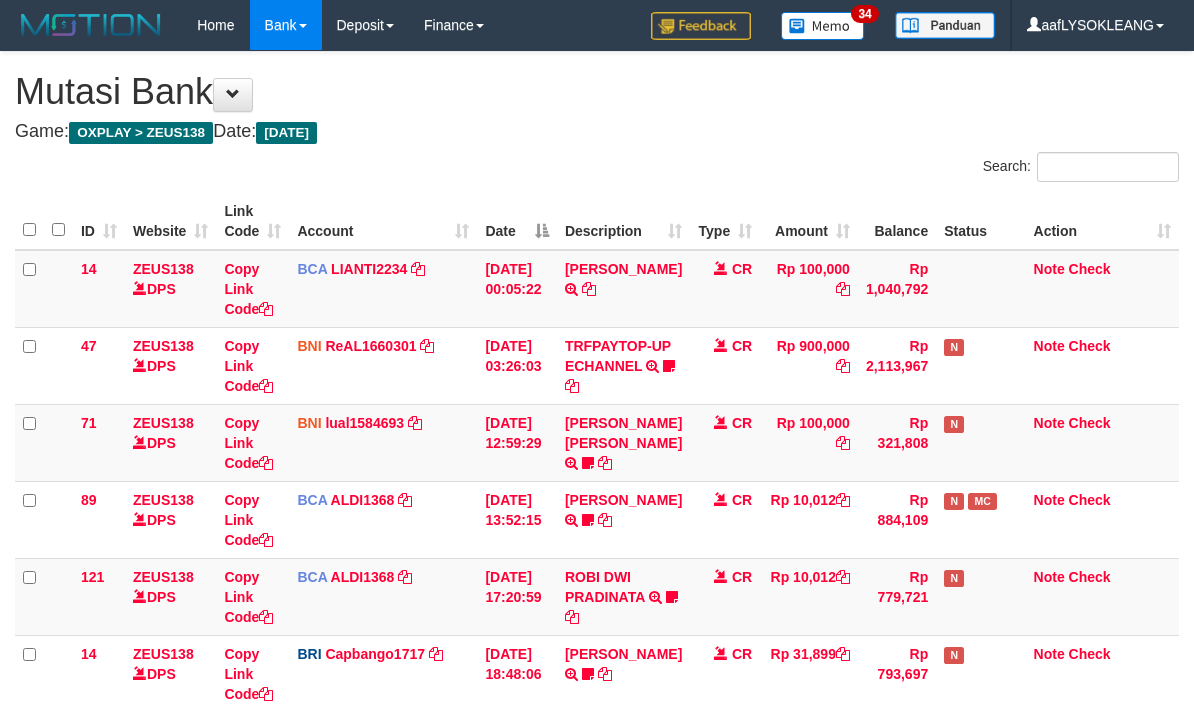 scroll, scrollTop: 356, scrollLeft: 0, axis: vertical 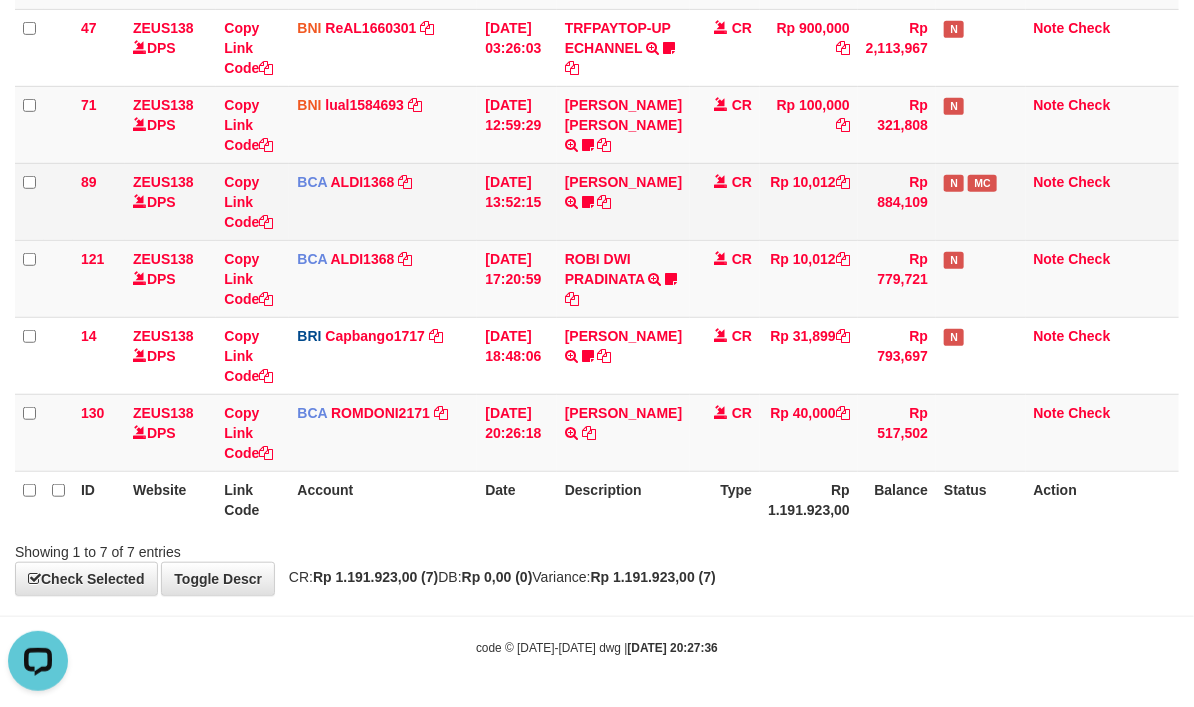 click on "BCA
ALDI1368
DPS
ALDI
mutasi_20250712_3354 | 89
mutasi_20250712_3354 | 89" at bounding box center (383, 201) 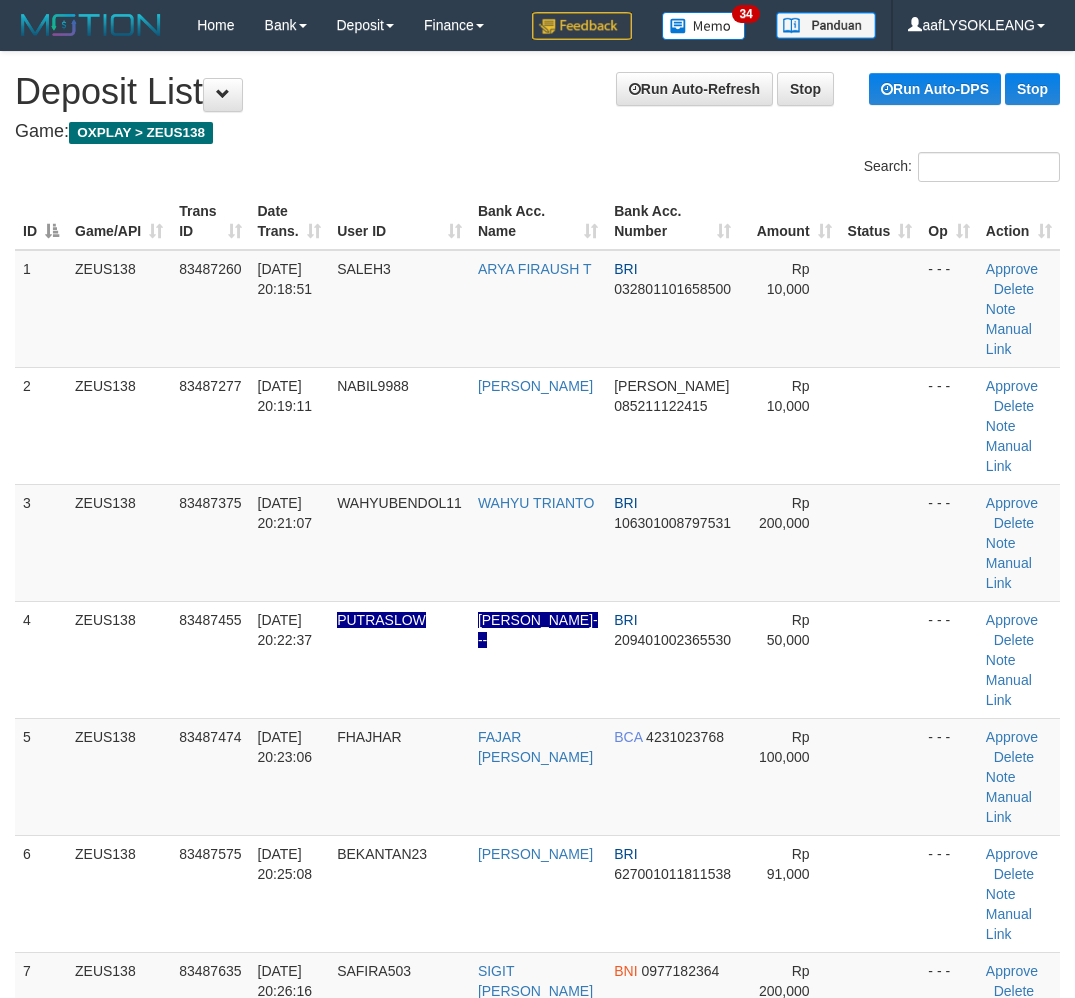 scroll, scrollTop: 552, scrollLeft: 65, axis: both 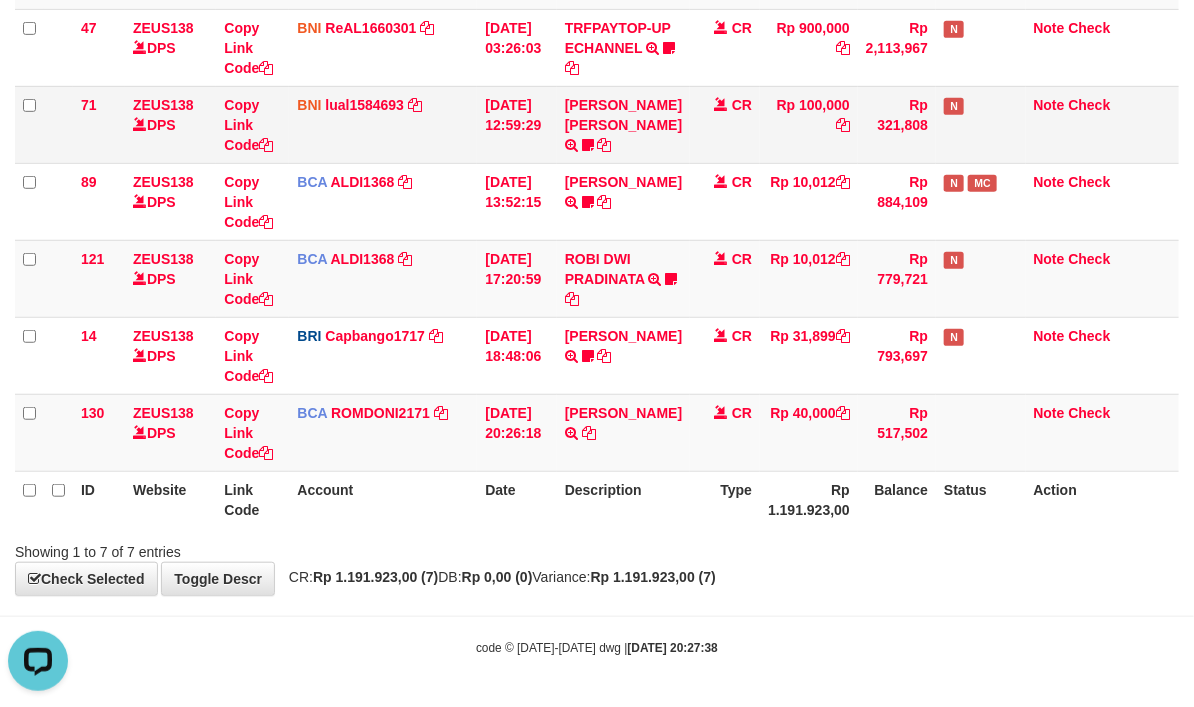 drag, startPoint x: 430, startPoint y: 150, endPoint x: 405, endPoint y: 150, distance: 25 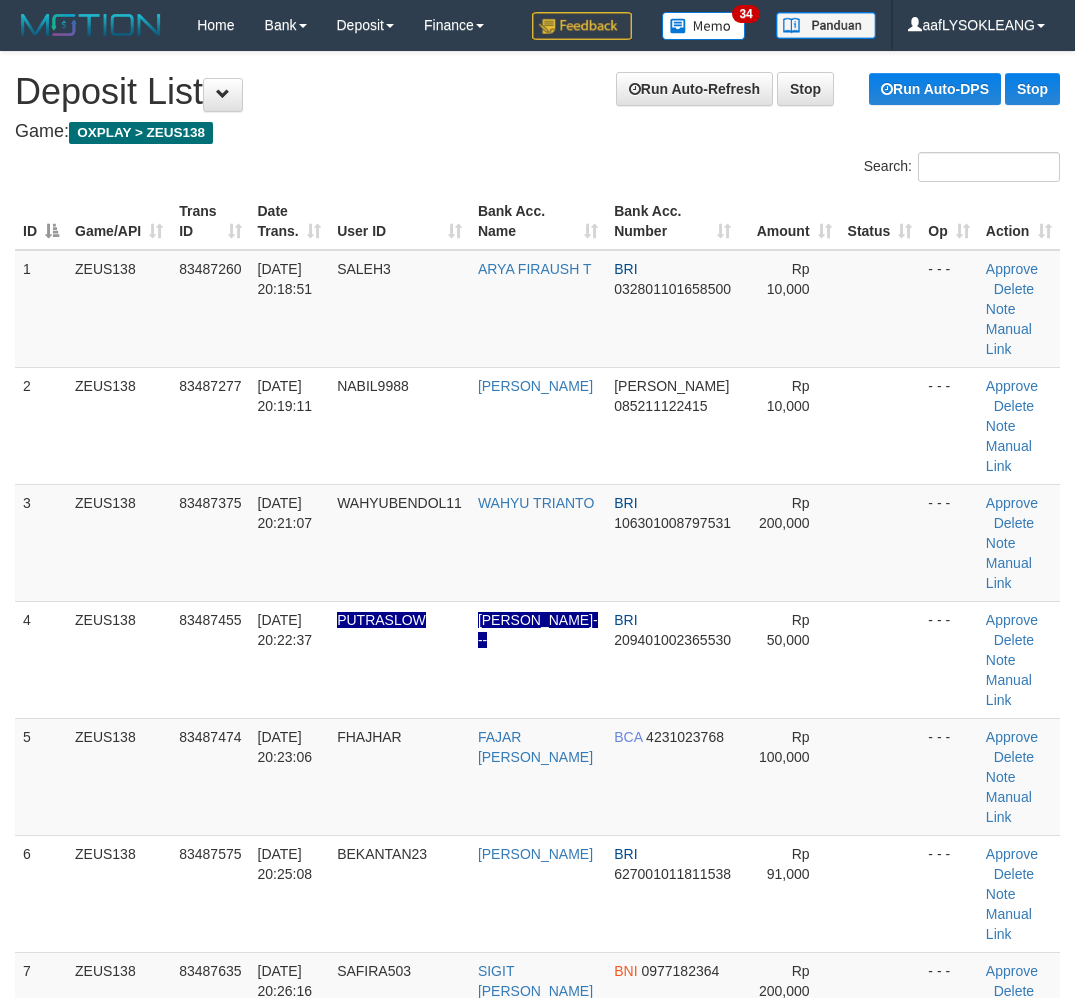 scroll, scrollTop: 552, scrollLeft: 65, axis: both 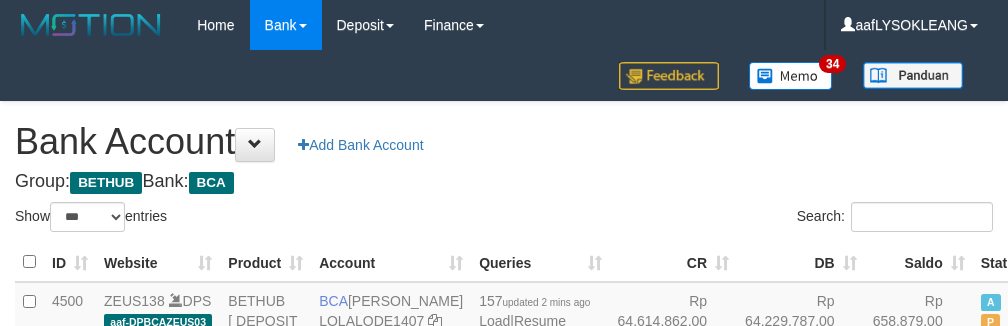 select on "***" 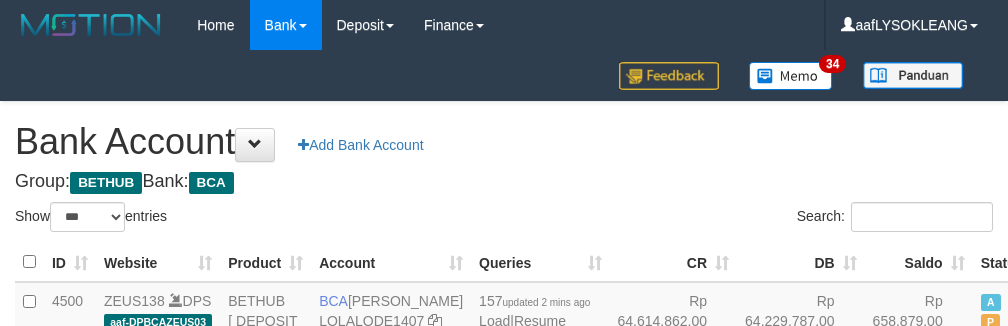scroll, scrollTop: 332, scrollLeft: 0, axis: vertical 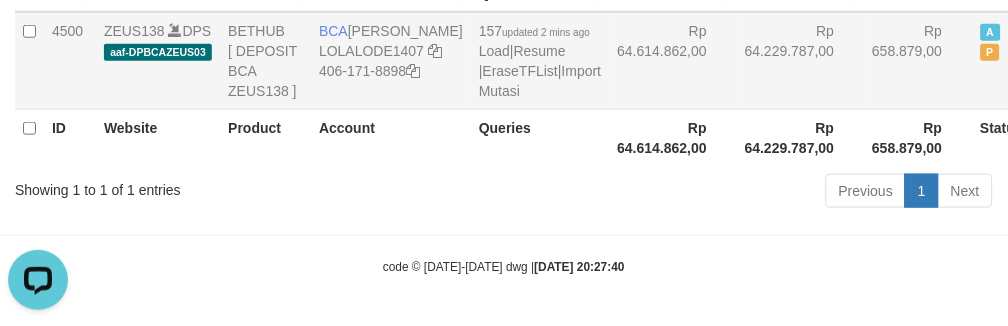click on "Rp 64.229.787,00" at bounding box center [801, 61] 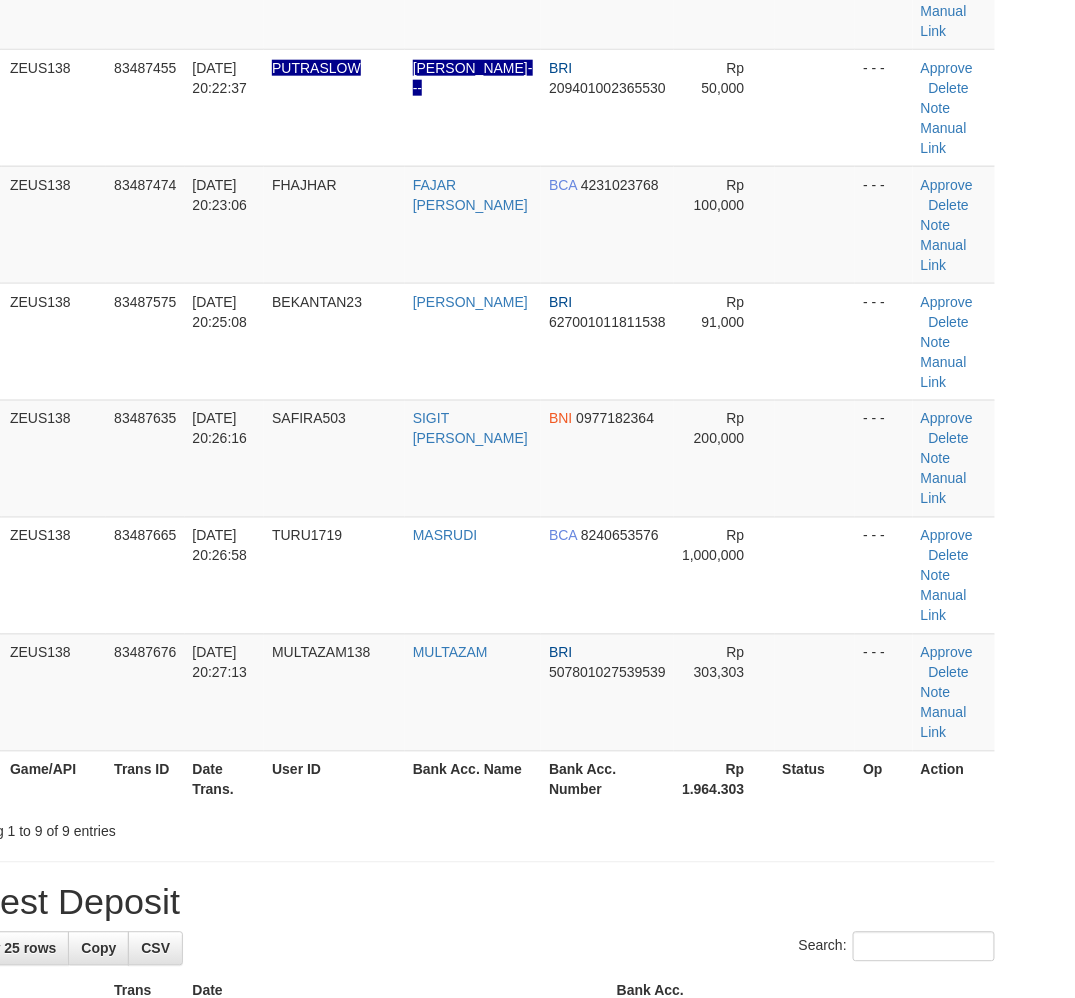 scroll, scrollTop: 296, scrollLeft: 65, axis: both 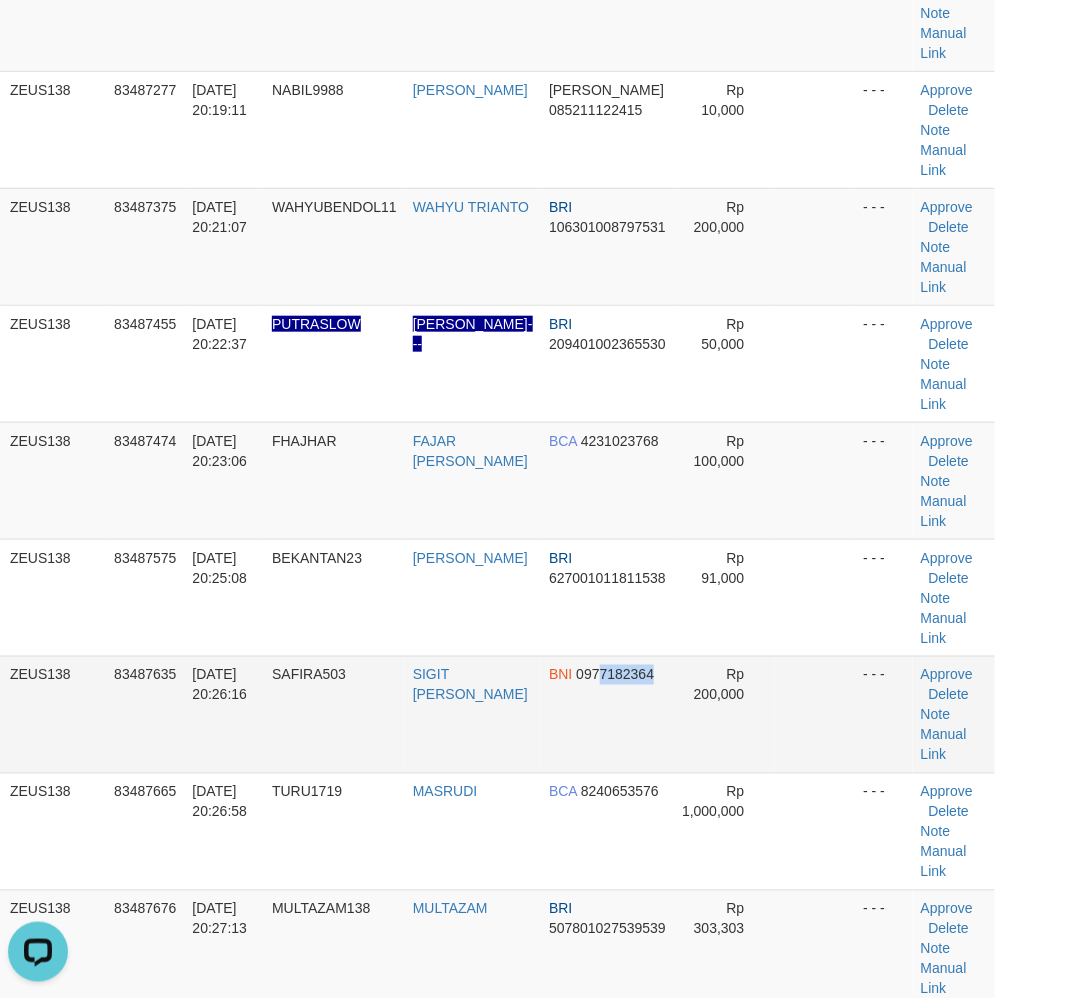 drag, startPoint x: 642, startPoint y: 594, endPoint x: 581, endPoint y: 602, distance: 61.522354 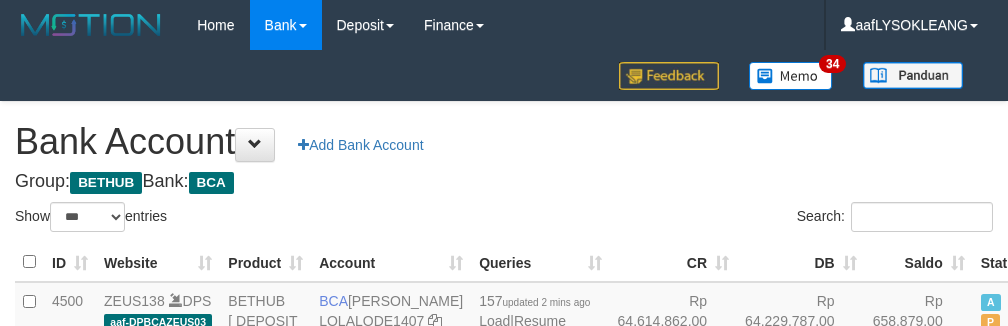 select on "***" 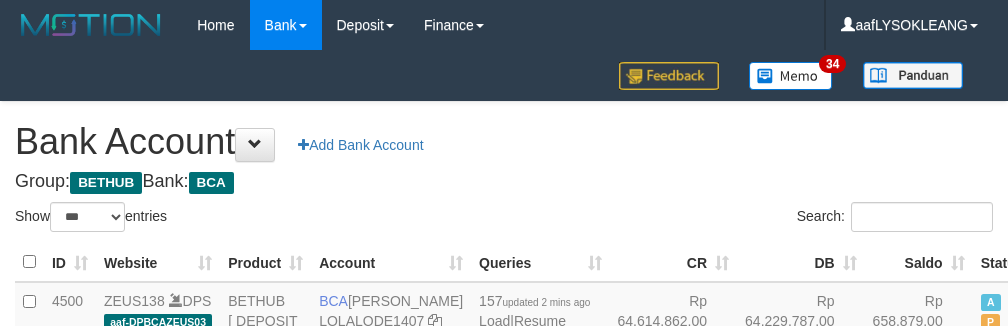 scroll, scrollTop: 332, scrollLeft: 0, axis: vertical 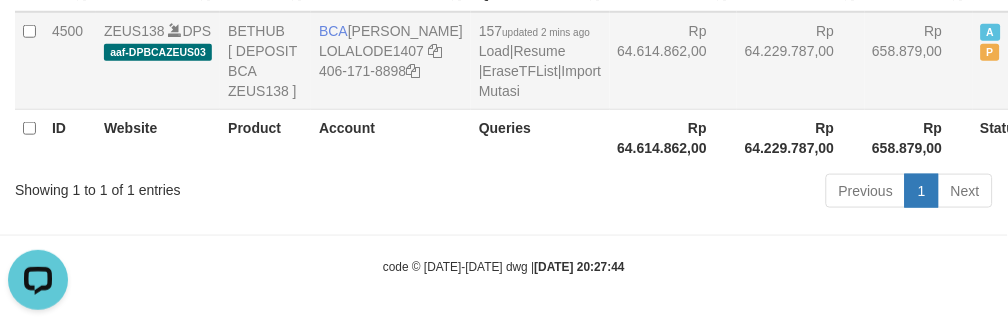 drag, startPoint x: 613, startPoint y: 51, endPoint x: 631, endPoint y: 56, distance: 18.681541 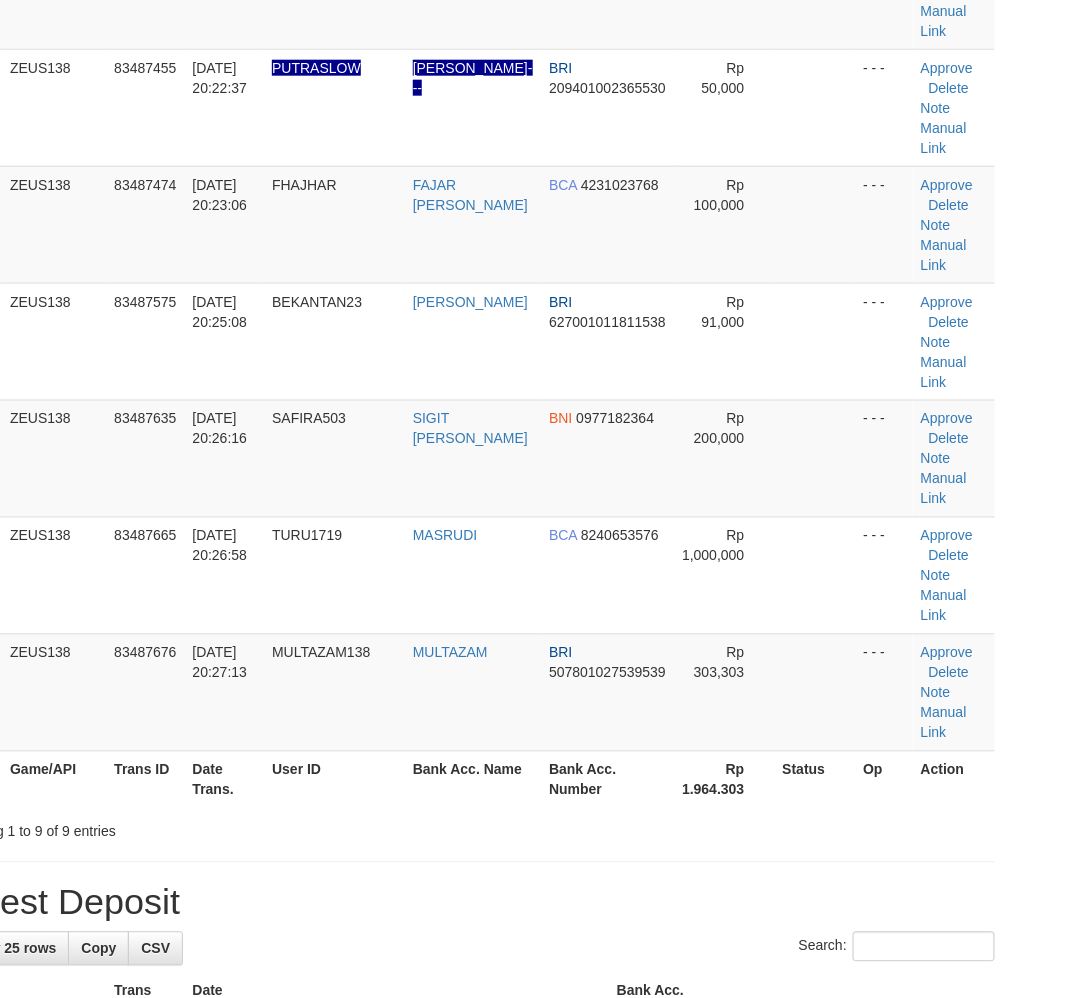 scroll, scrollTop: 296, scrollLeft: 65, axis: both 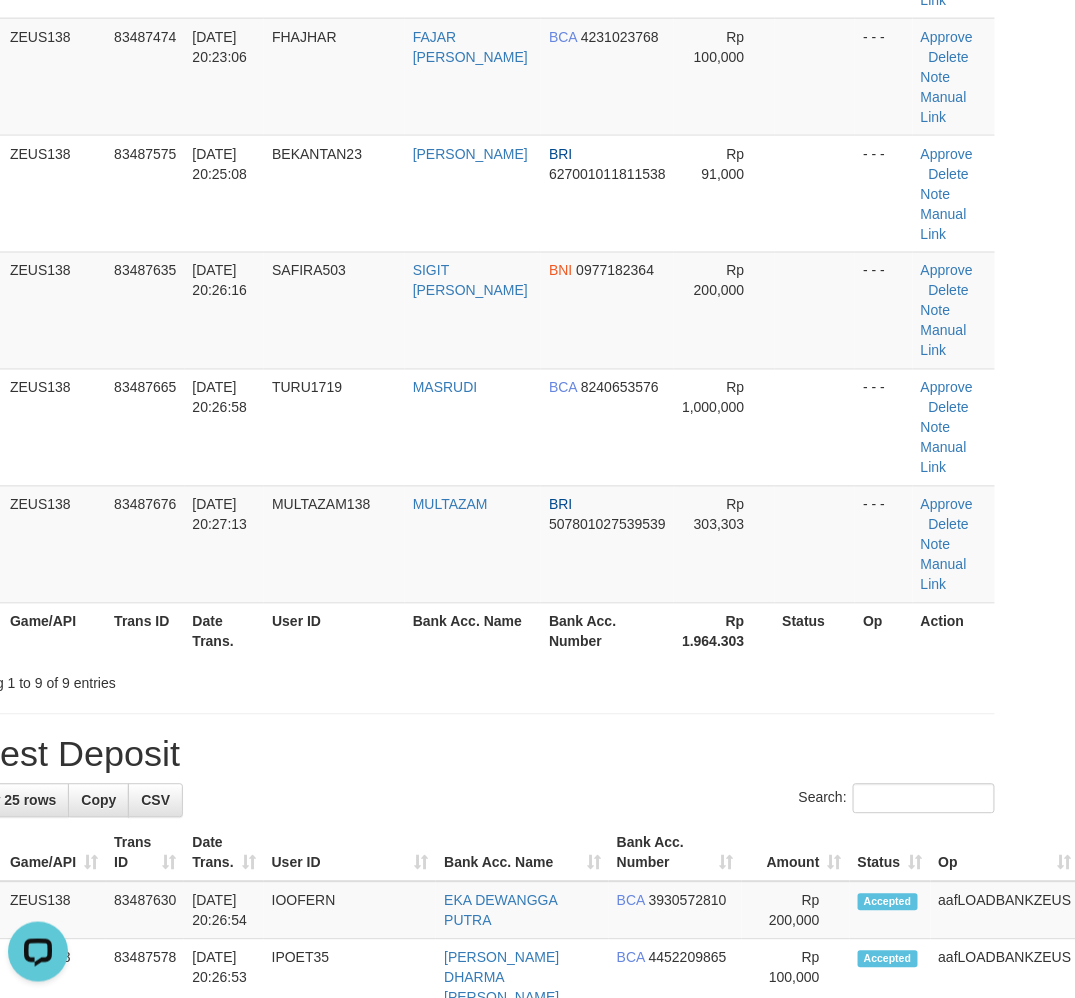 drag, startPoint x: 645, startPoint y: 502, endPoint x: 623, endPoint y: 516, distance: 26.076809 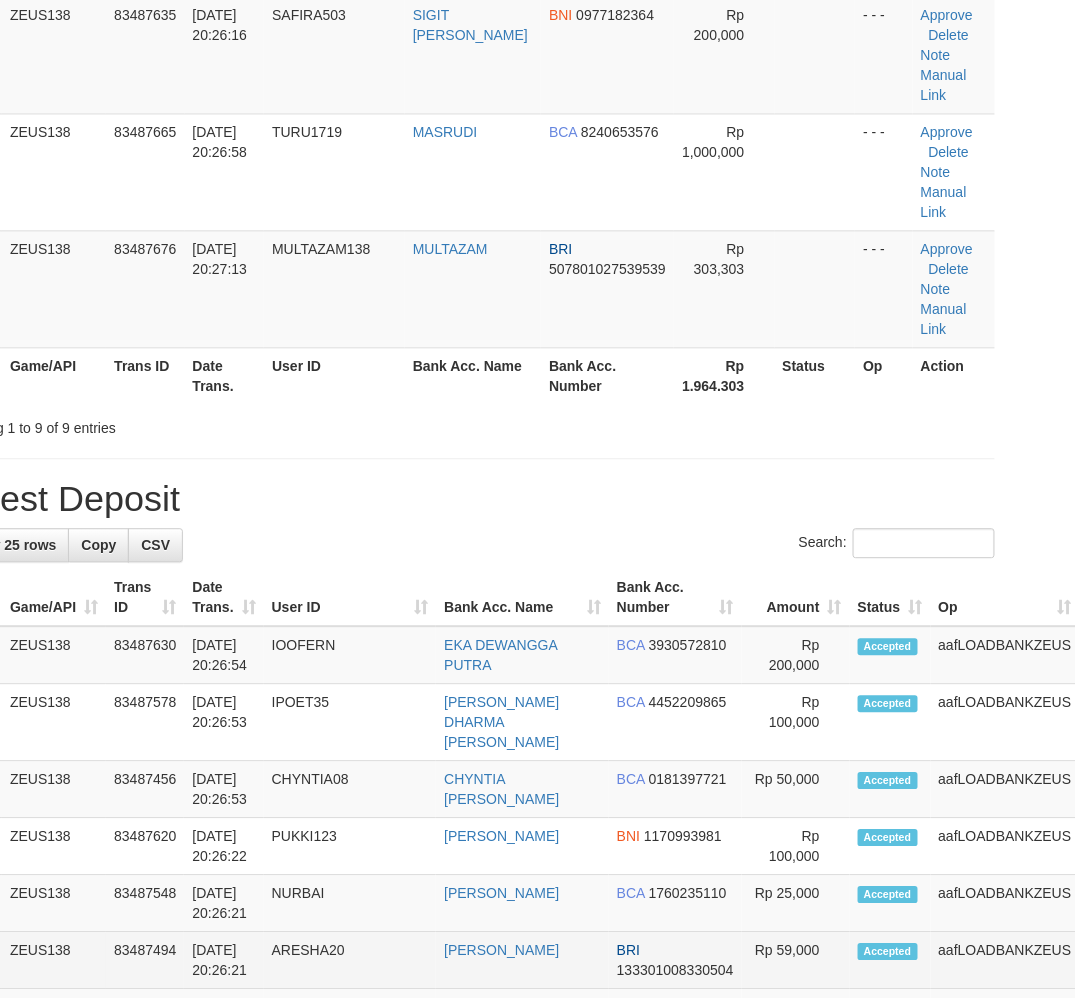 scroll, scrollTop: 700, scrollLeft: 65, axis: both 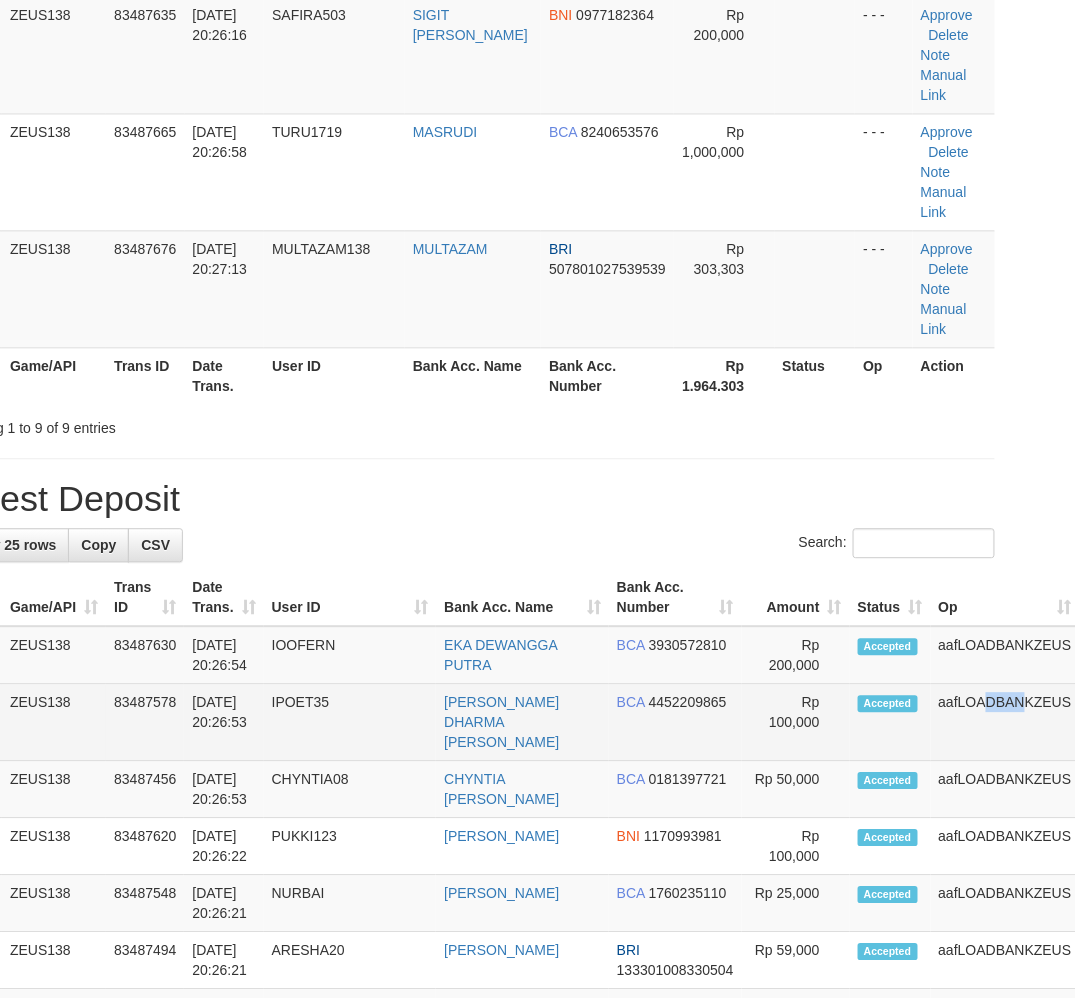 click on "aafLOADBANKZEUS" at bounding box center [1005, 723] 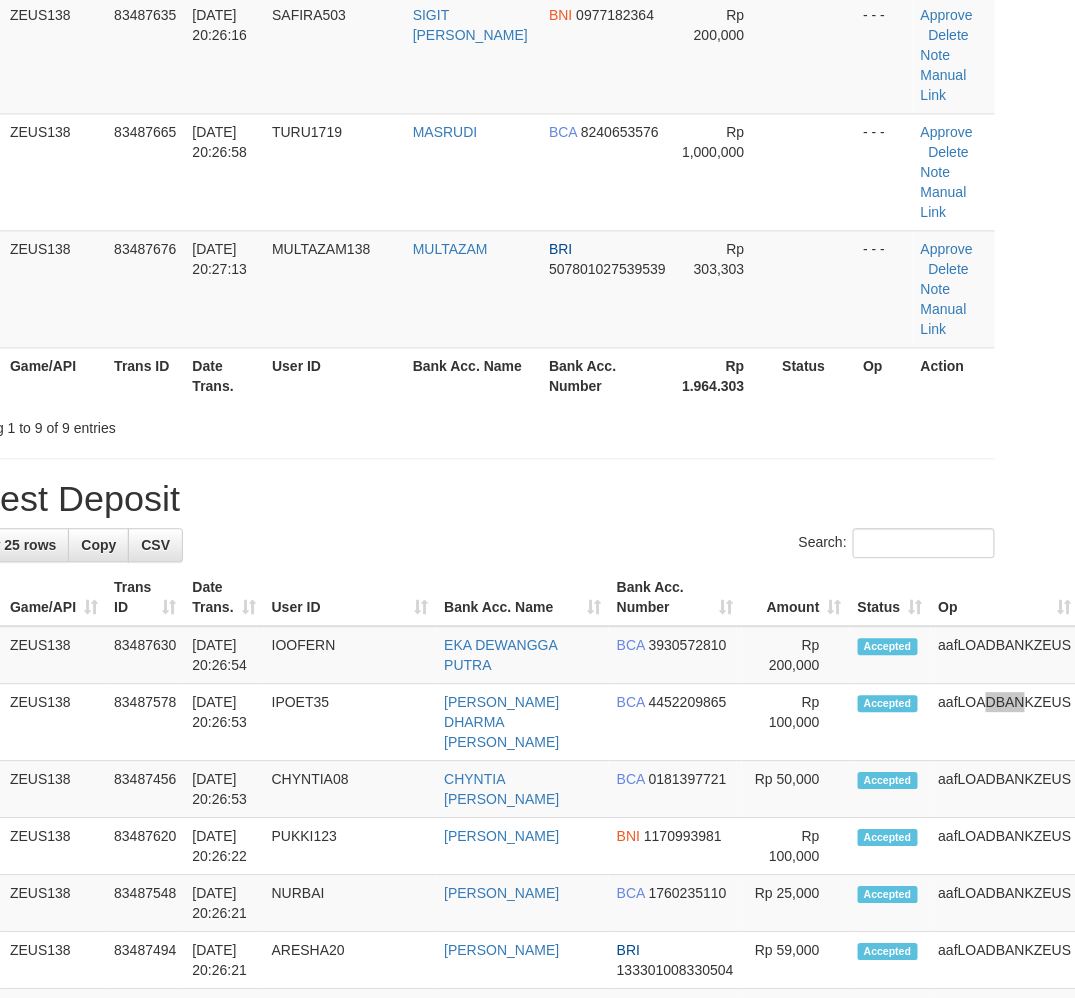 scroll, scrollTop: 700, scrollLeft: 65, axis: both 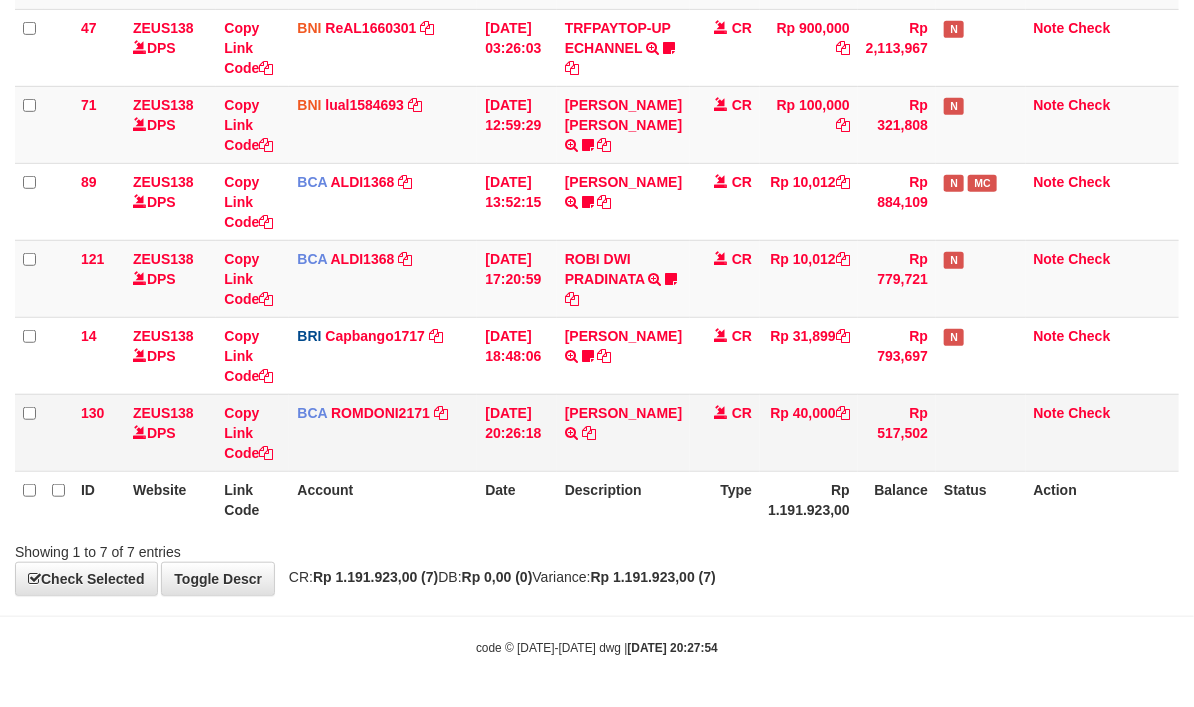 click on "[PERSON_NAME] [PERSON_NAME] B         TRSF E-BANKING CR 1207/FTSCY/WS95031
40000.00[PERSON_NAME]" at bounding box center (623, 432) 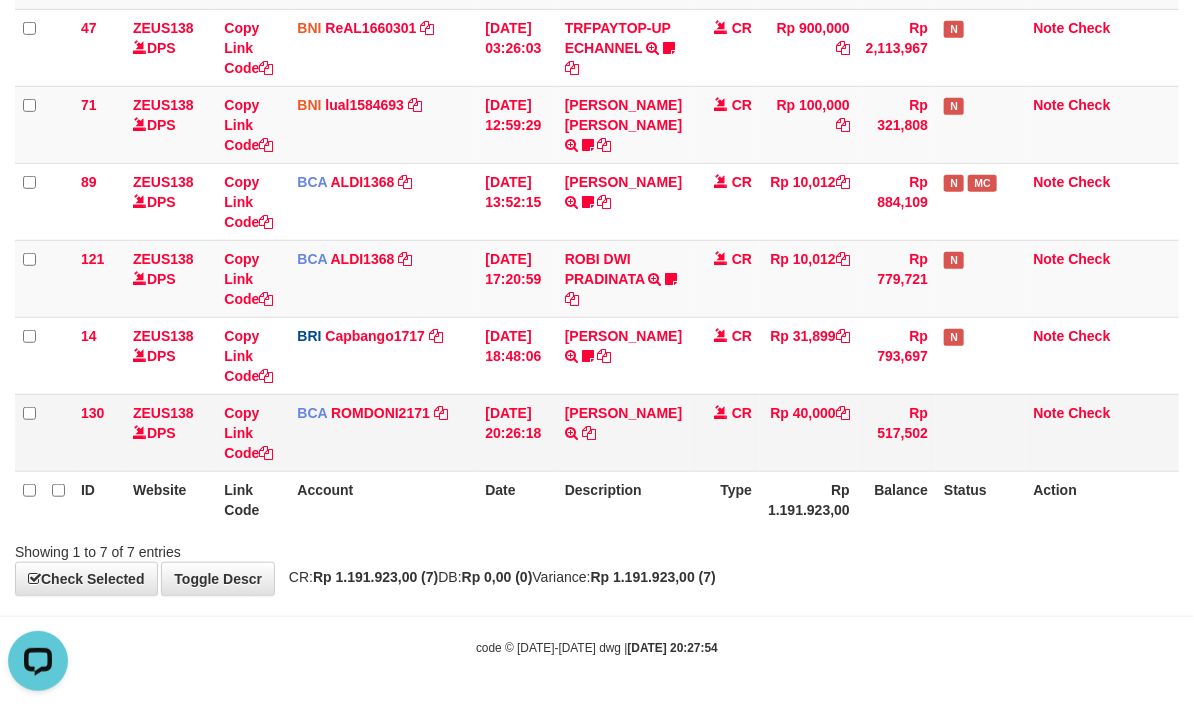 scroll, scrollTop: 0, scrollLeft: 0, axis: both 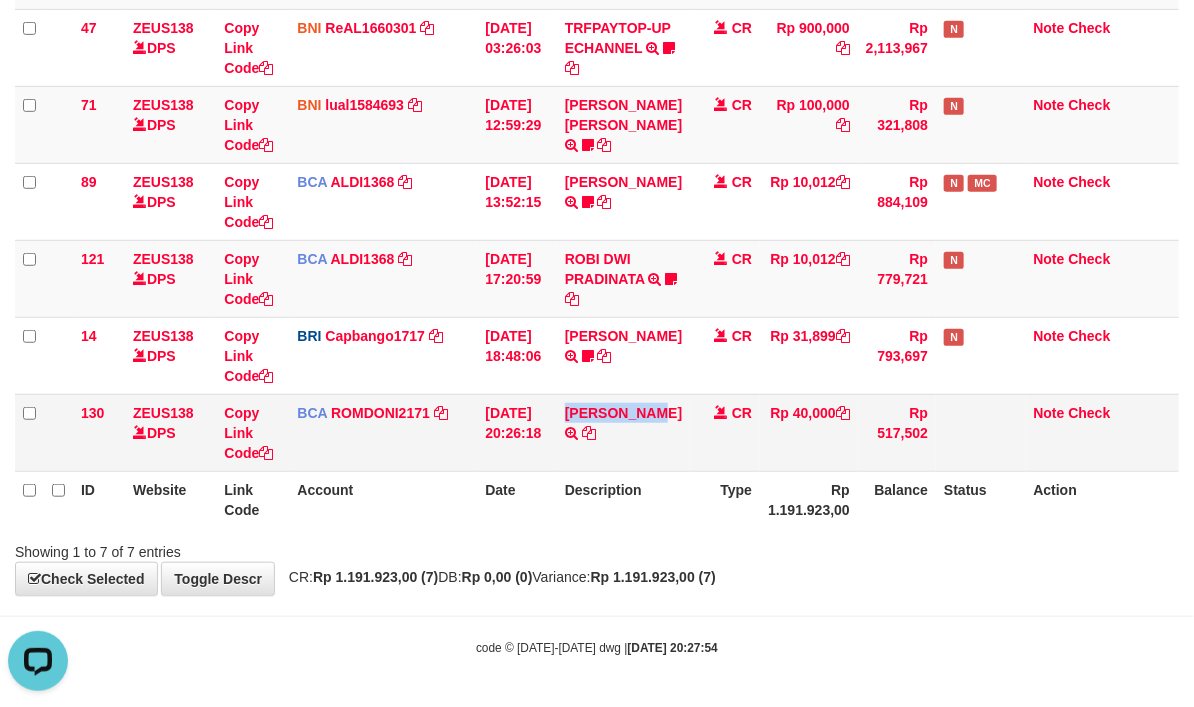 copy on "BENEDIKTUS" 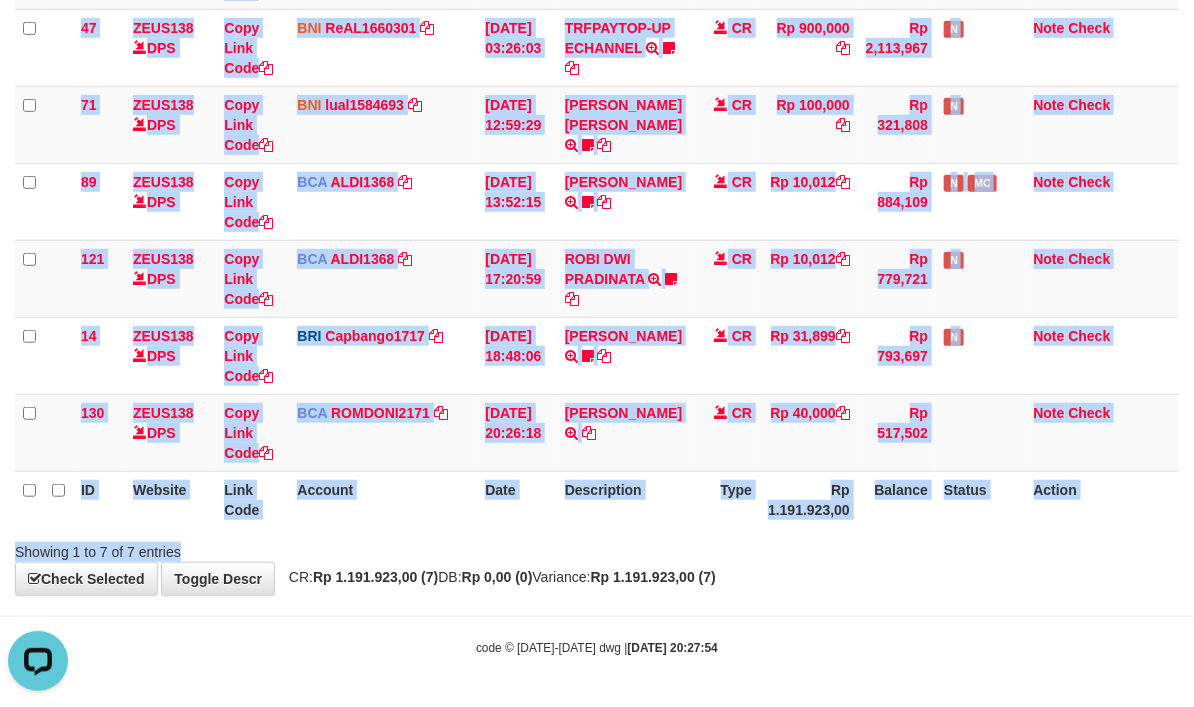 drag, startPoint x: 733, startPoint y: 530, endPoint x: 731, endPoint y: 514, distance: 16.124516 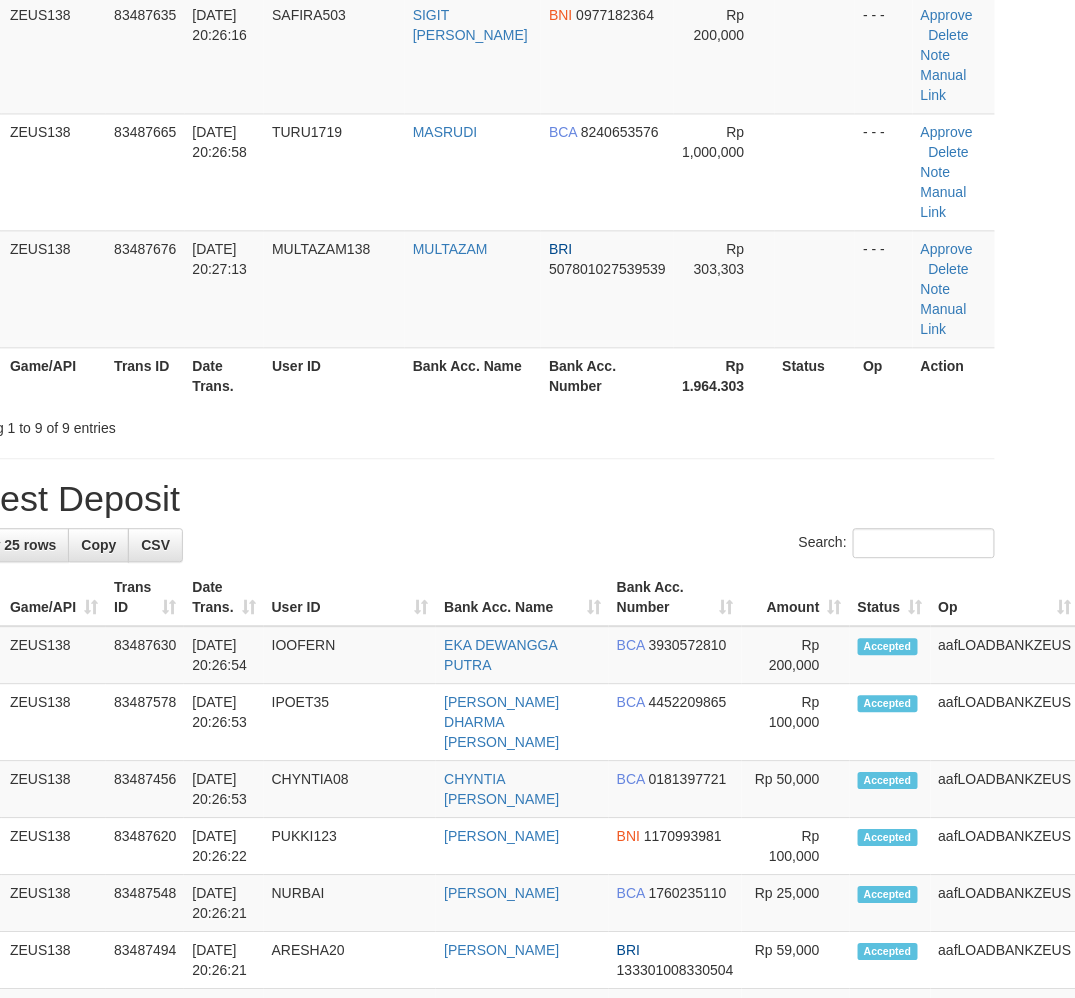 scroll, scrollTop: 700, scrollLeft: 65, axis: both 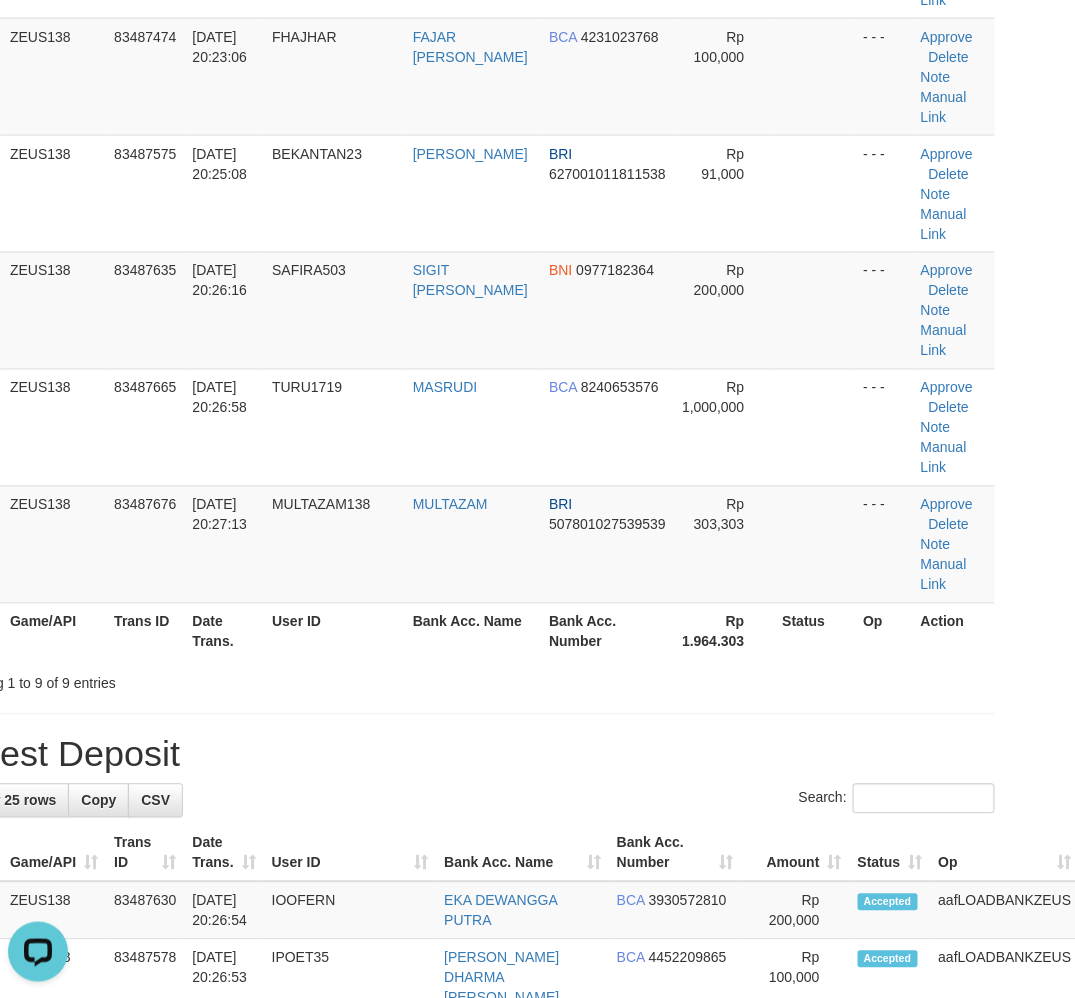 click on "Amount" at bounding box center [796, 853] 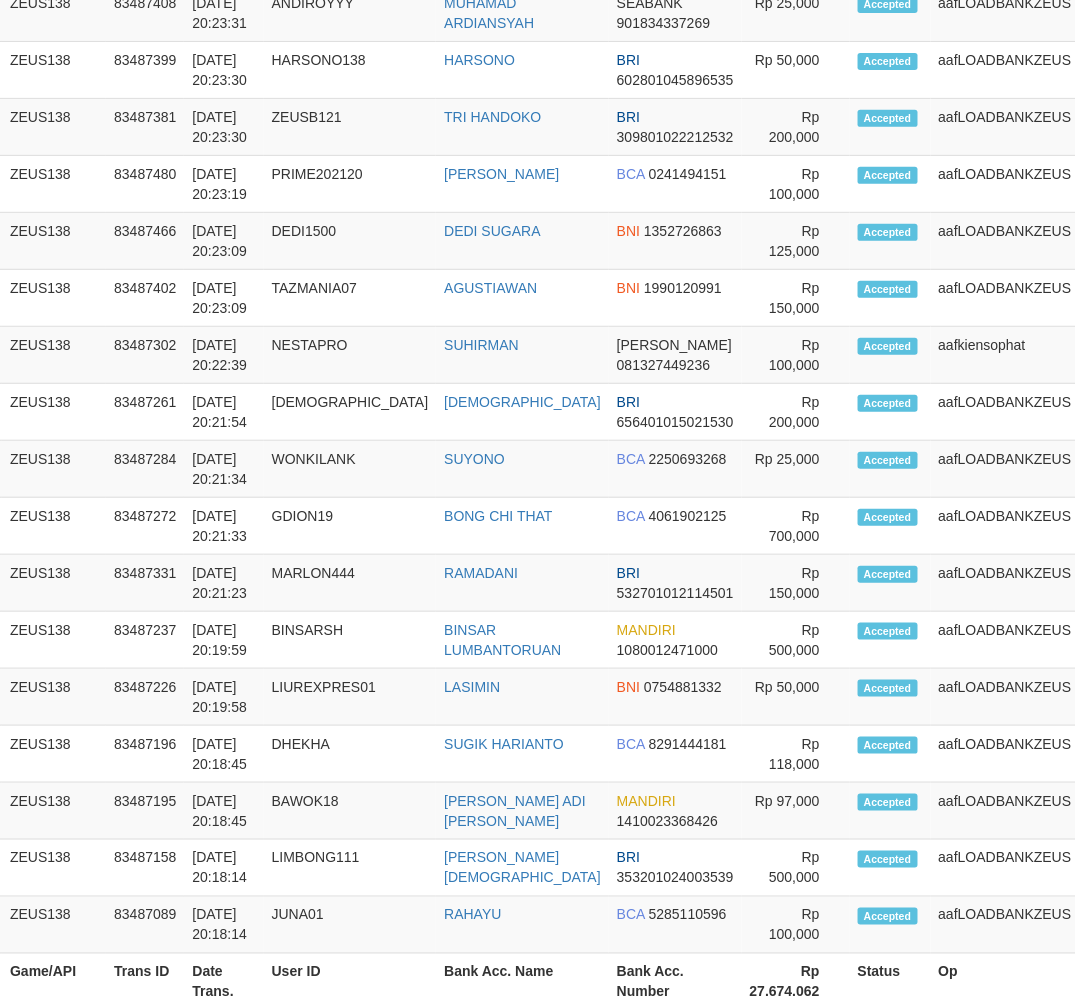scroll, scrollTop: 2060, scrollLeft: 65, axis: both 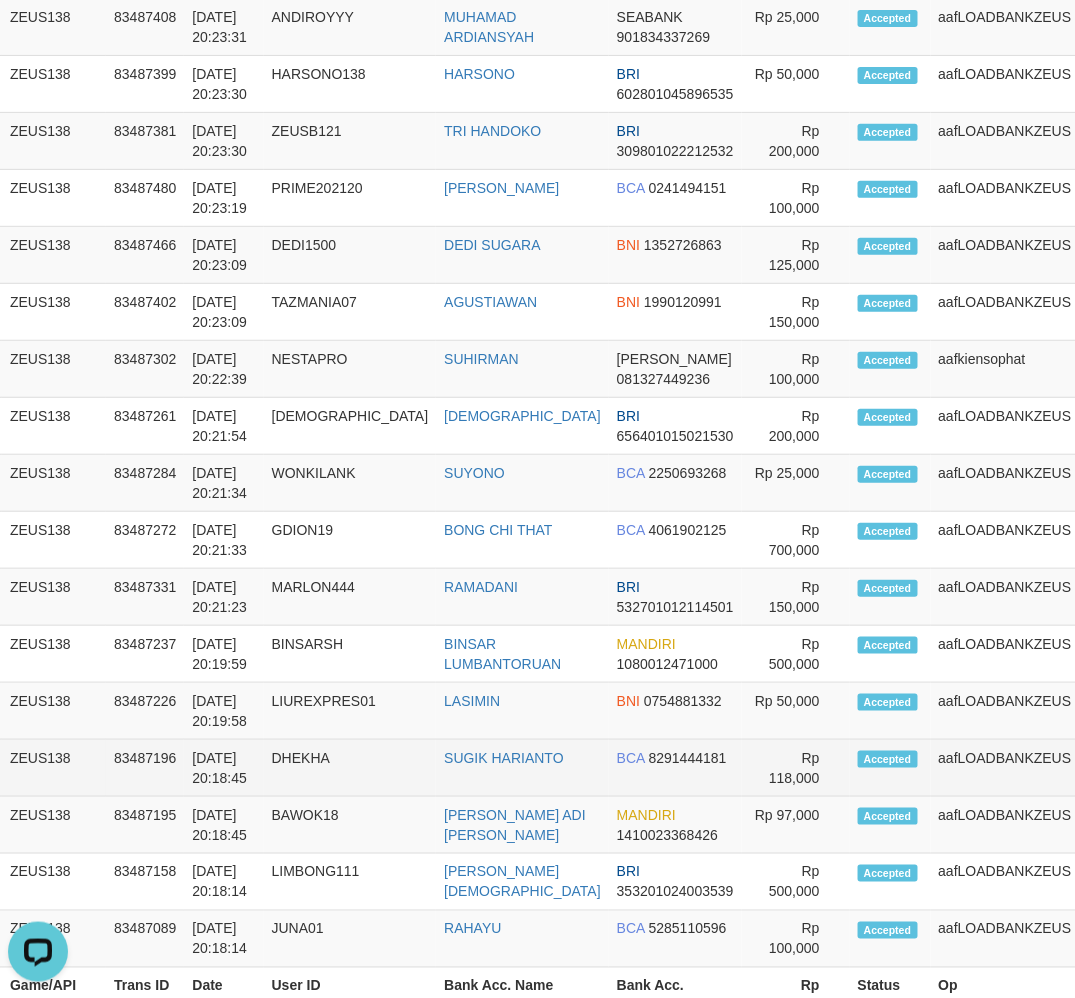 click on "BCA
8291444181" at bounding box center (675, 768) 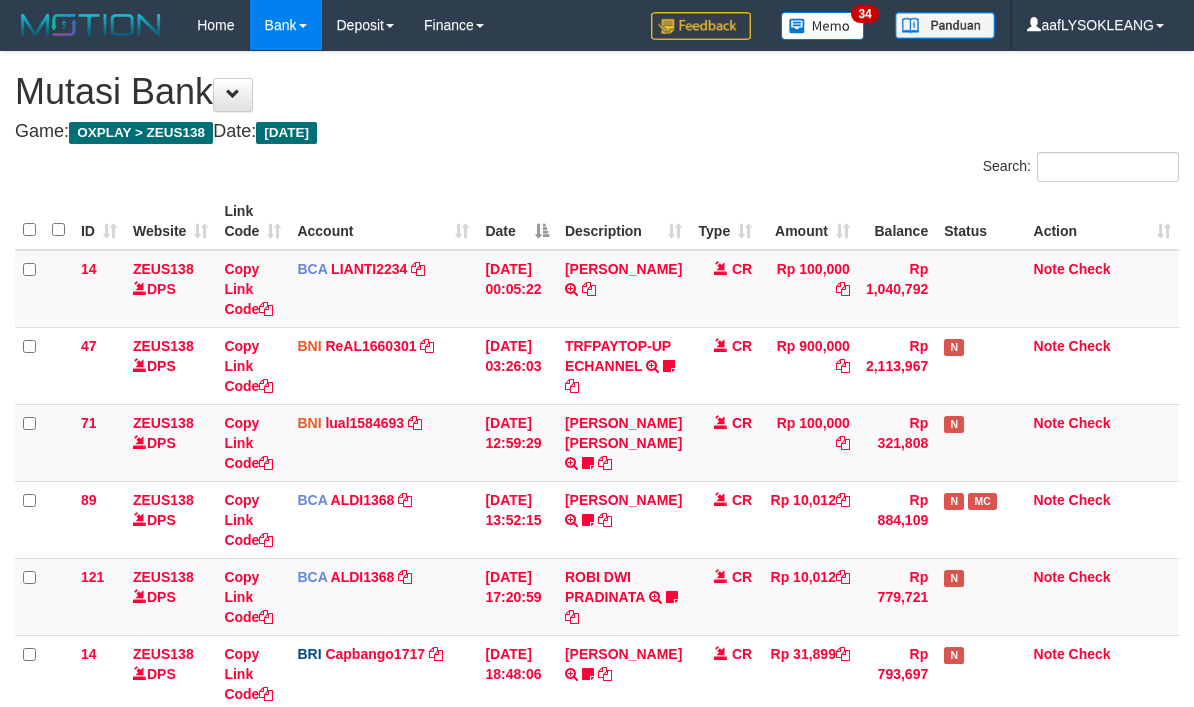 scroll, scrollTop: 356, scrollLeft: 0, axis: vertical 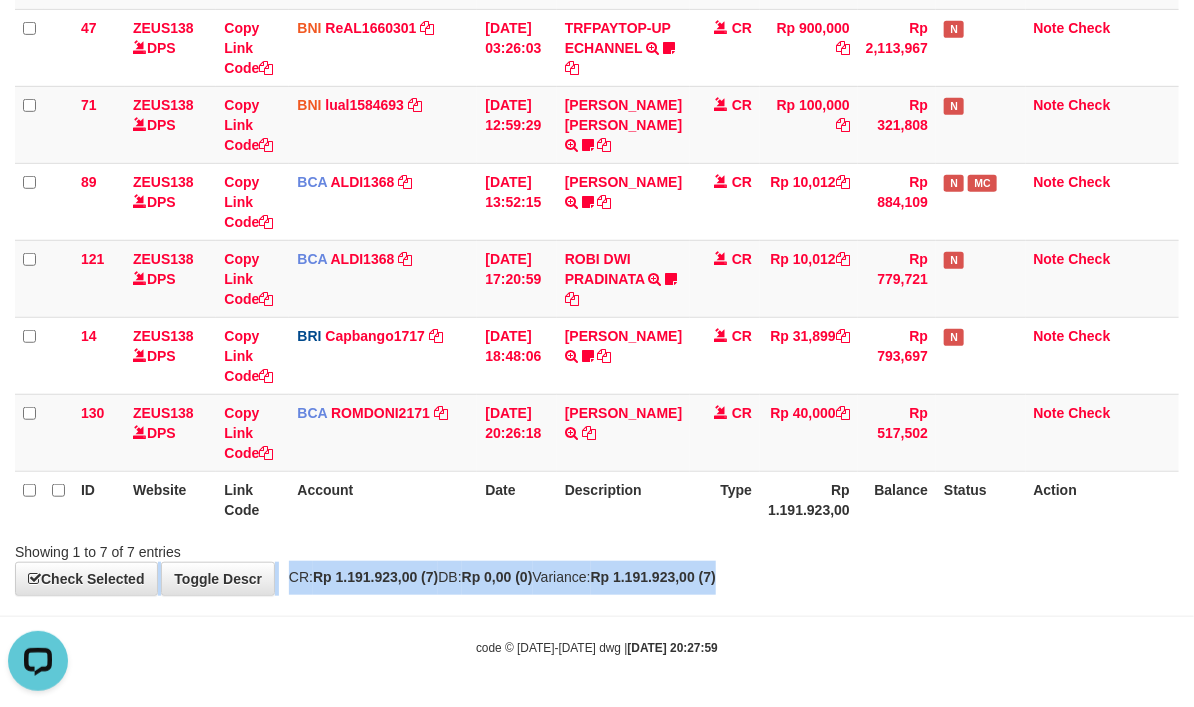 drag, startPoint x: 1041, startPoint y: 577, endPoint x: 985, endPoint y: 551, distance: 61.741398 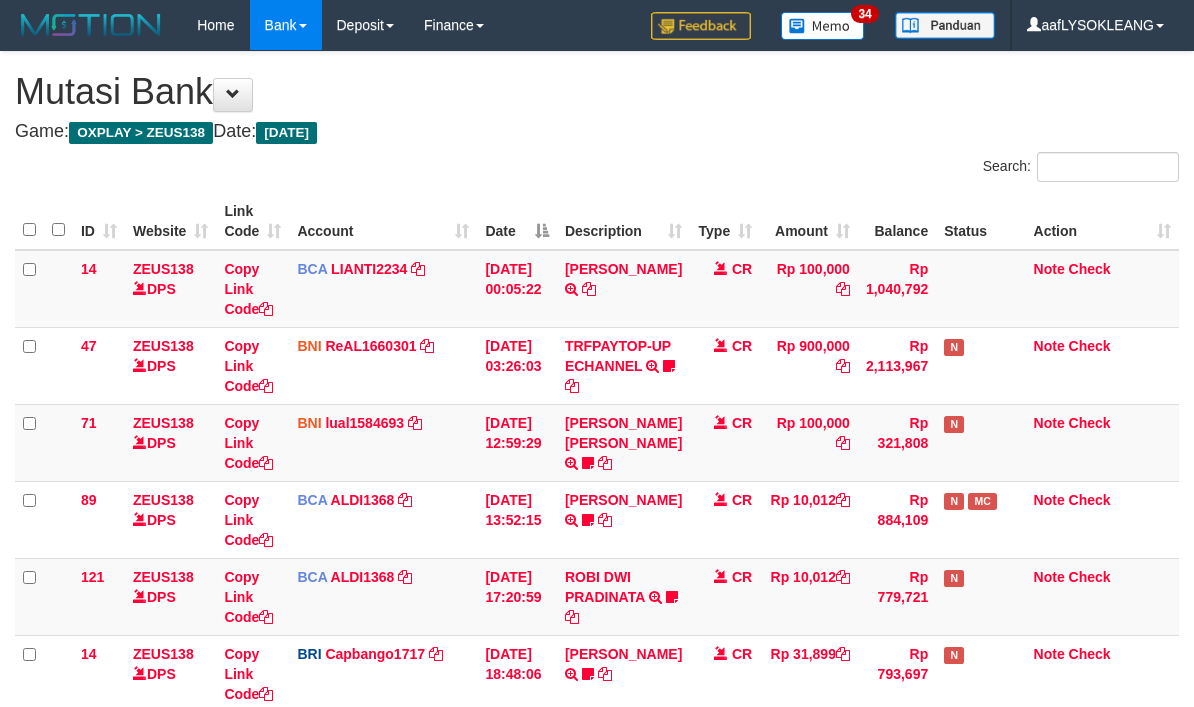 scroll, scrollTop: 356, scrollLeft: 0, axis: vertical 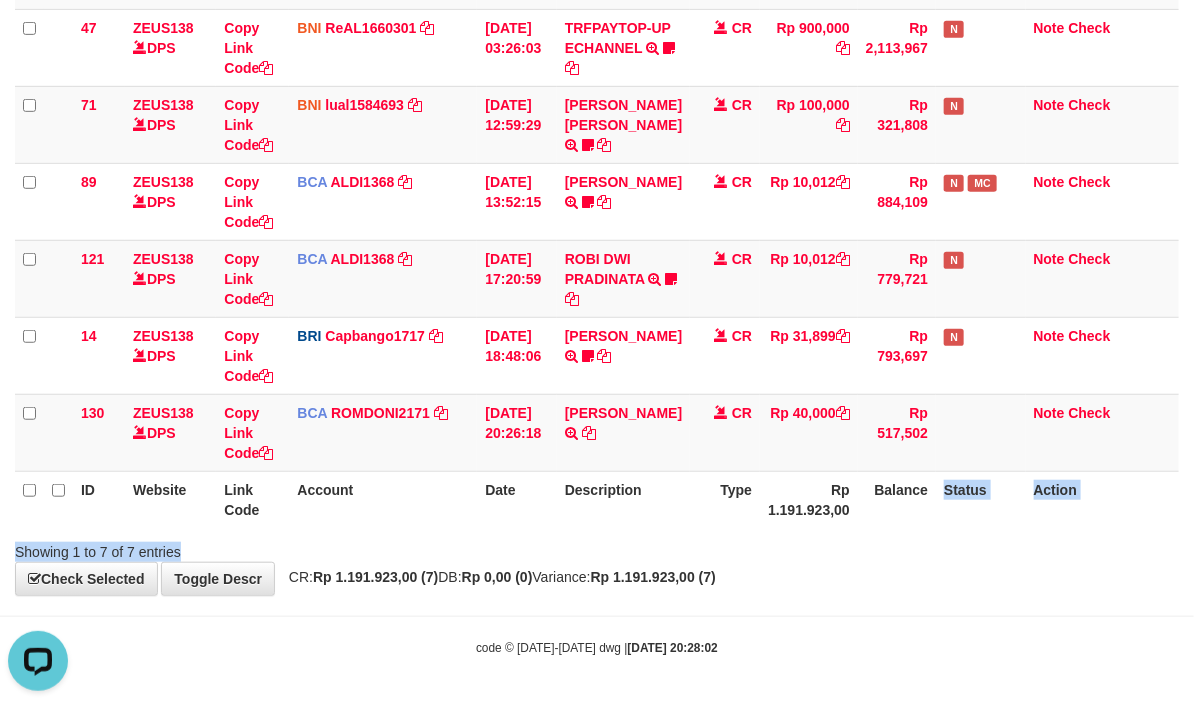 drag, startPoint x: 951, startPoint y: 533, endPoint x: 875, endPoint y: 484, distance: 90.426765 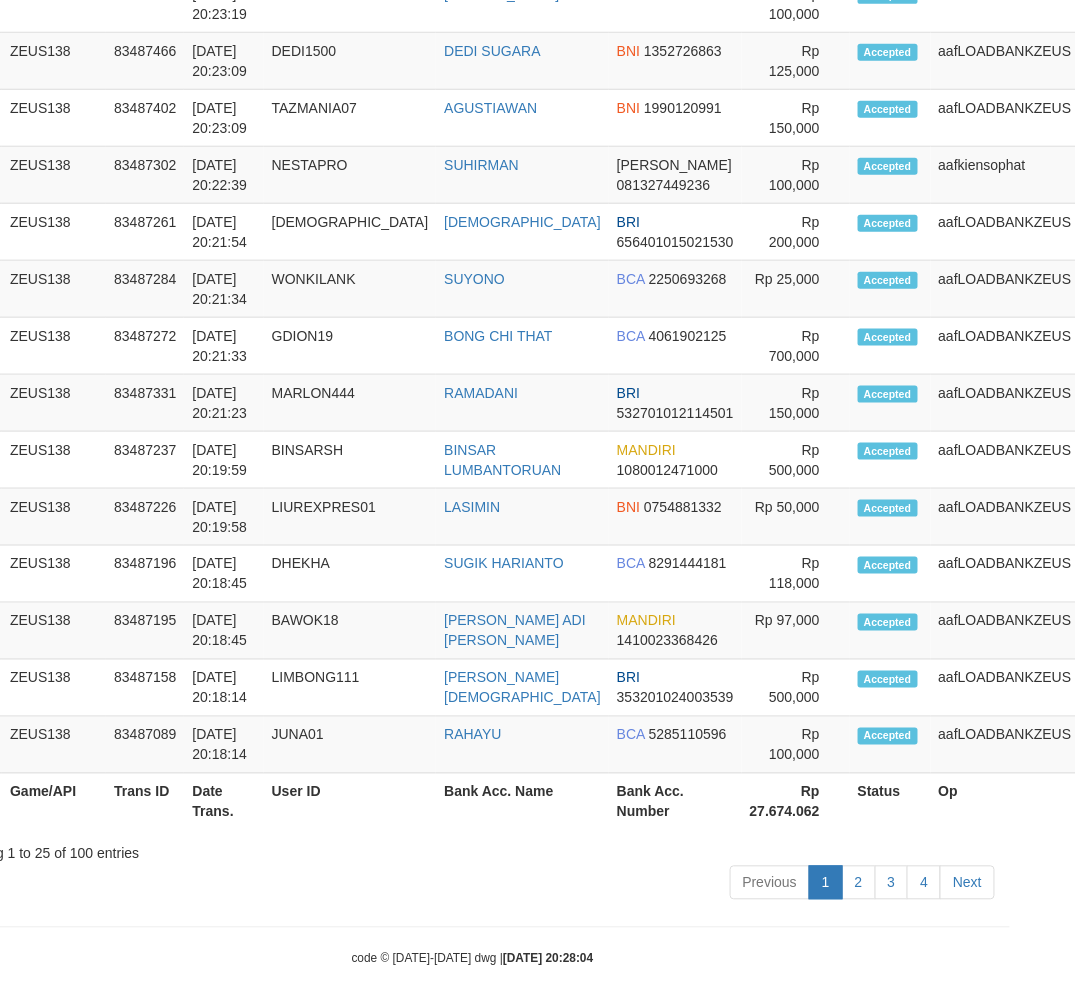 scroll, scrollTop: 2060, scrollLeft: 65, axis: both 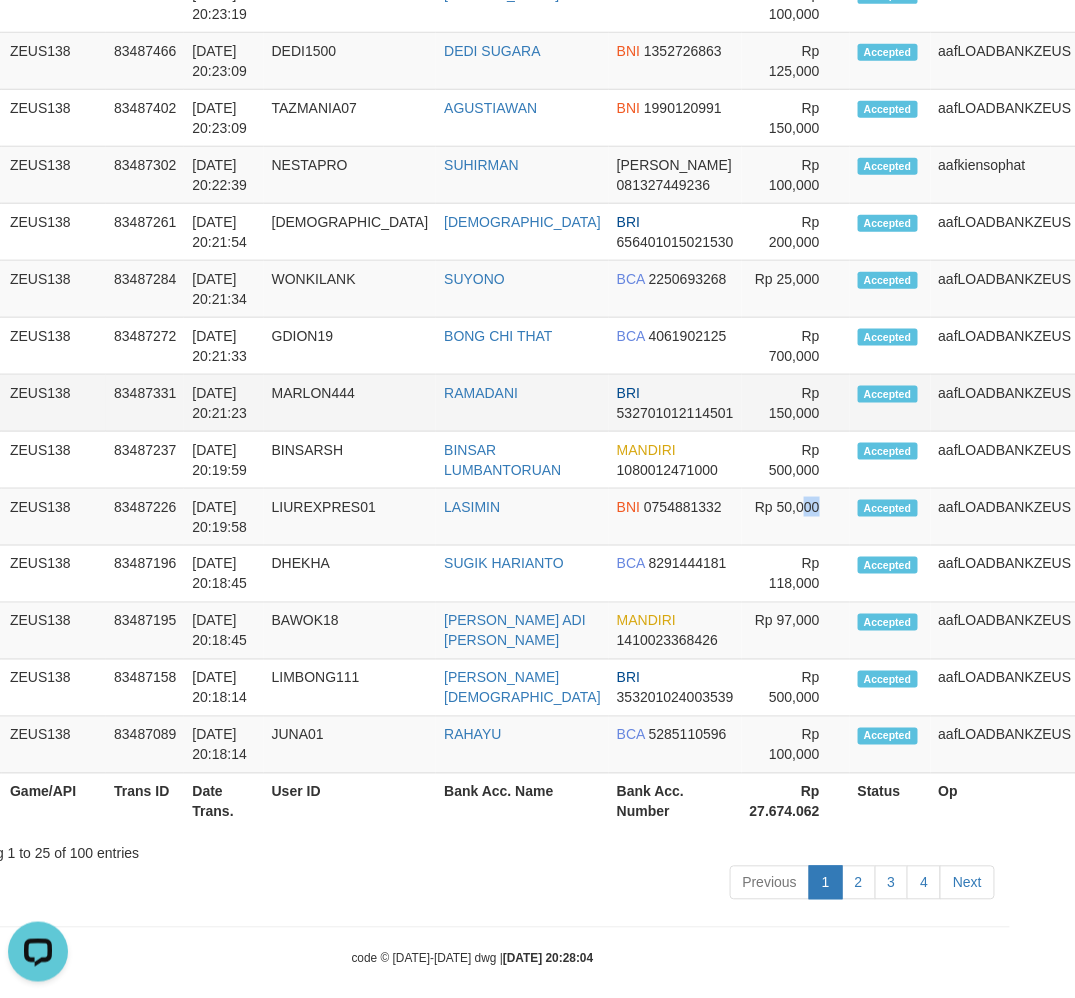 drag, startPoint x: 721, startPoint y: 477, endPoint x: 287, endPoint y: 357, distance: 450.28436 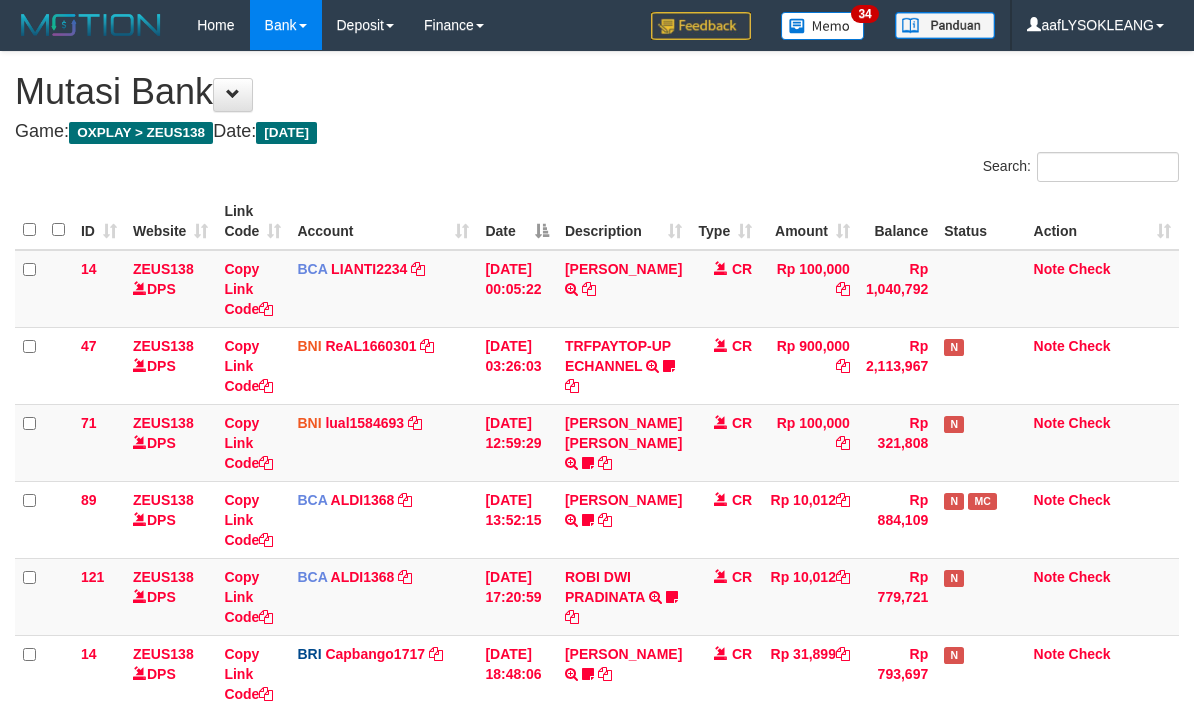 scroll, scrollTop: 356, scrollLeft: 0, axis: vertical 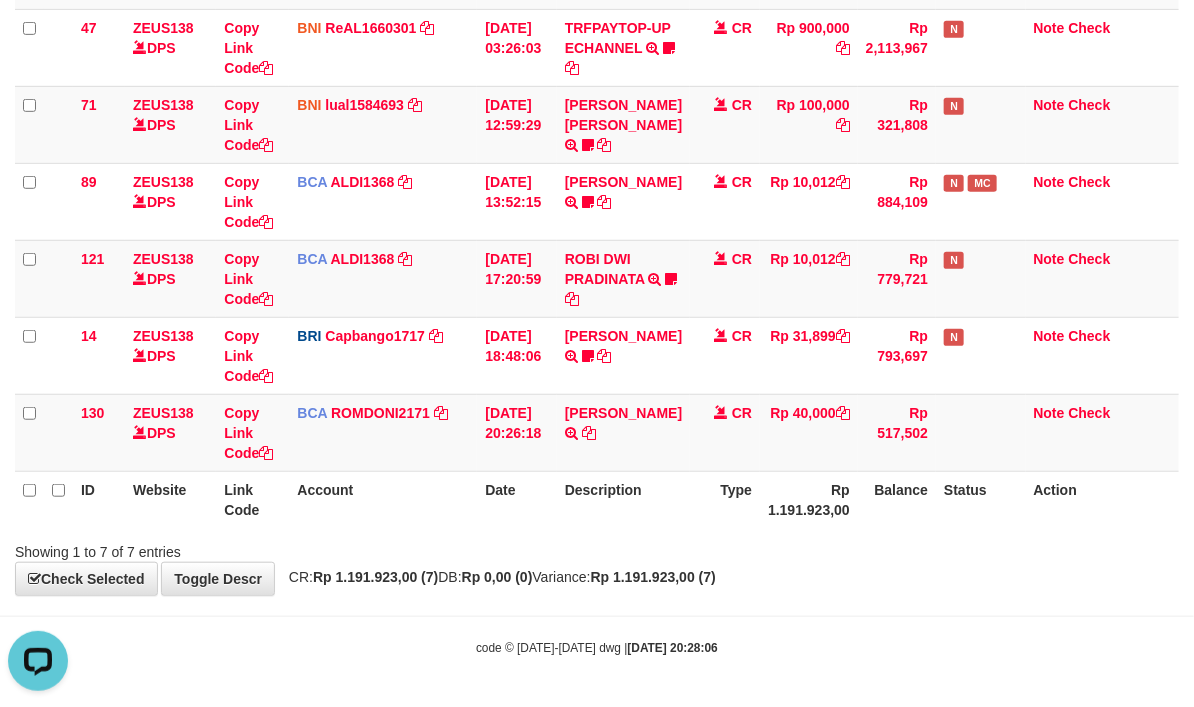 click on "Showing 1 to 7 of 7 entries" at bounding box center (597, 548) 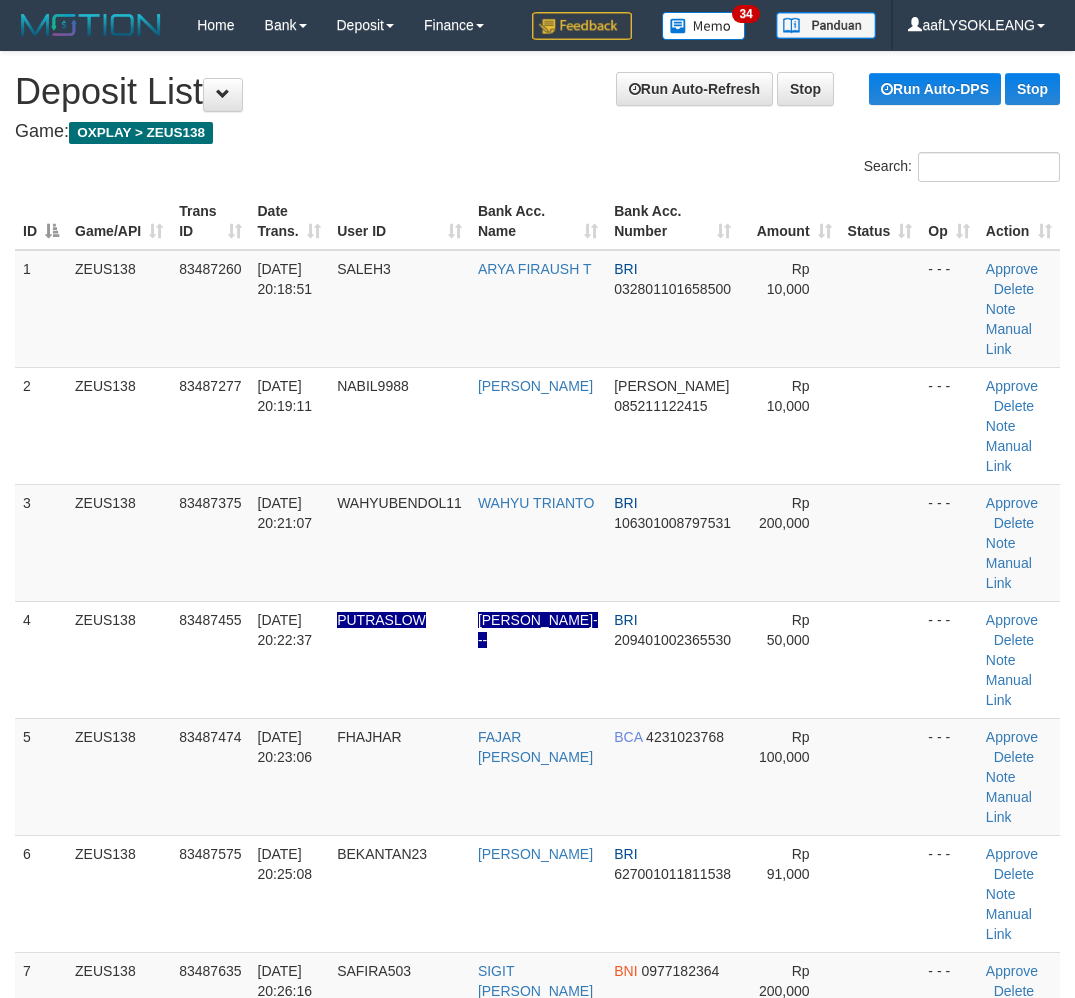 scroll, scrollTop: 2371, scrollLeft: 65, axis: both 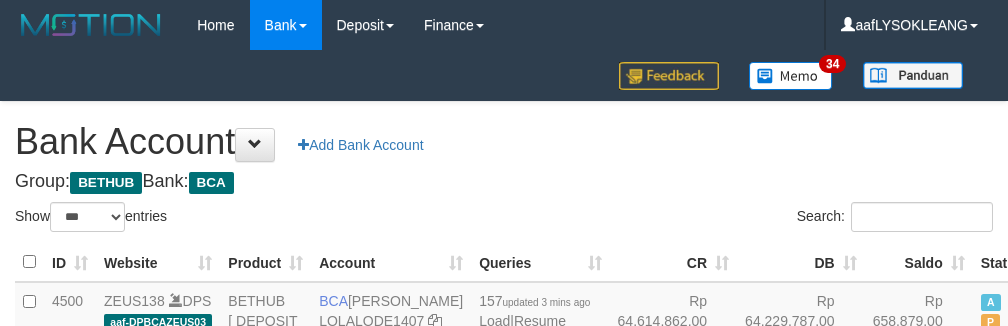 select on "***" 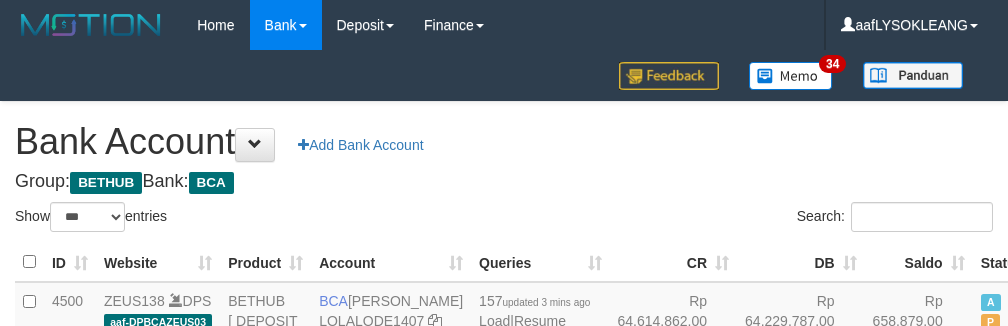 scroll, scrollTop: 332, scrollLeft: 0, axis: vertical 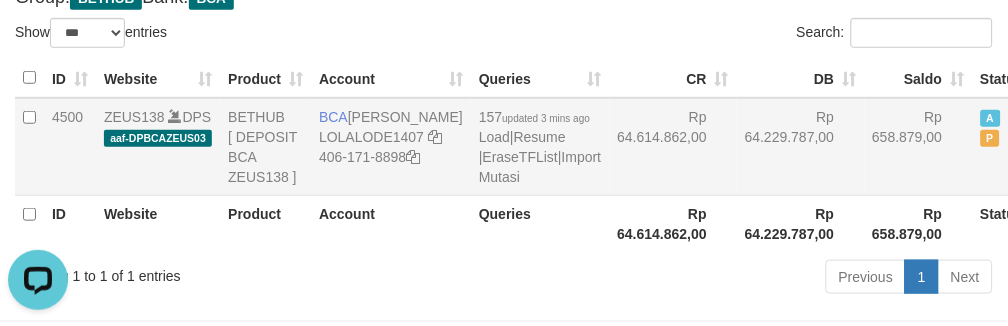 copy on "BCA
LOLA LODEWI" 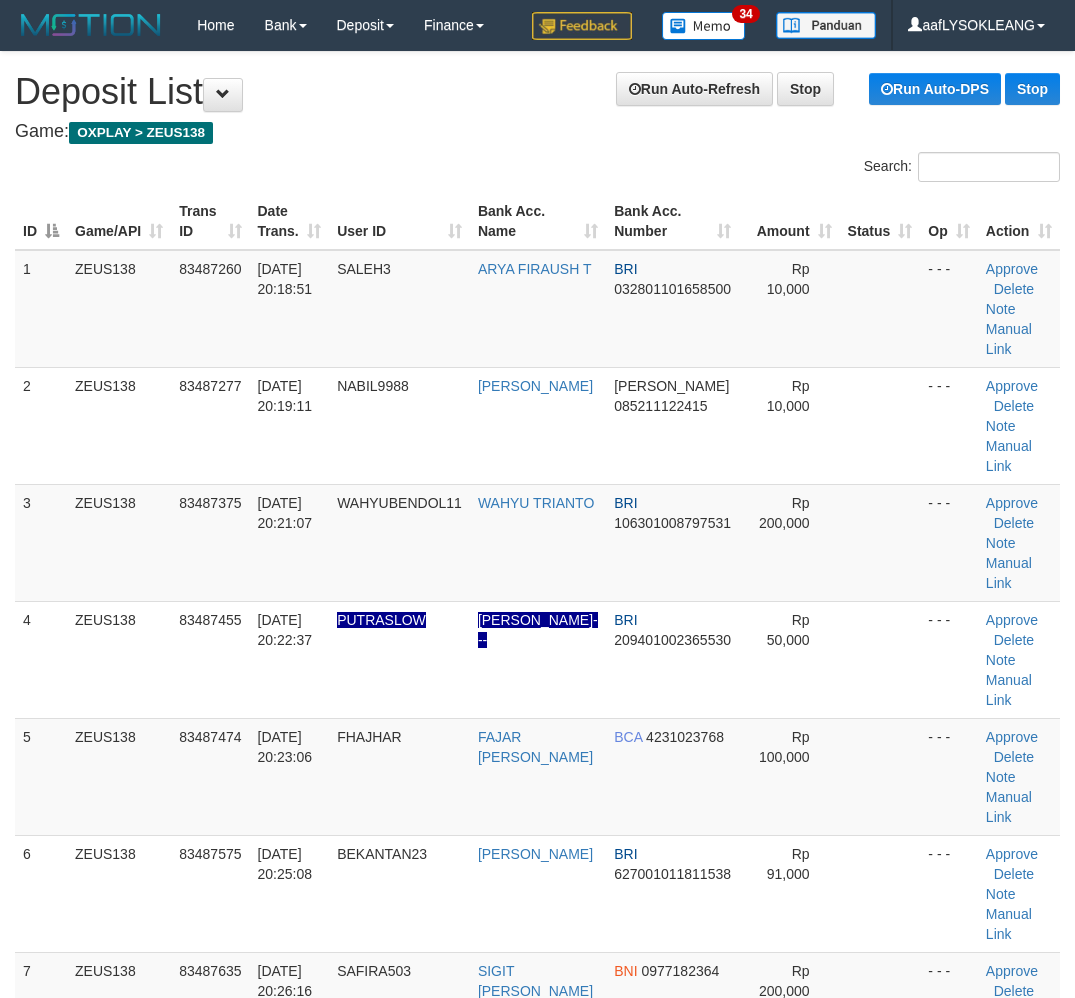 scroll, scrollTop: 2371, scrollLeft: 65, axis: both 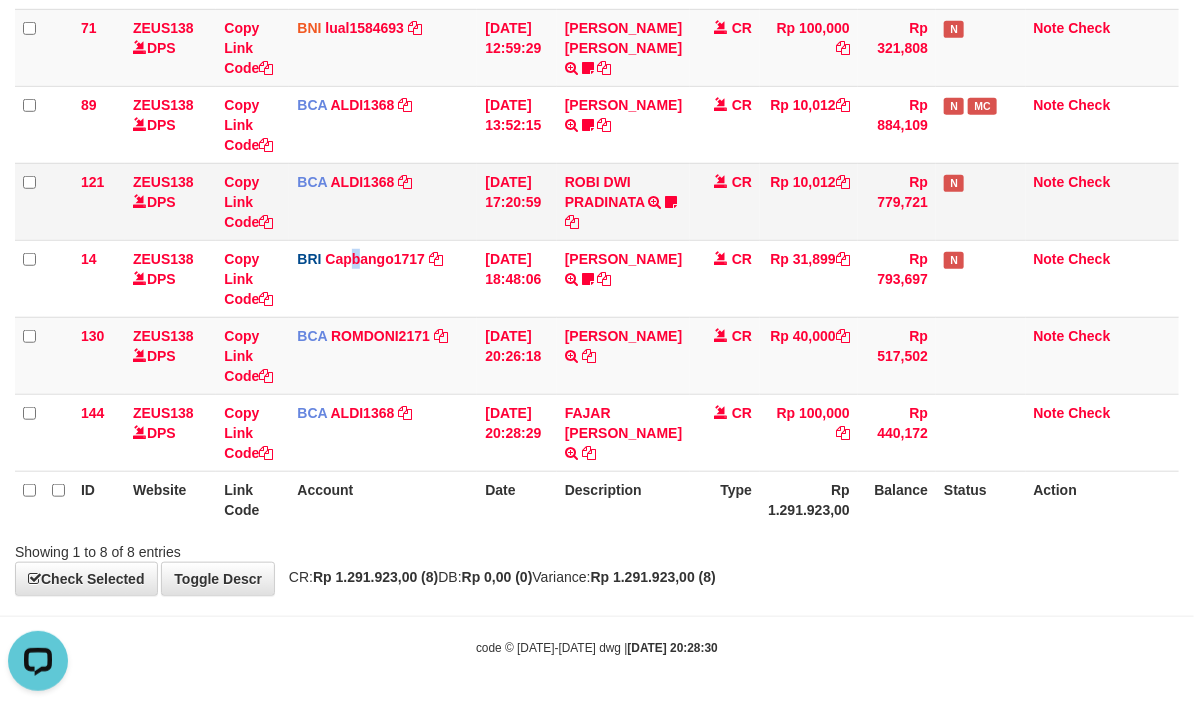 drag, startPoint x: 361, startPoint y: 246, endPoint x: 341, endPoint y: 233, distance: 23.853722 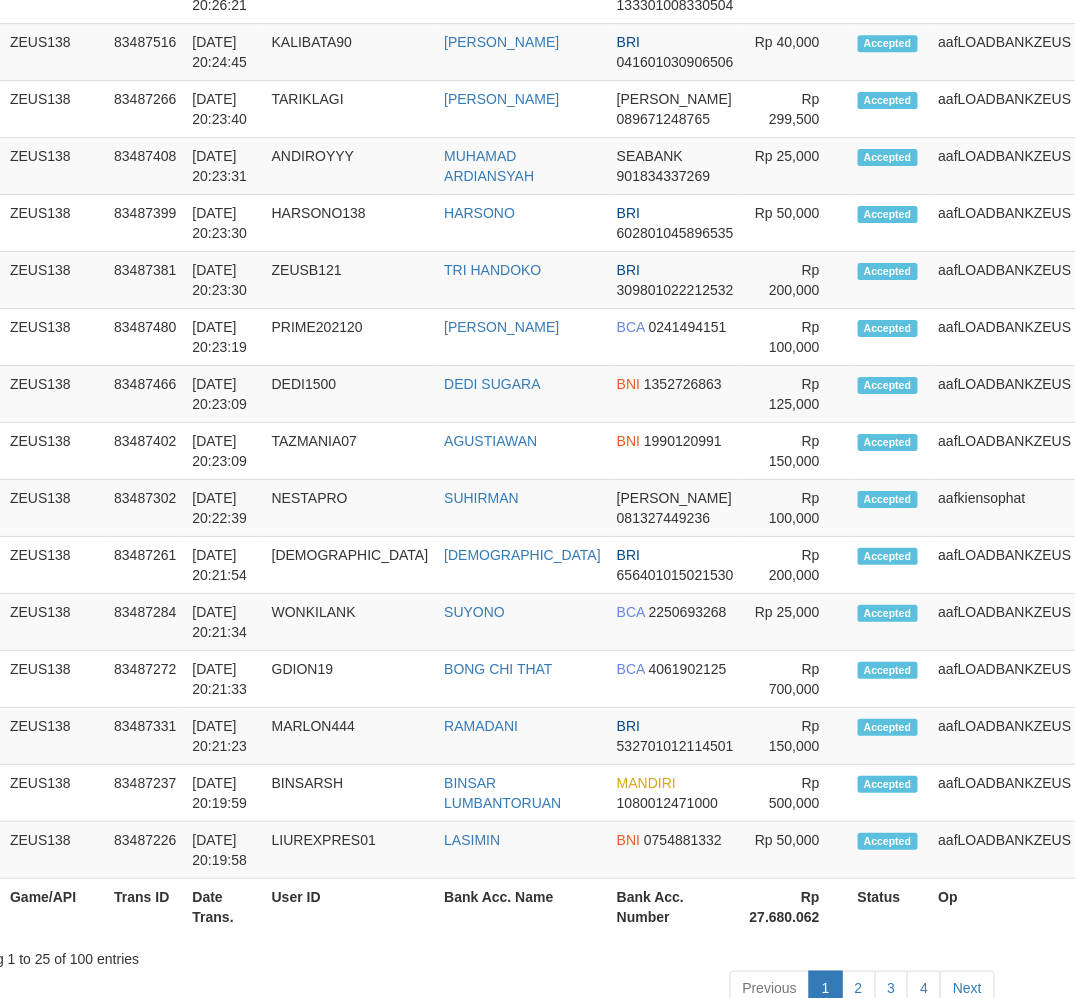 scroll, scrollTop: 1485, scrollLeft: 65, axis: both 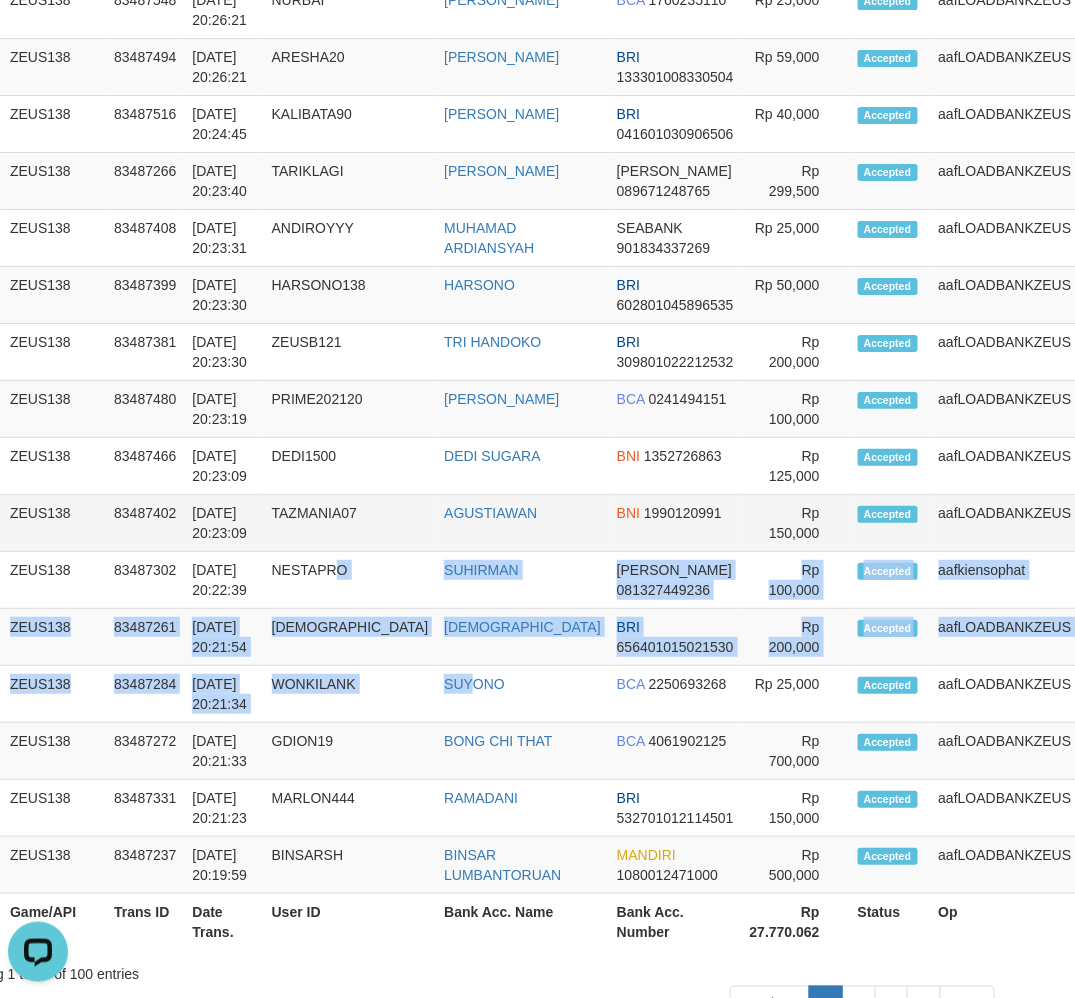 drag, startPoint x: 447, startPoint y: 525, endPoint x: 196, endPoint y: 402, distance: 279.51746 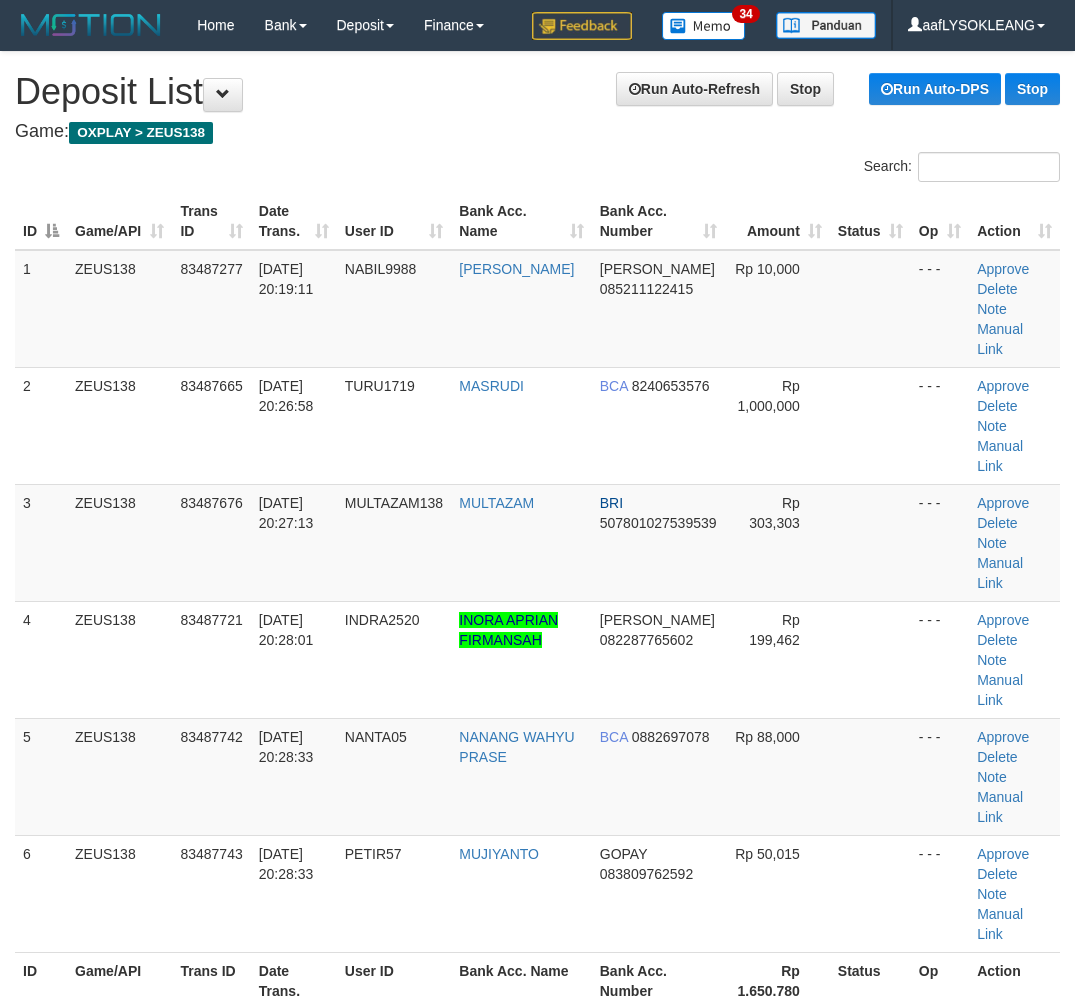 scroll, scrollTop: 1783, scrollLeft: 65, axis: both 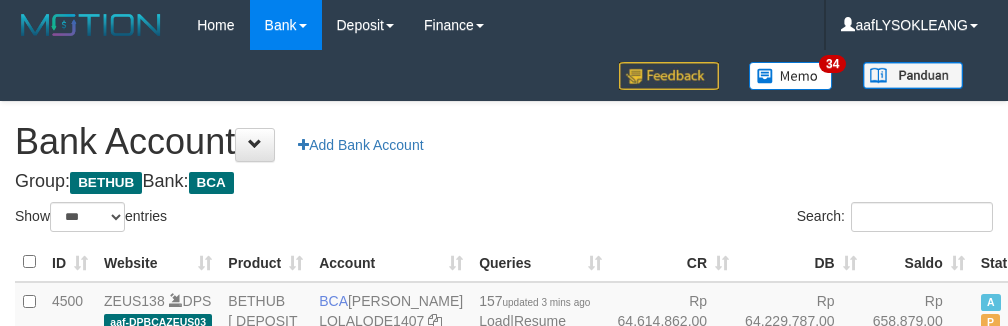 select on "***" 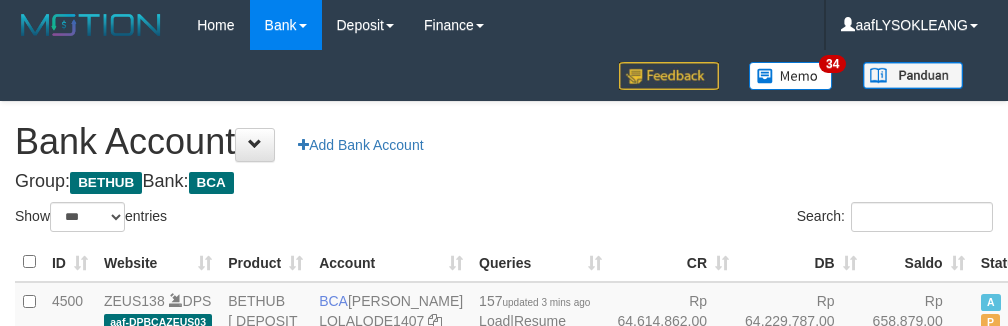 scroll, scrollTop: 185, scrollLeft: 0, axis: vertical 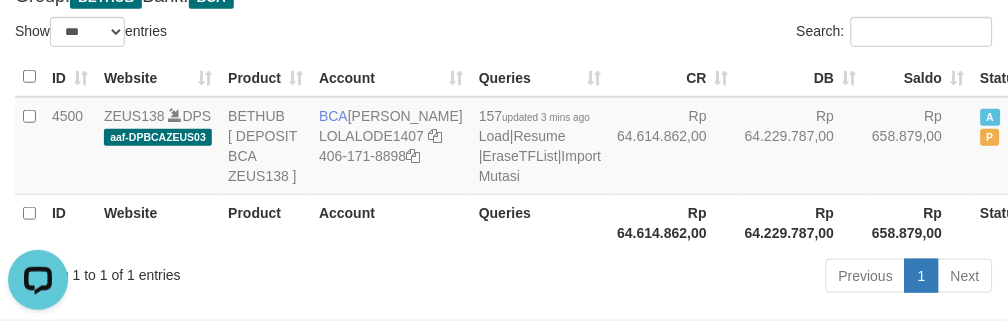 click on "Search:" at bounding box center [756, 34] 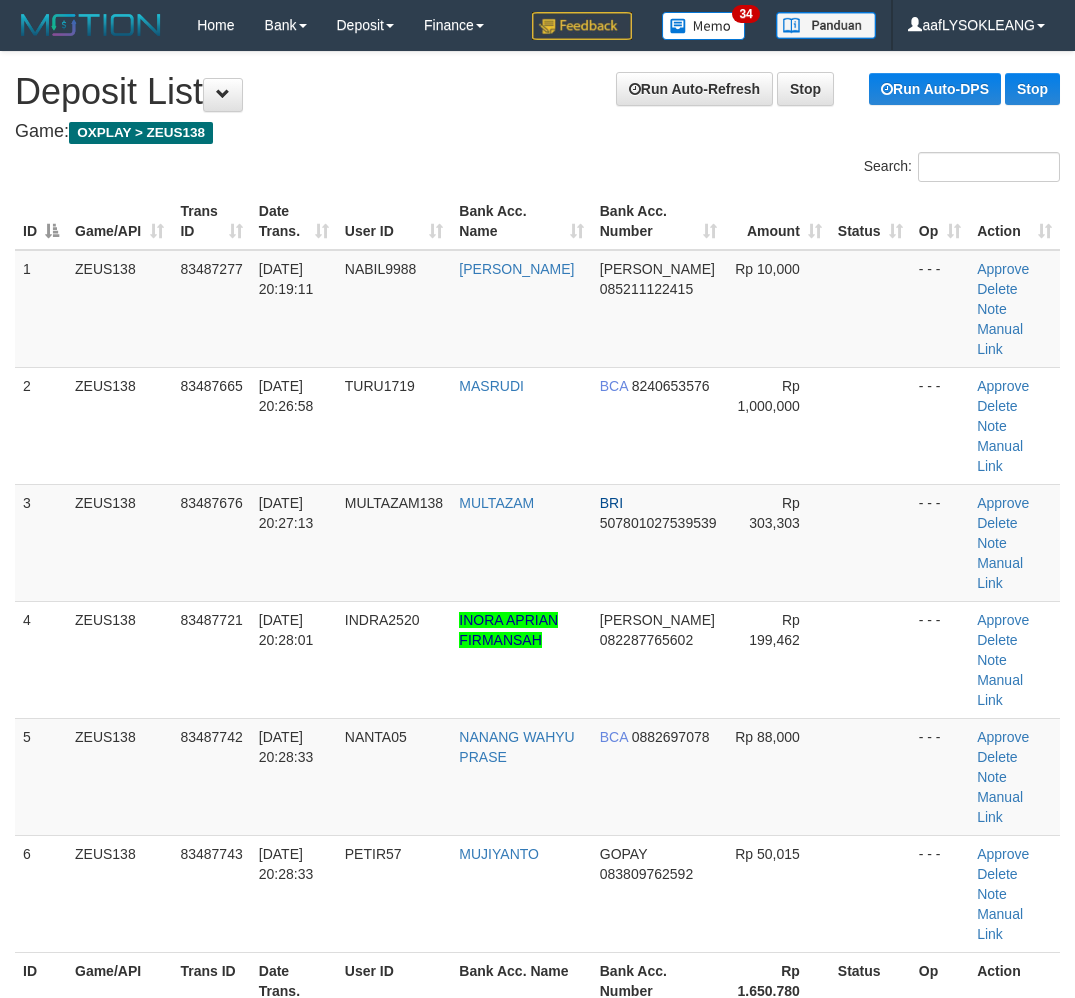 scroll, scrollTop: 1783, scrollLeft: 65, axis: both 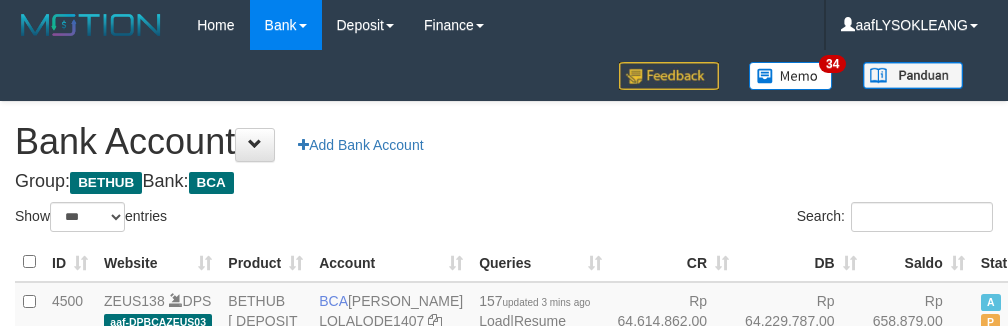 select on "***" 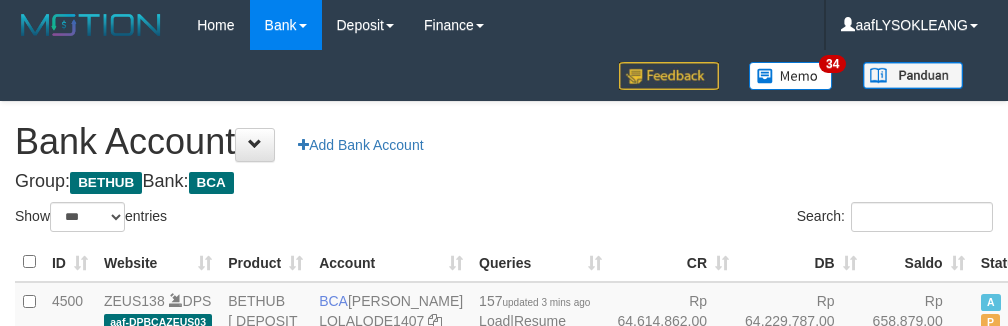 scroll, scrollTop: 186, scrollLeft: 0, axis: vertical 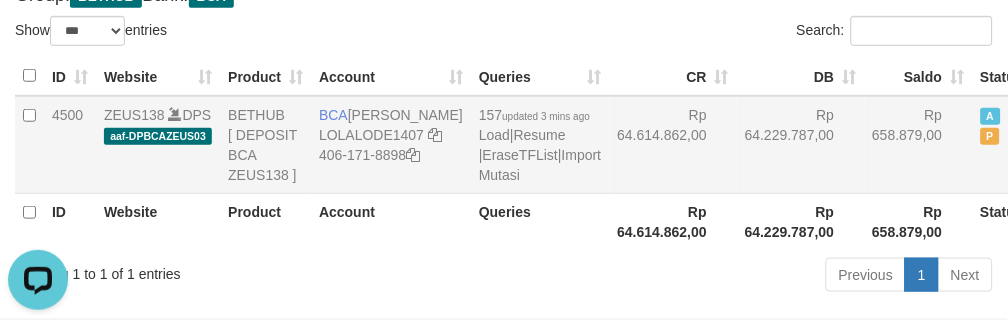 click on "Rp 64.614.862,00" at bounding box center (674, 145) 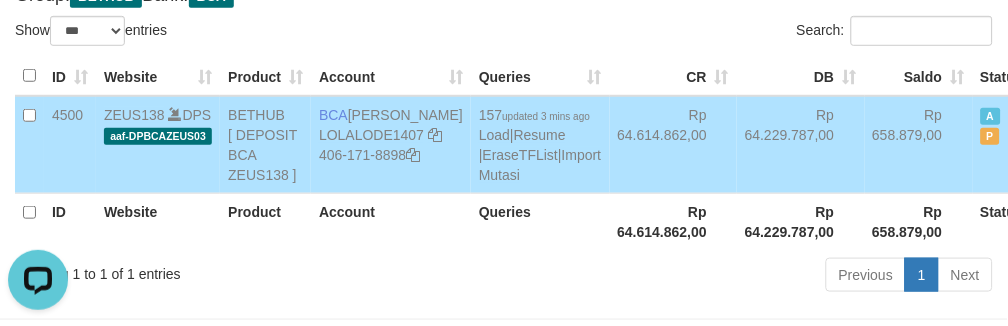 click on "Search:" at bounding box center (756, 33) 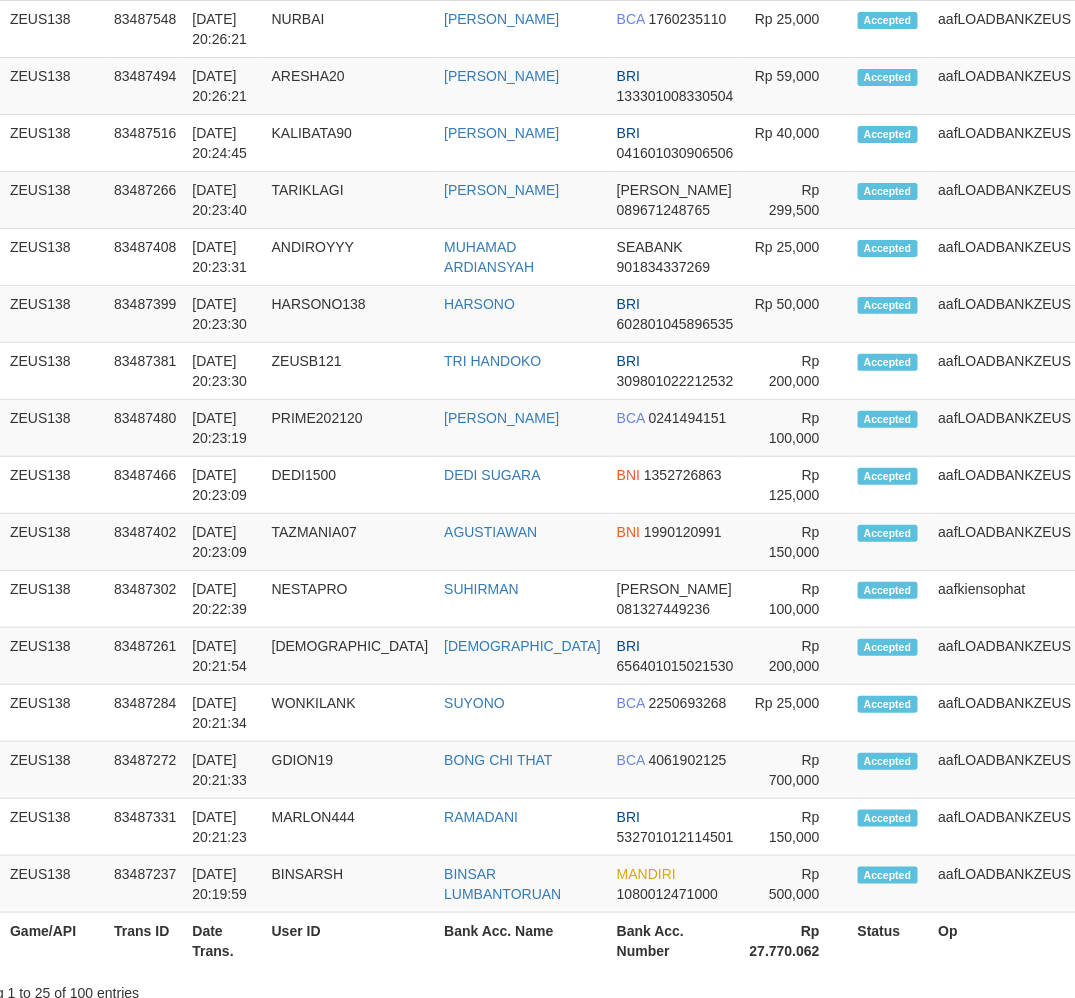 scroll, scrollTop: 1783, scrollLeft: 65, axis: both 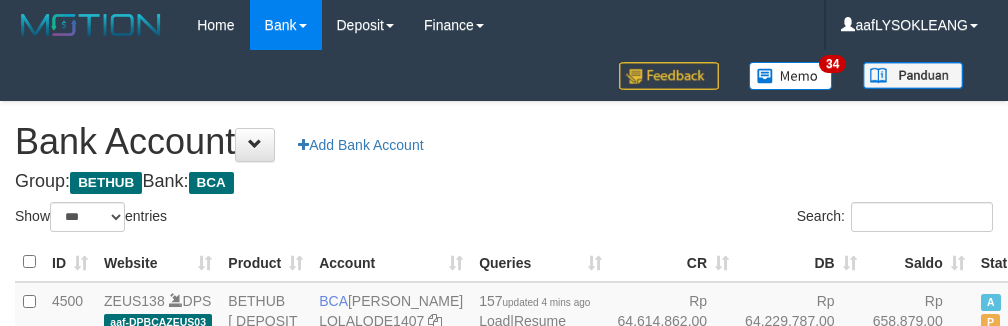 select on "***" 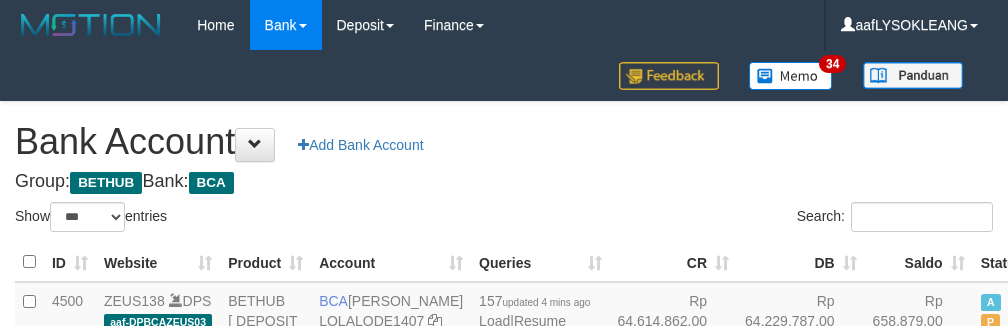 scroll, scrollTop: 187, scrollLeft: 0, axis: vertical 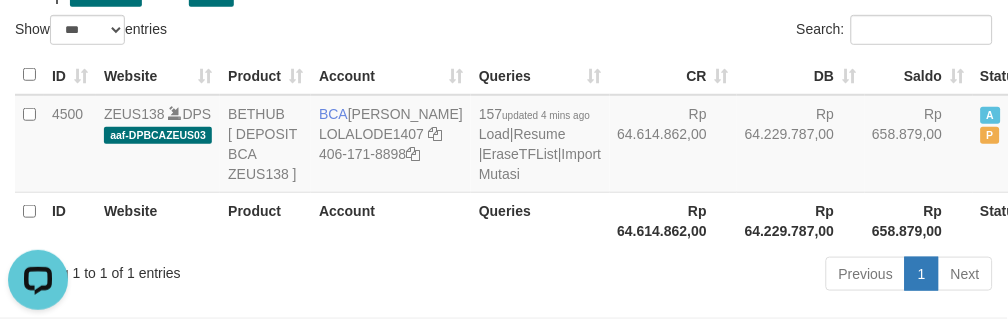 click on "Search:" at bounding box center (756, 32) 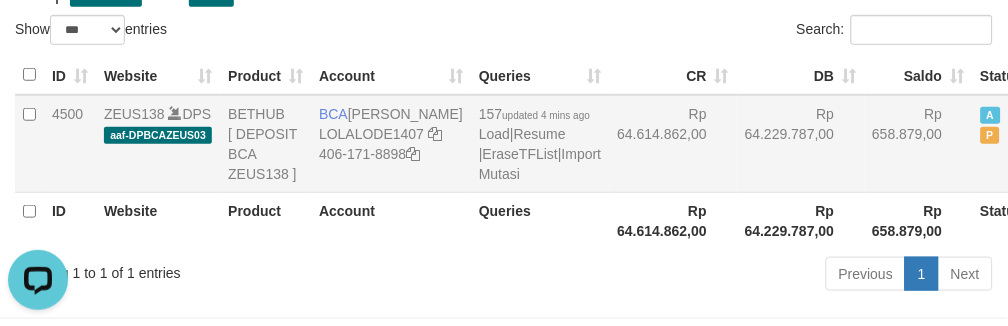 click on "157  updated 4 mins ago
Load
|
Resume
|
EraseTFList
|
Import Mutasi" at bounding box center [540, 144] 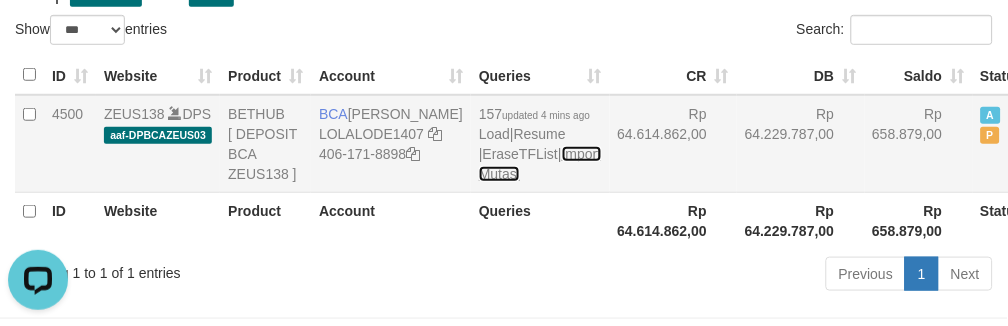 click on "Import Mutasi" at bounding box center [540, 164] 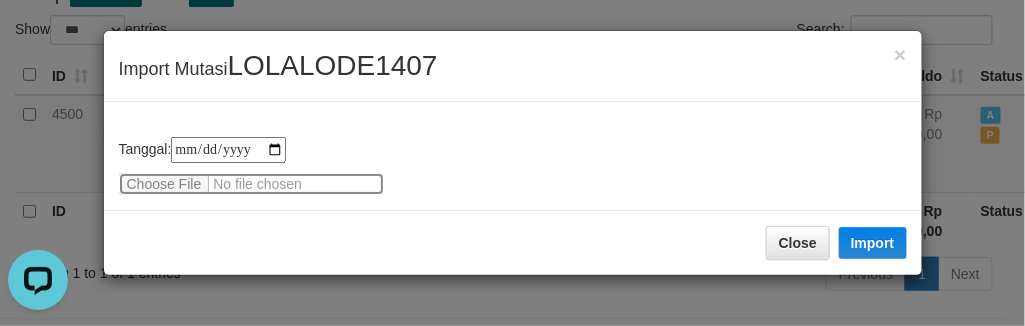 click at bounding box center (251, 184) 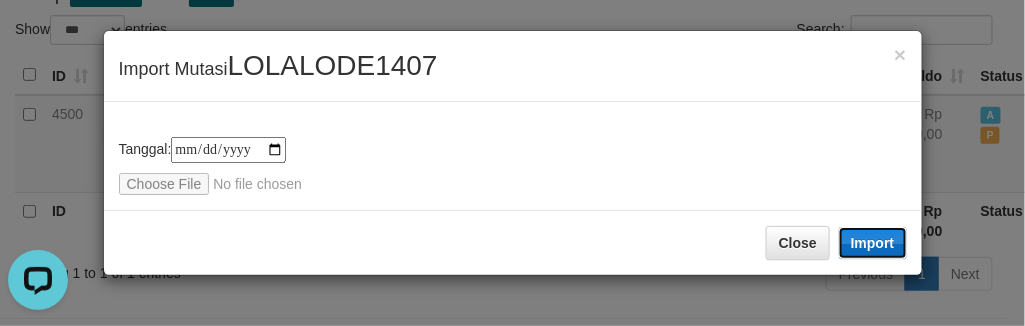 click on "Import" at bounding box center (873, 243) 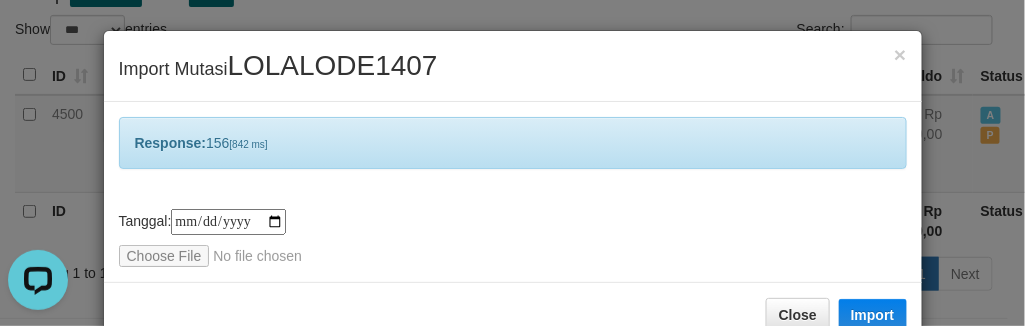scroll, scrollTop: 48, scrollLeft: 0, axis: vertical 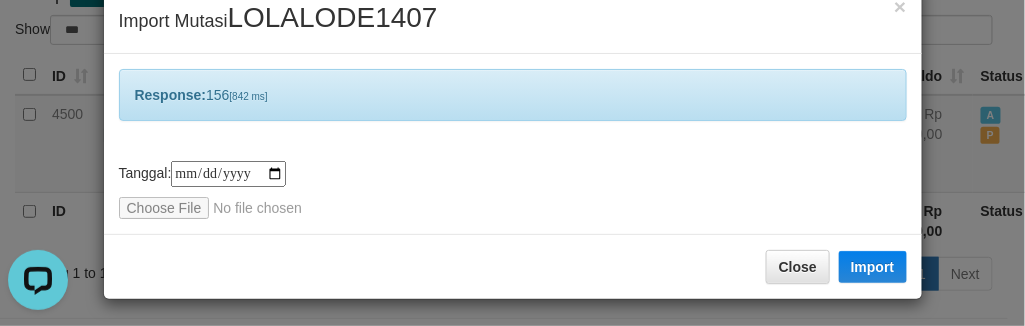 click on "**********" at bounding box center (513, 144) 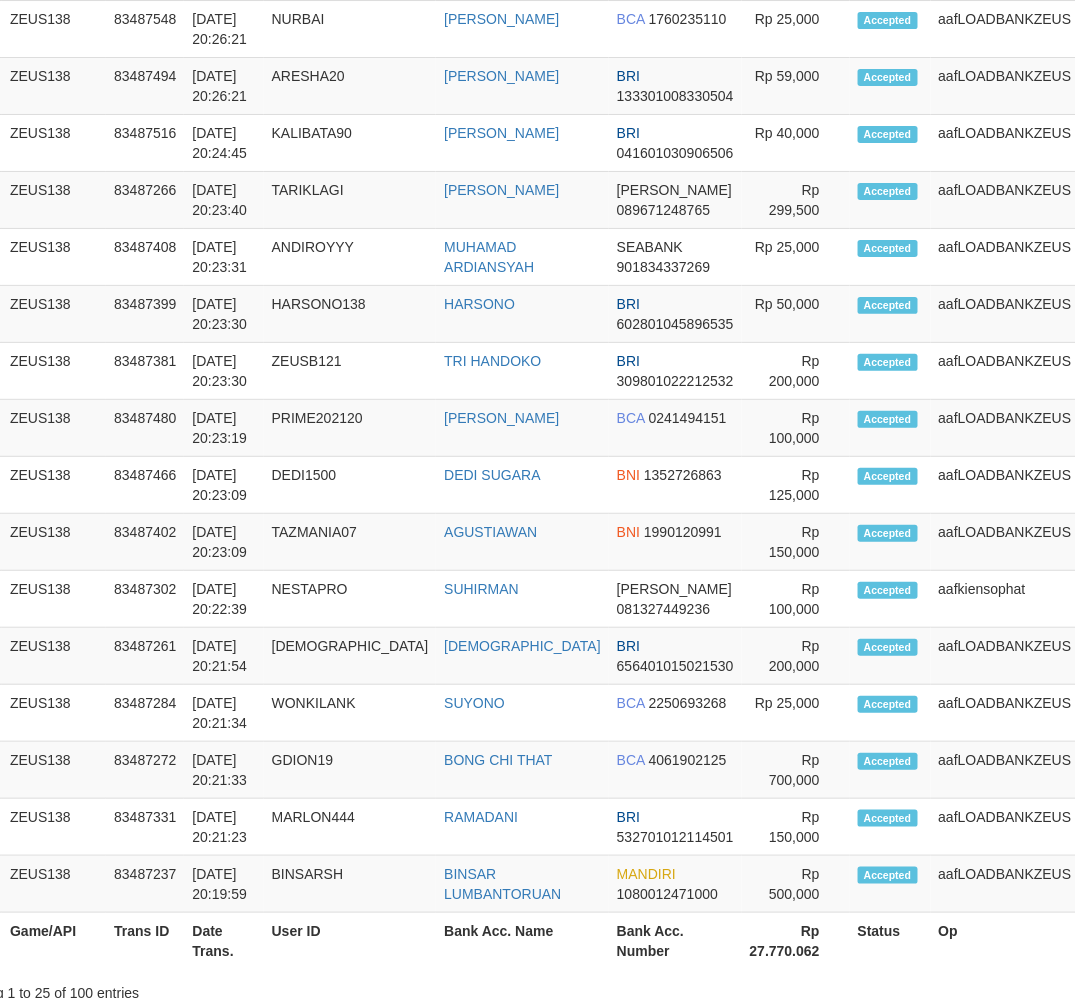 scroll, scrollTop: 1783, scrollLeft: 65, axis: both 